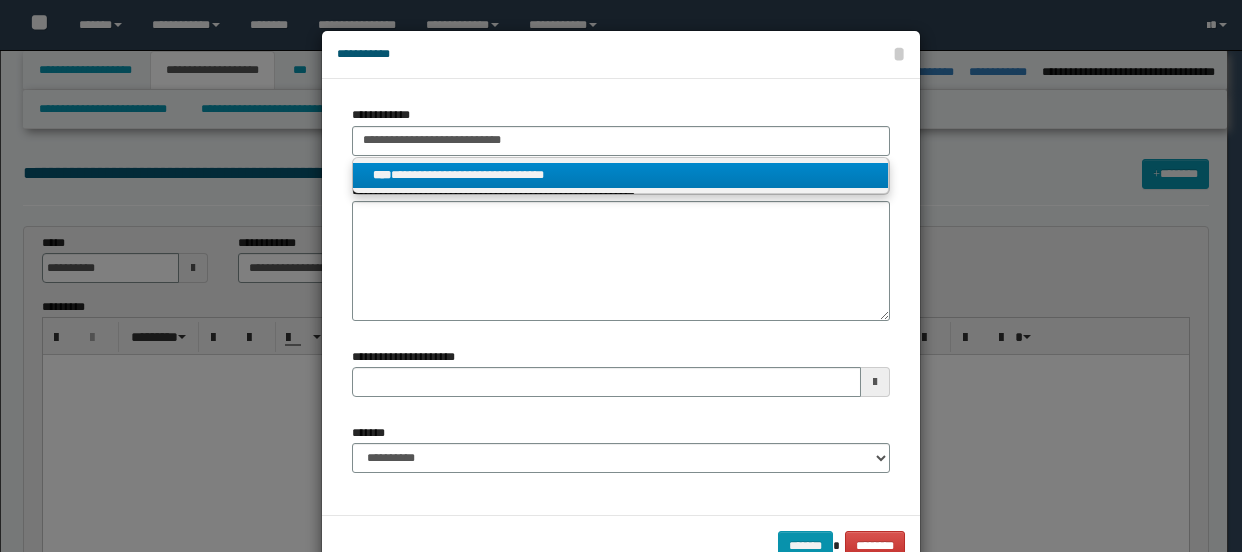 click on "**********" at bounding box center (620, 175) 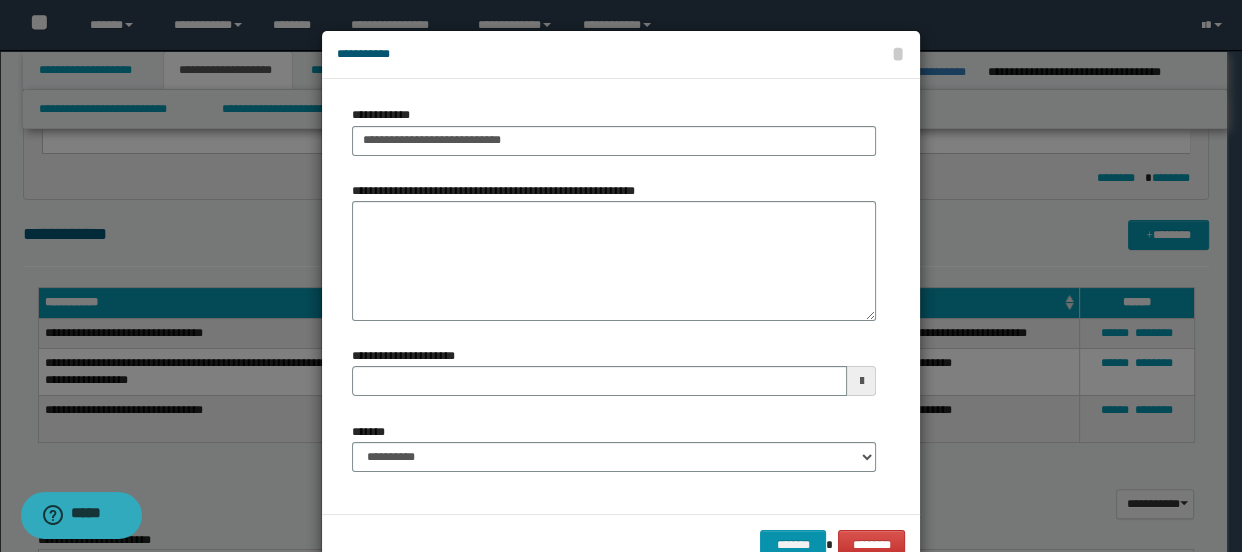 scroll, scrollTop: 0, scrollLeft: 0, axis: both 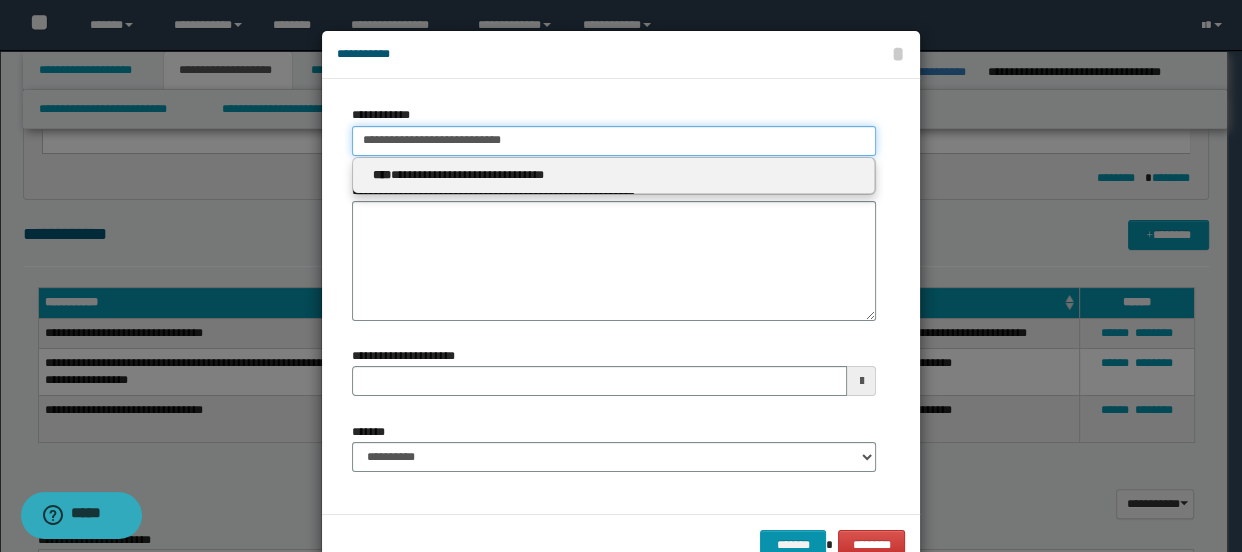 type on "**********" 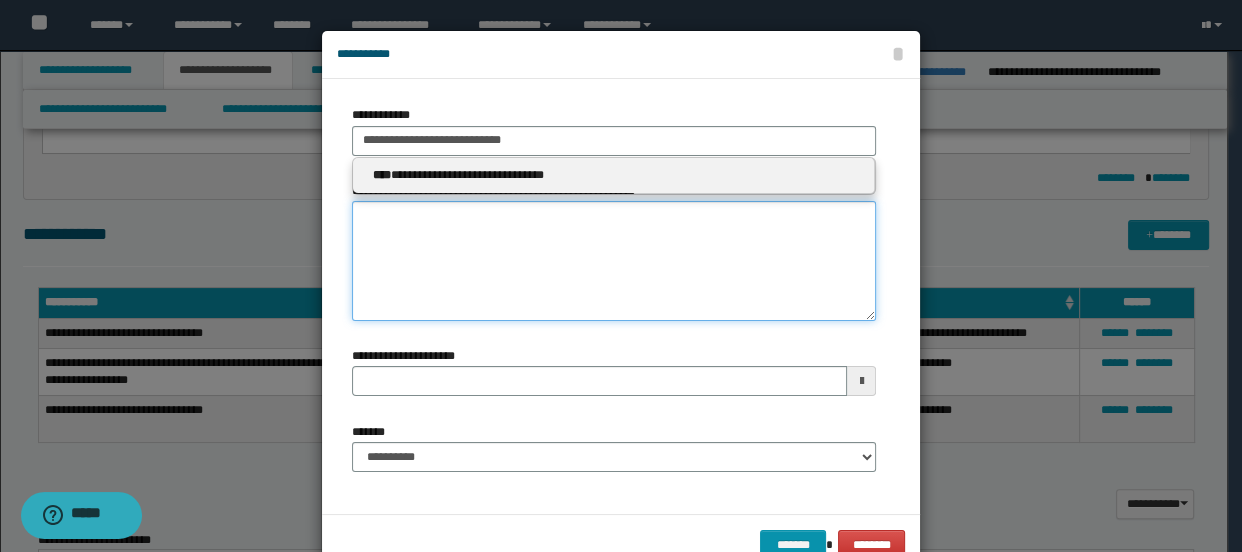 type 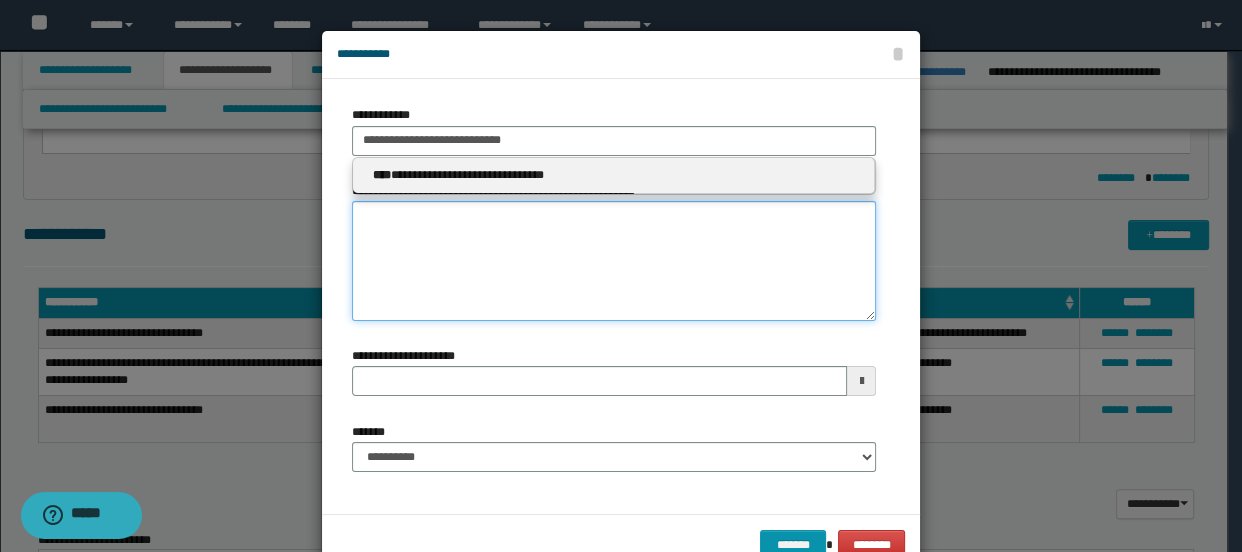 click on "**********" at bounding box center (614, 261) 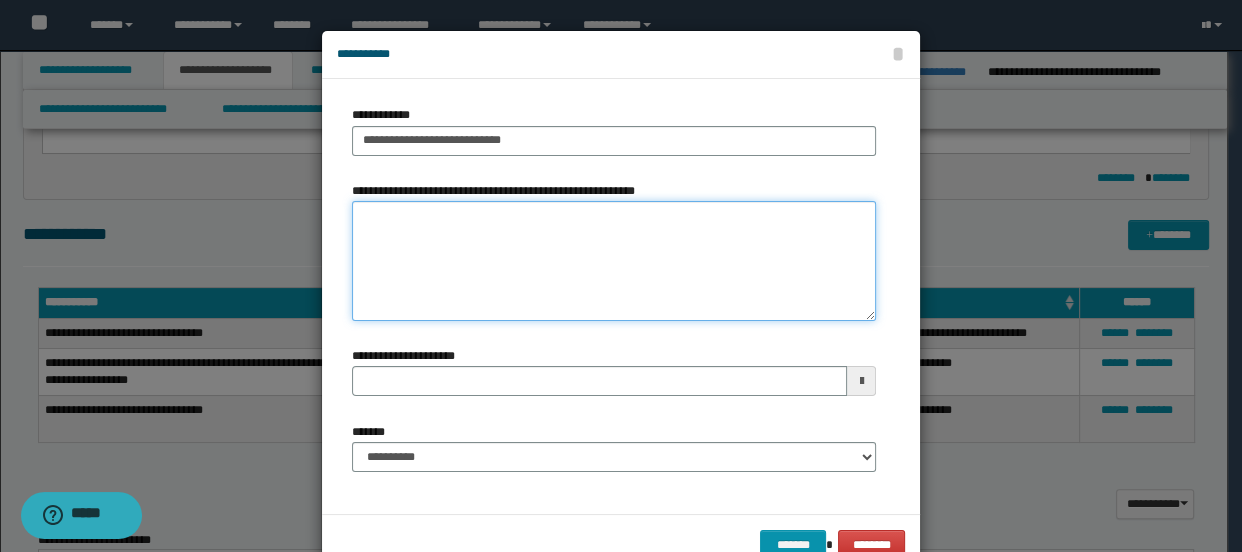 click on "**********" at bounding box center (614, 261) 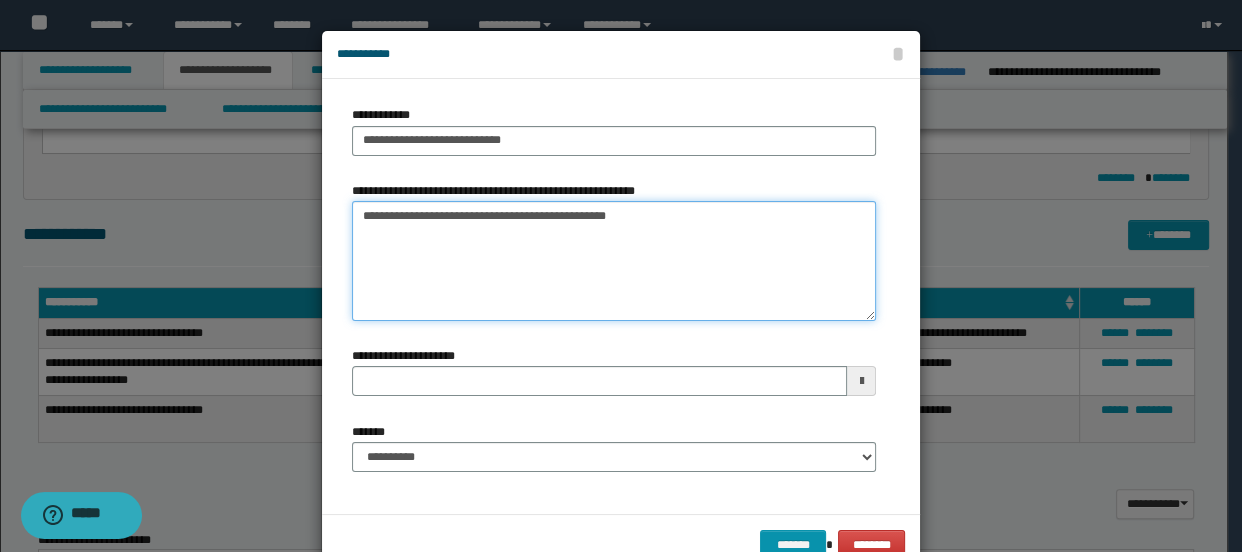 click on "**********" at bounding box center [614, 261] 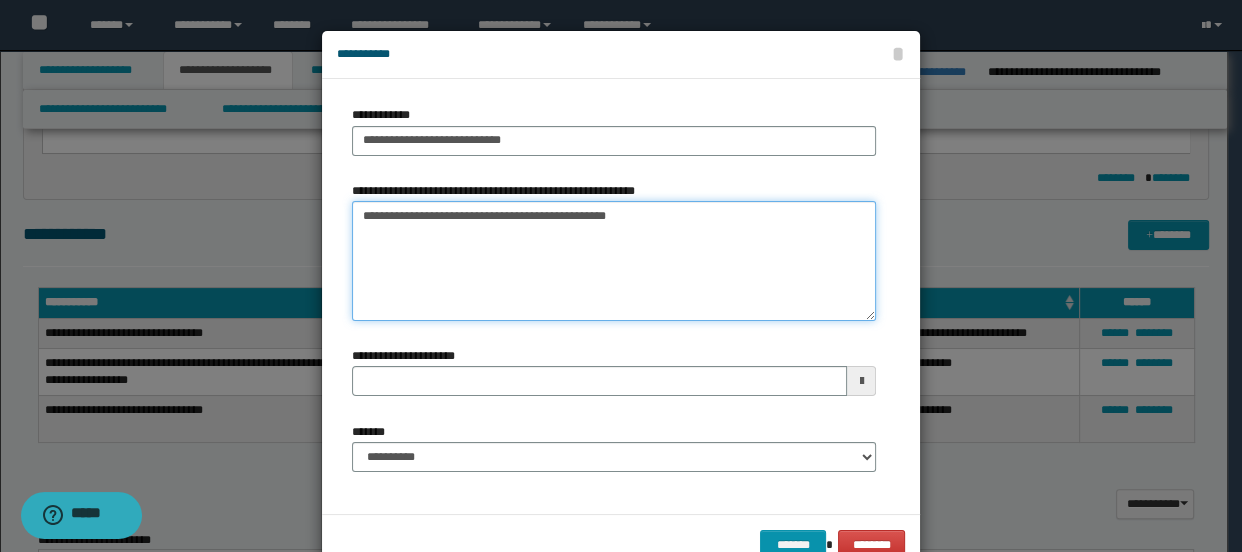 type on "**********" 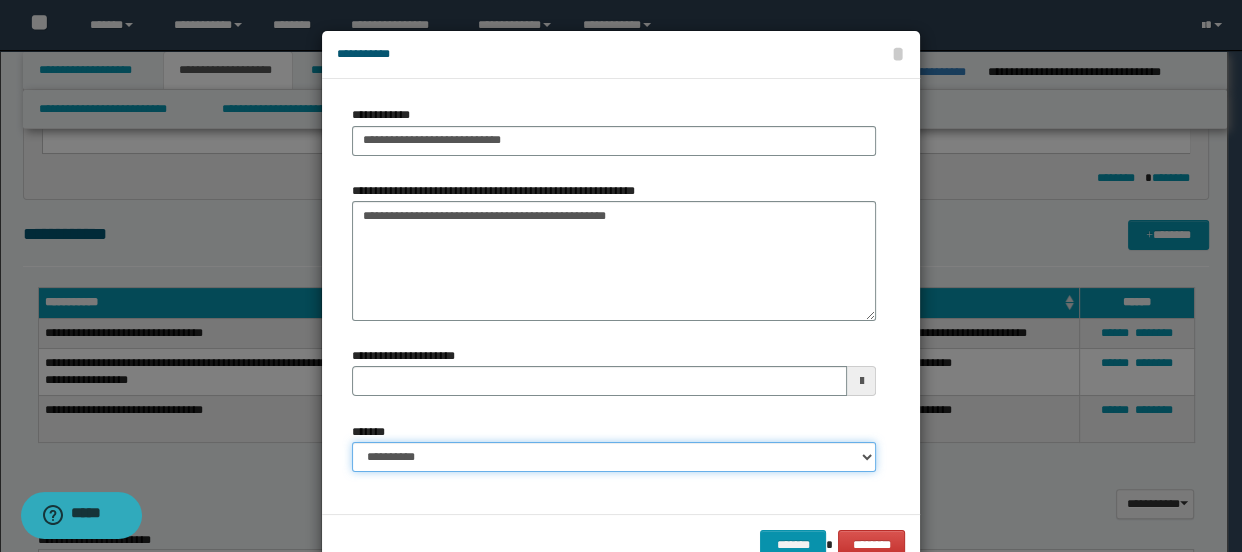 click on "**********" at bounding box center [614, 457] 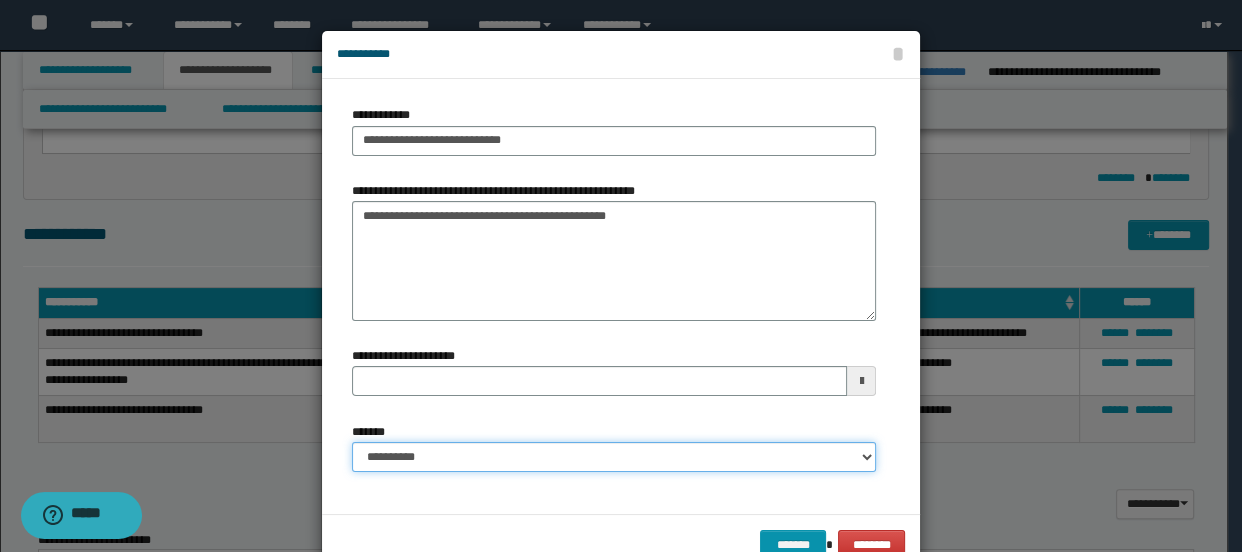 select on "*" 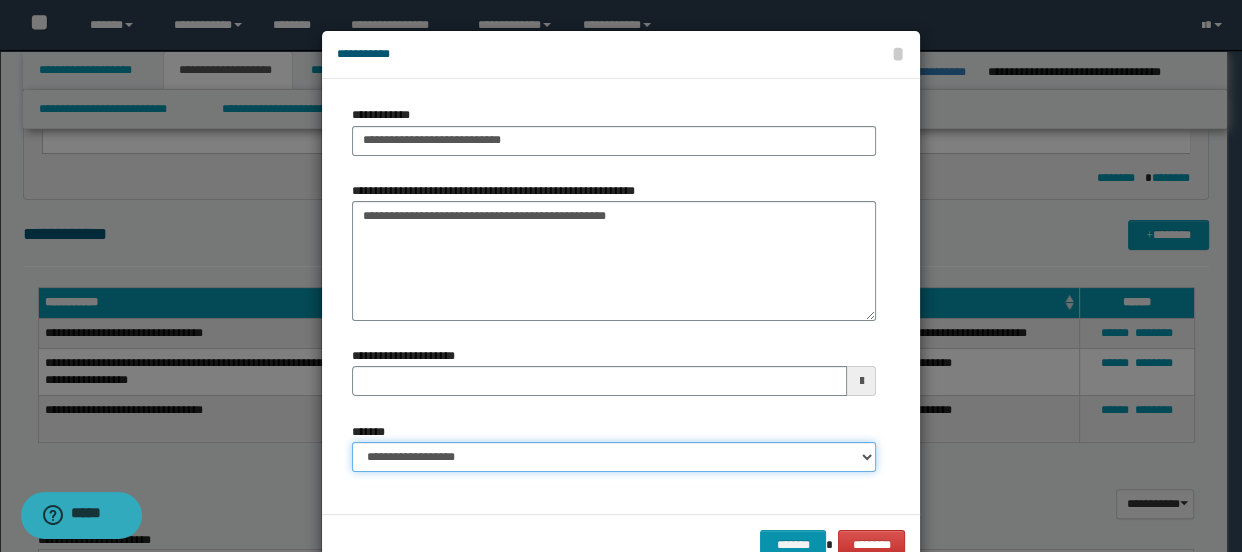 click on "**********" at bounding box center [614, 457] 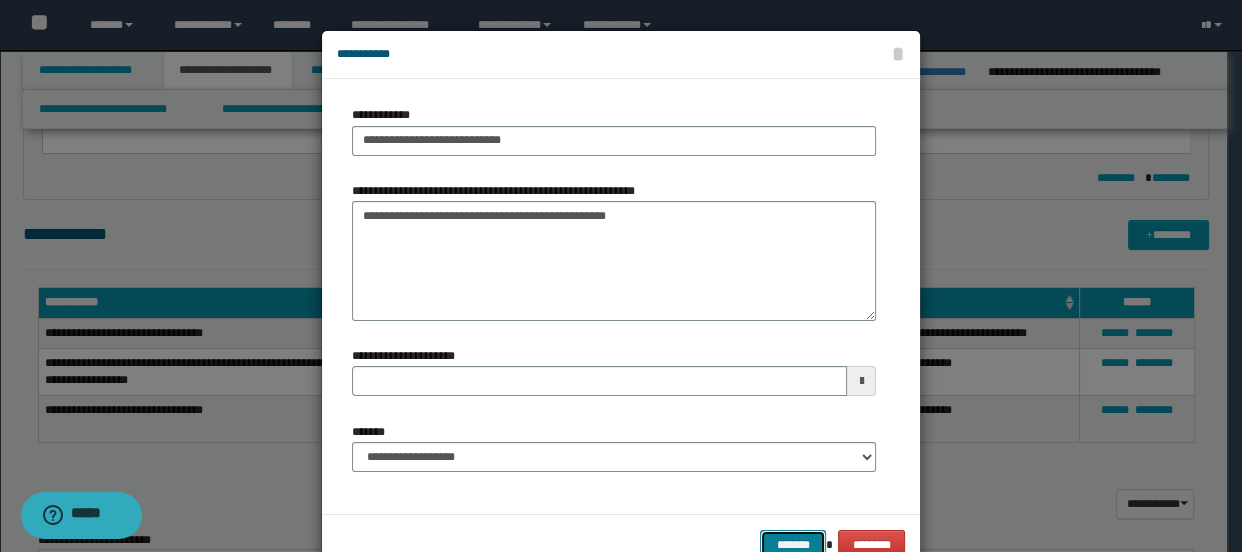 click on "*******" at bounding box center [792, 545] 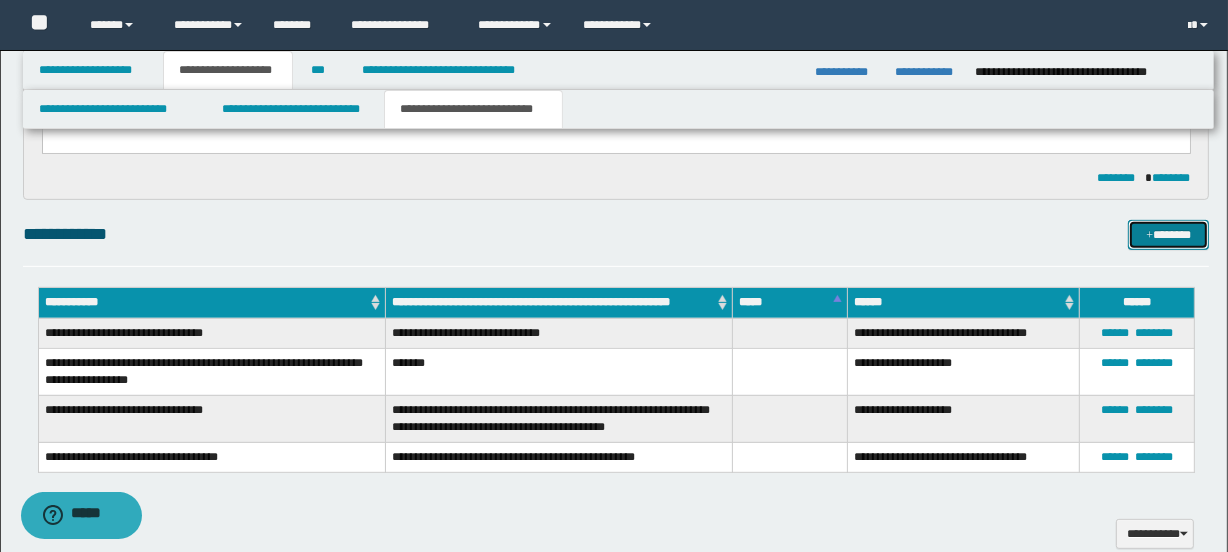 click at bounding box center (1150, 236) 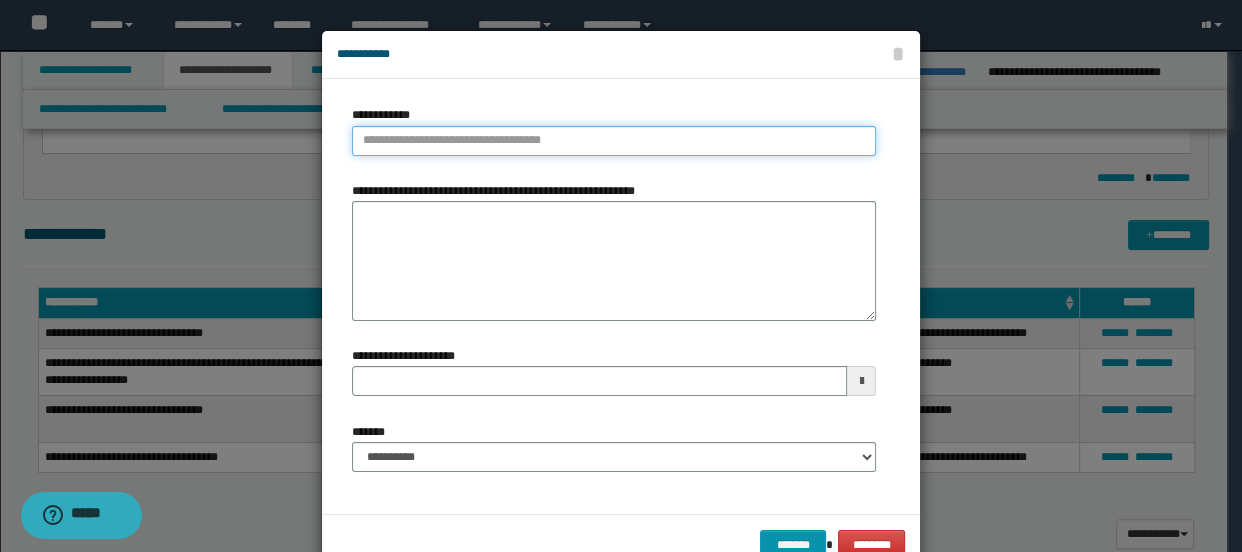 type on "**********" 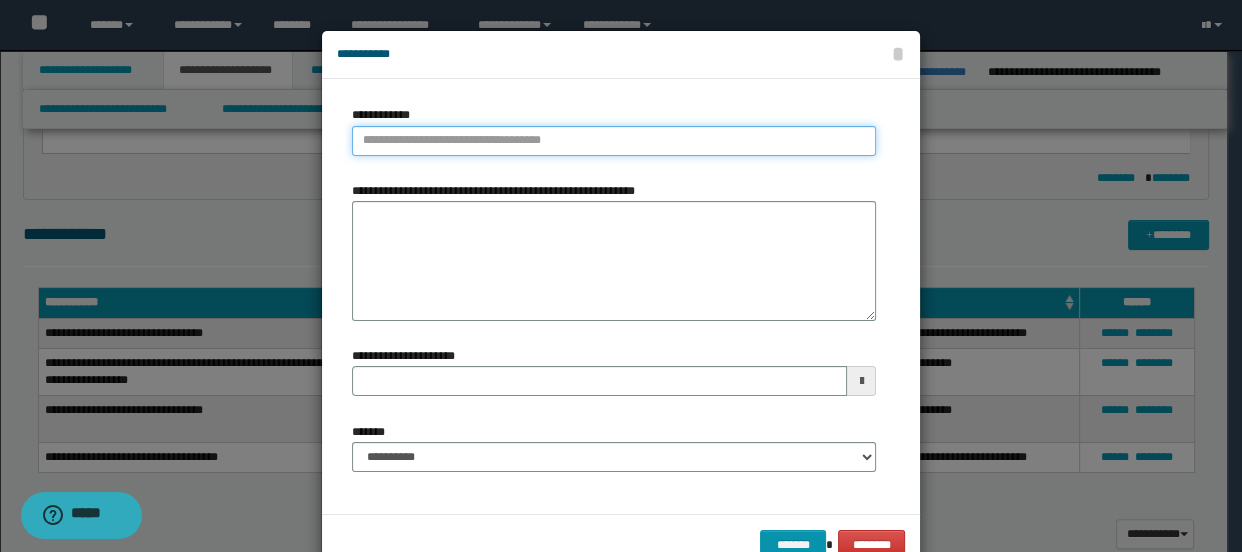 click on "**********" at bounding box center (614, 141) 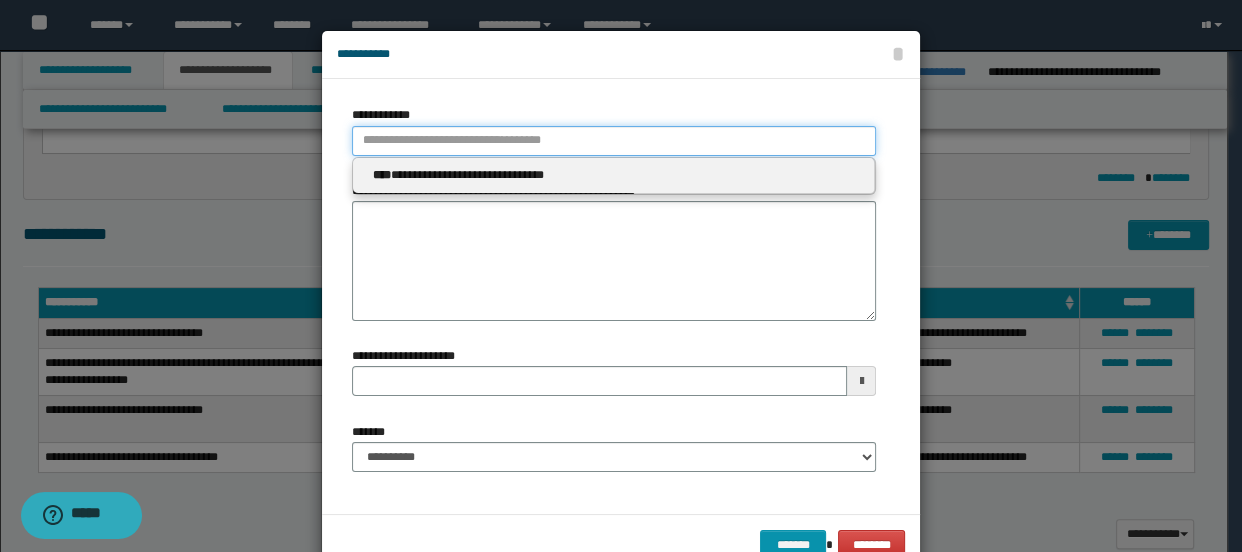paste on "****" 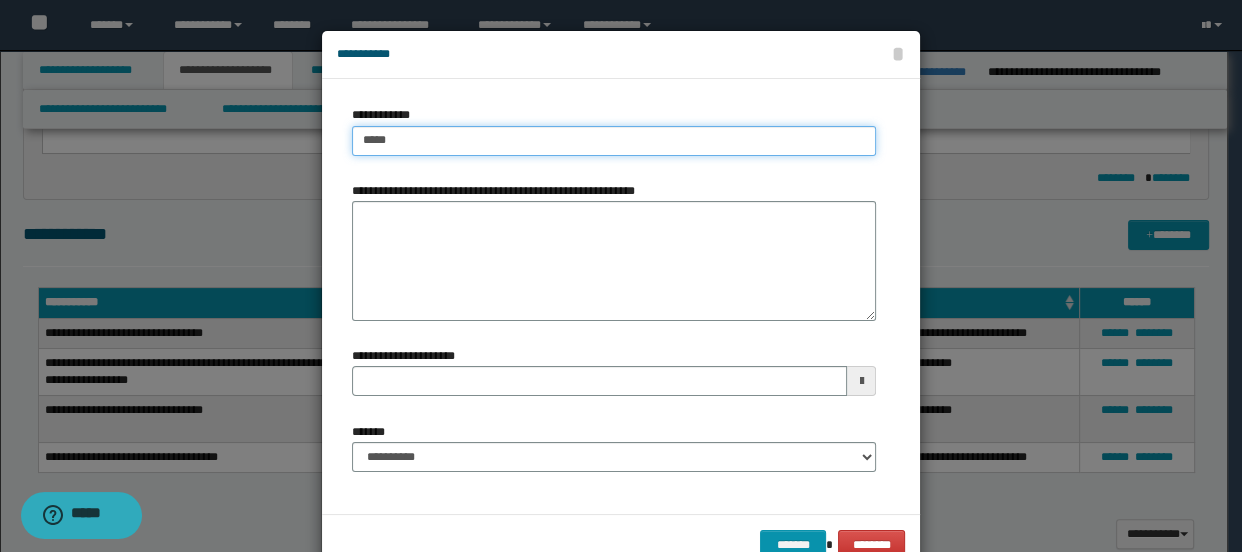 type on "****" 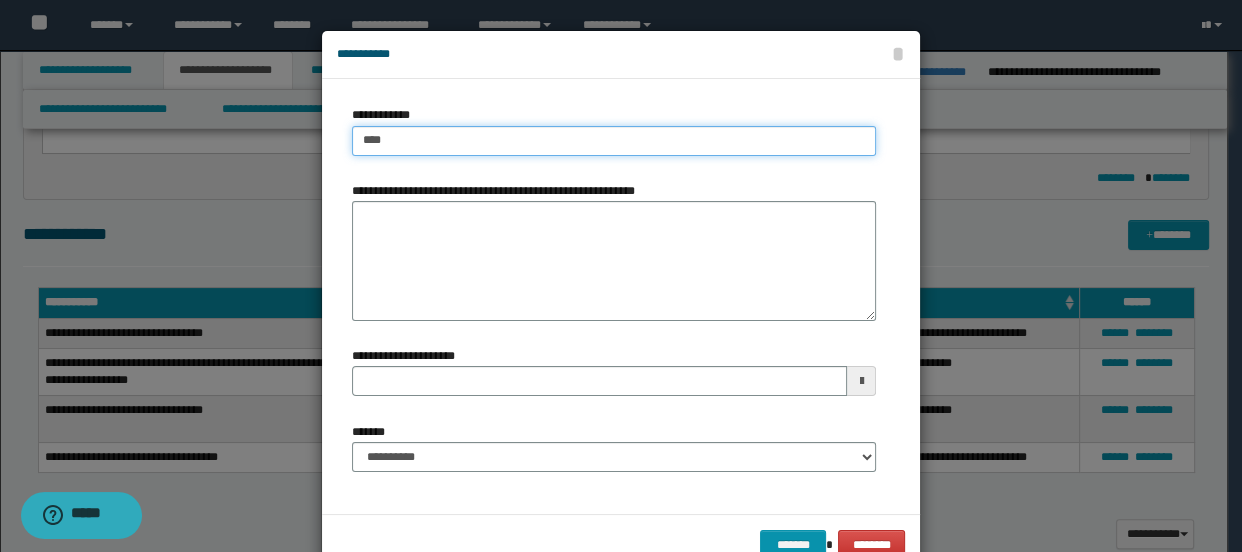 type on "****" 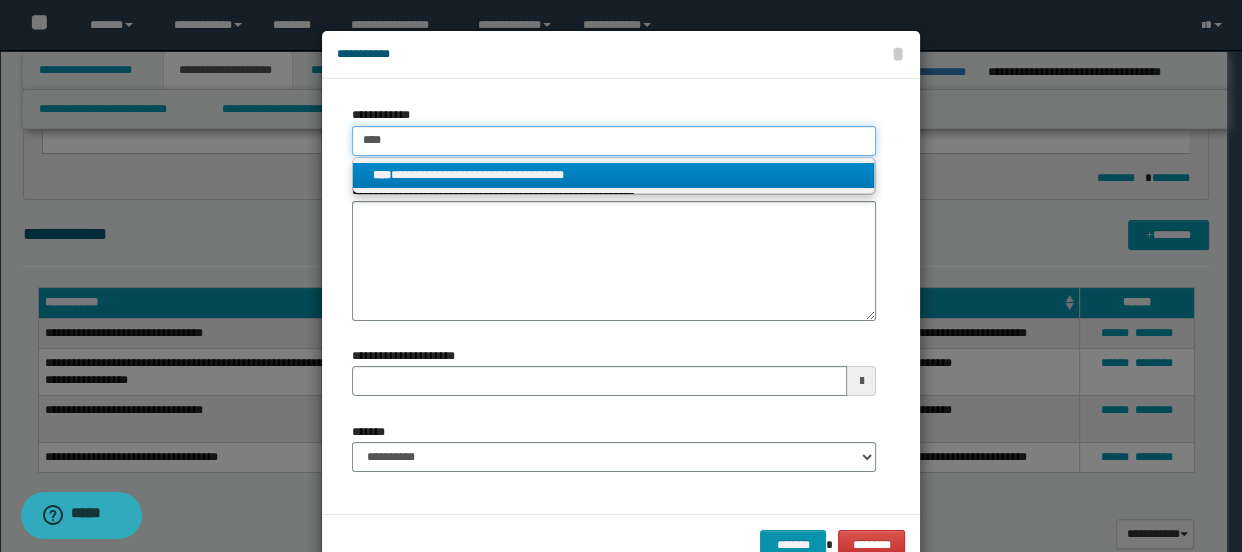 type on "****" 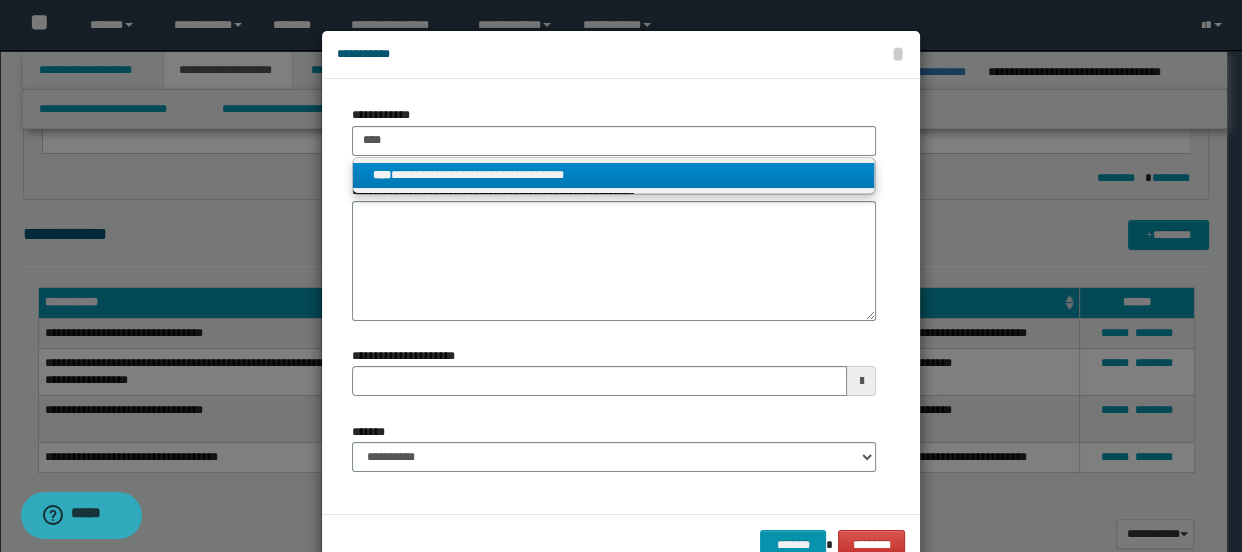 click on "**********" at bounding box center (614, 175) 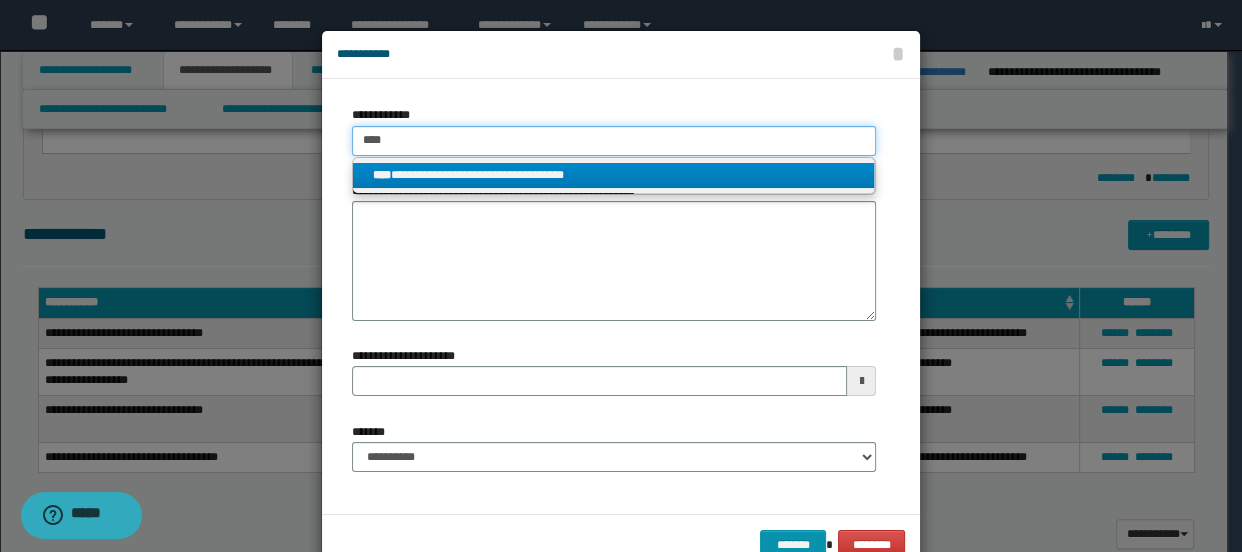 type 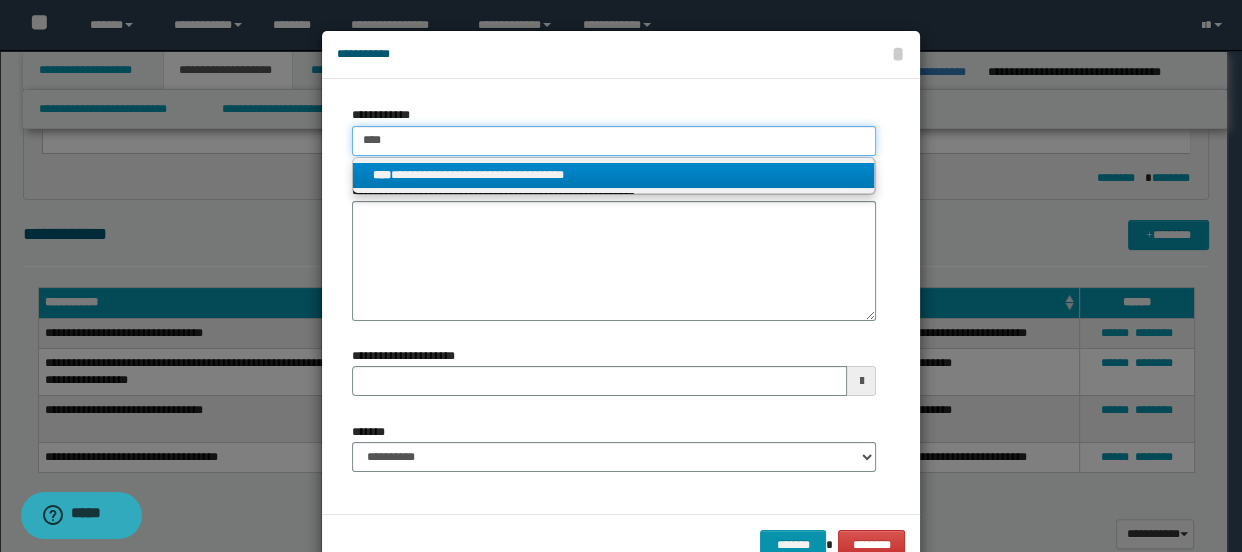 type on "**********" 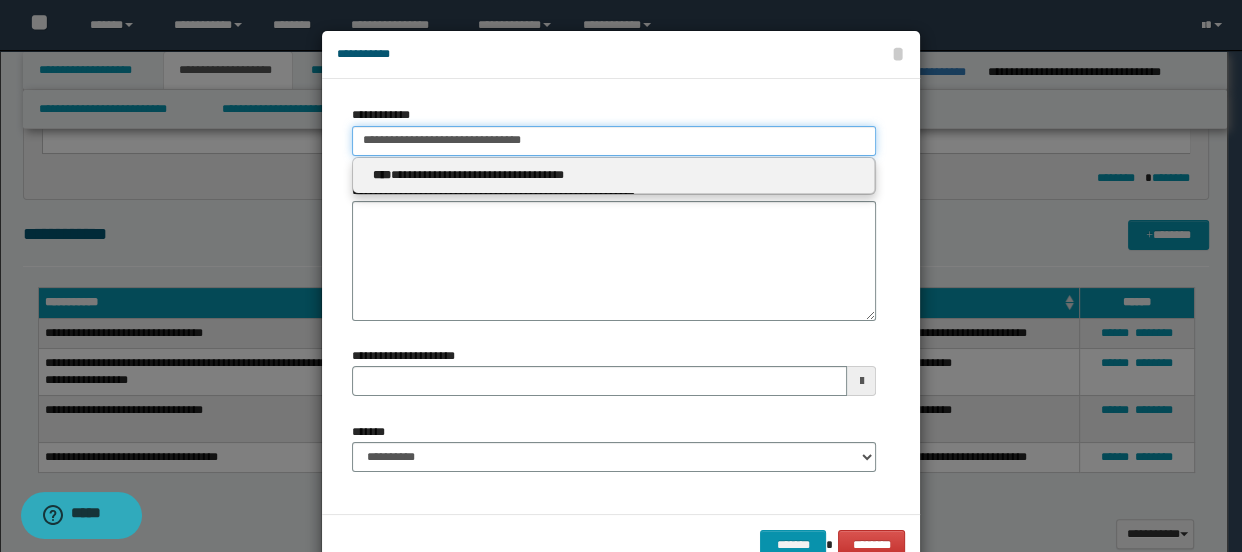 type on "**********" 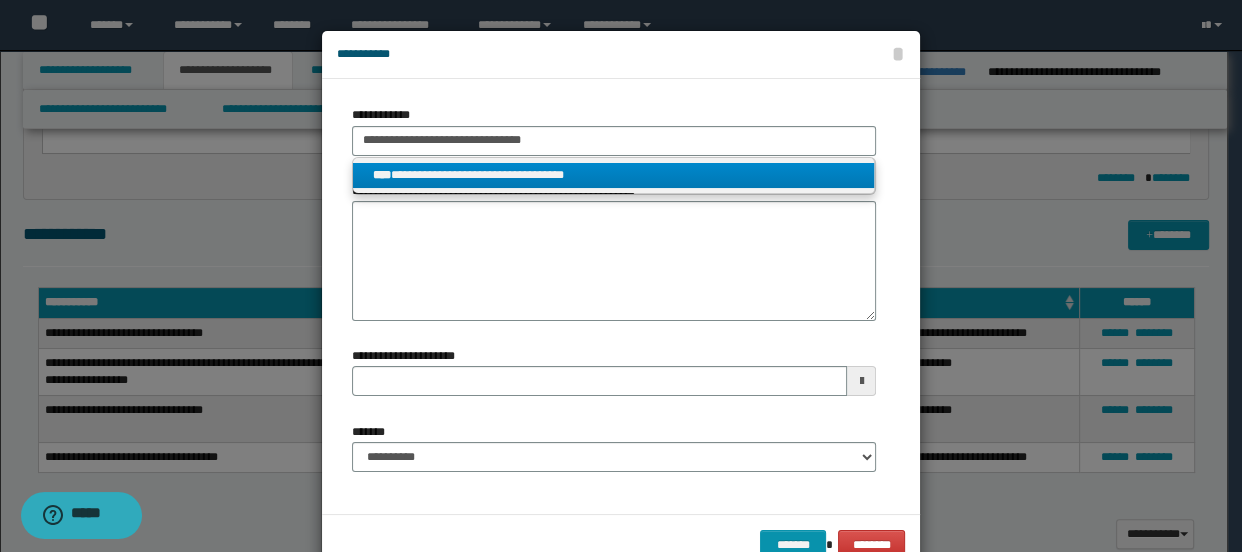 click on "**********" at bounding box center [614, 175] 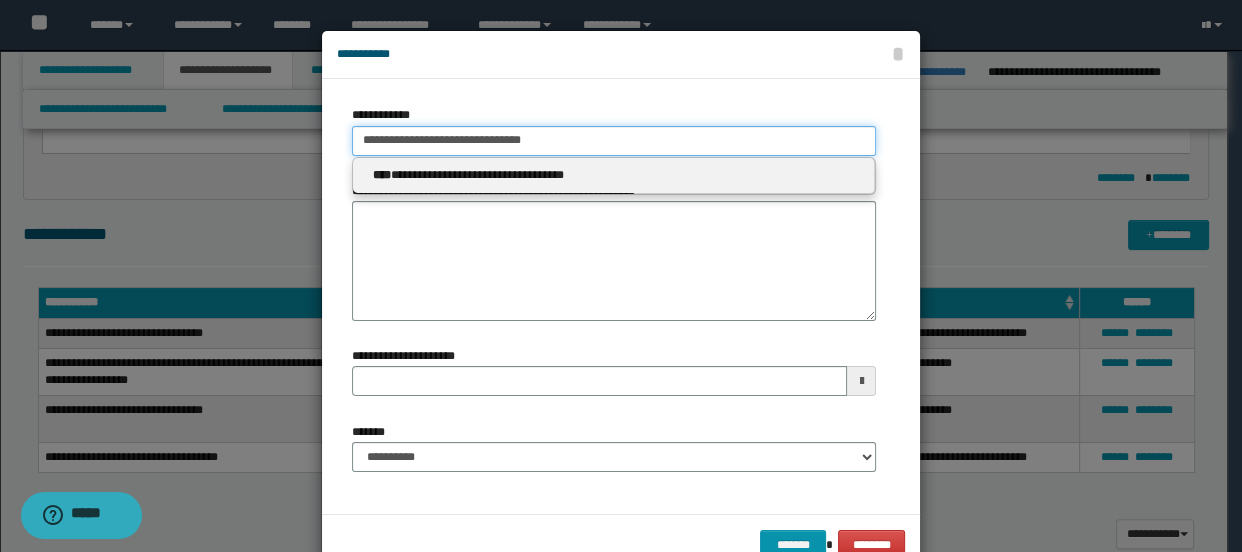 type on "**********" 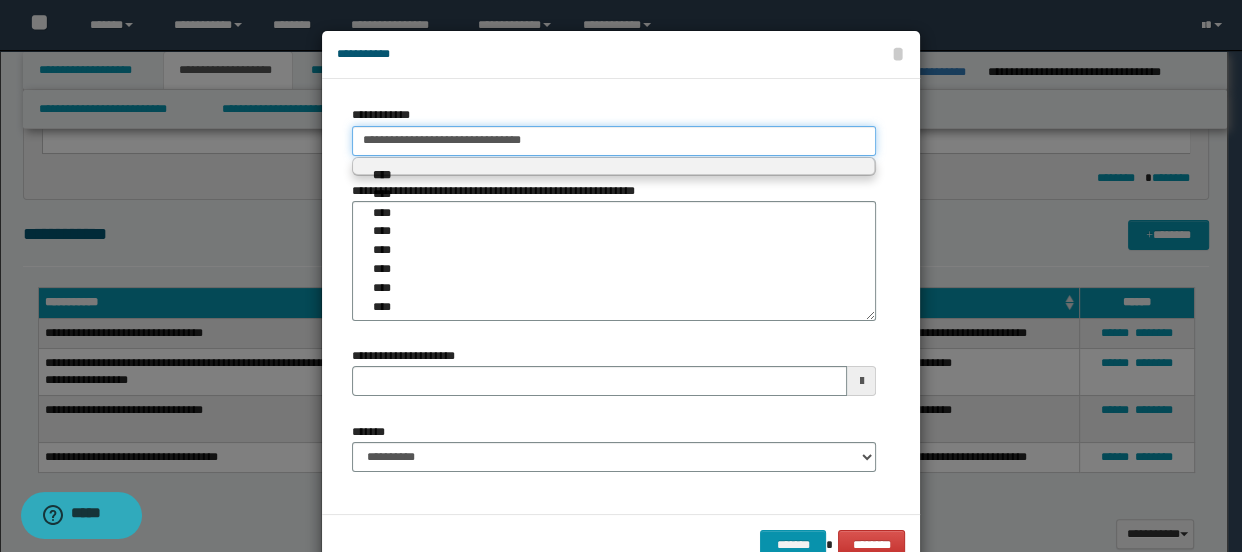 type on "**********" 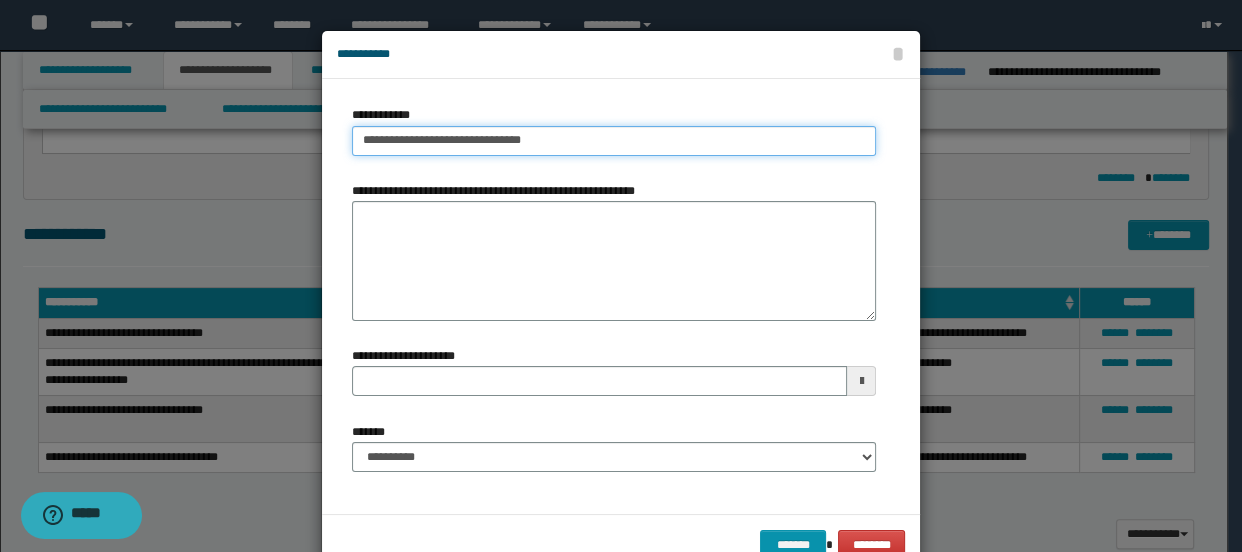 type on "**********" 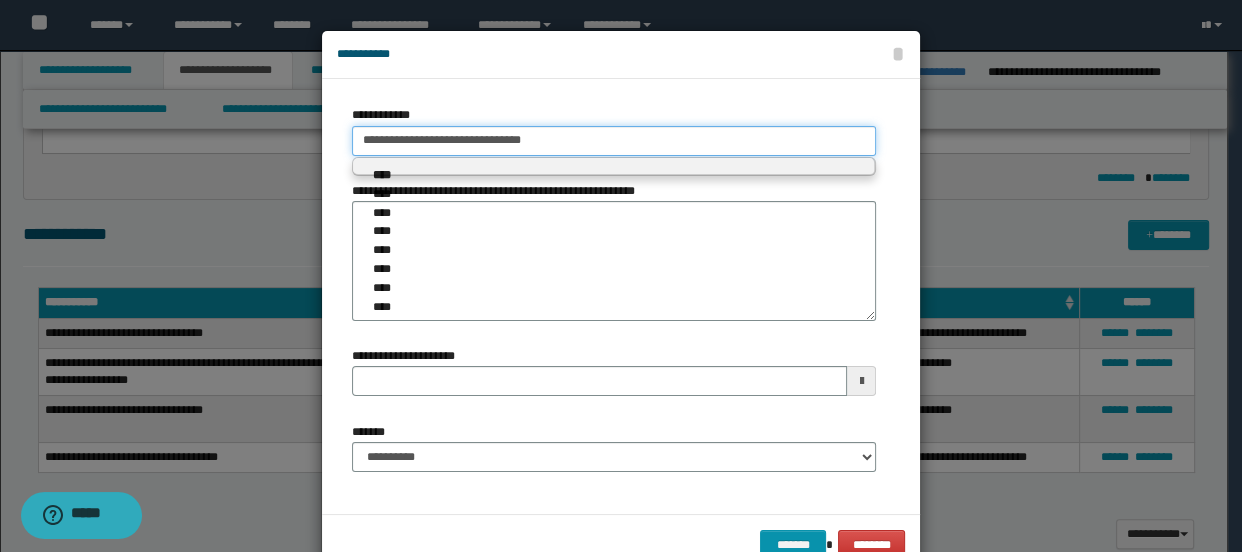 type on "**********" 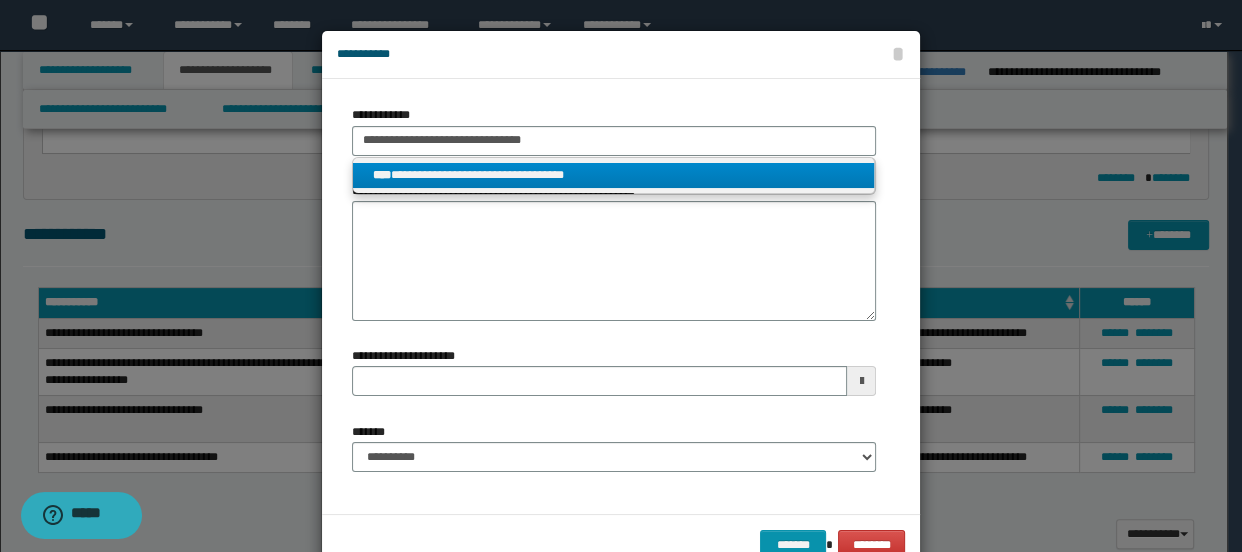 click on "**********" at bounding box center [614, 175] 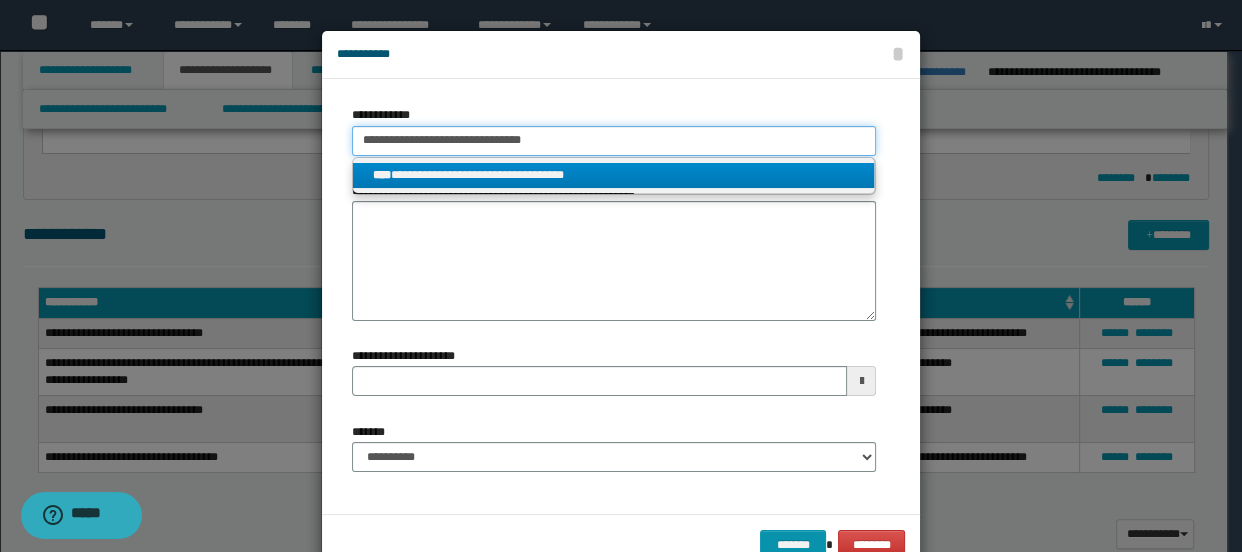 type 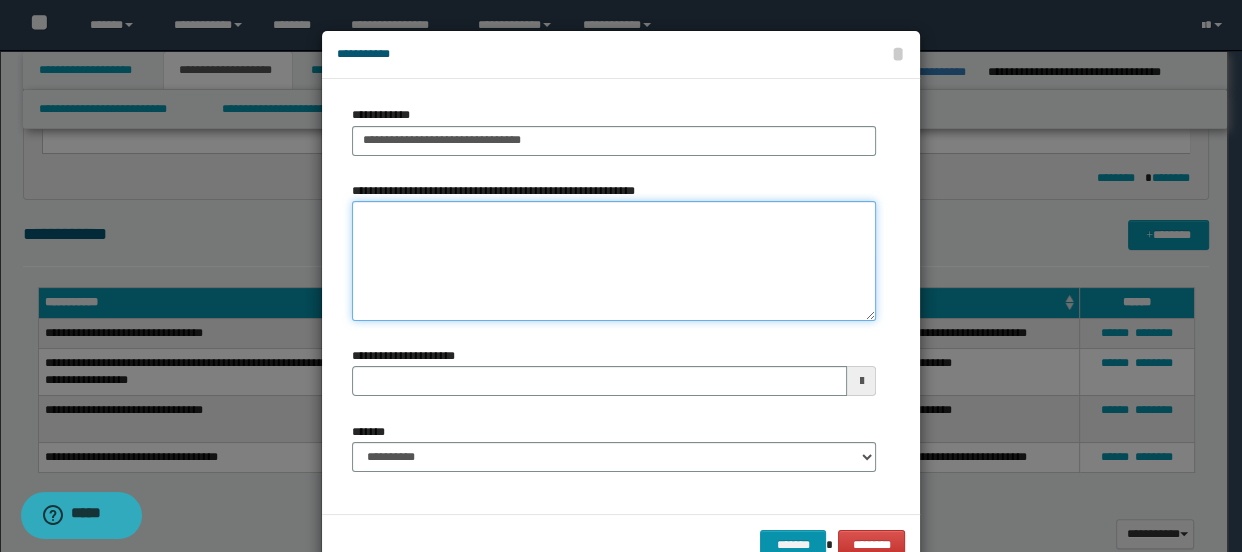click on "**********" at bounding box center [614, 261] 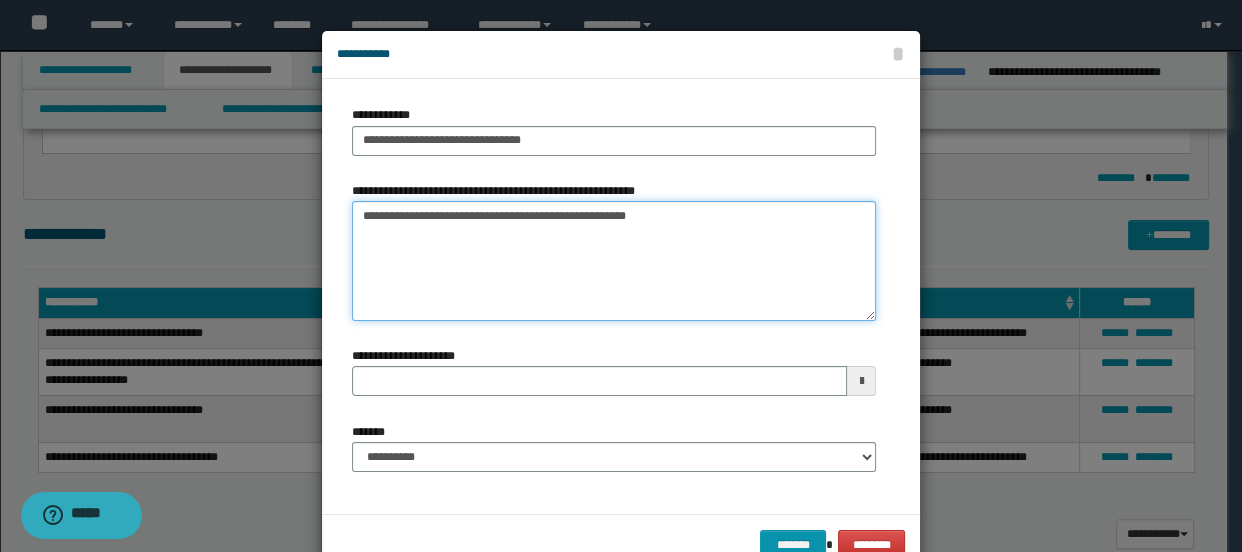 click on "**********" at bounding box center [614, 261] 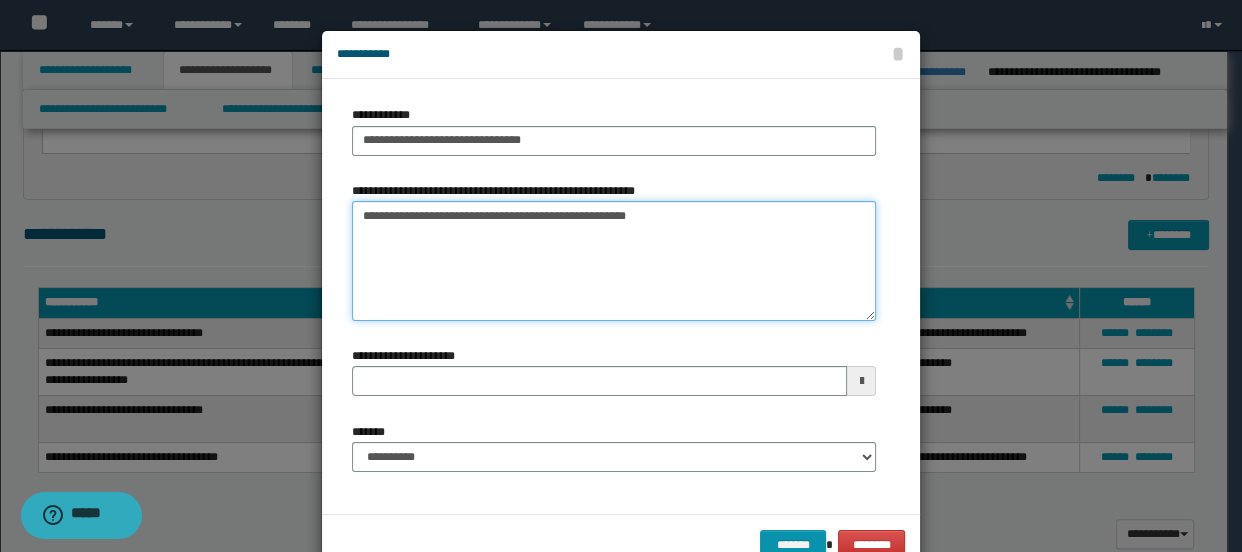 type on "**********" 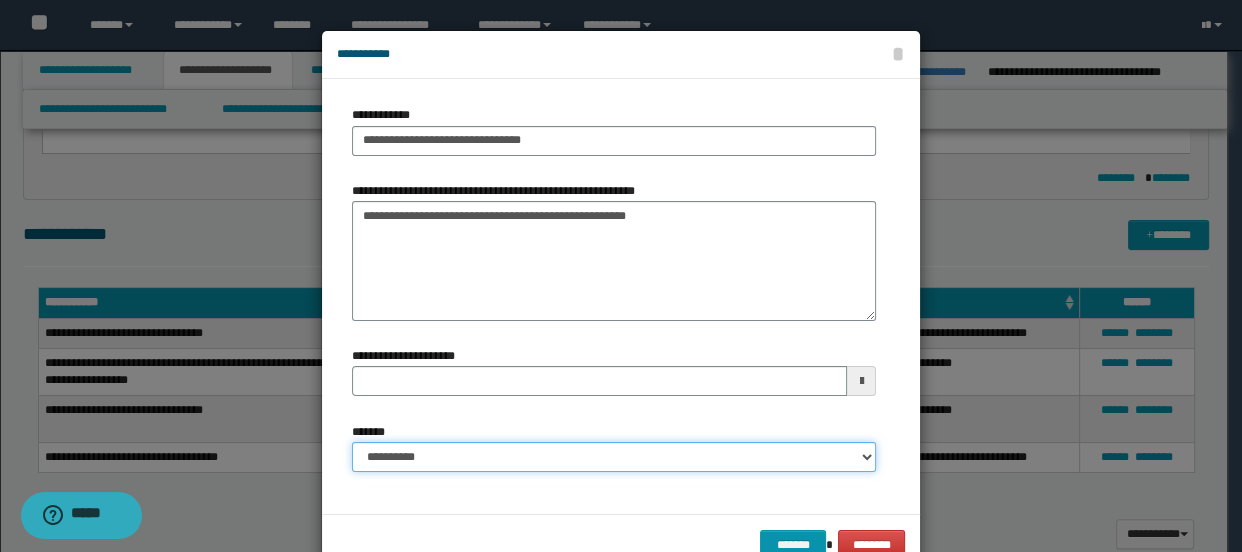 click on "**********" at bounding box center [614, 457] 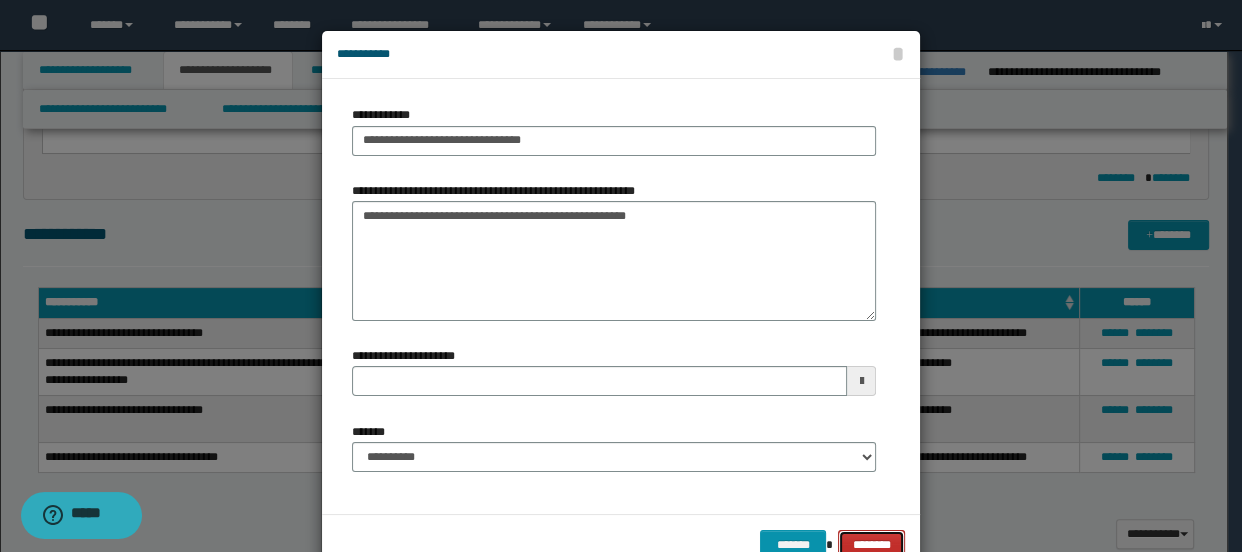 click on "********" at bounding box center (871, 545) 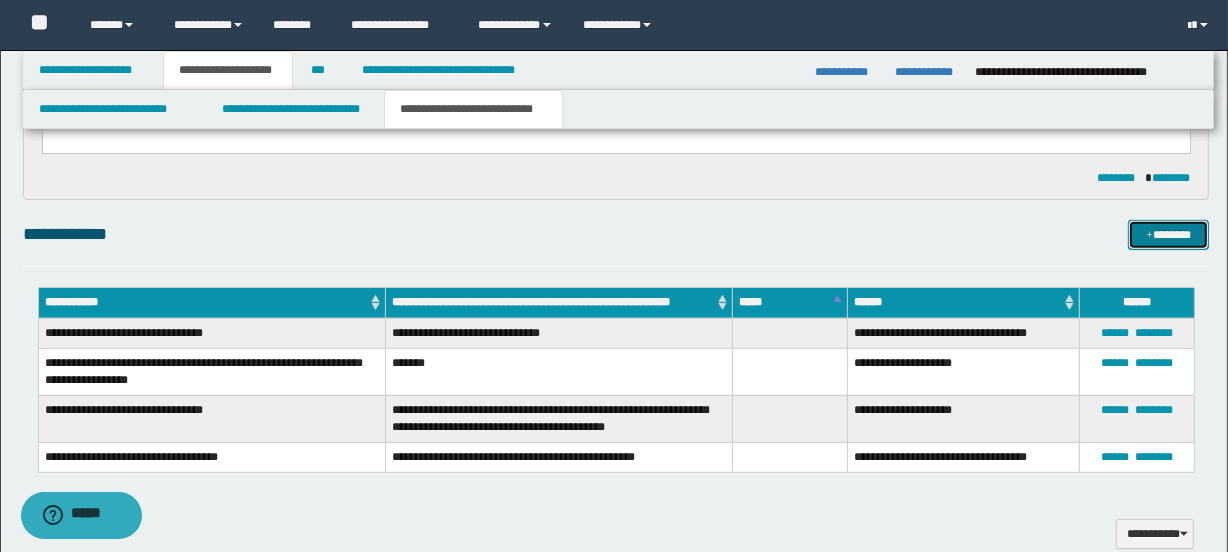 scroll, scrollTop: 653, scrollLeft: 0, axis: vertical 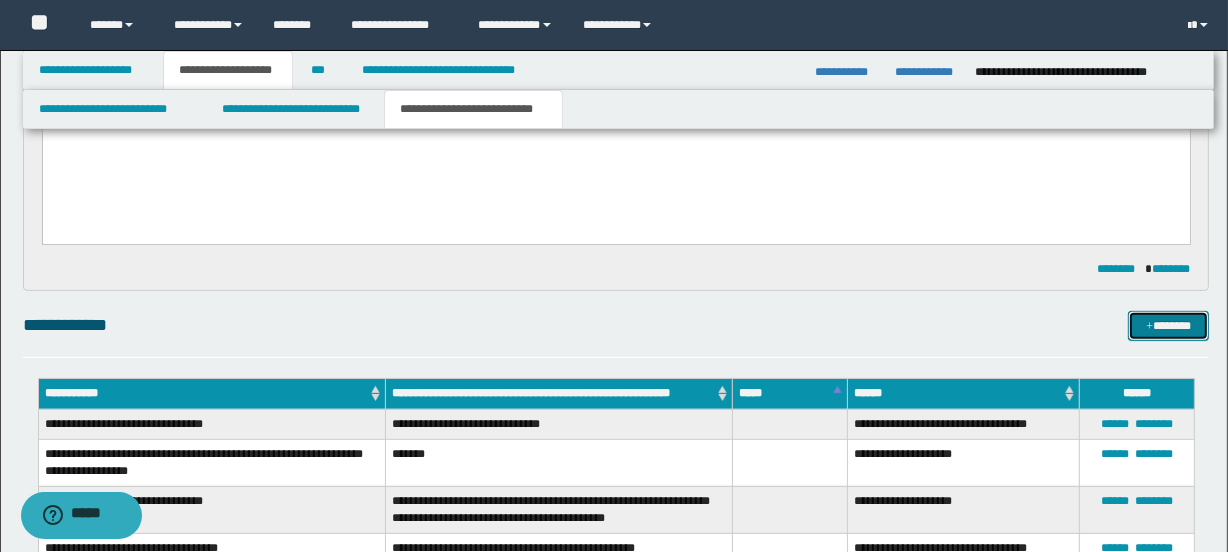 click on "*******" at bounding box center [1168, 326] 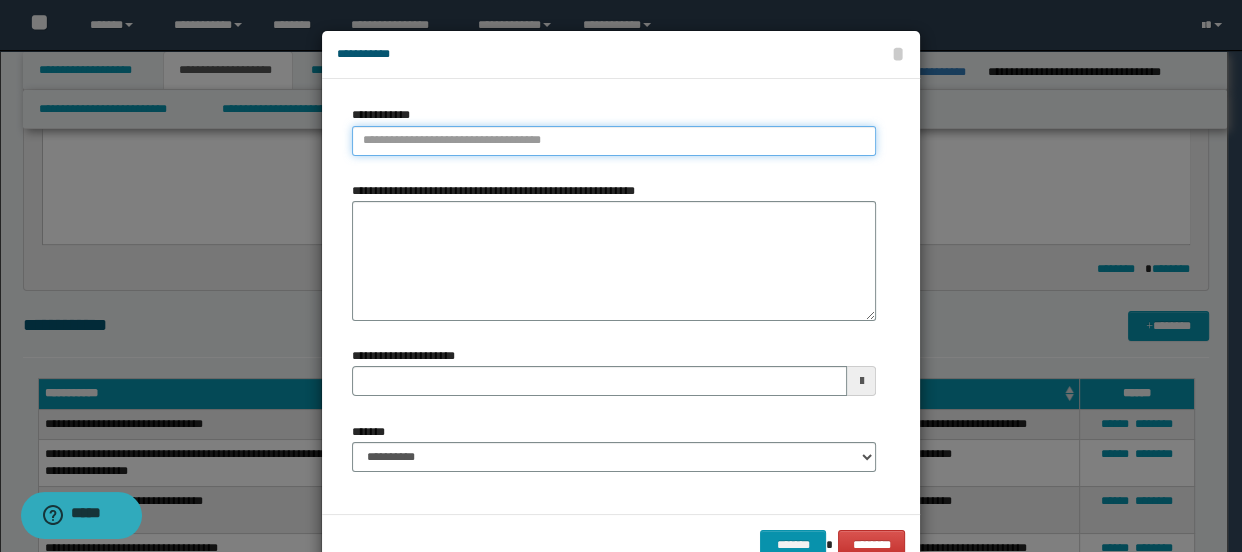 type on "**********" 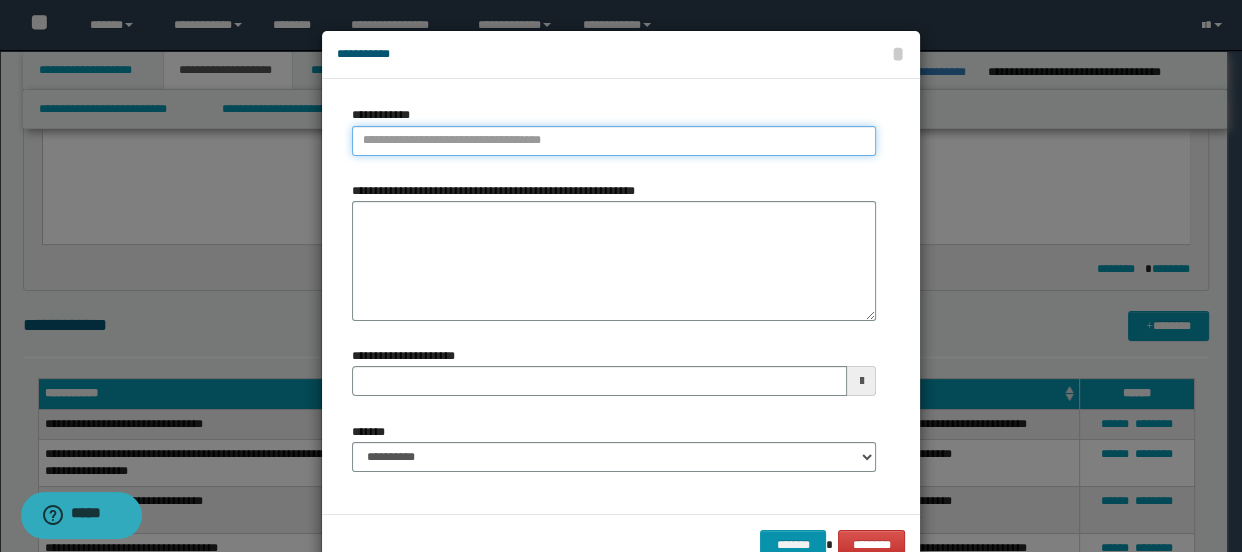 click on "**********" at bounding box center (614, 141) 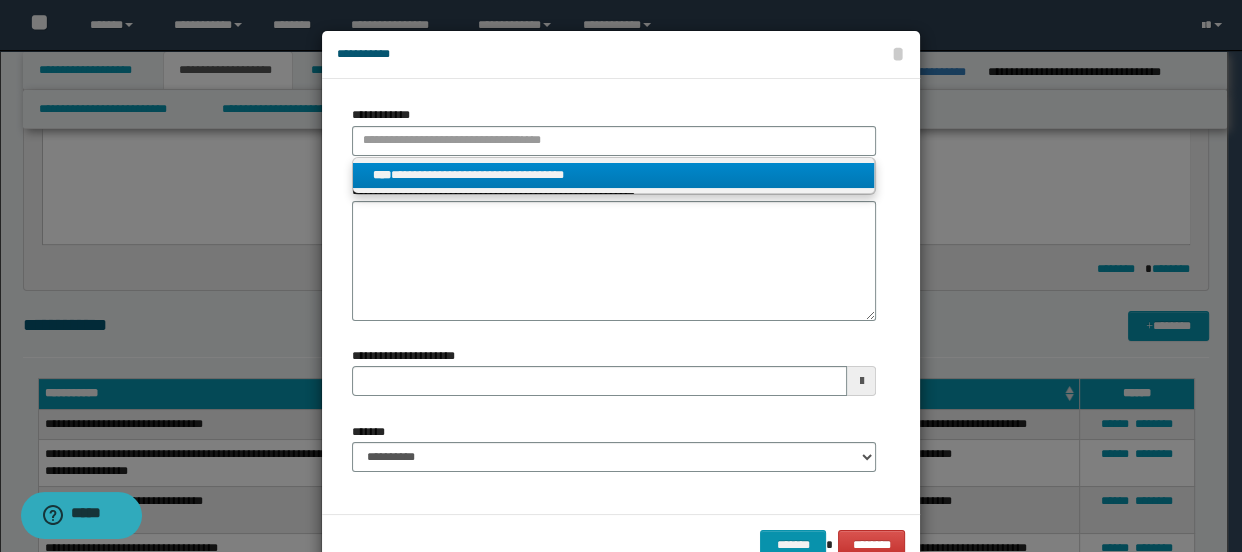 type on "**********" 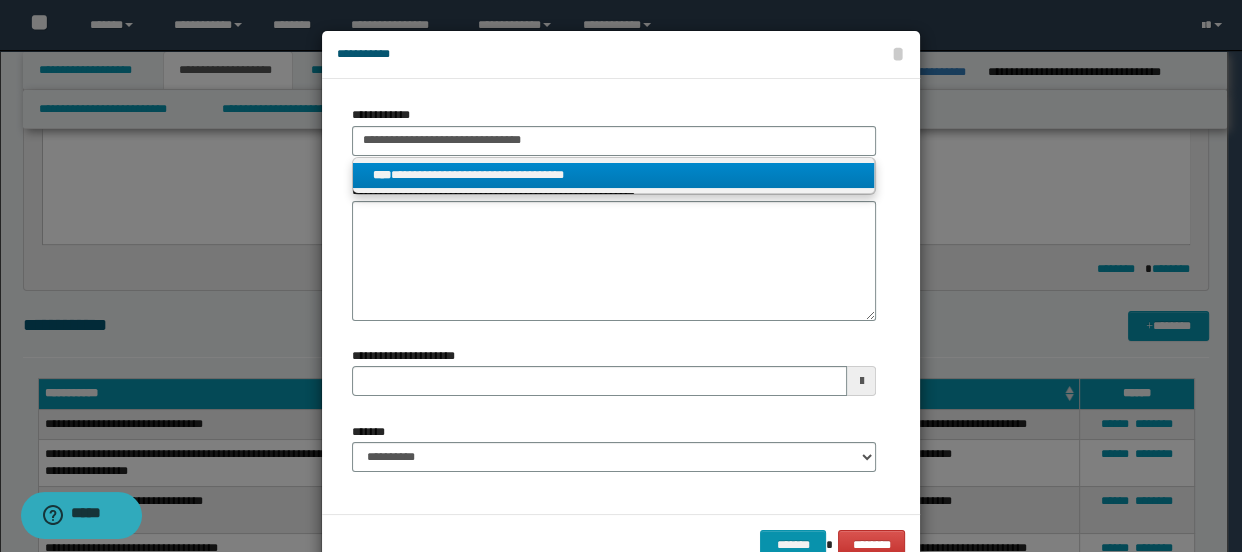 click on "**********" at bounding box center (614, 175) 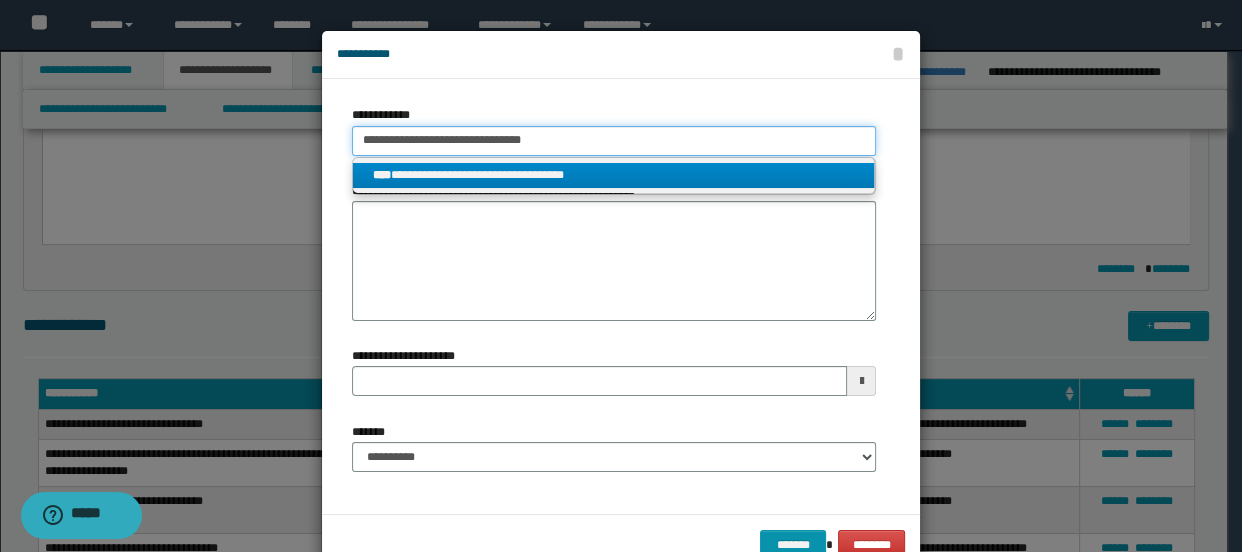type 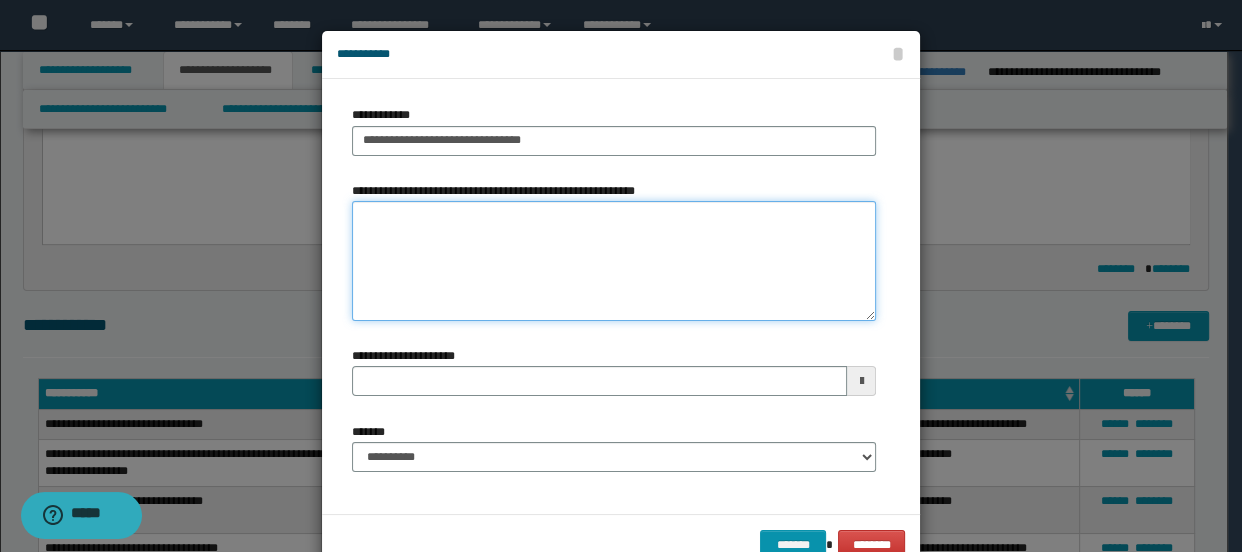 click on "**********" at bounding box center [614, 261] 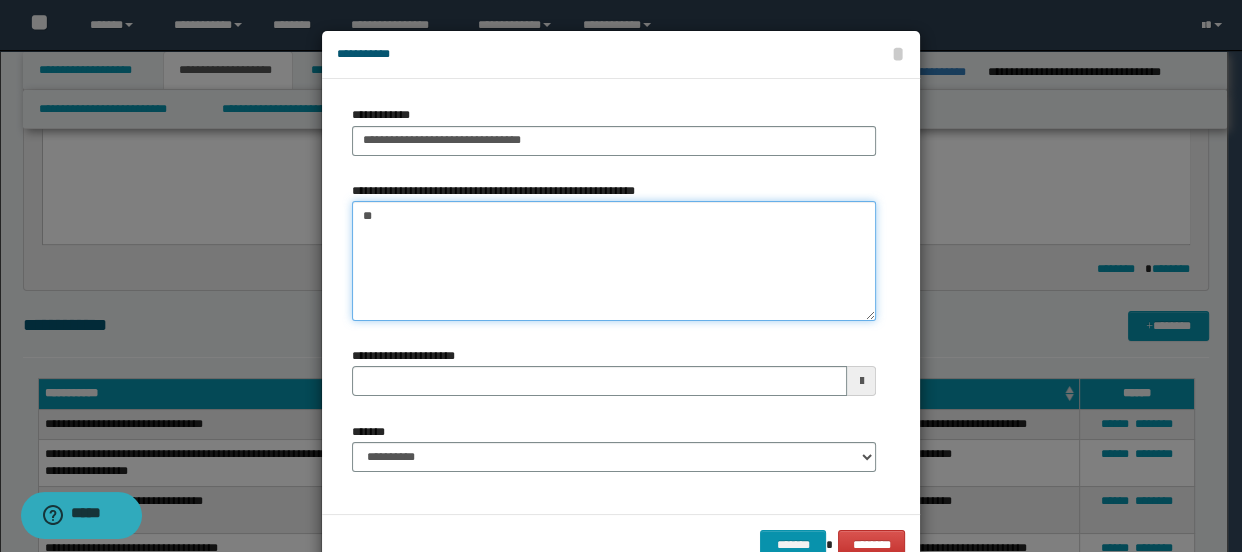 type on "*" 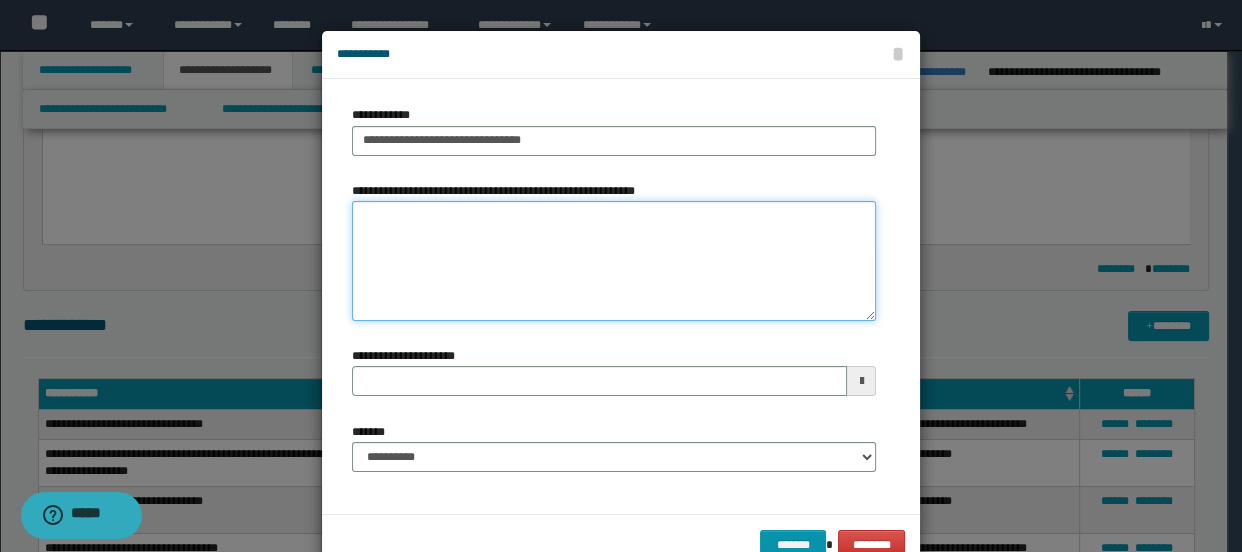 click on "**********" at bounding box center (614, 261) 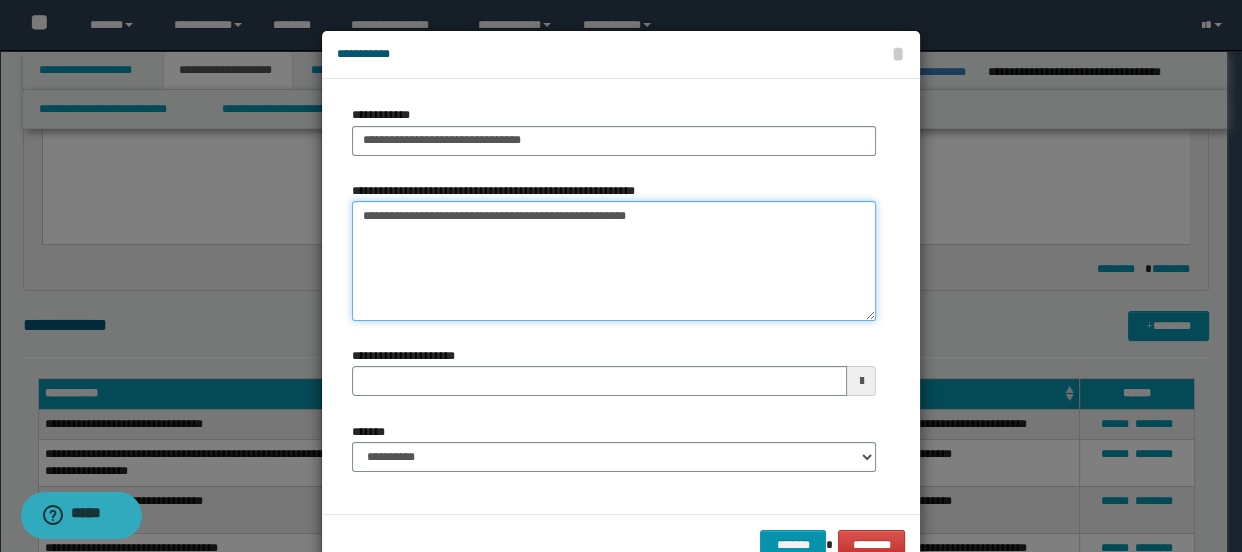 click on "**********" at bounding box center (614, 261) 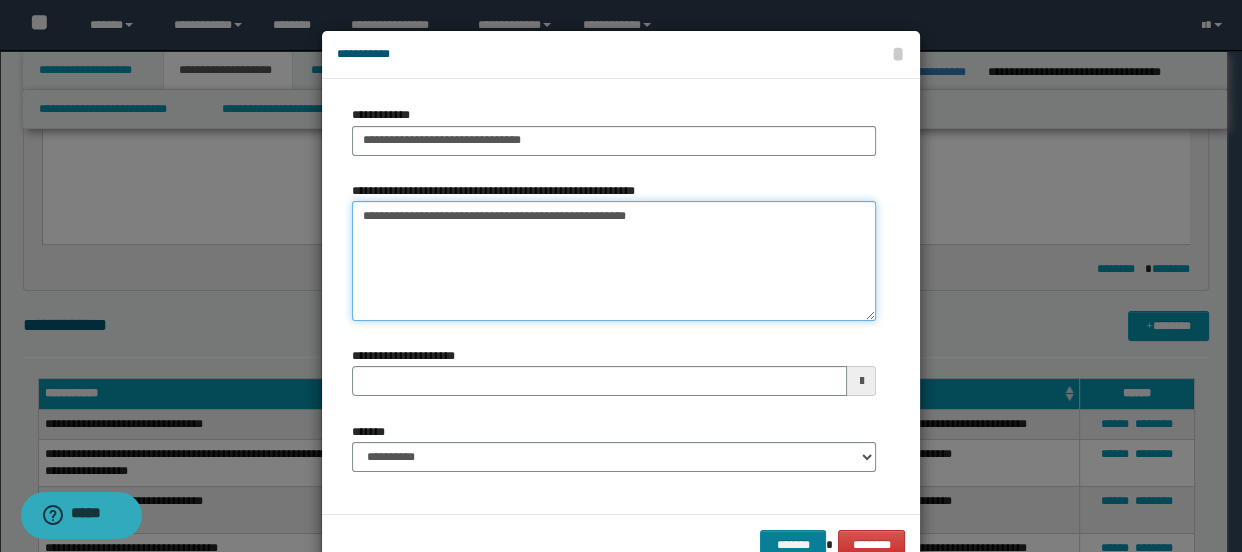 type on "**********" 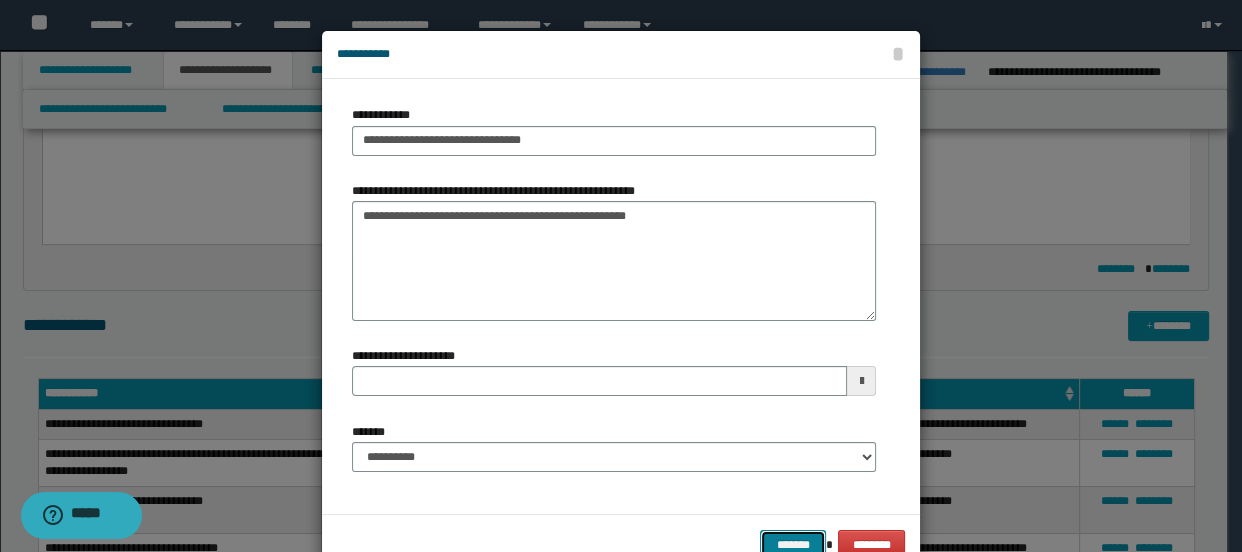 click on "*******" at bounding box center (792, 545) 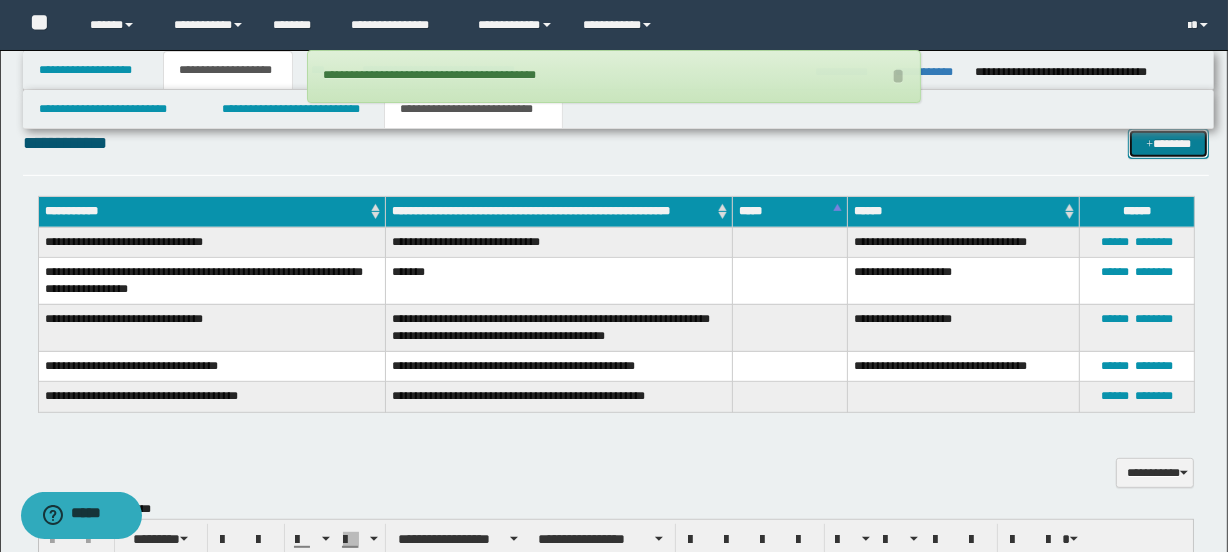 scroll, scrollTop: 926, scrollLeft: 0, axis: vertical 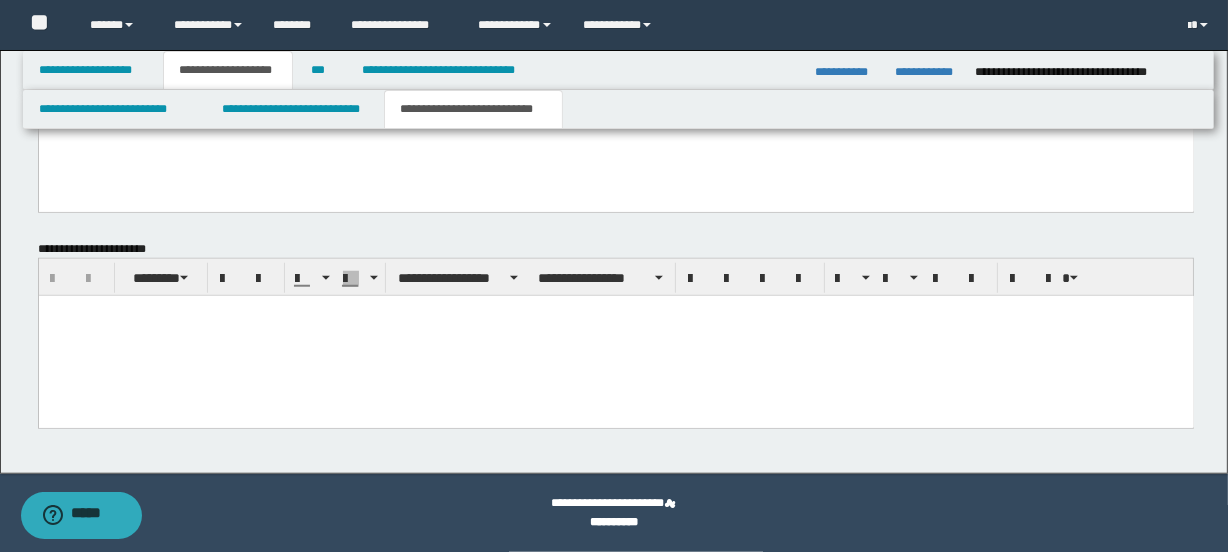 click at bounding box center [615, 311] 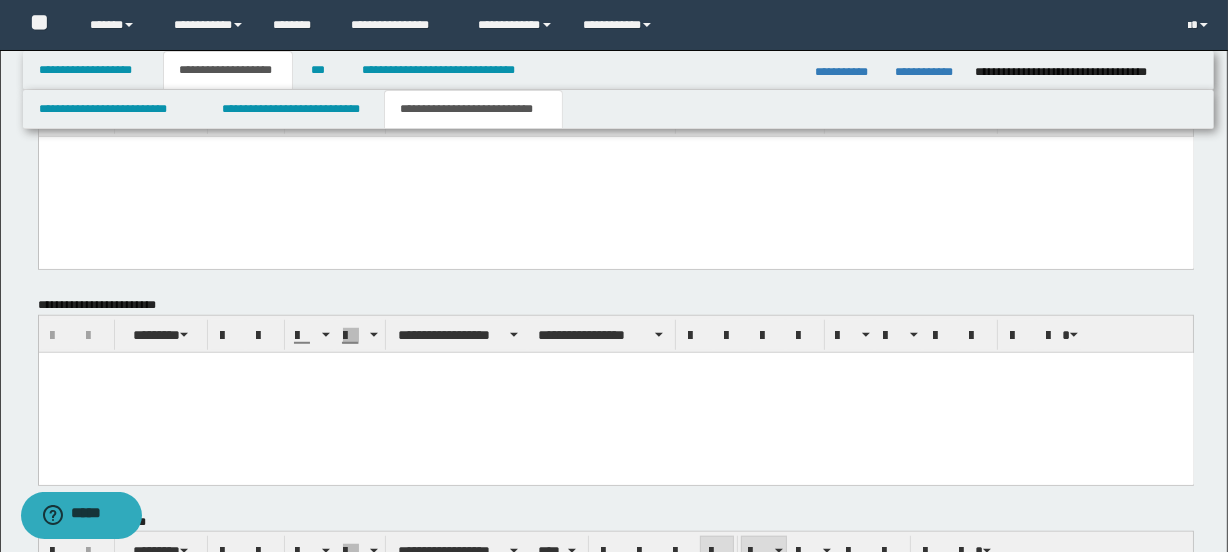 scroll, scrollTop: 1073, scrollLeft: 0, axis: vertical 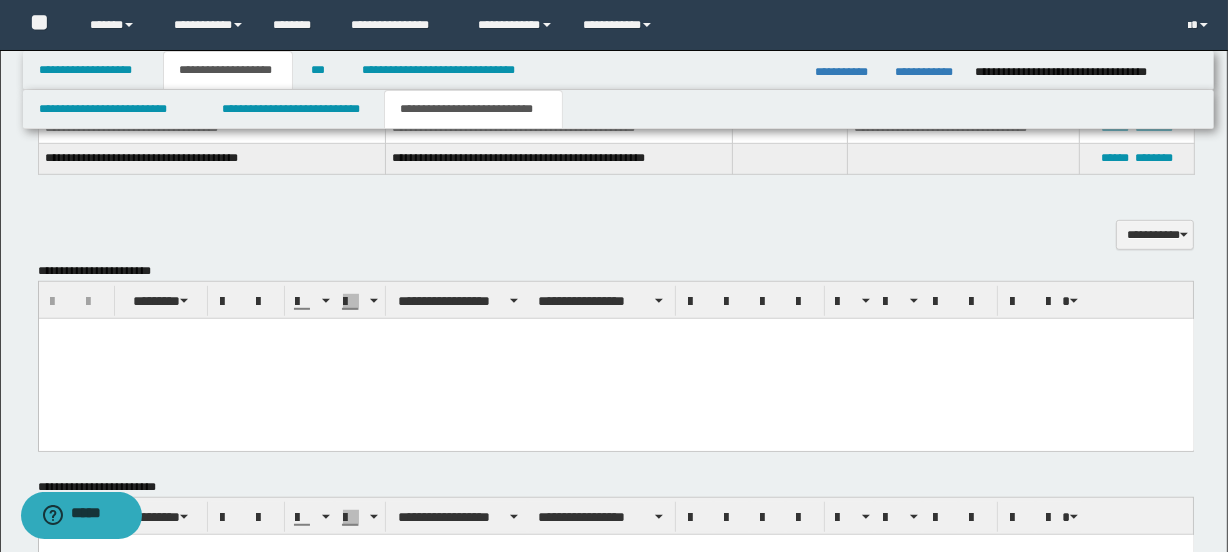 click at bounding box center [615, 358] 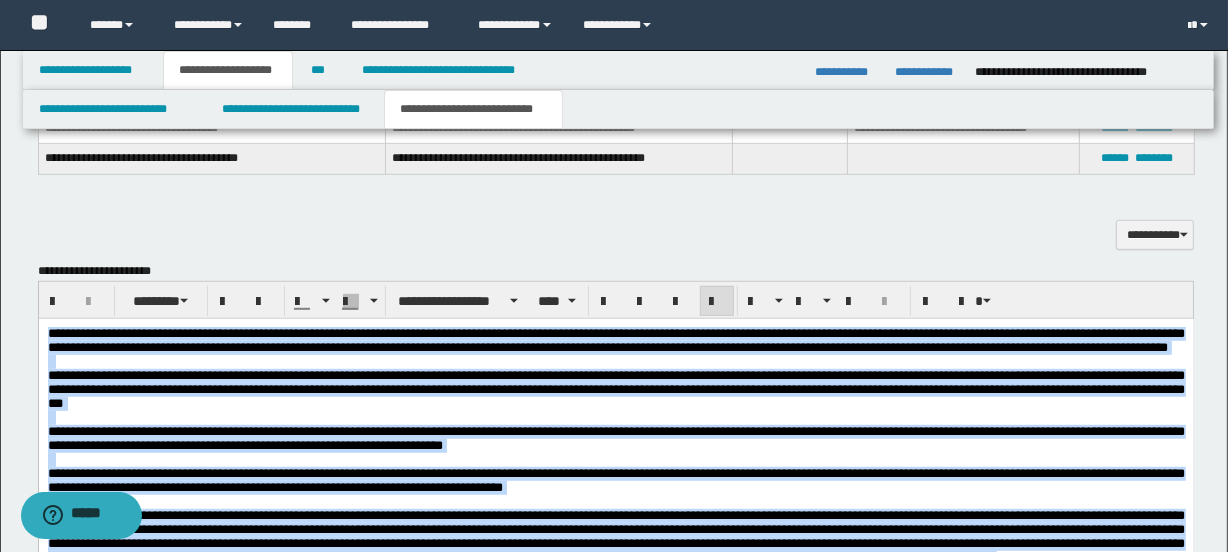 click at bounding box center (717, 301) 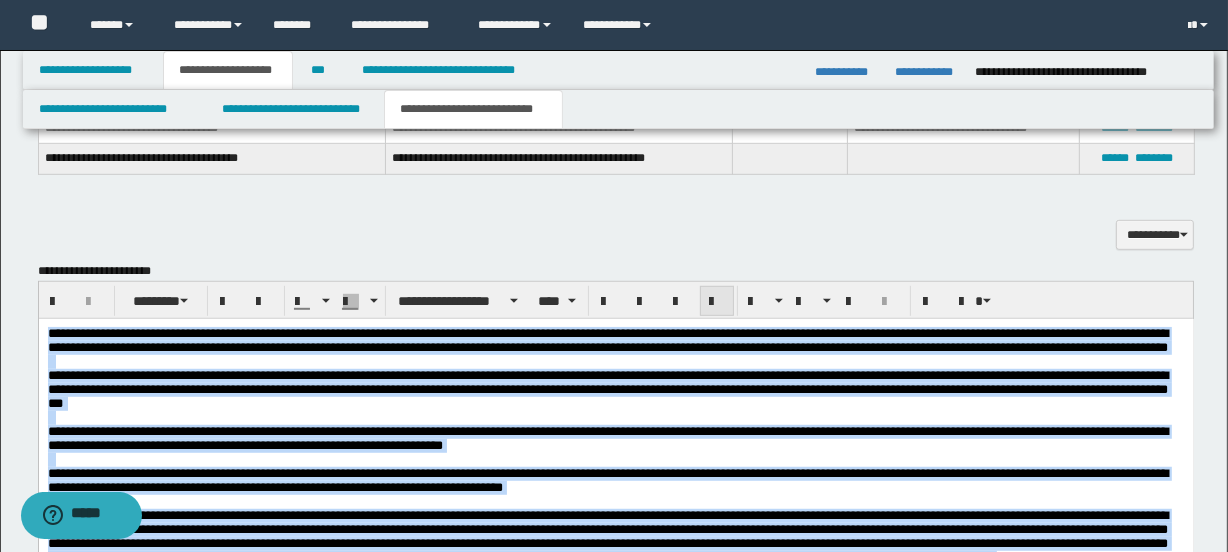 click at bounding box center (717, 302) 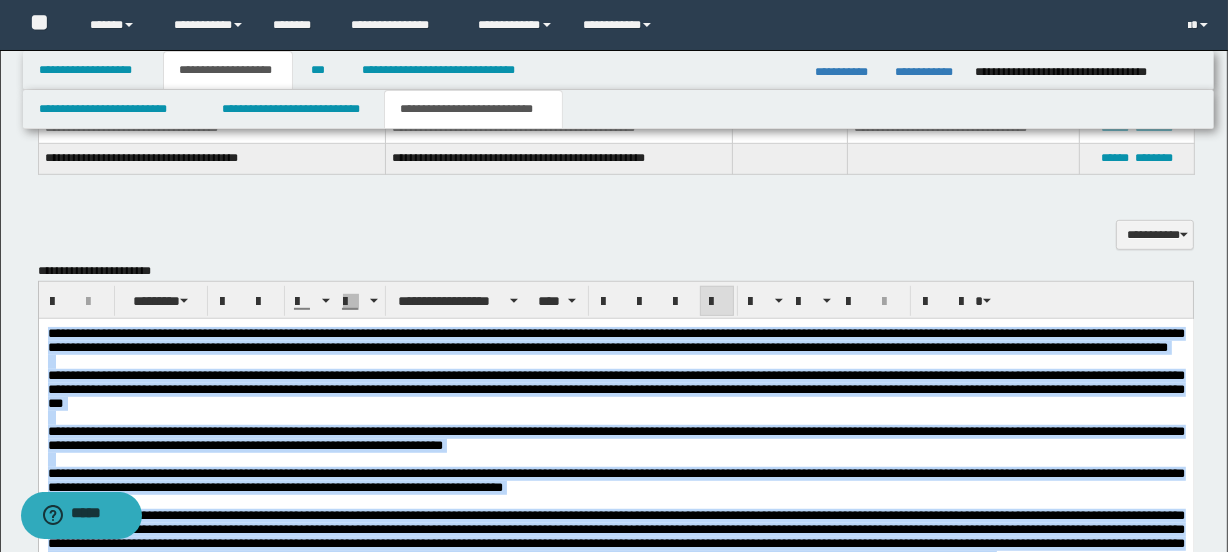 click on "**********" at bounding box center [615, 340] 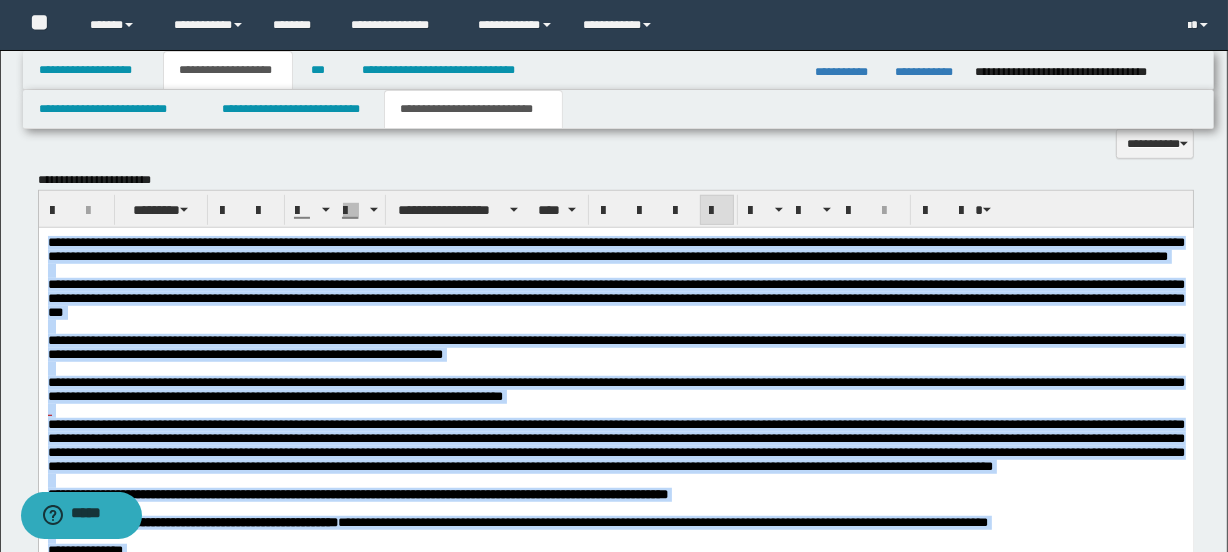 scroll, scrollTop: 1255, scrollLeft: 0, axis: vertical 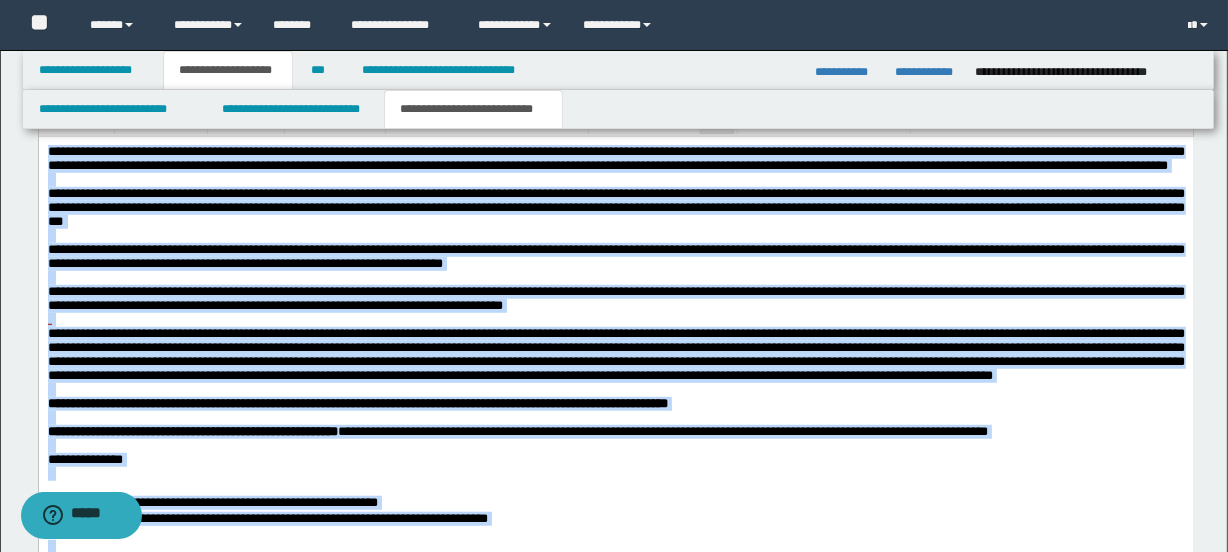 click on "**********" at bounding box center [615, 297] 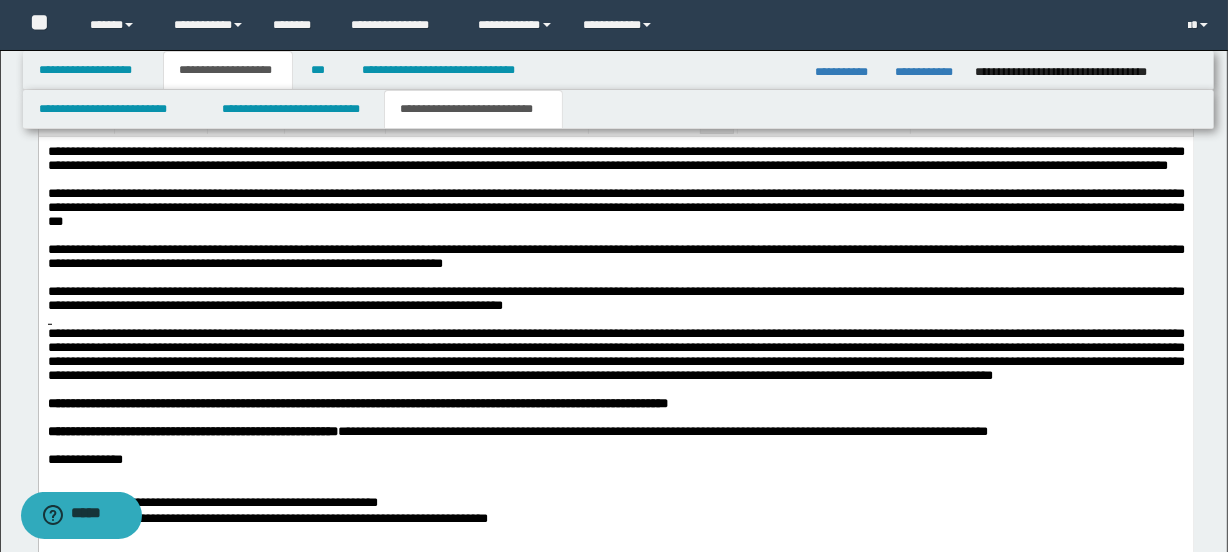scroll, scrollTop: 1437, scrollLeft: 0, axis: vertical 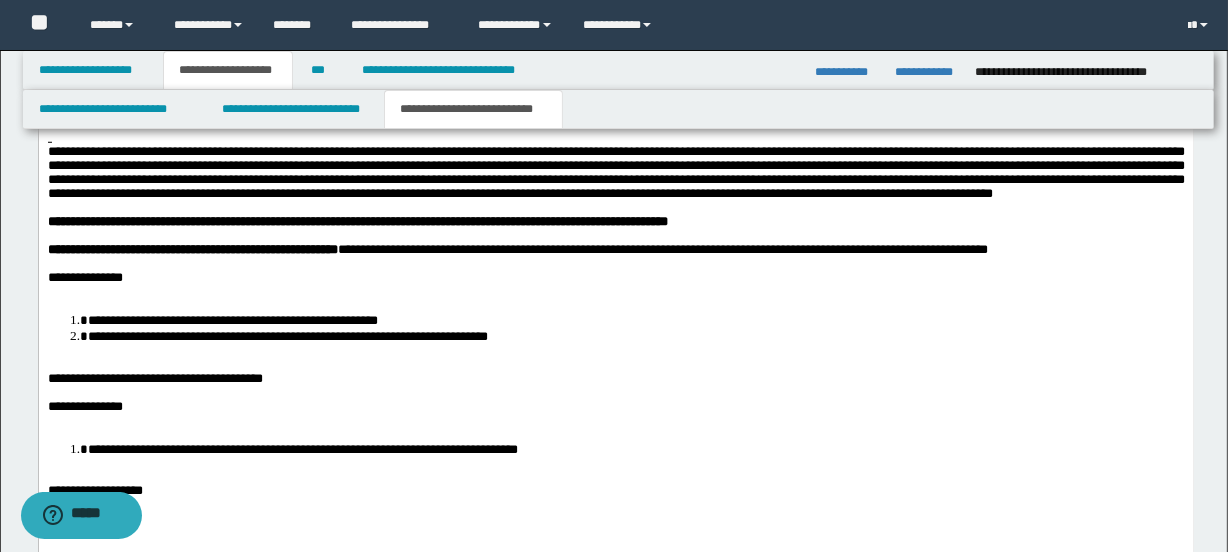 click on "**********" at bounding box center (232, 320) 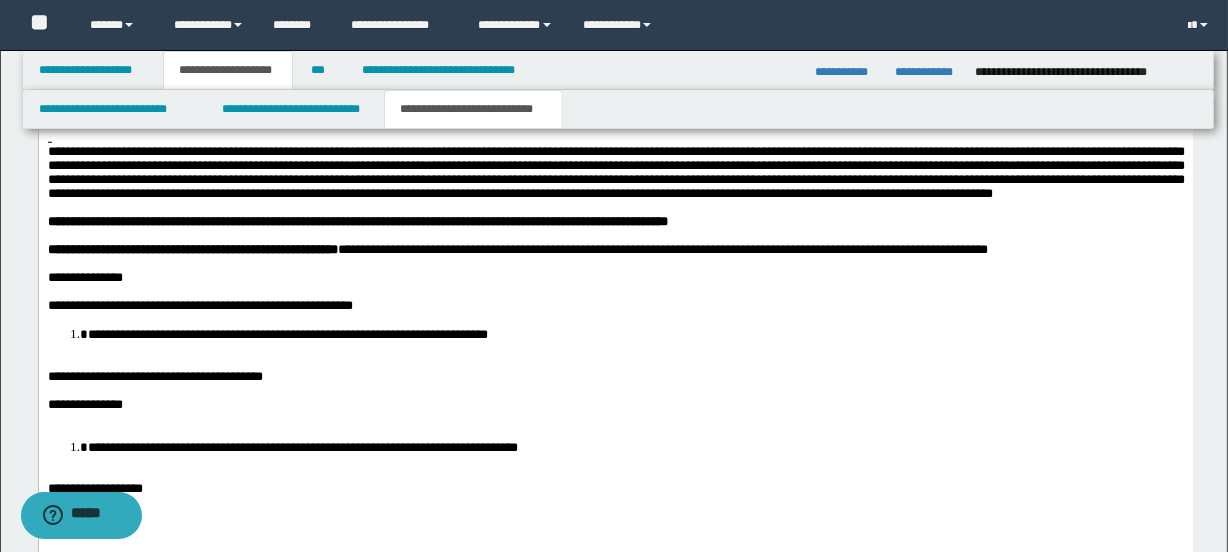 click on "**********" at bounding box center (287, 334) 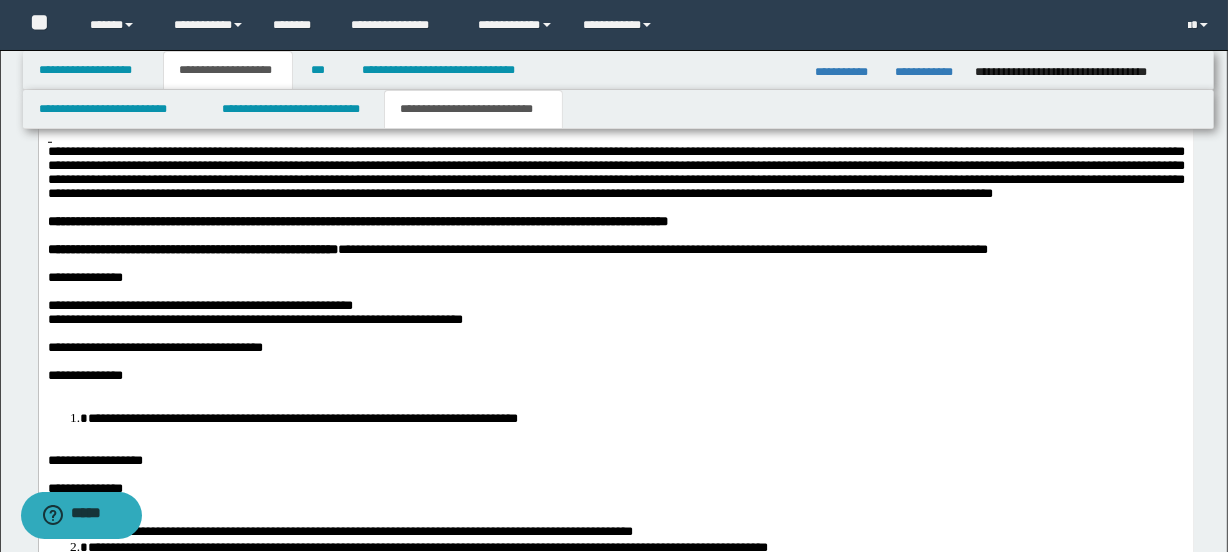 scroll, scrollTop: 1528, scrollLeft: 0, axis: vertical 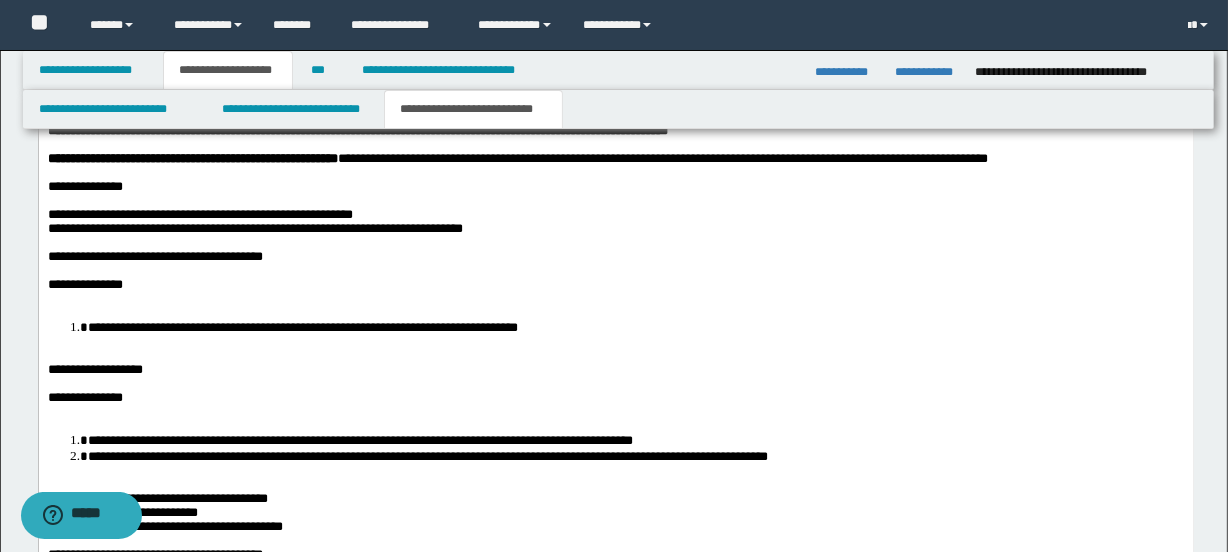 click on "**********" at bounding box center [302, 327] 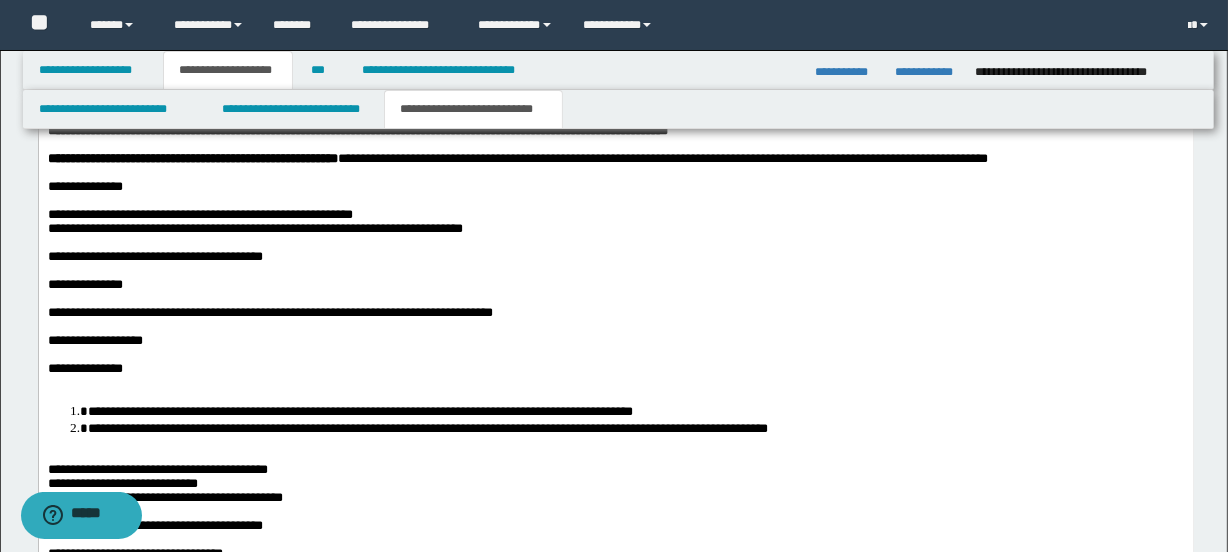 scroll, scrollTop: 1619, scrollLeft: 0, axis: vertical 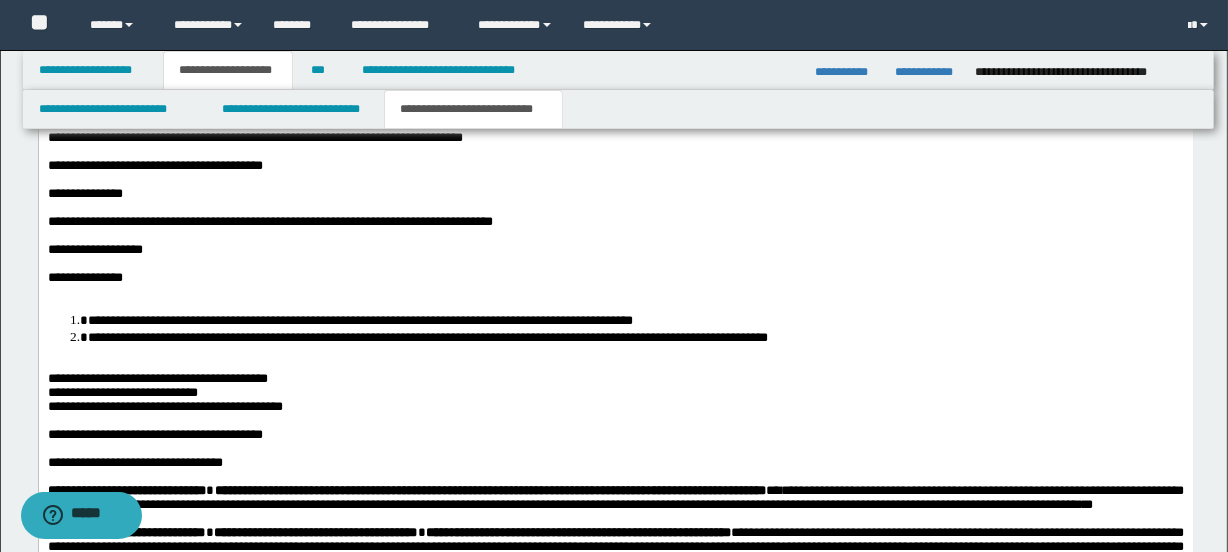 click on "**********" at bounding box center [337, 320] 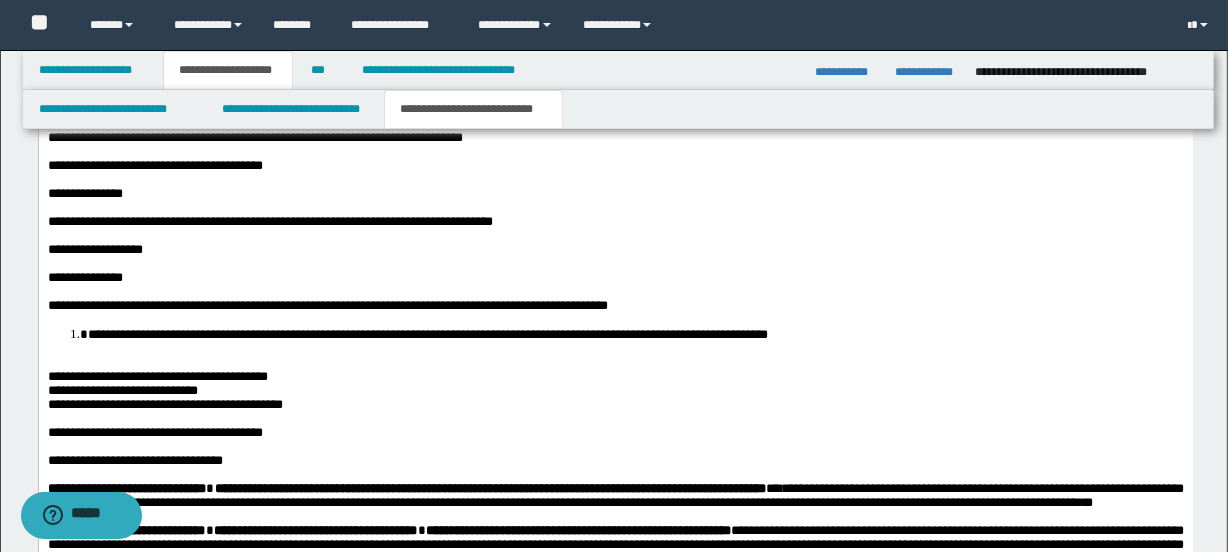 click on "**********" at bounding box center (635, 334) 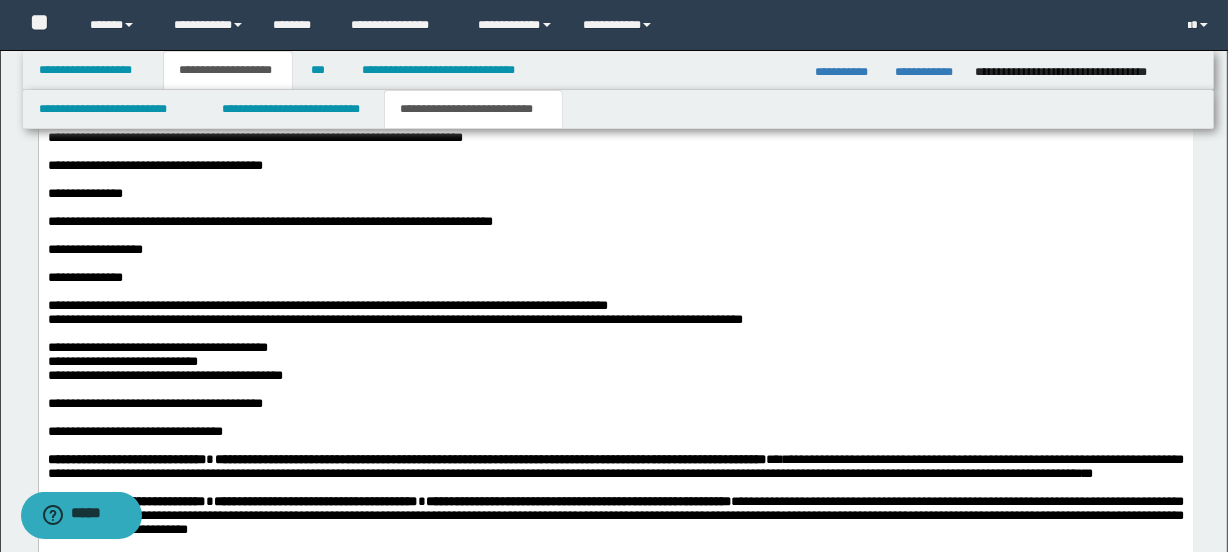 scroll, scrollTop: 1710, scrollLeft: 0, axis: vertical 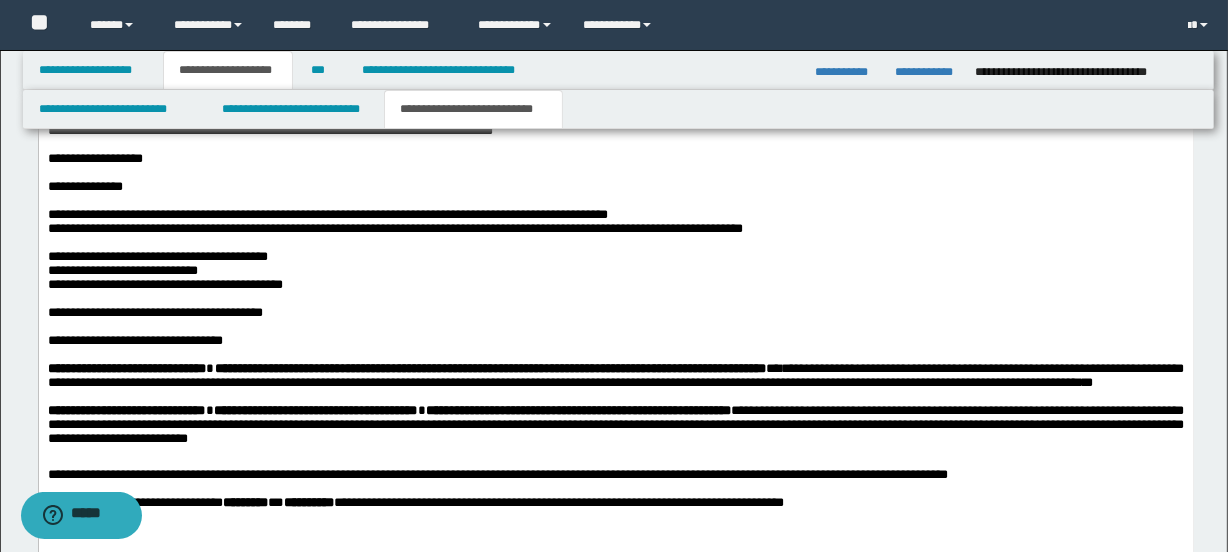 click on "**********" at bounding box center [122, 270] 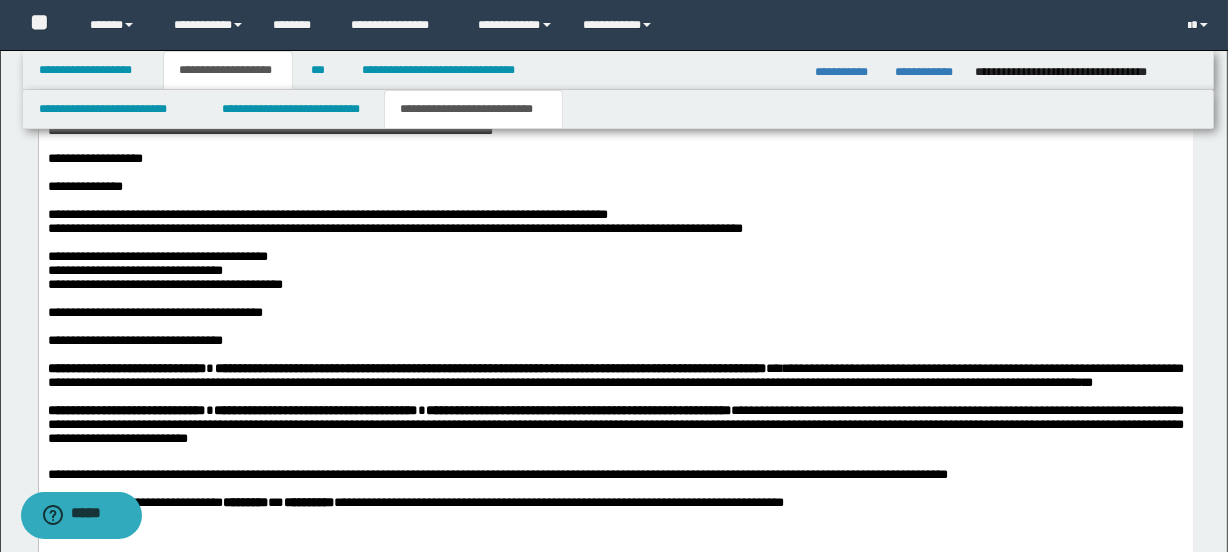 click on "**********" at bounding box center (157, 256) 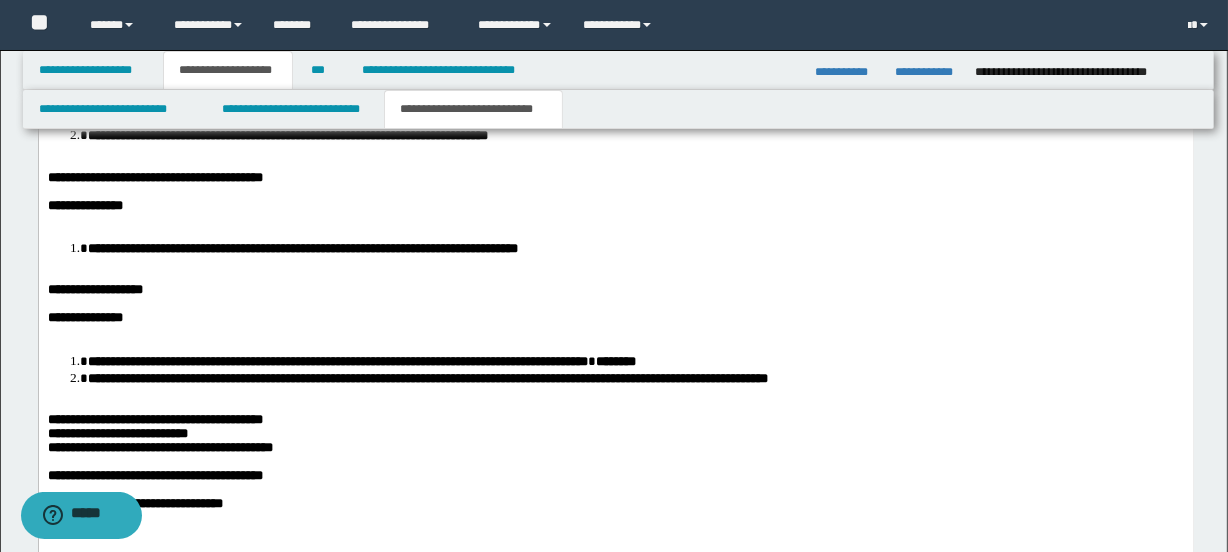scroll, scrollTop: 2255, scrollLeft: 0, axis: vertical 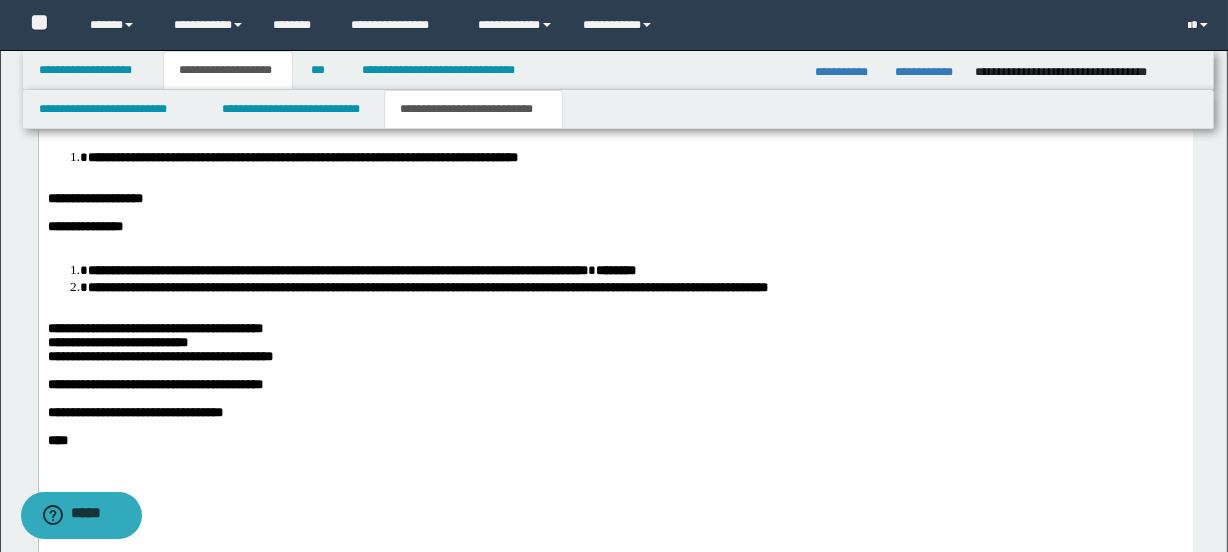 click on "**********" at bounding box center [232, 28] 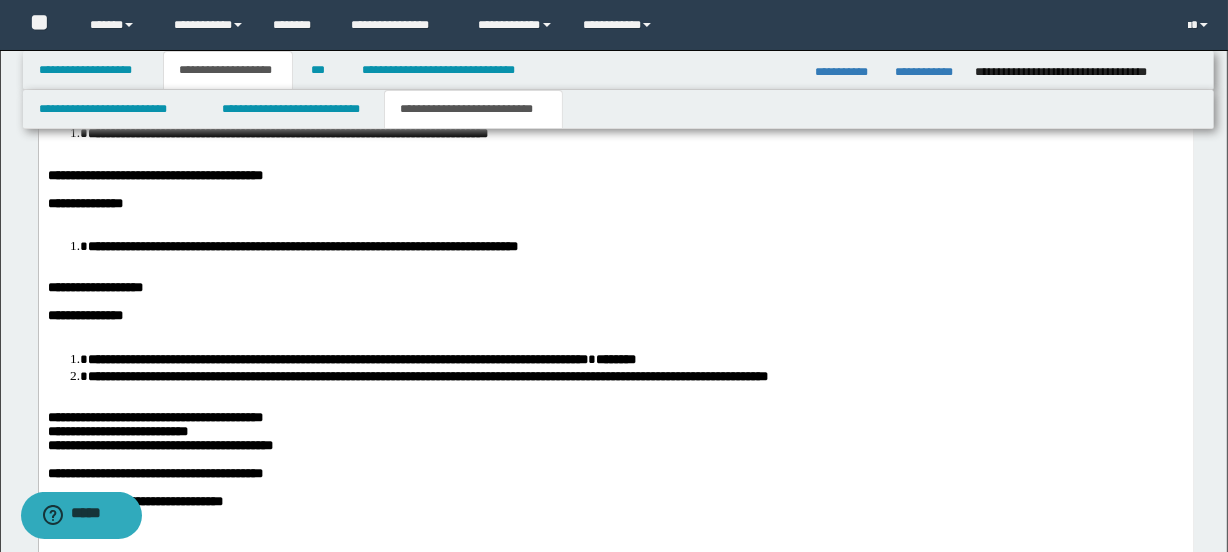 click on "**********" at bounding box center (635, 133) 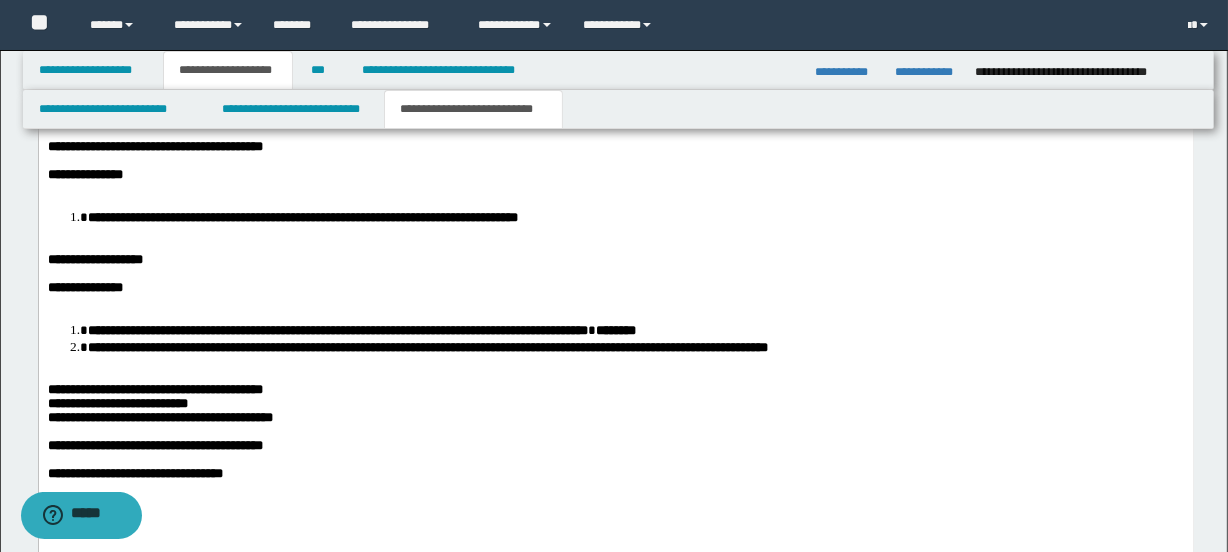scroll, scrollTop: 2255, scrollLeft: 0, axis: vertical 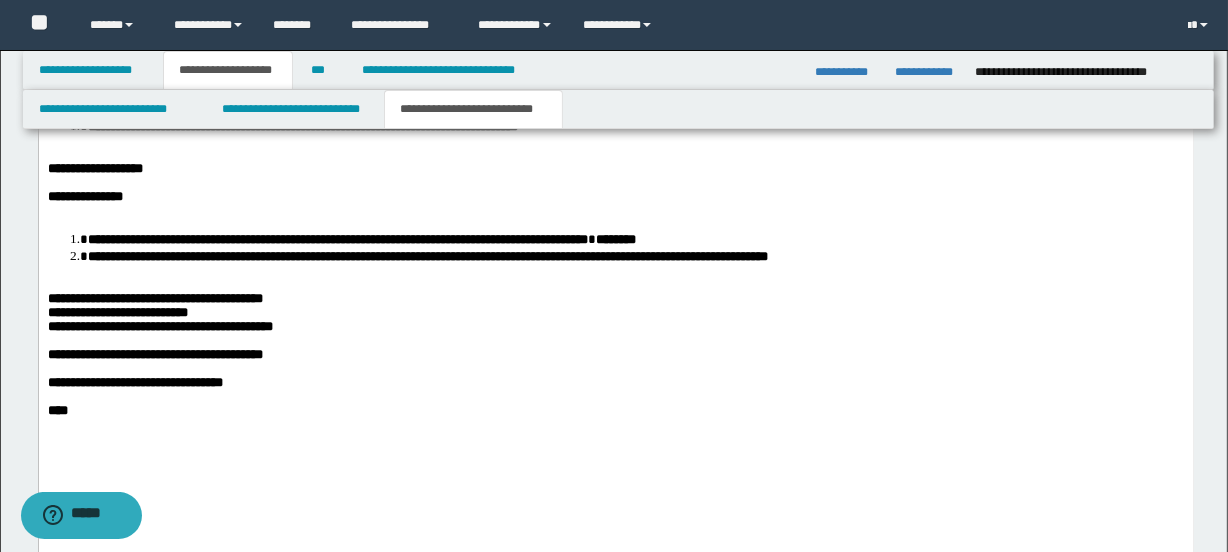 click on "**********" at bounding box center [302, 126] 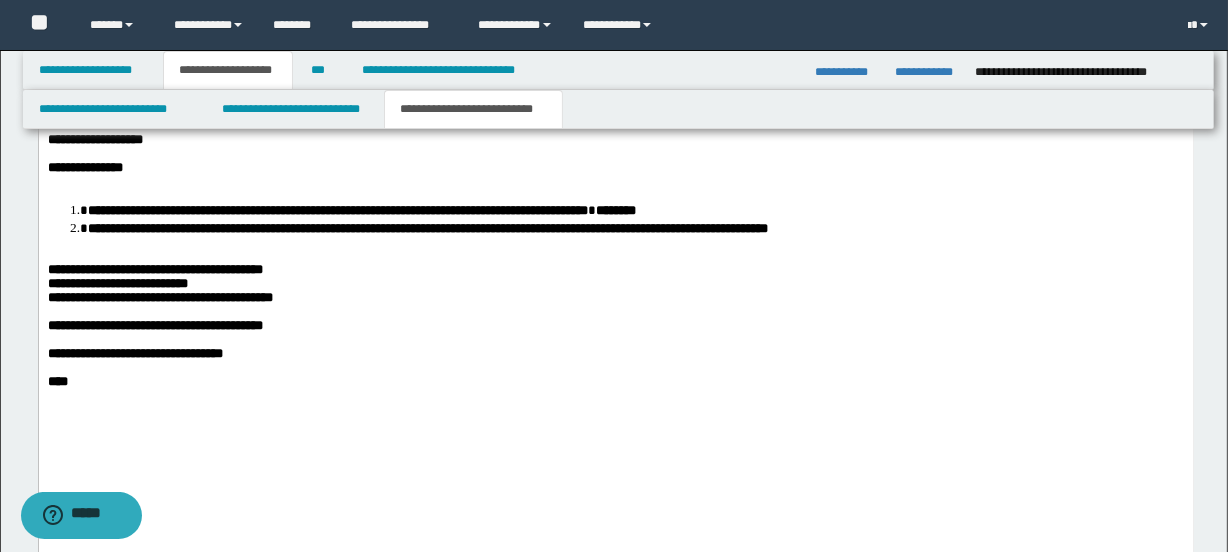 scroll, scrollTop: 2346, scrollLeft: 0, axis: vertical 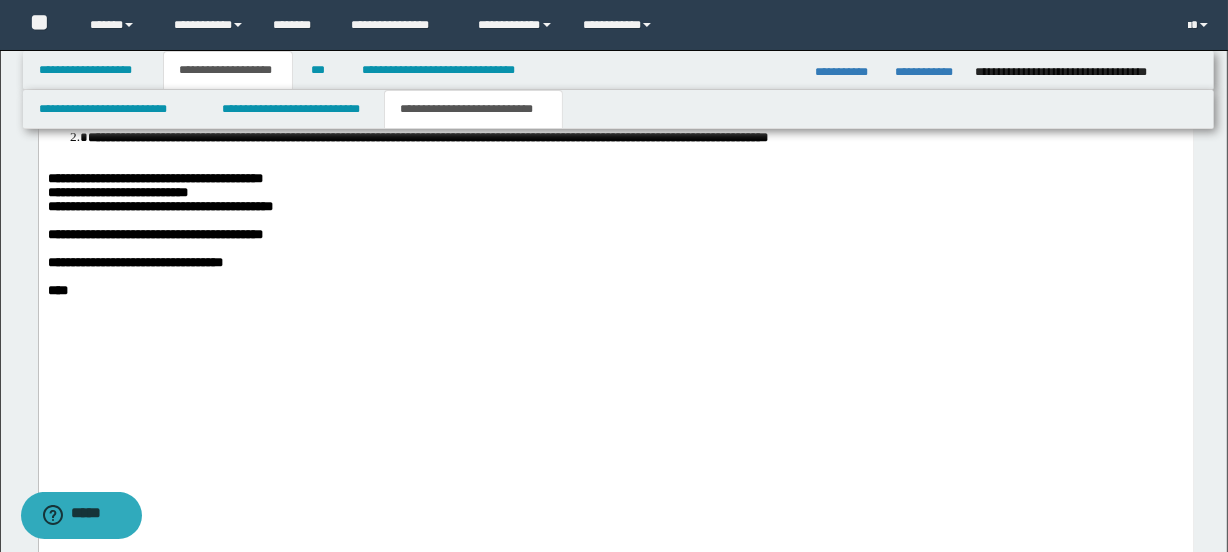 click on "**********" at bounding box center [337, 119] 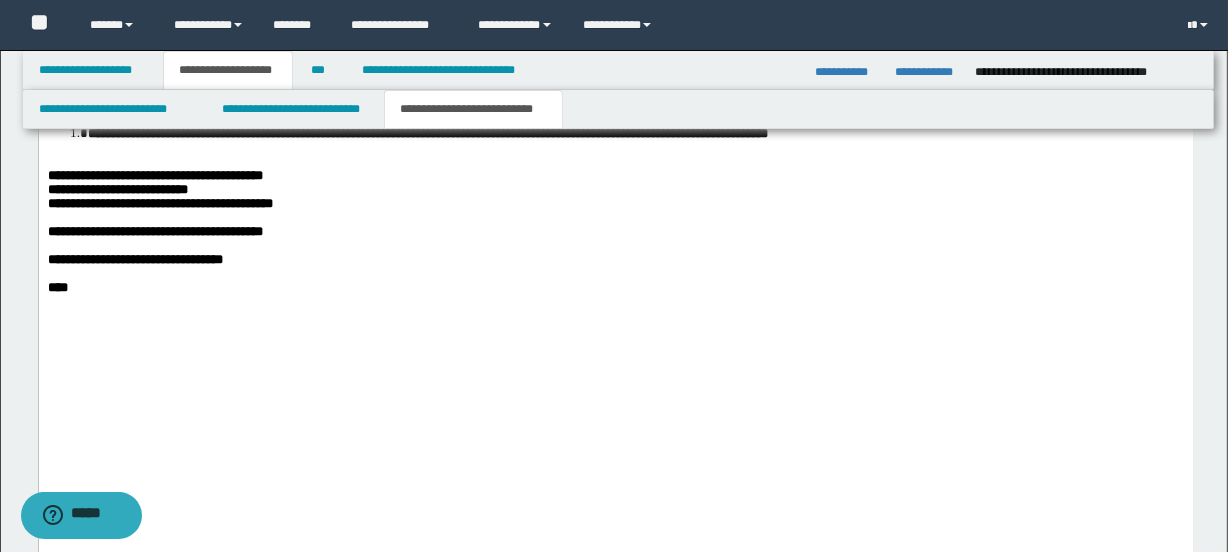 click on "**********" at bounding box center (635, 133) 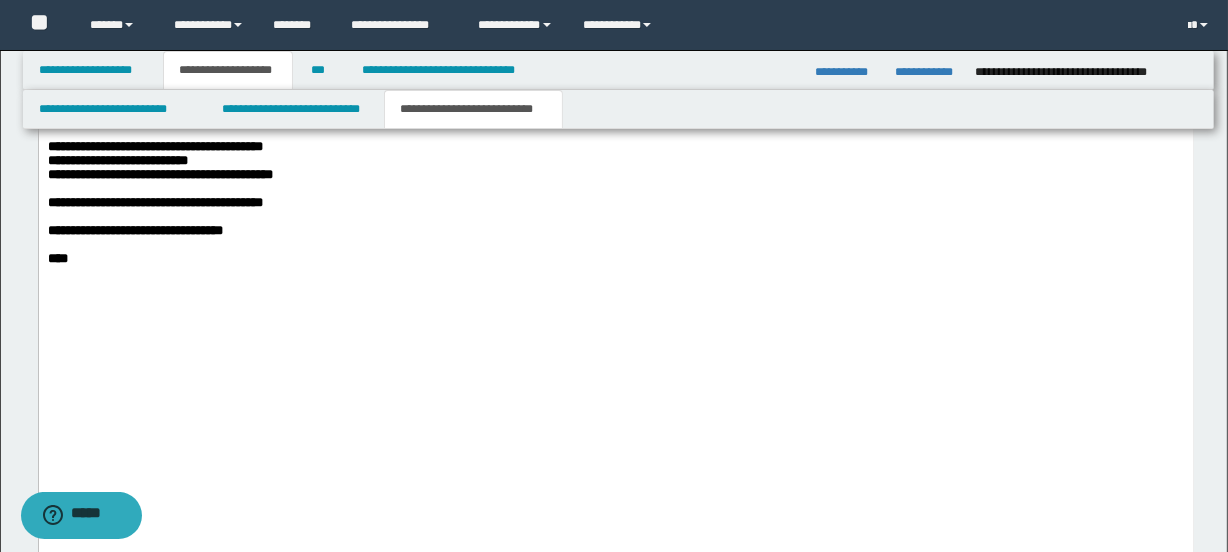 scroll, scrollTop: 2437, scrollLeft: 0, axis: vertical 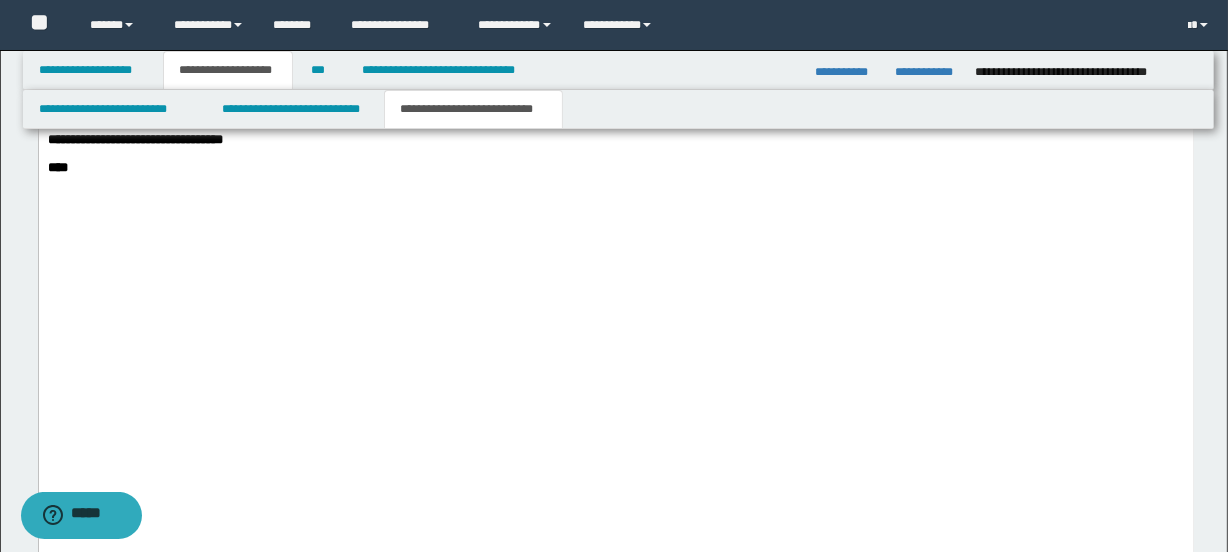 click on "**********" at bounding box center [117, 69] 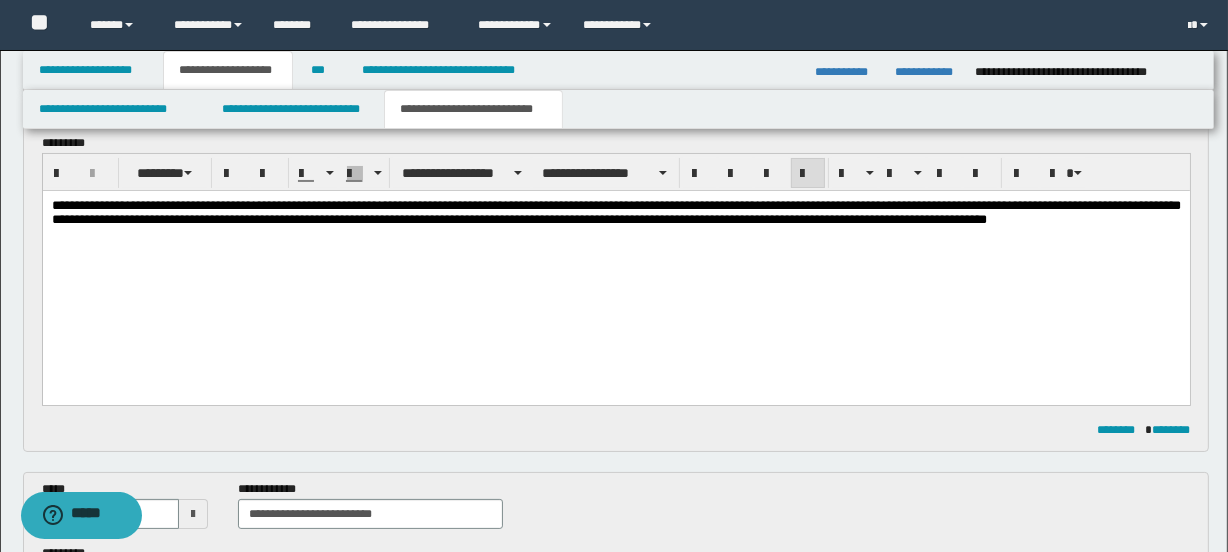 scroll, scrollTop: 0, scrollLeft: 0, axis: both 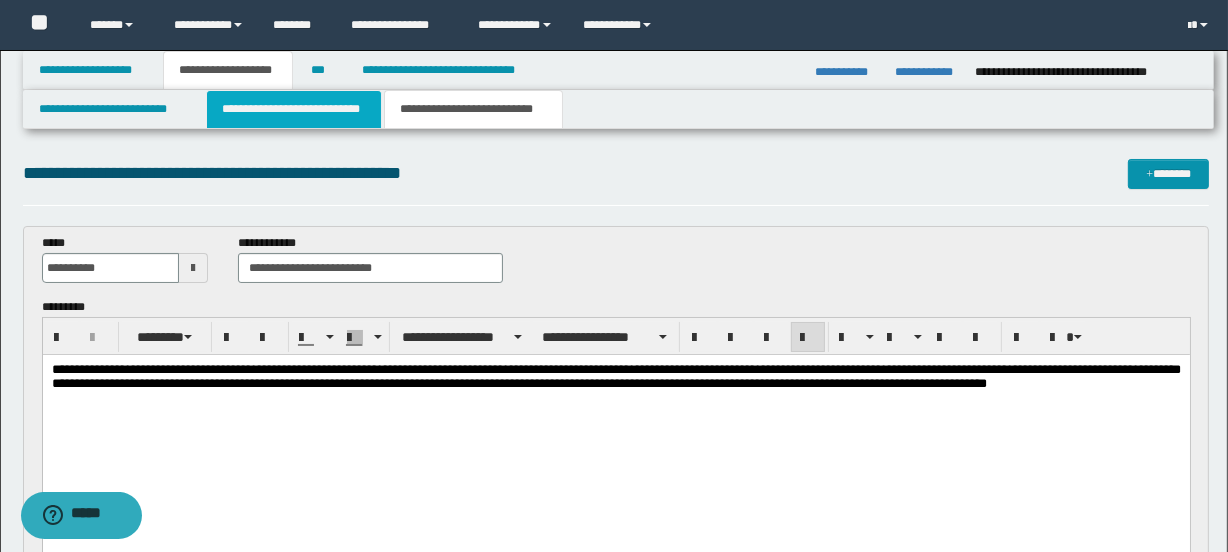 click on "**********" at bounding box center (293, 109) 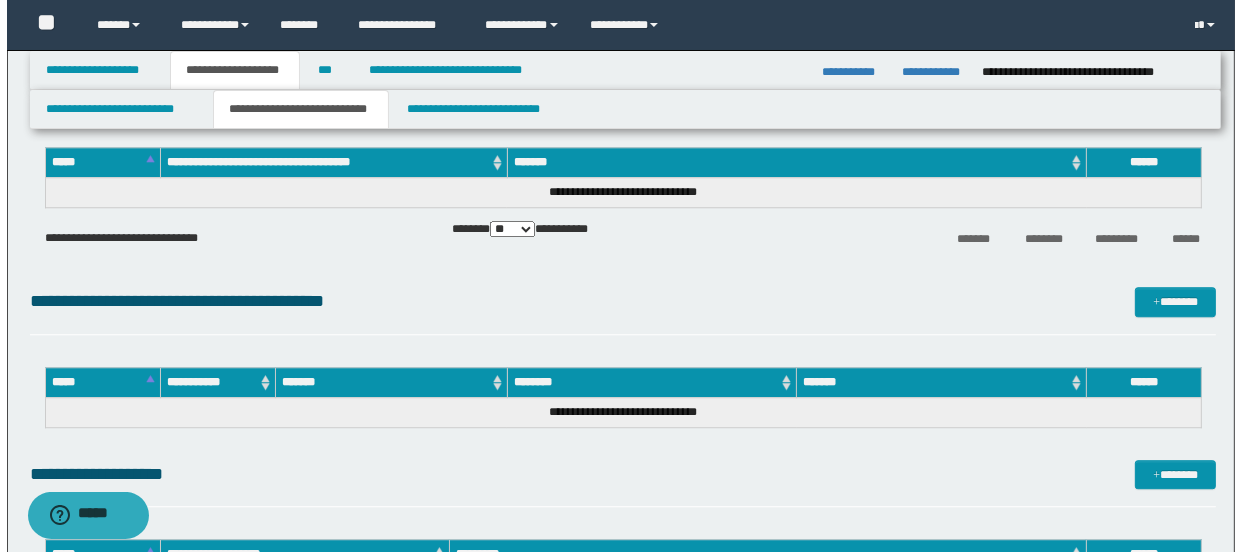scroll, scrollTop: 4545, scrollLeft: 0, axis: vertical 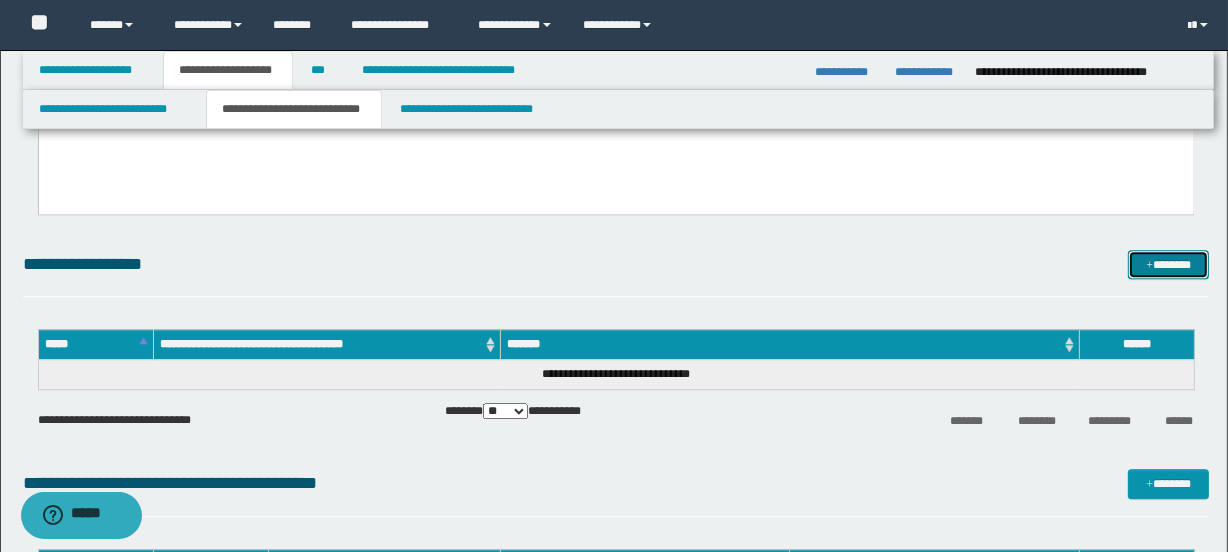click on "*******" at bounding box center [1168, 265] 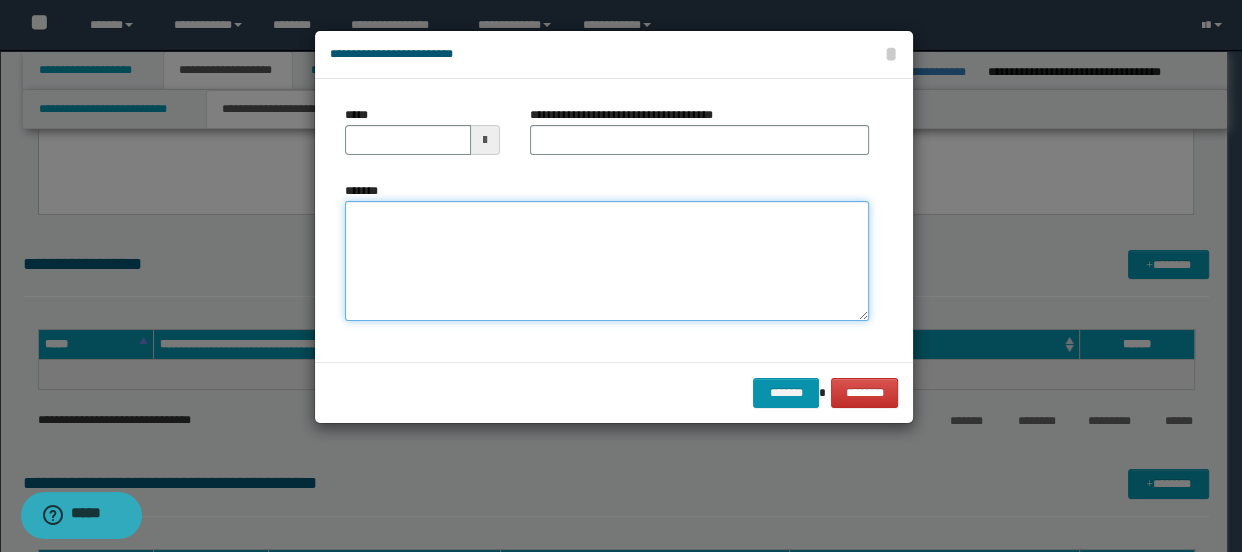 click on "*******" at bounding box center (607, 261) 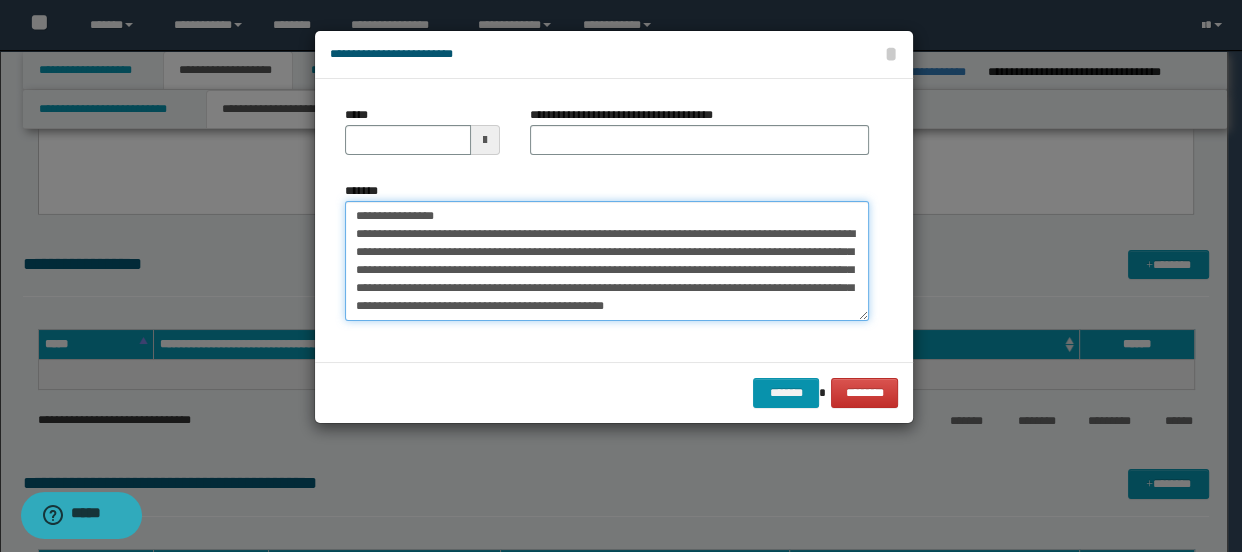 scroll, scrollTop: 30, scrollLeft: 0, axis: vertical 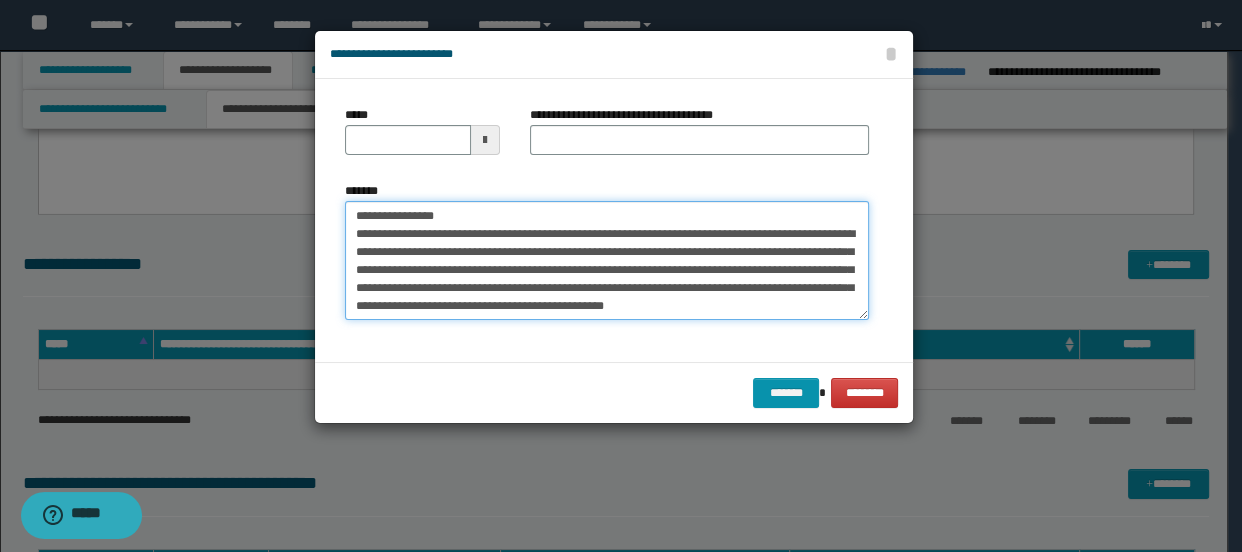 type on "**********" 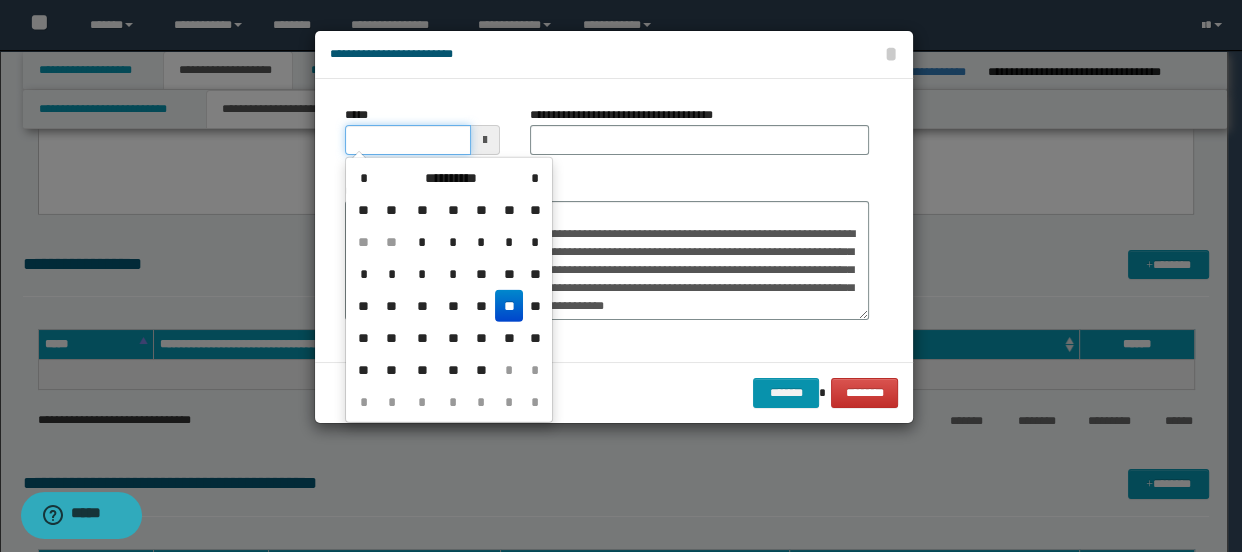 click on "*****" at bounding box center (408, 140) 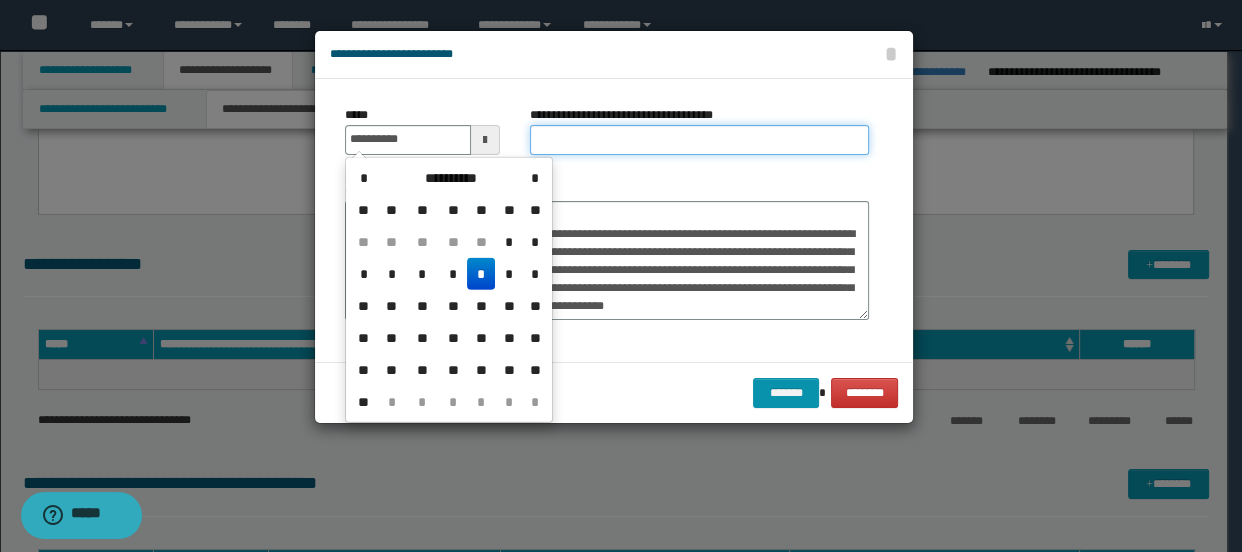 click on "**********" at bounding box center [700, 140] 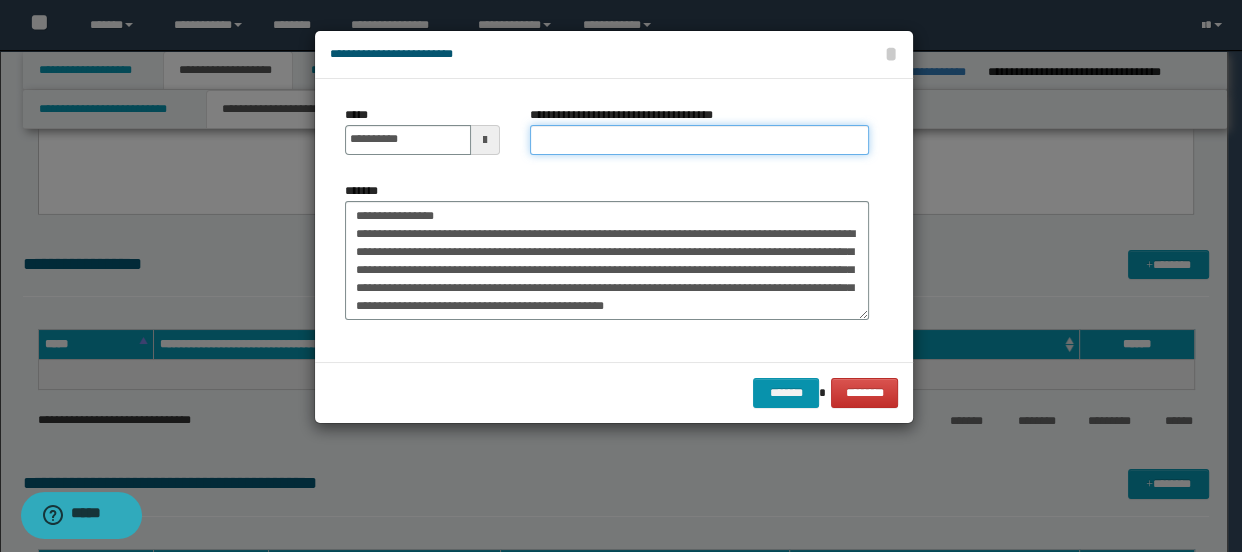scroll, scrollTop: 0, scrollLeft: 0, axis: both 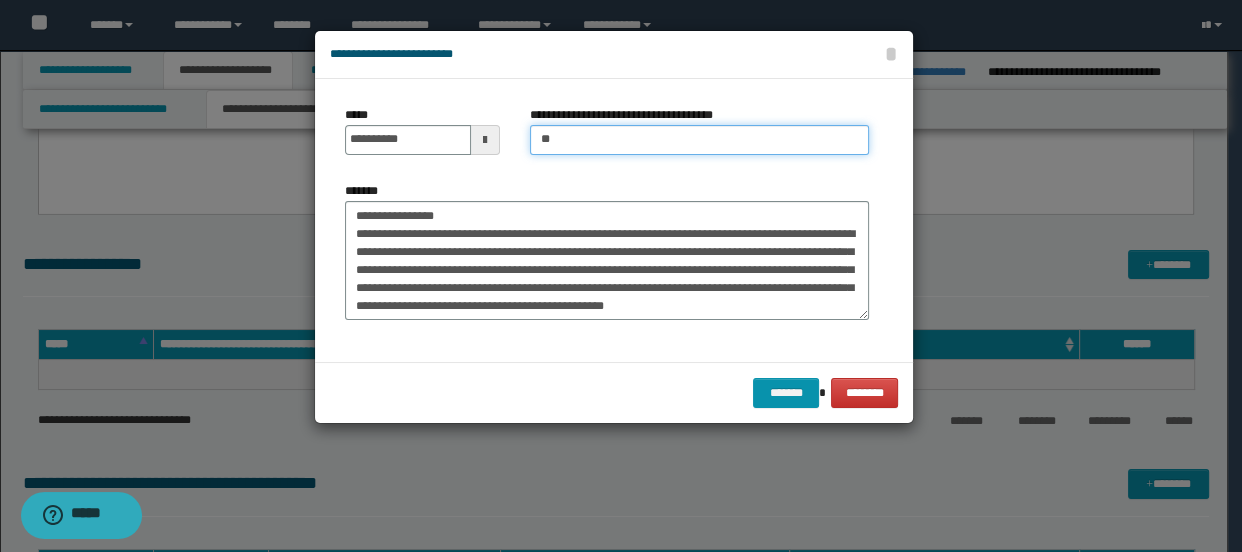 type on "*****" 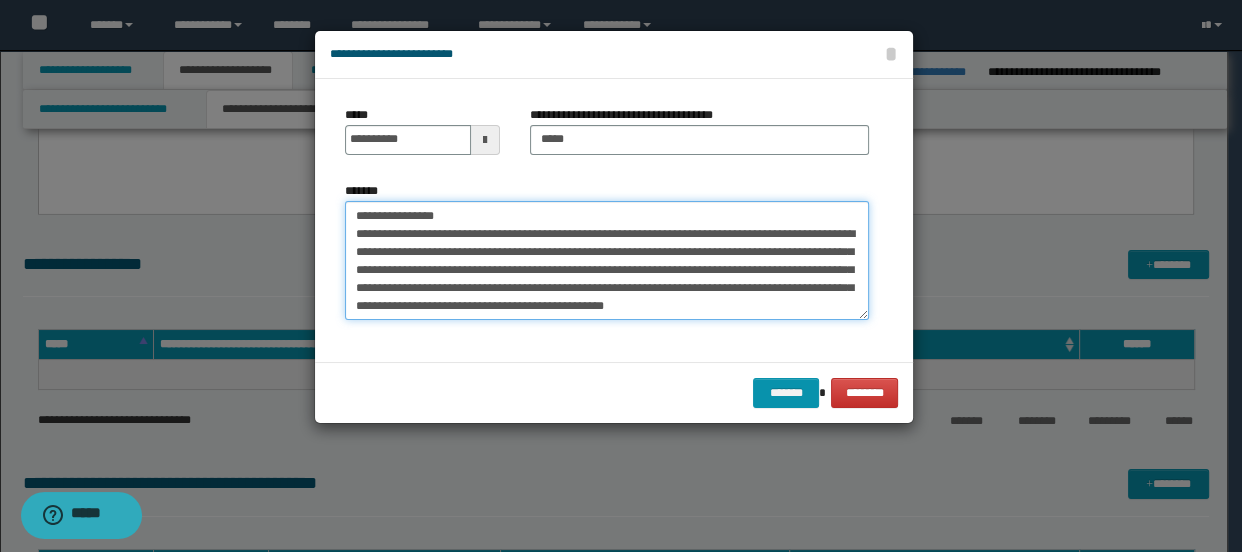 drag, startPoint x: 416, startPoint y: 216, endPoint x: 341, endPoint y: 219, distance: 75.059975 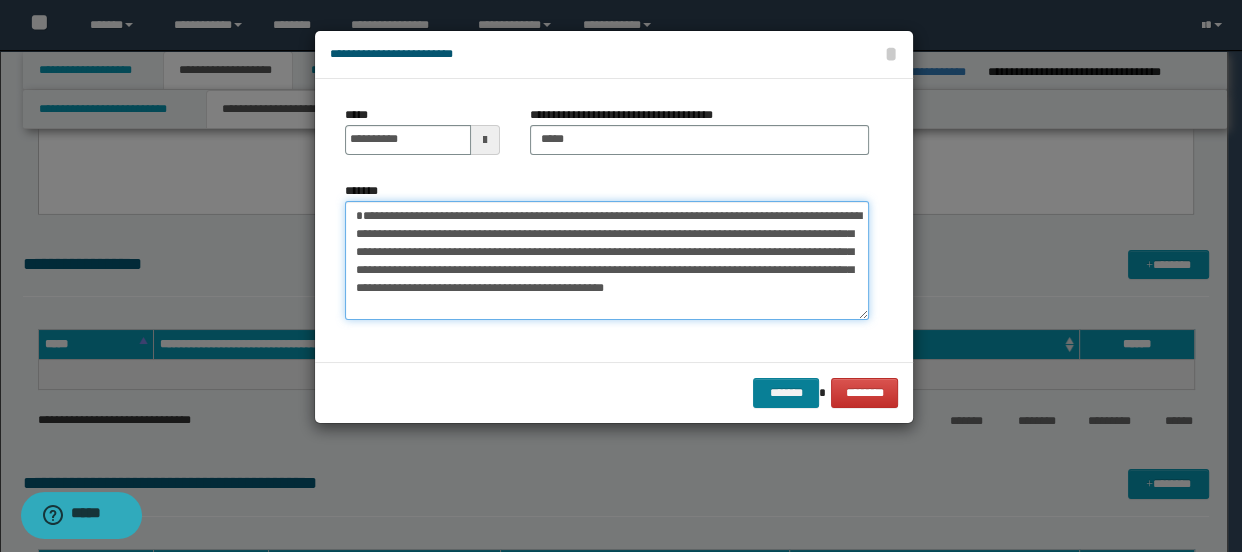 type on "**********" 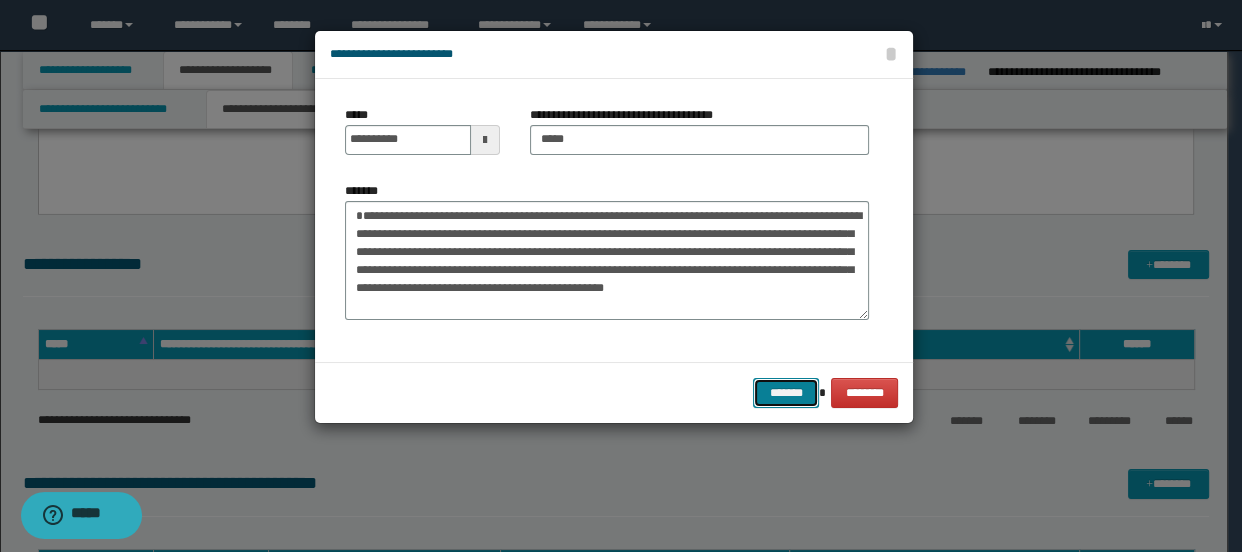 click on "*******" at bounding box center [785, 393] 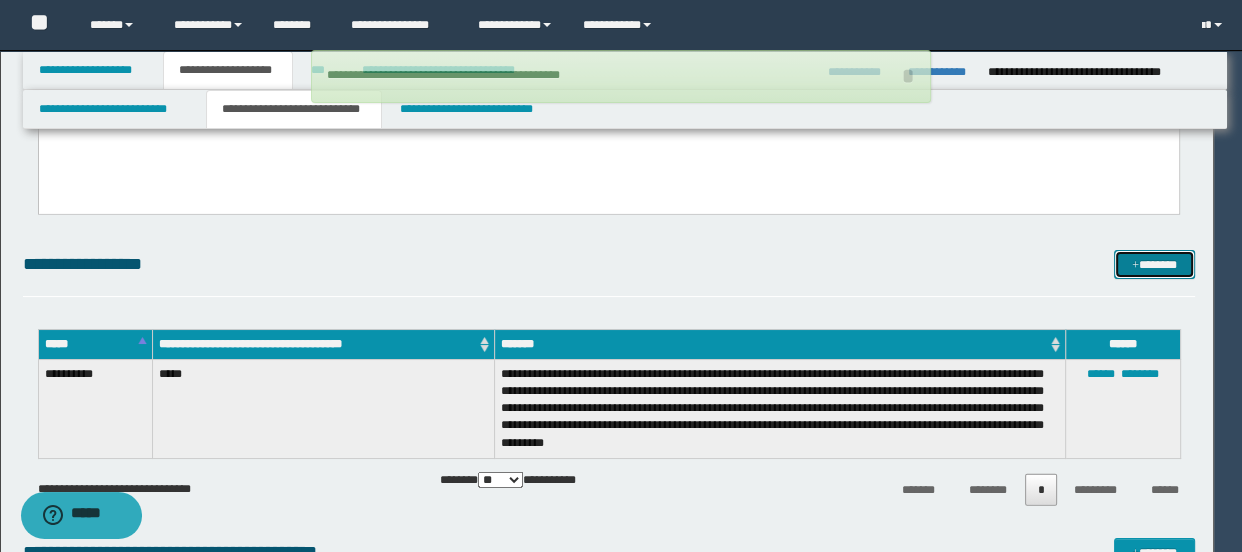 type 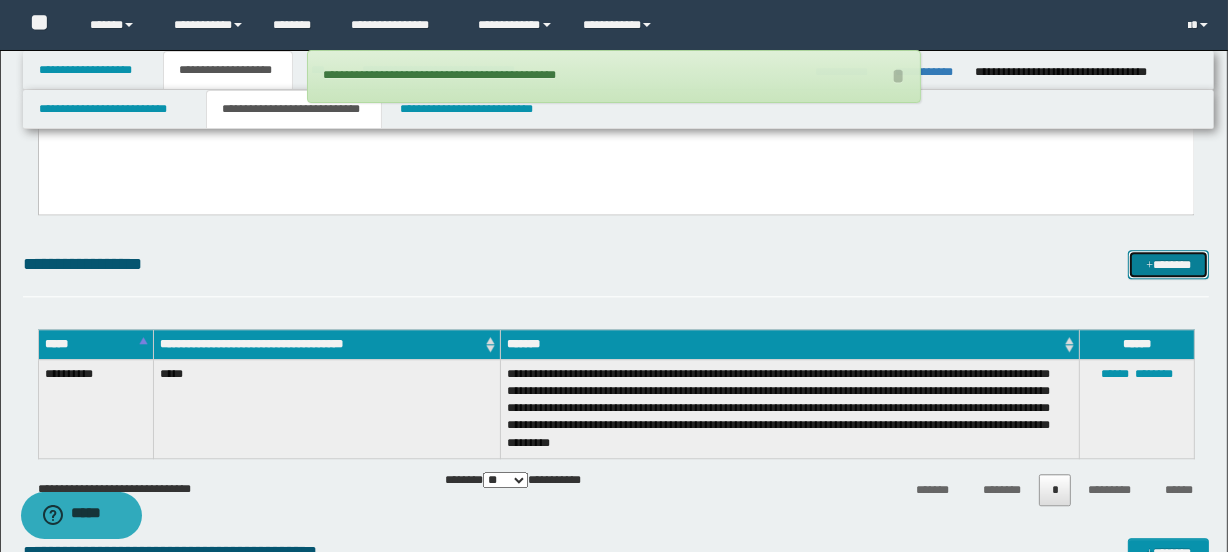 click on "*******" at bounding box center [1168, 265] 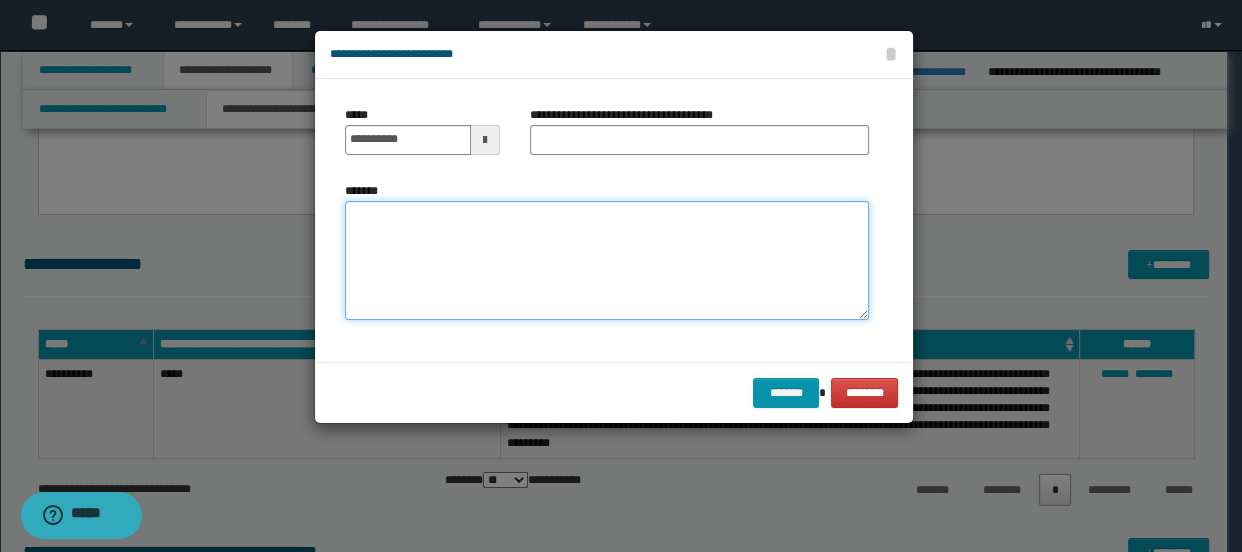 click on "*******" at bounding box center [607, 261] 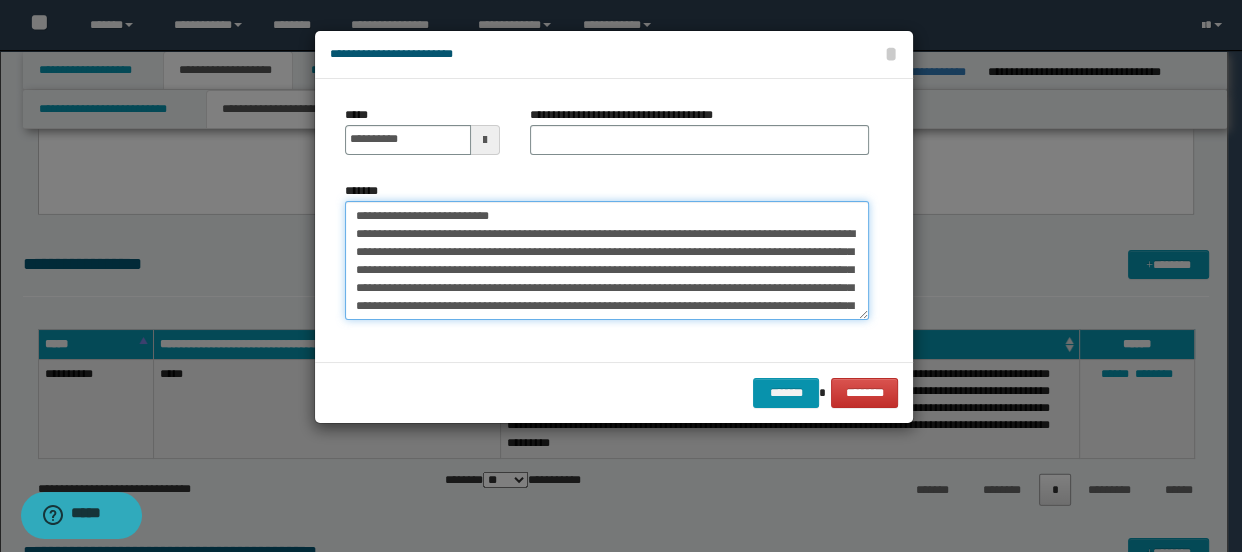 scroll, scrollTop: 84, scrollLeft: 0, axis: vertical 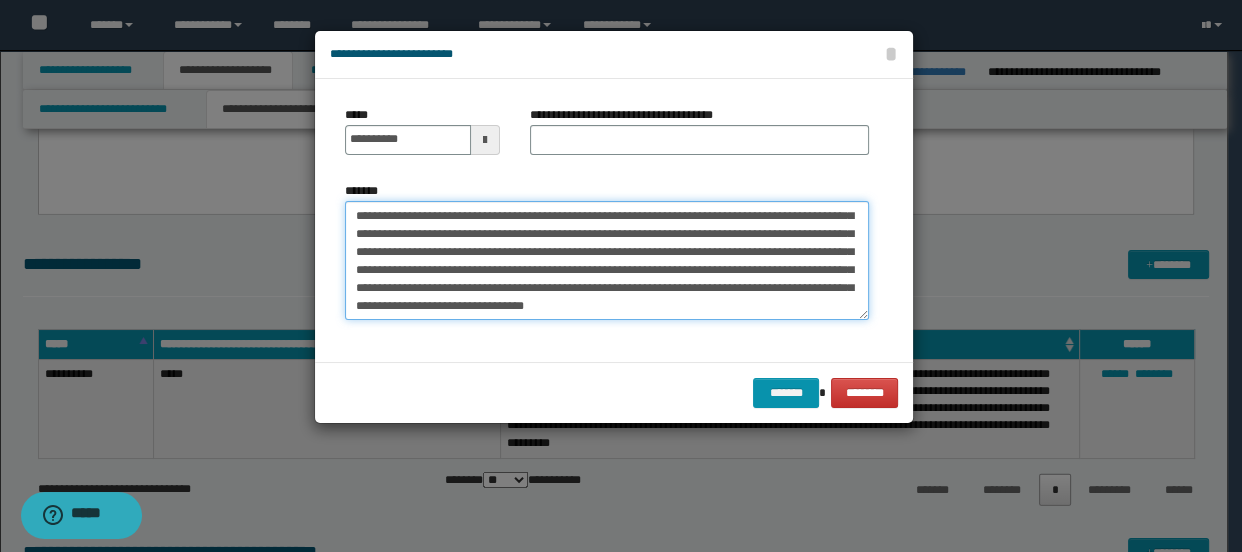 type on "**********" 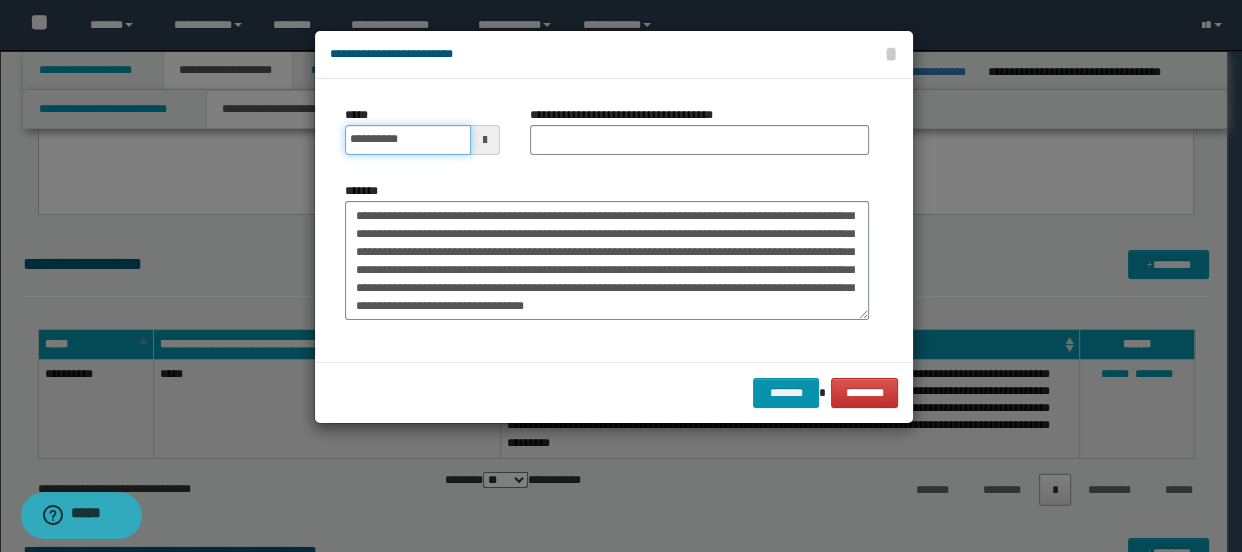 click on "**********" at bounding box center [408, 140] 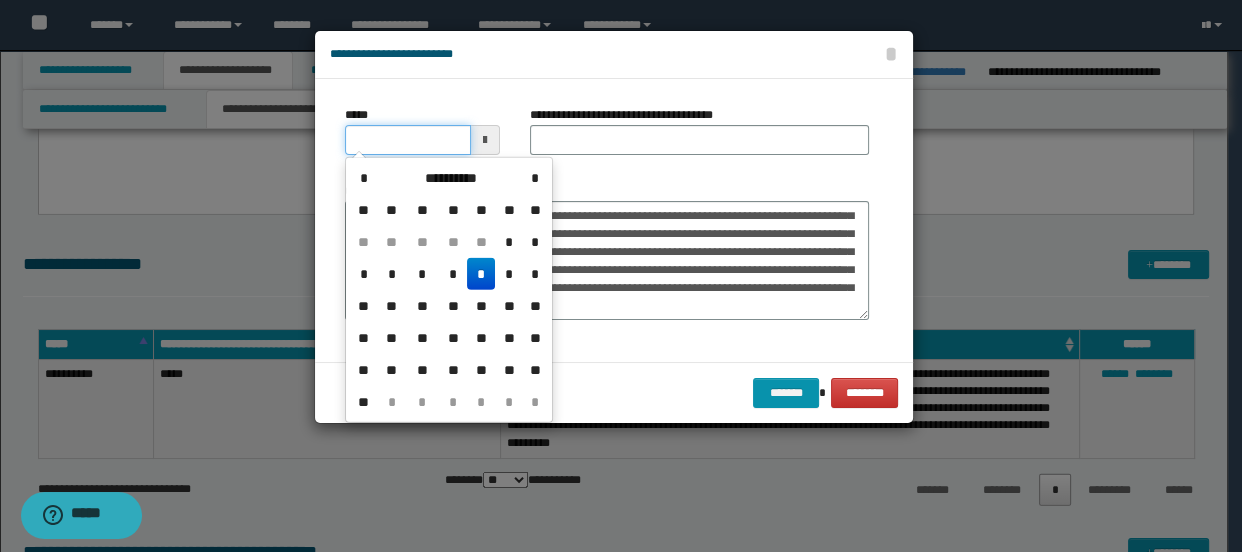 type on "**********" 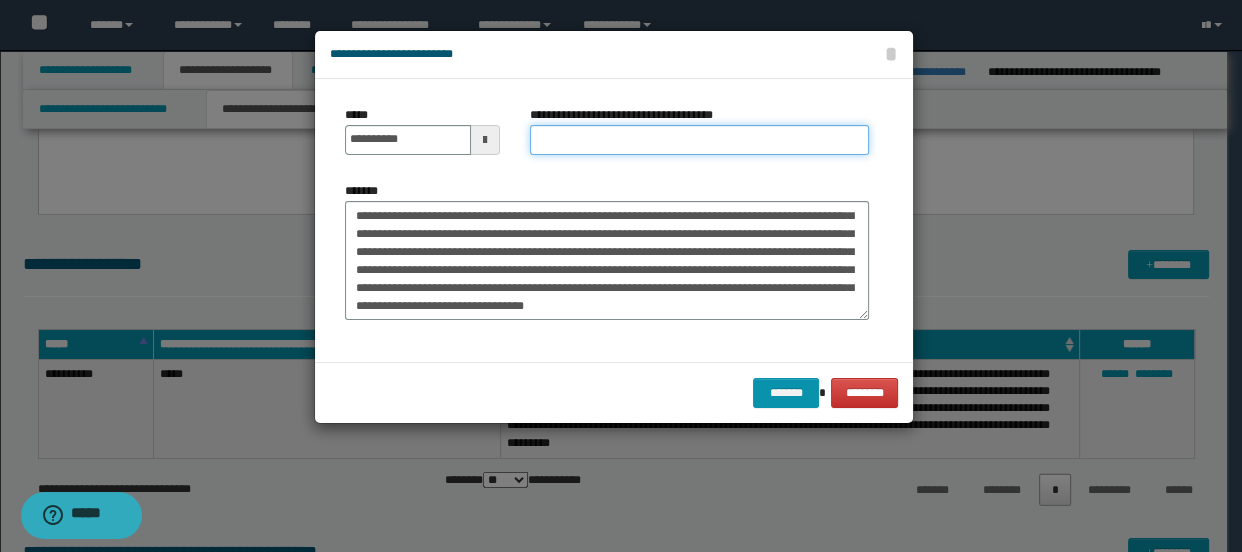 click on "**********" at bounding box center [700, 140] 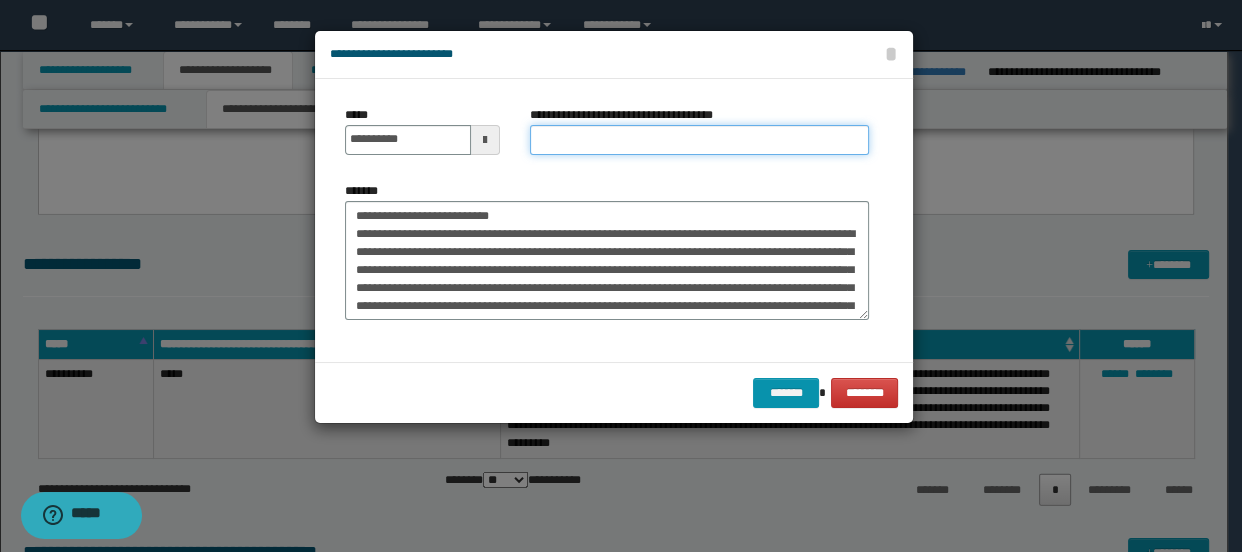 type on "**********" 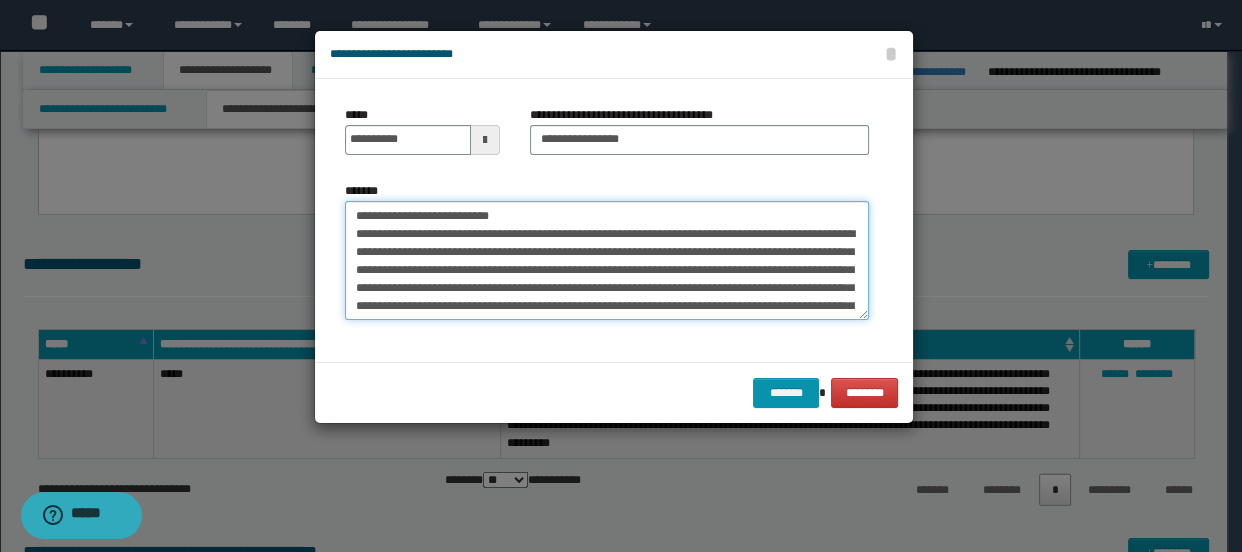 drag, startPoint x: 541, startPoint y: 206, endPoint x: 357, endPoint y: 214, distance: 184.17383 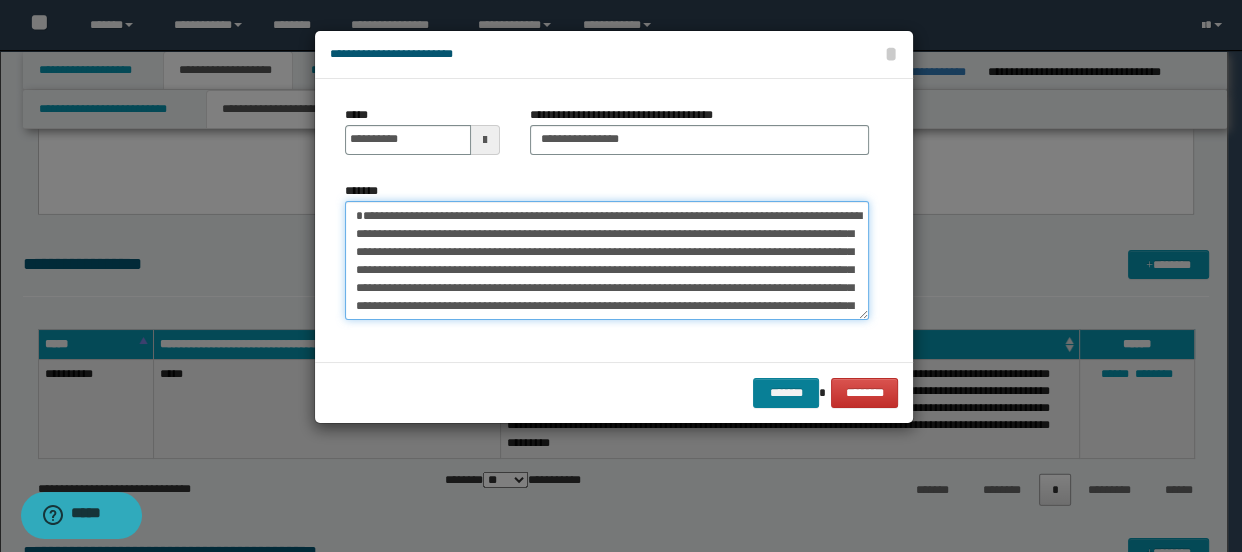 type on "**********" 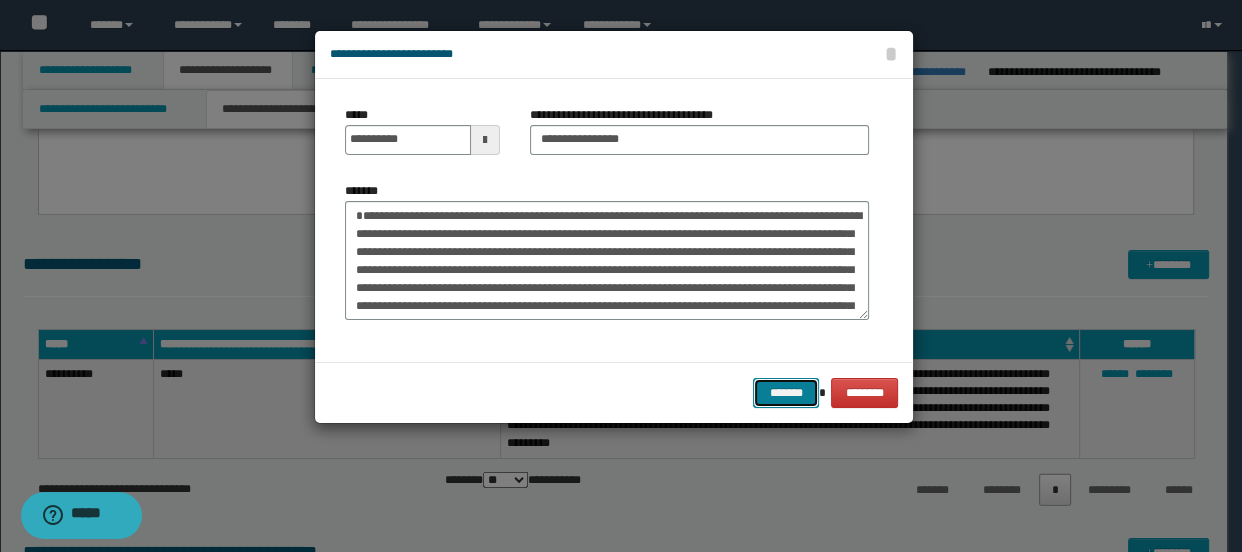 click on "*******" at bounding box center (785, 393) 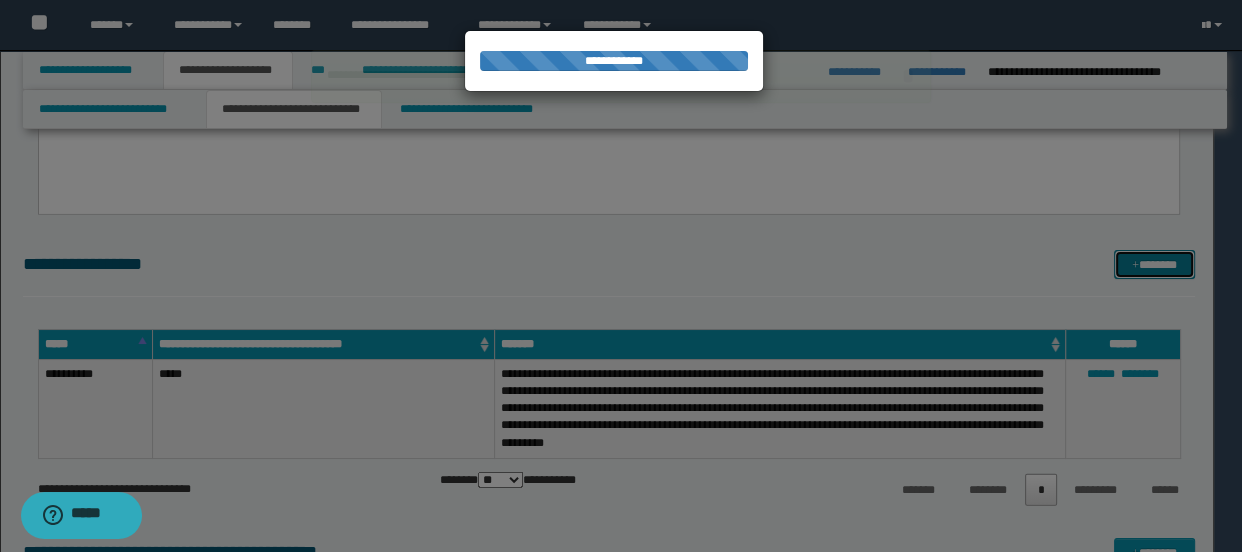 type 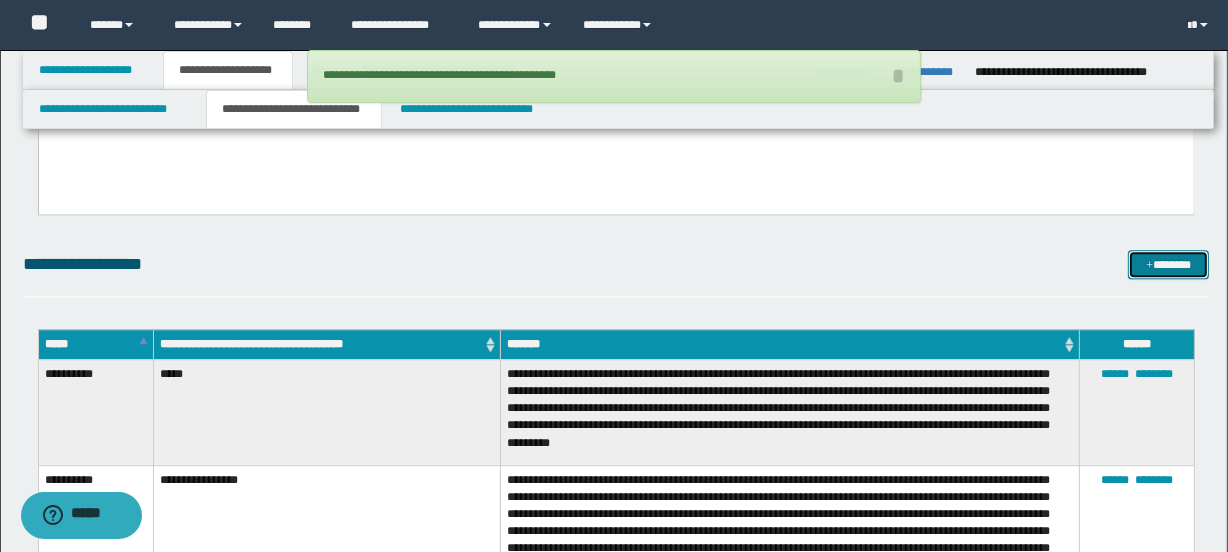 click on "*******" at bounding box center [1168, 265] 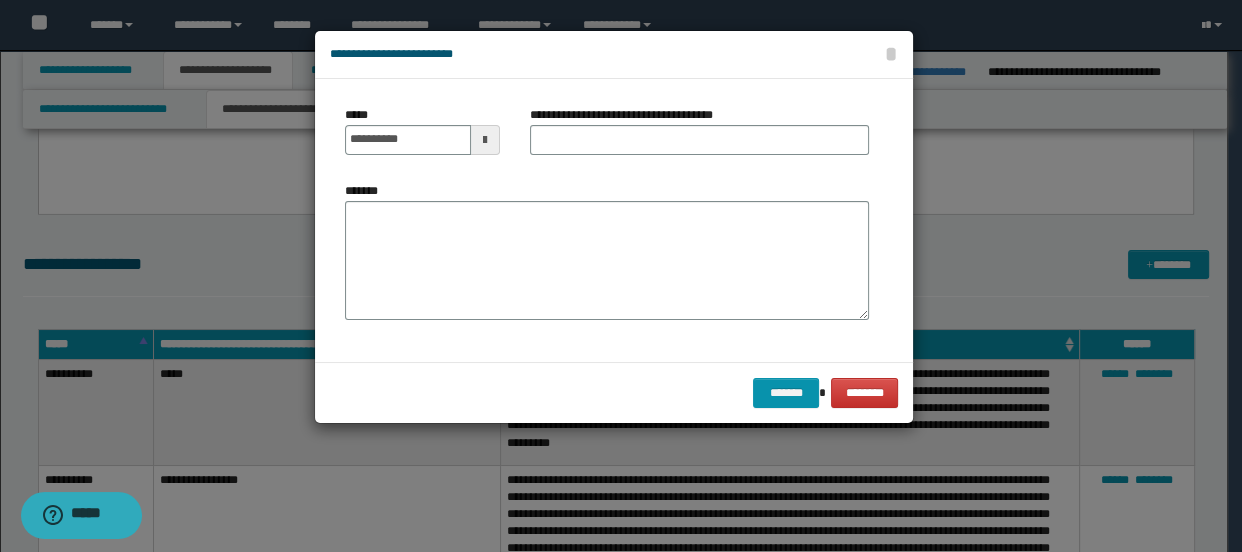click on "*******" at bounding box center [607, 251] 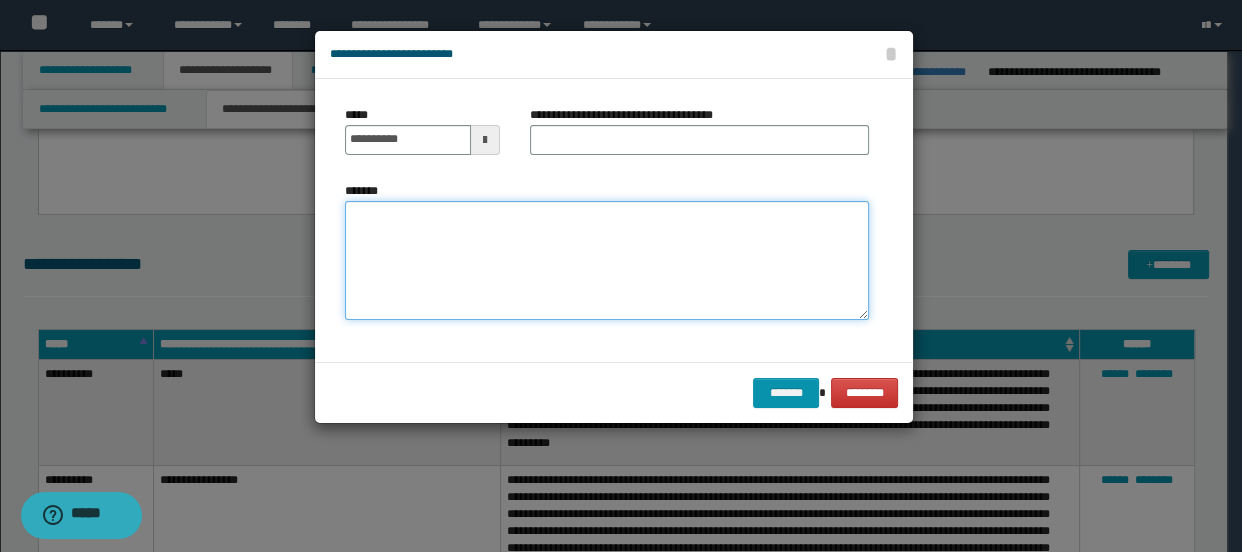 click on "*******" at bounding box center (607, 261) 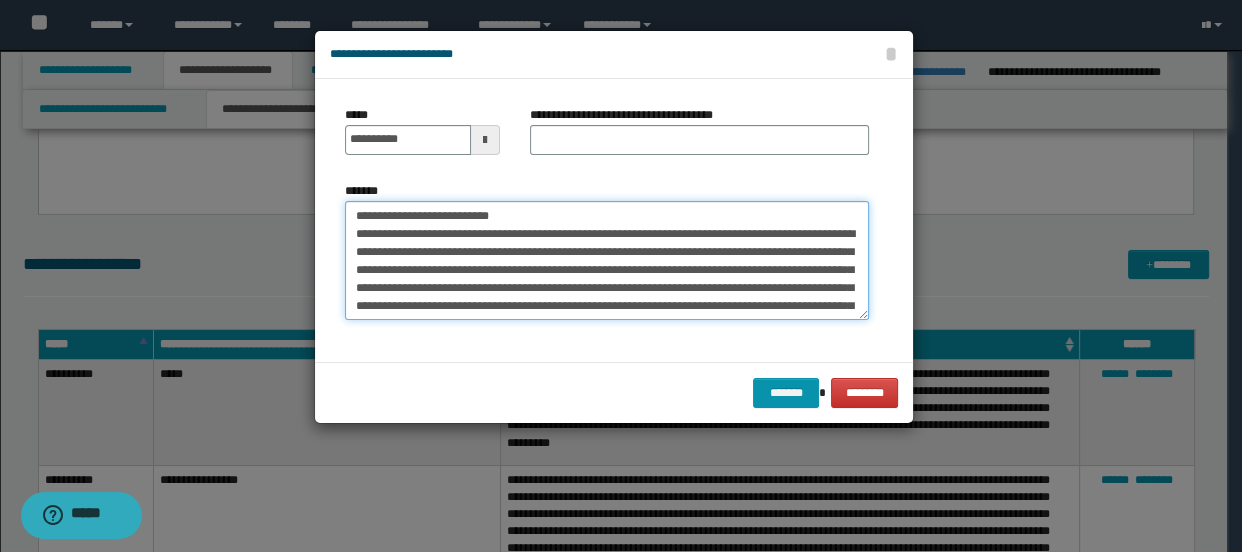 scroll, scrollTop: 210, scrollLeft: 0, axis: vertical 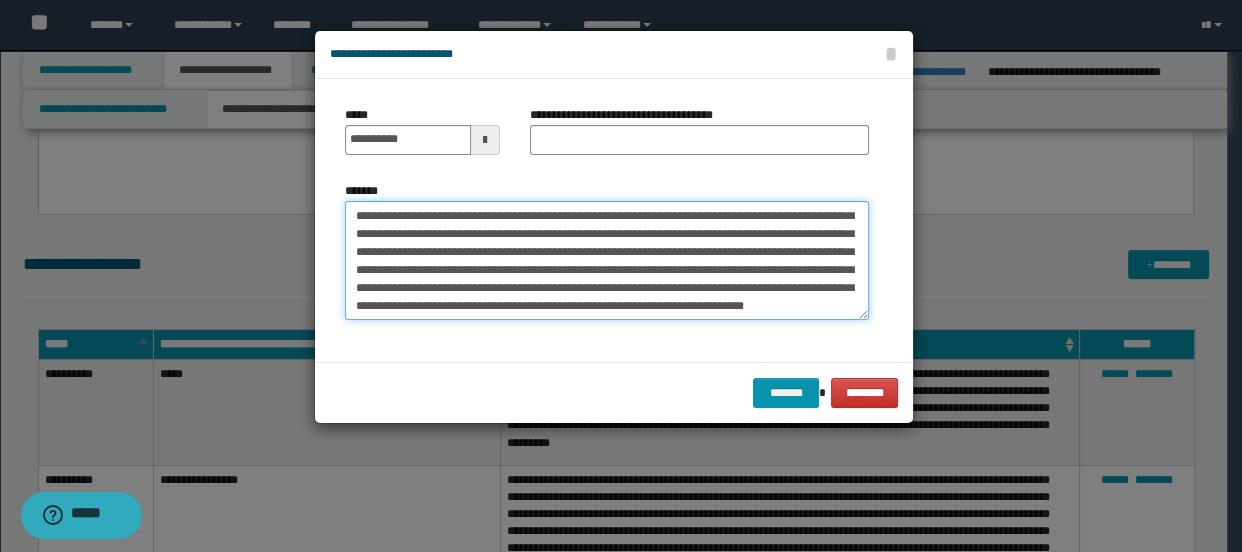 type on "**********" 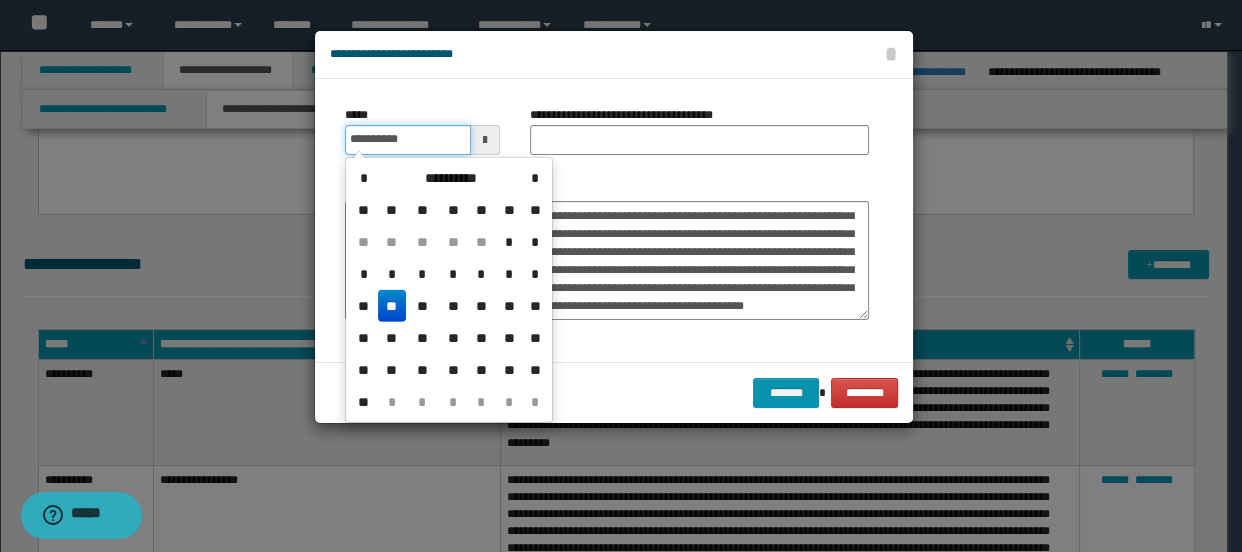 click on "**********" at bounding box center (408, 140) 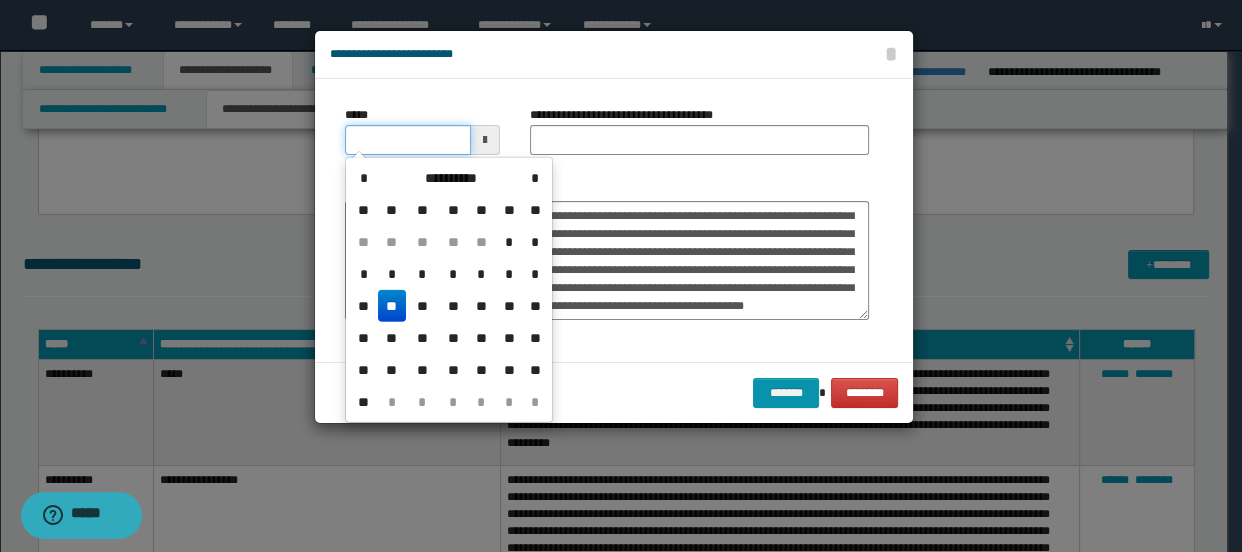 type on "**********" 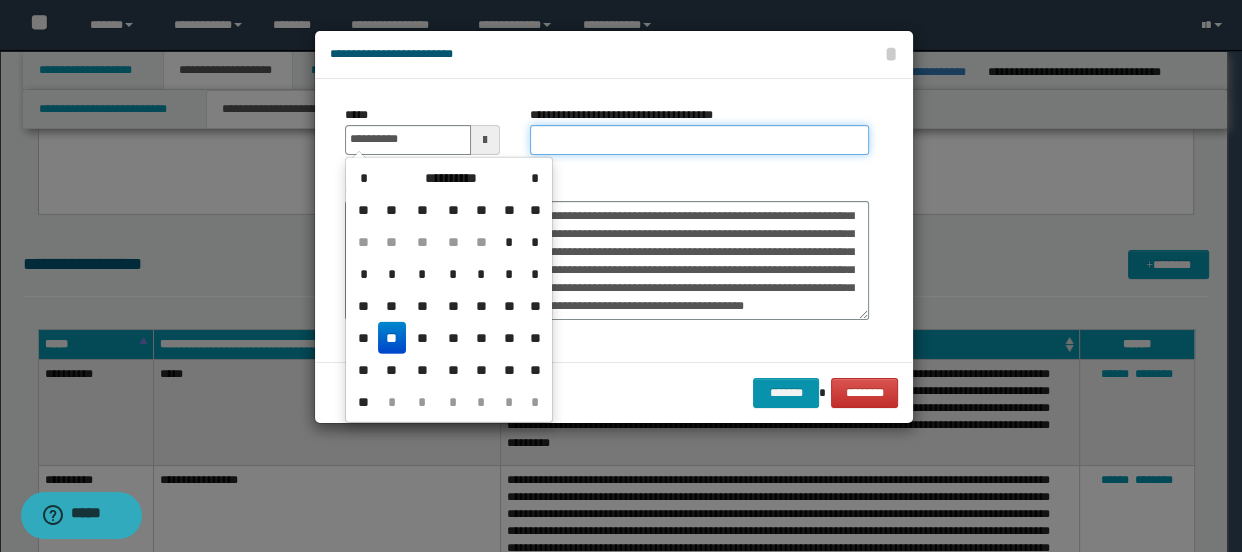 click on "**********" at bounding box center (700, 140) 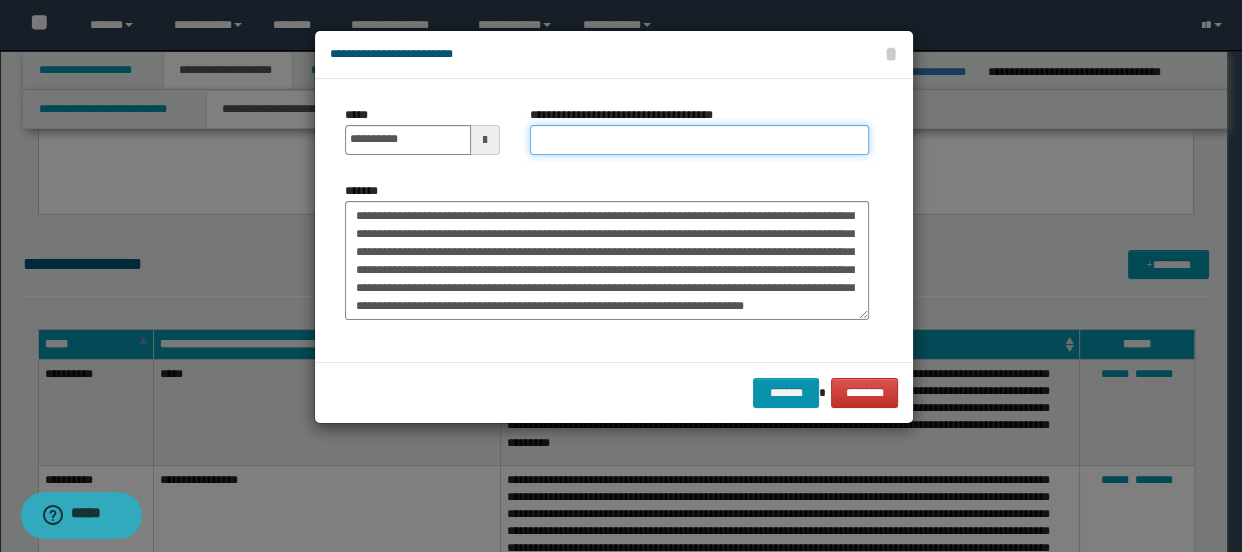 scroll, scrollTop: 0, scrollLeft: 0, axis: both 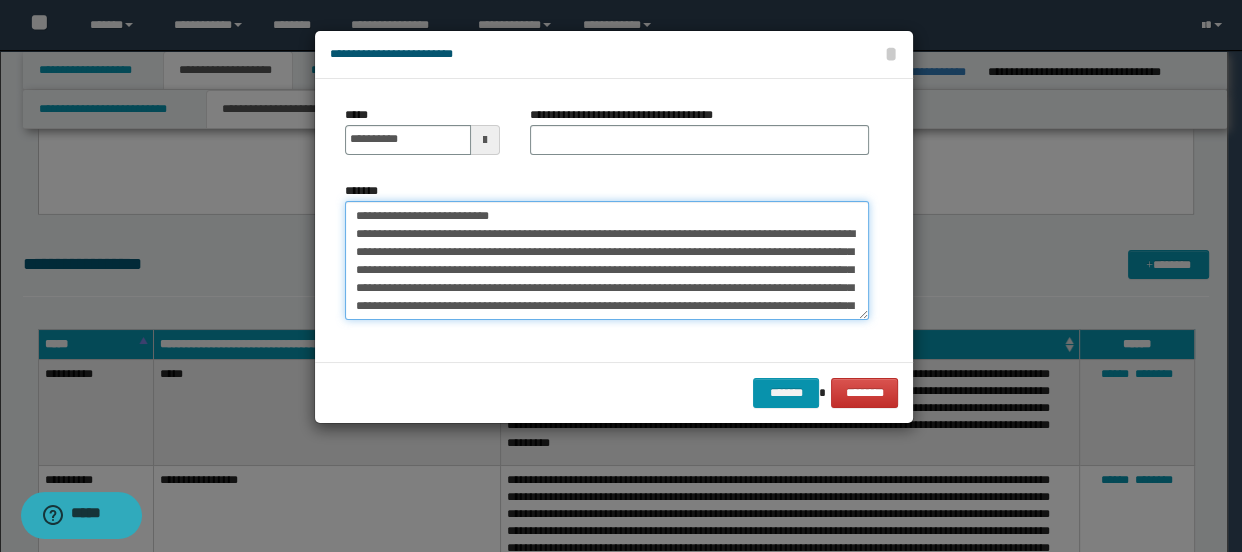 drag, startPoint x: 422, startPoint y: 208, endPoint x: 536, endPoint y: 208, distance: 114 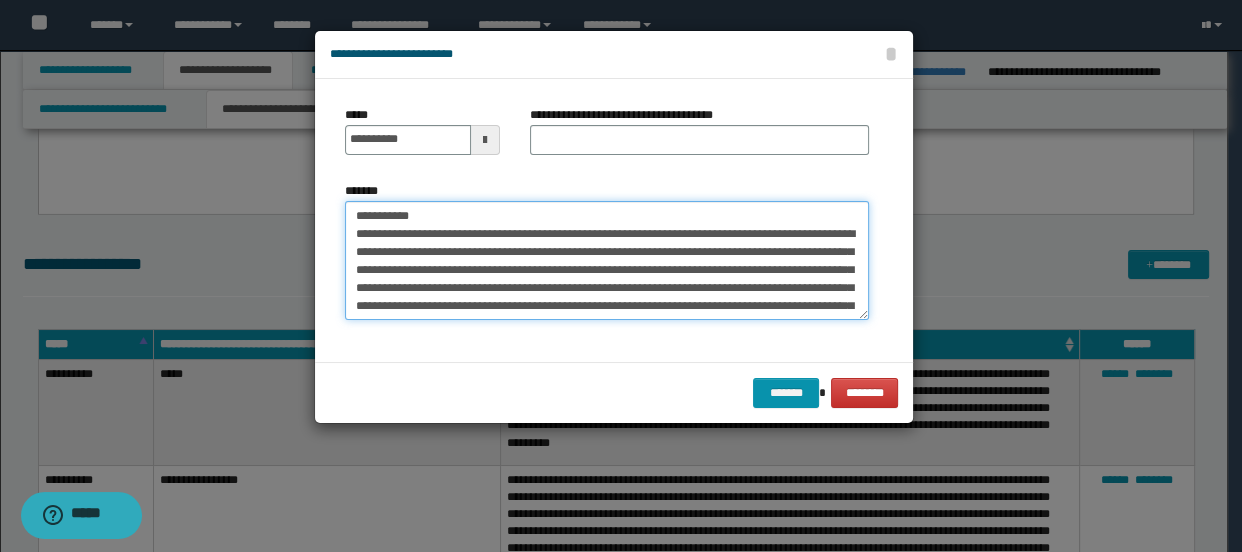 type on "**********" 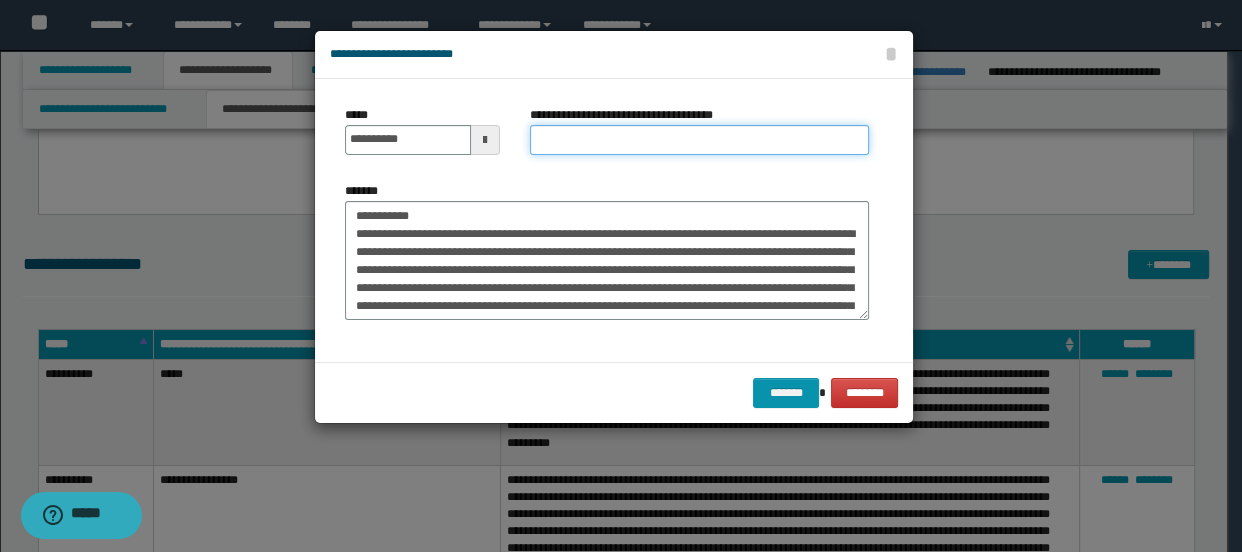 click on "**********" at bounding box center [700, 140] 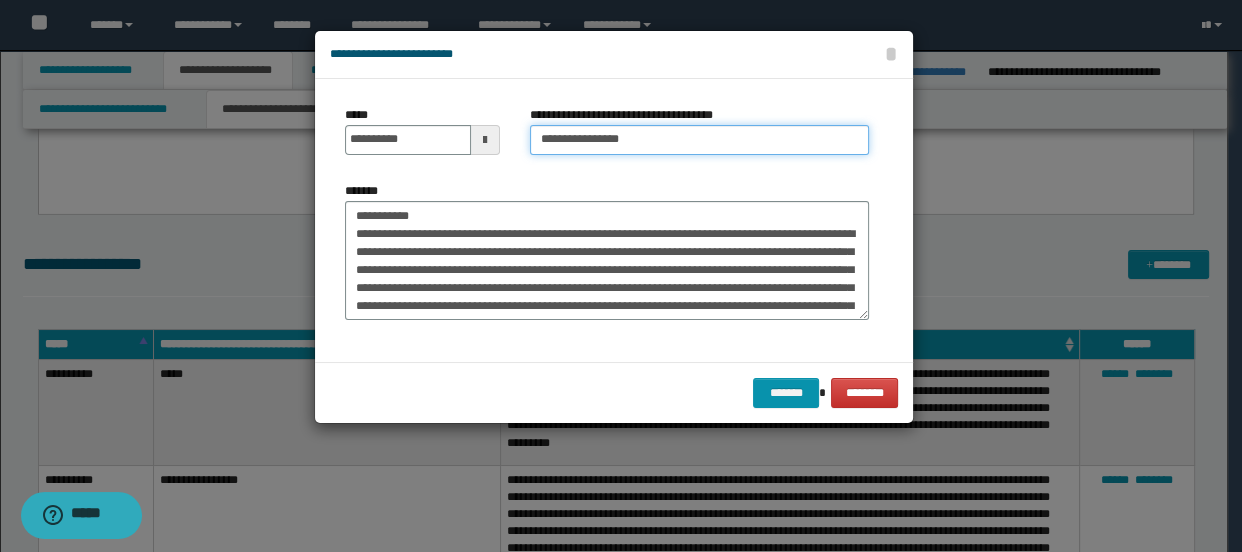 type on "**********" 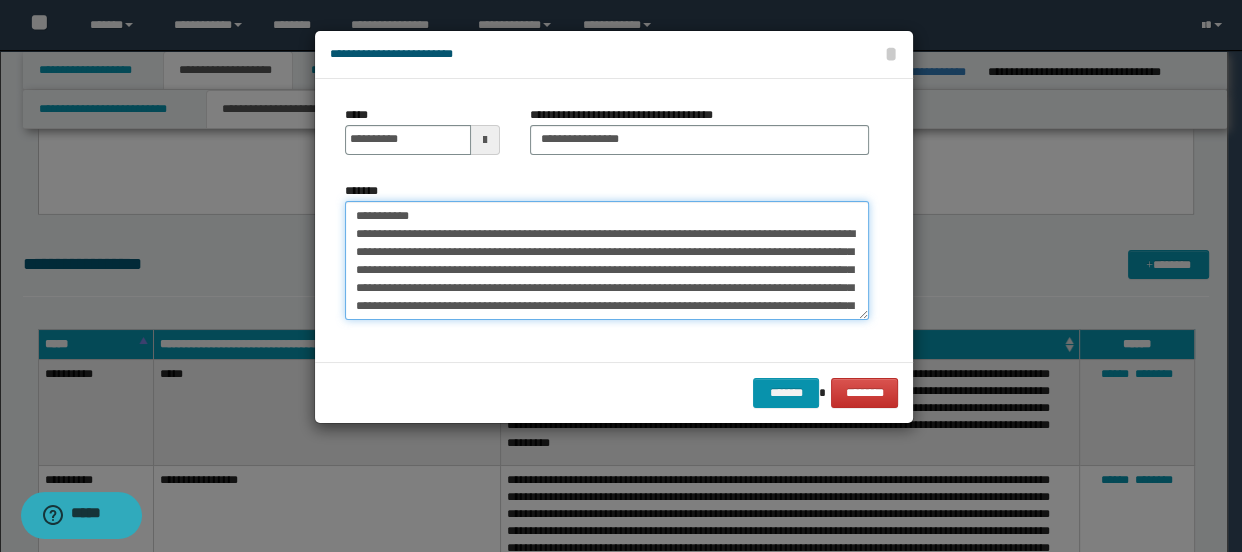 drag, startPoint x: 453, startPoint y: 206, endPoint x: 348, endPoint y: 206, distance: 105 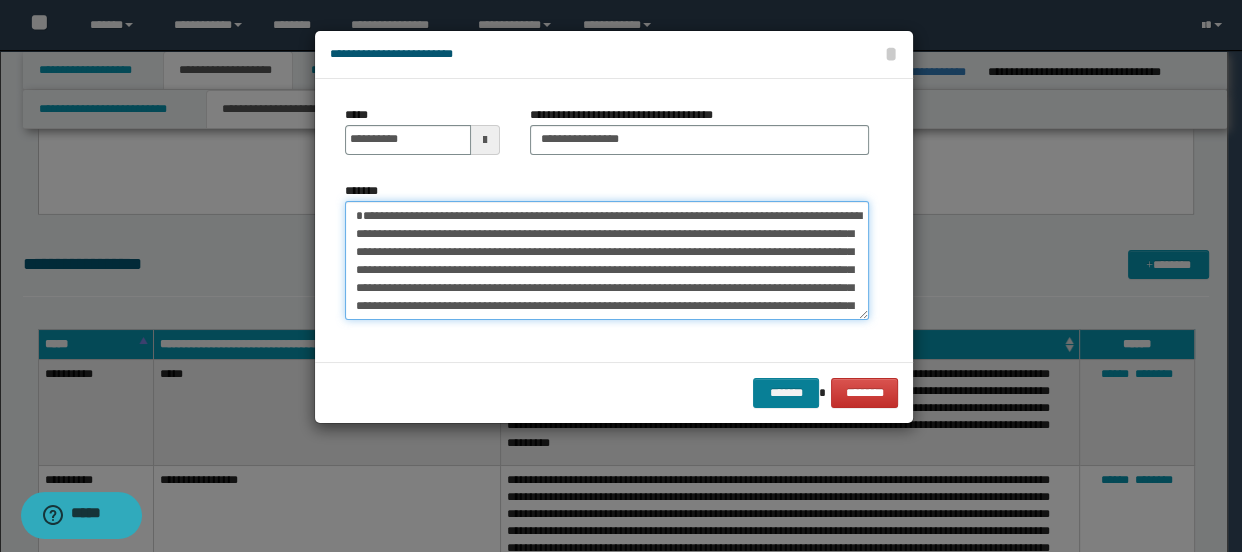 type on "**********" 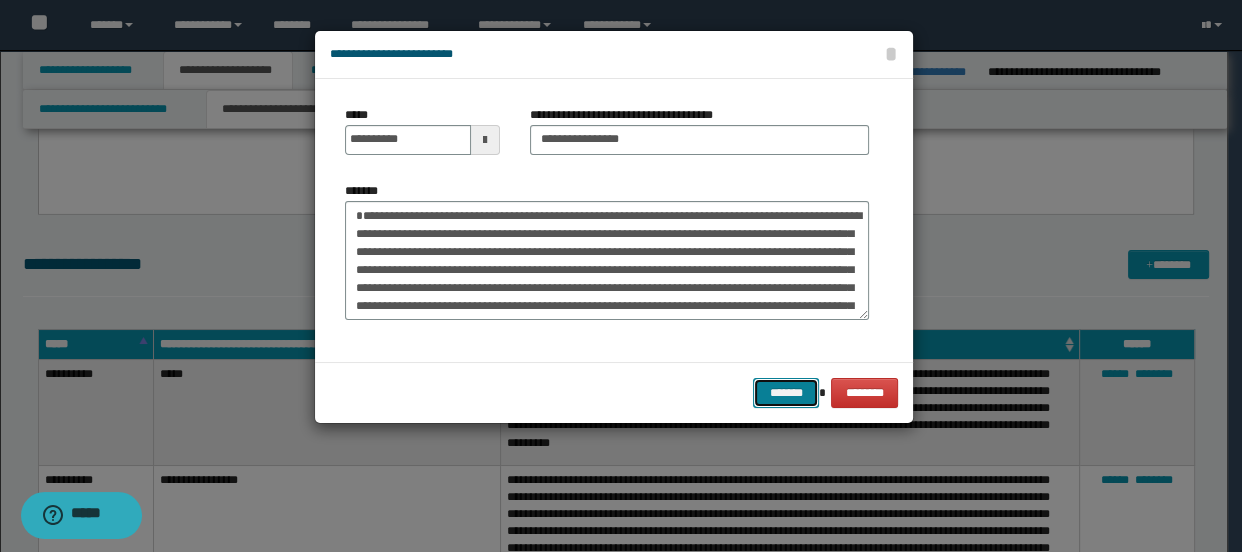 click on "*******" at bounding box center (785, 393) 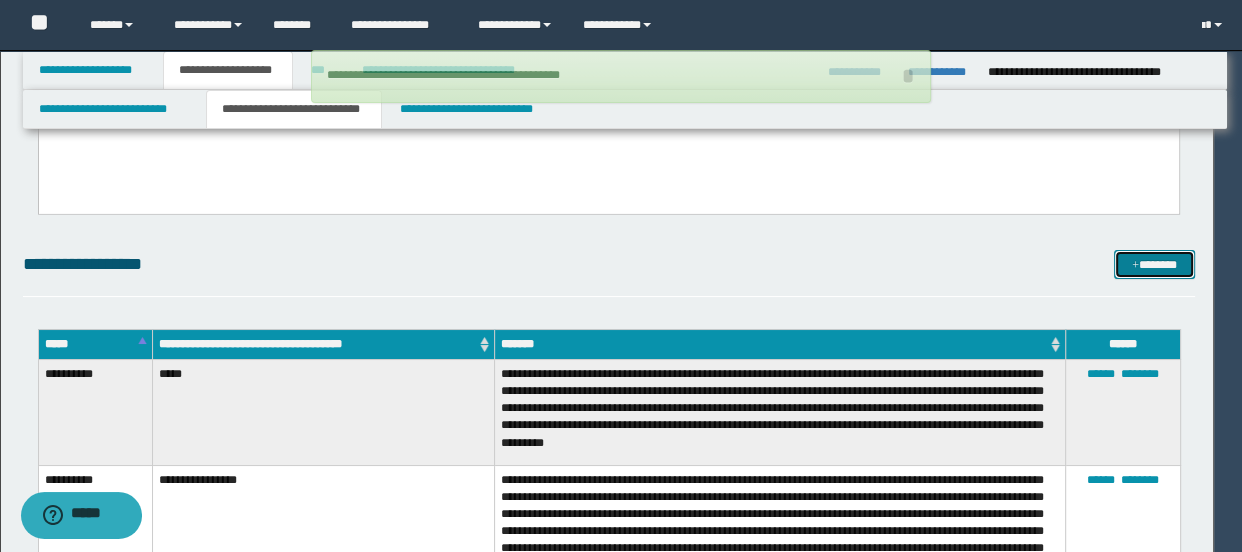 type 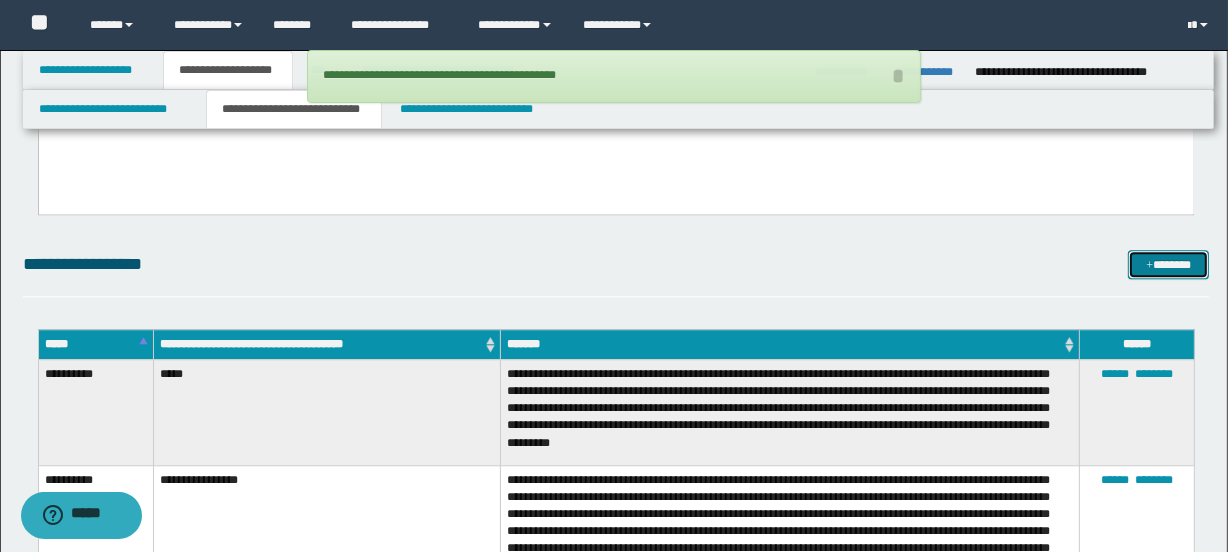 drag, startPoint x: 1140, startPoint y: 262, endPoint x: 1038, endPoint y: 296, distance: 107.51744 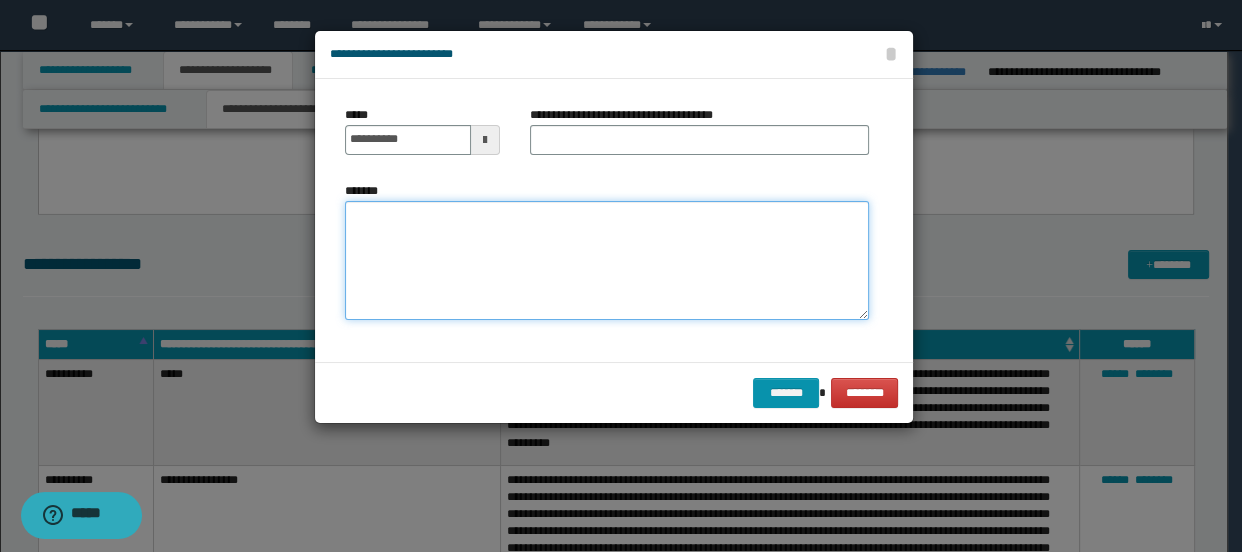 click on "*******" at bounding box center (607, 261) 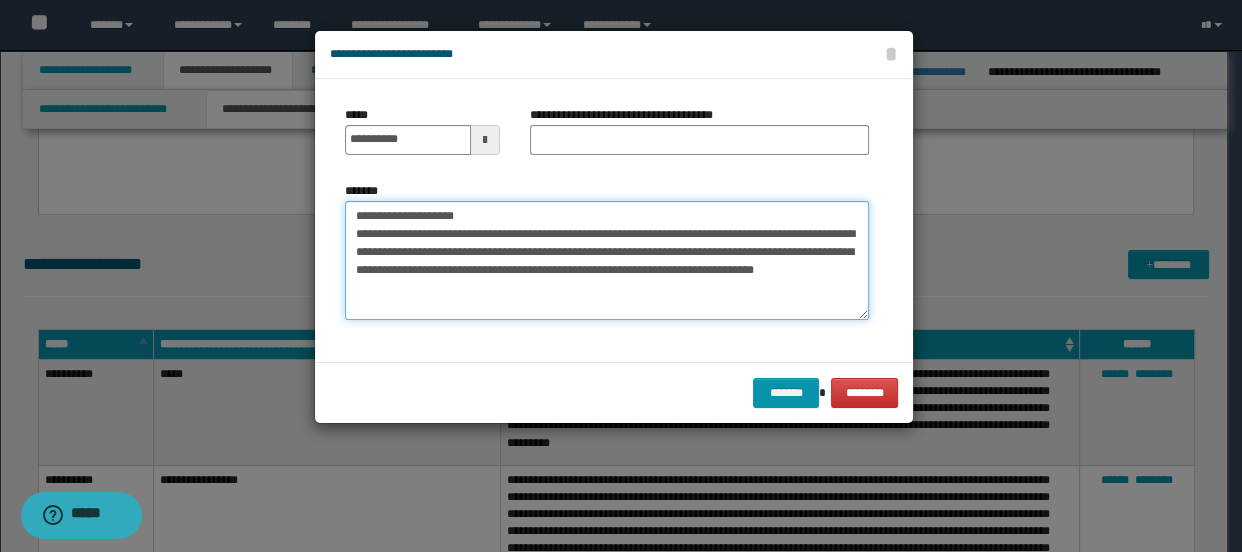 type on "**********" 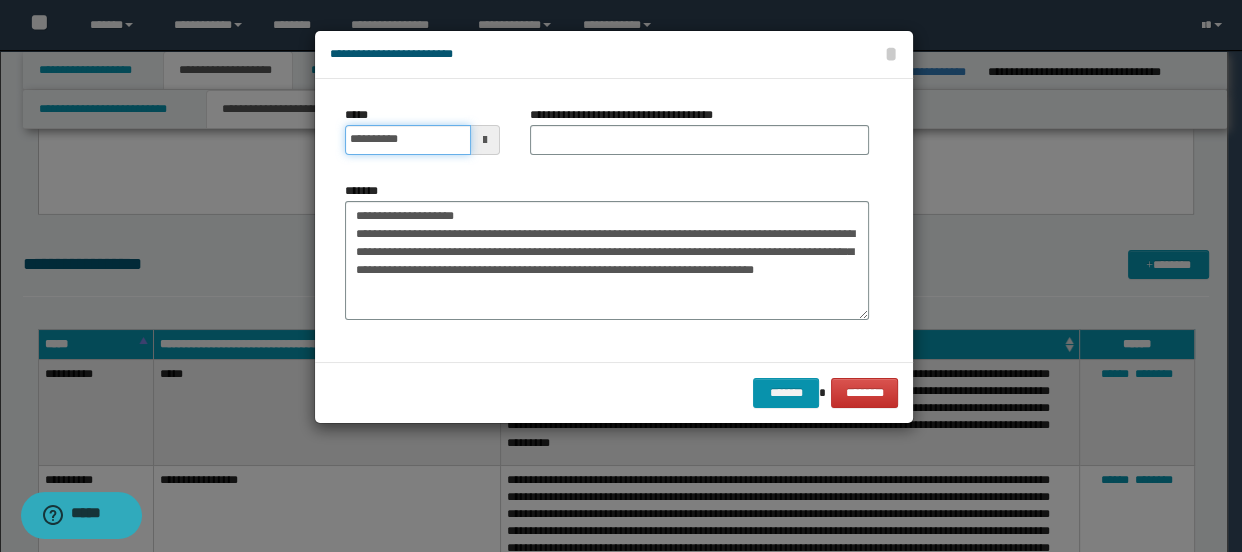 click on "**********" at bounding box center (408, 140) 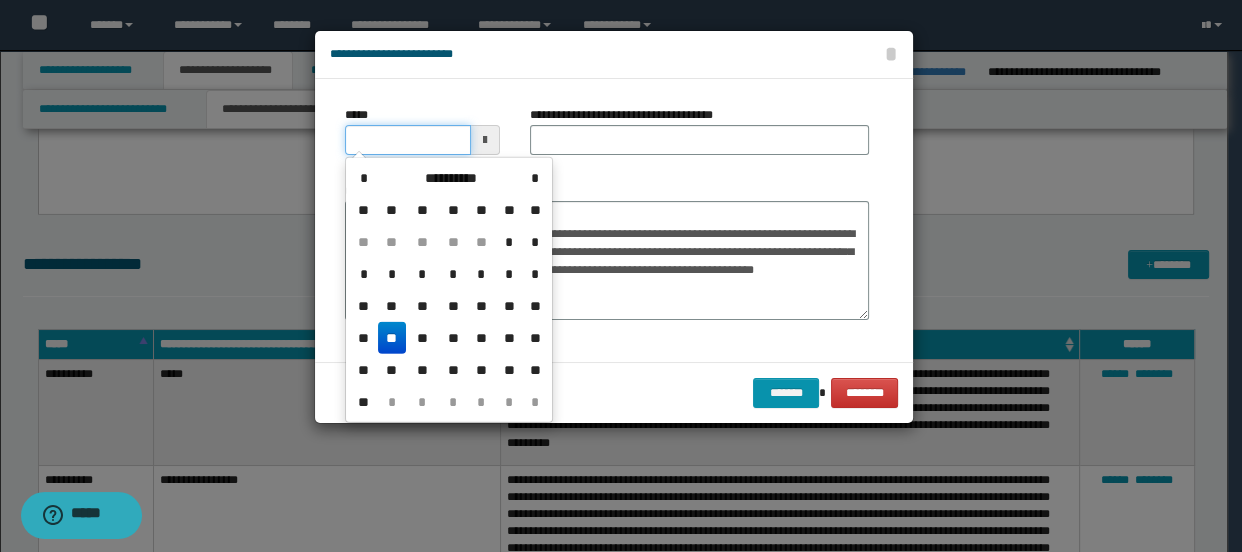 type on "**********" 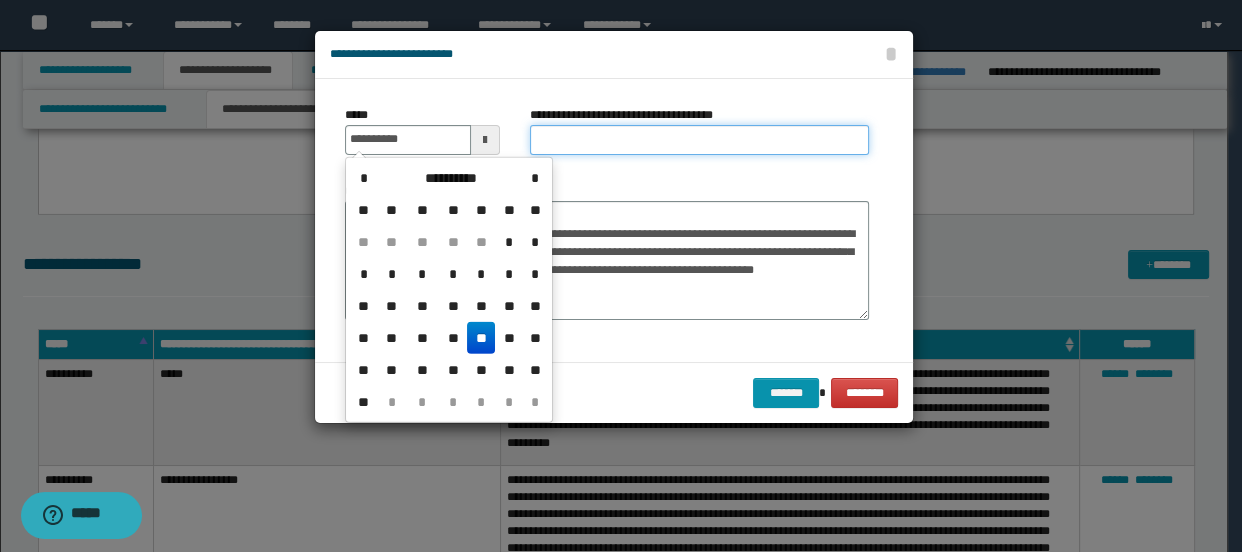 drag, startPoint x: 550, startPoint y: 148, endPoint x: 530, endPoint y: 159, distance: 22.825424 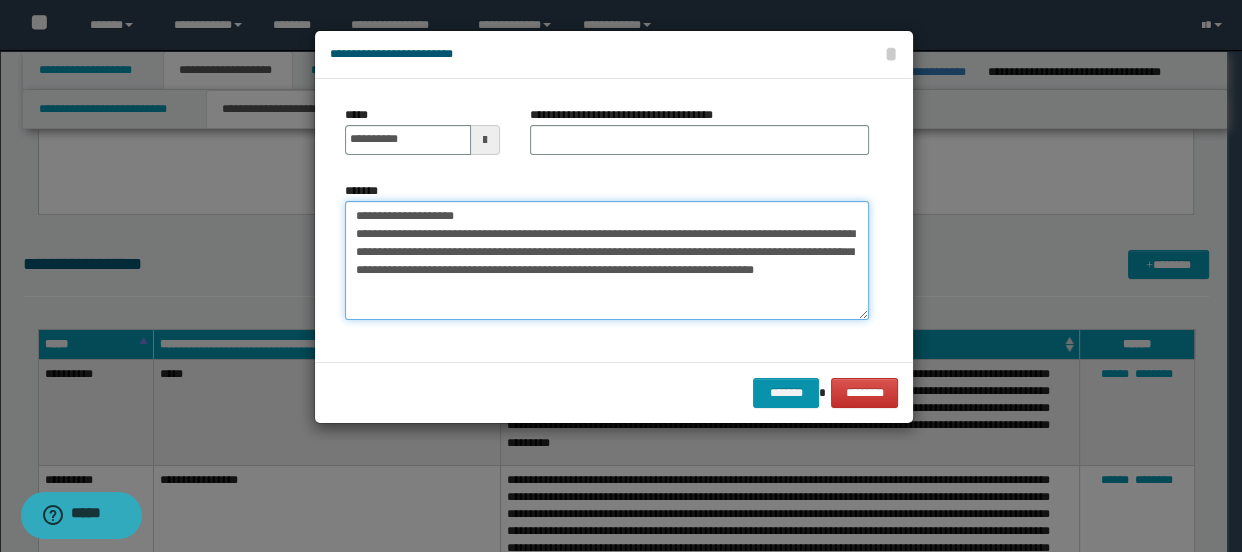 drag, startPoint x: 420, startPoint y: 213, endPoint x: 504, endPoint y: 216, distance: 84.05355 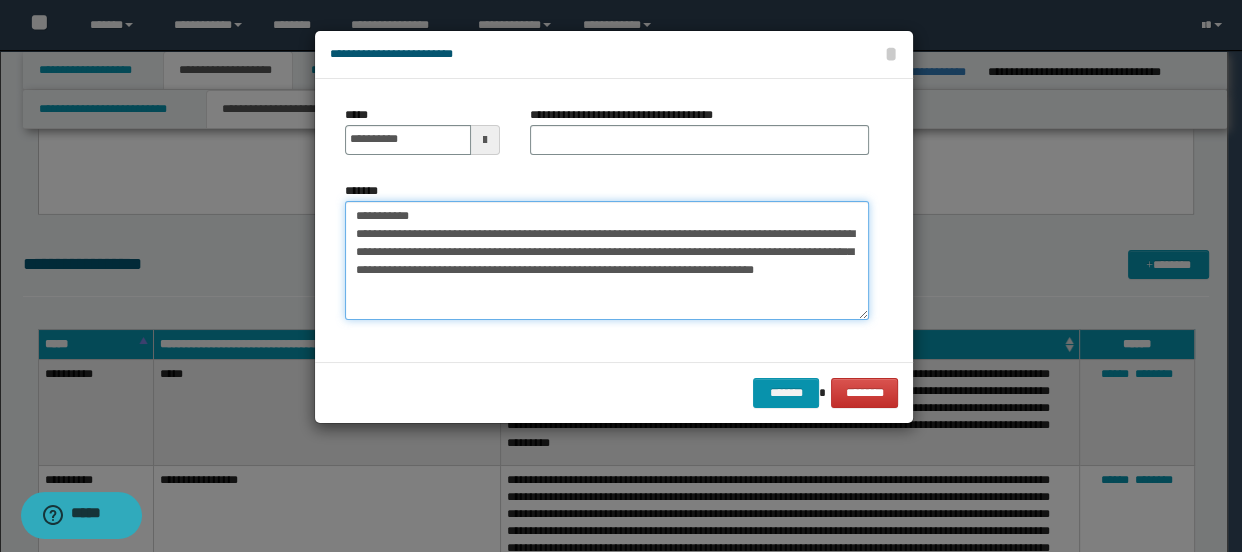 type on "**********" 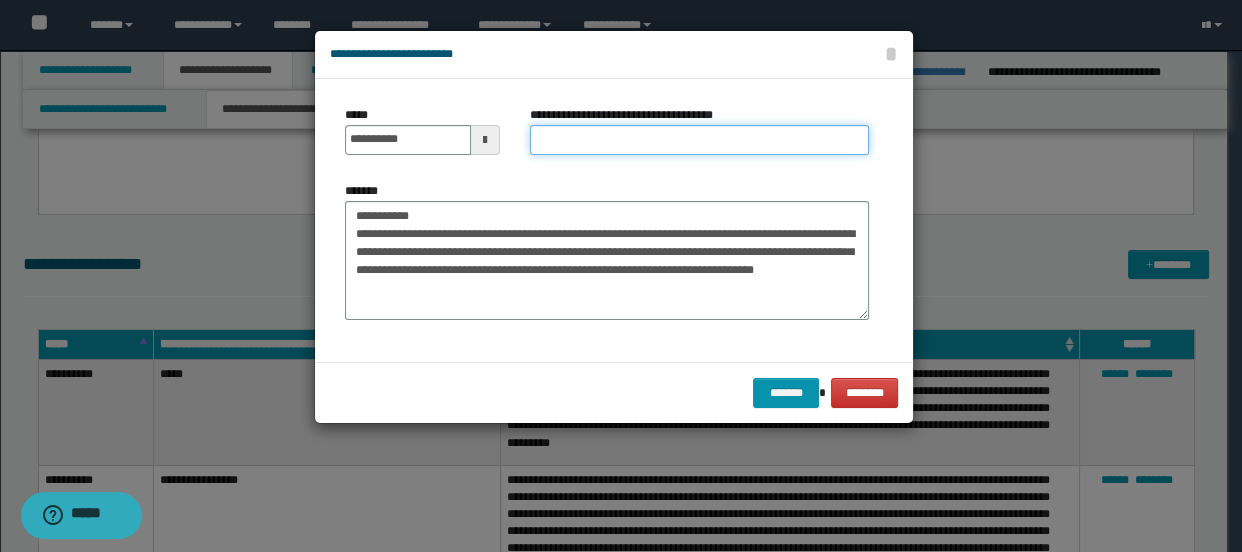 click on "**********" at bounding box center [700, 140] 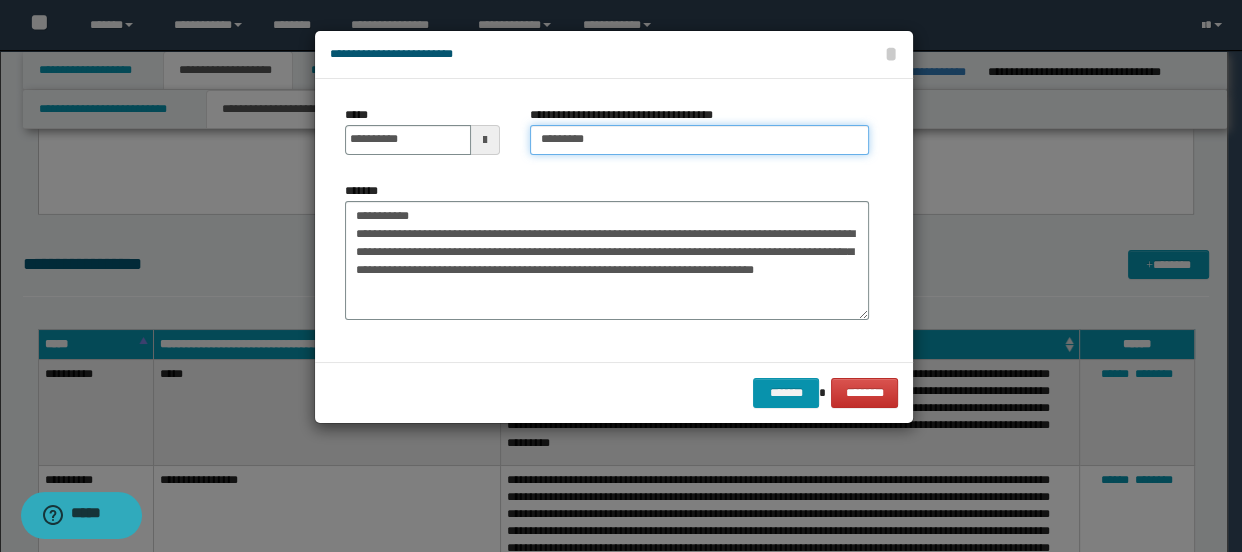 type on "*********" 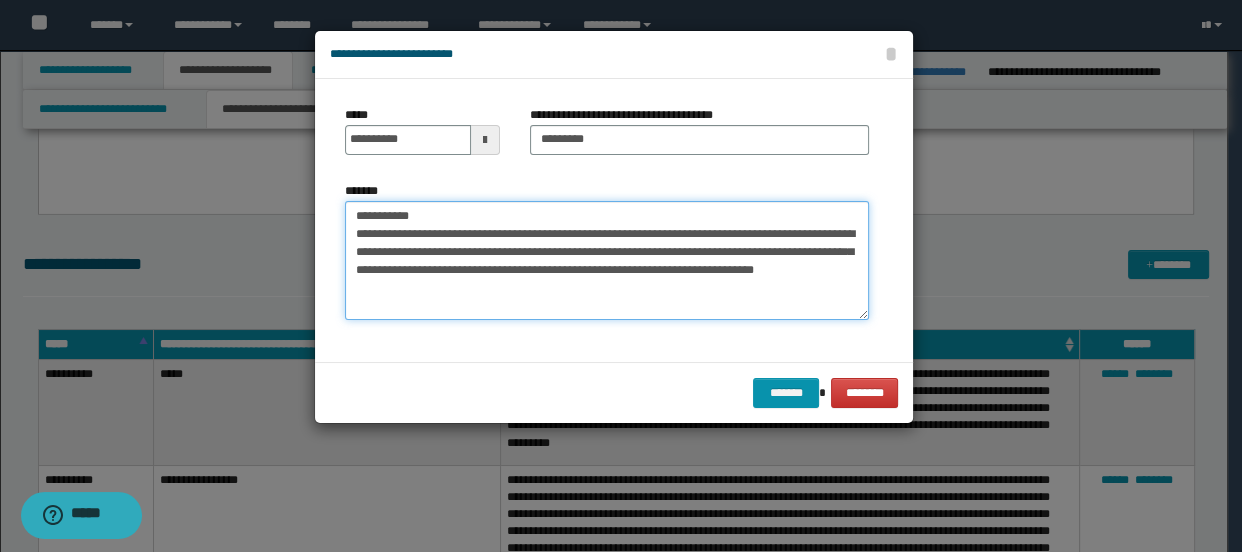 drag, startPoint x: 431, startPoint y: 214, endPoint x: 341, endPoint y: 214, distance: 90 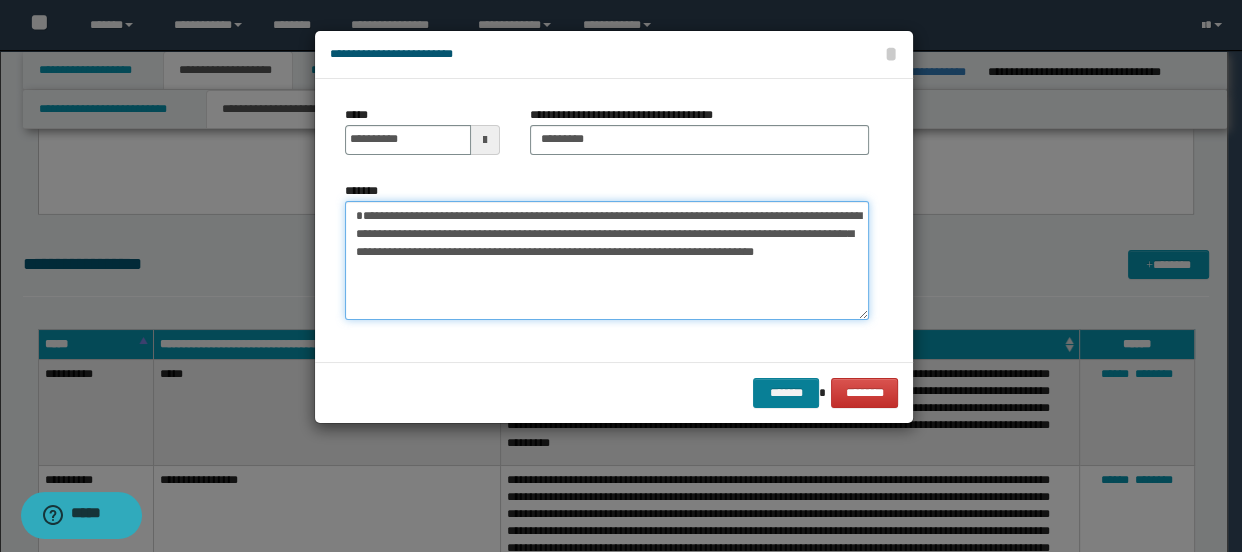 type on "**********" 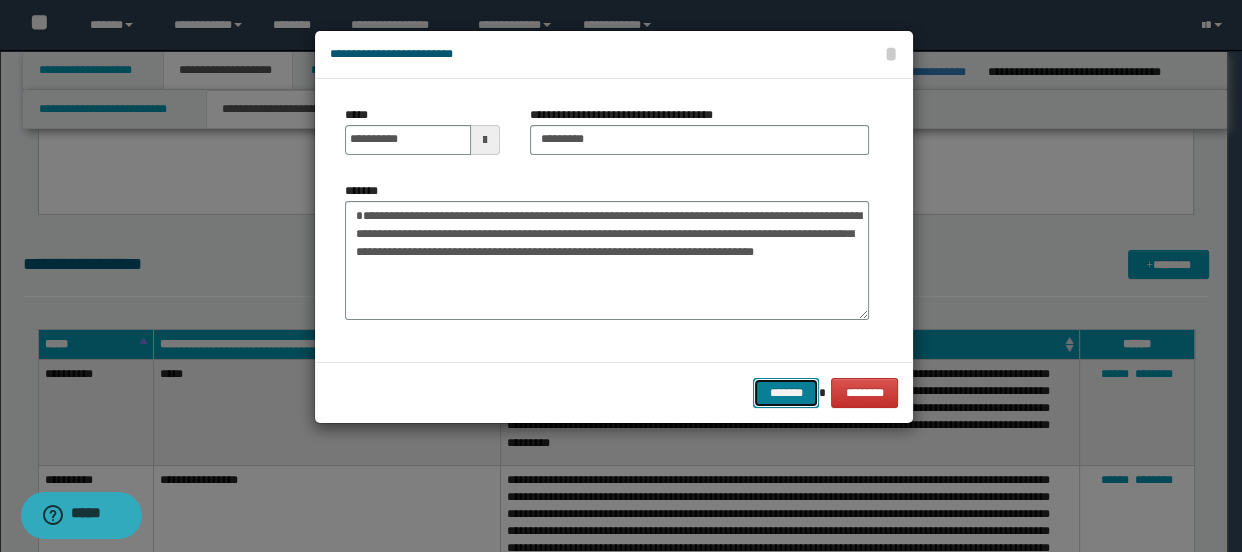 click on "*******" at bounding box center (785, 393) 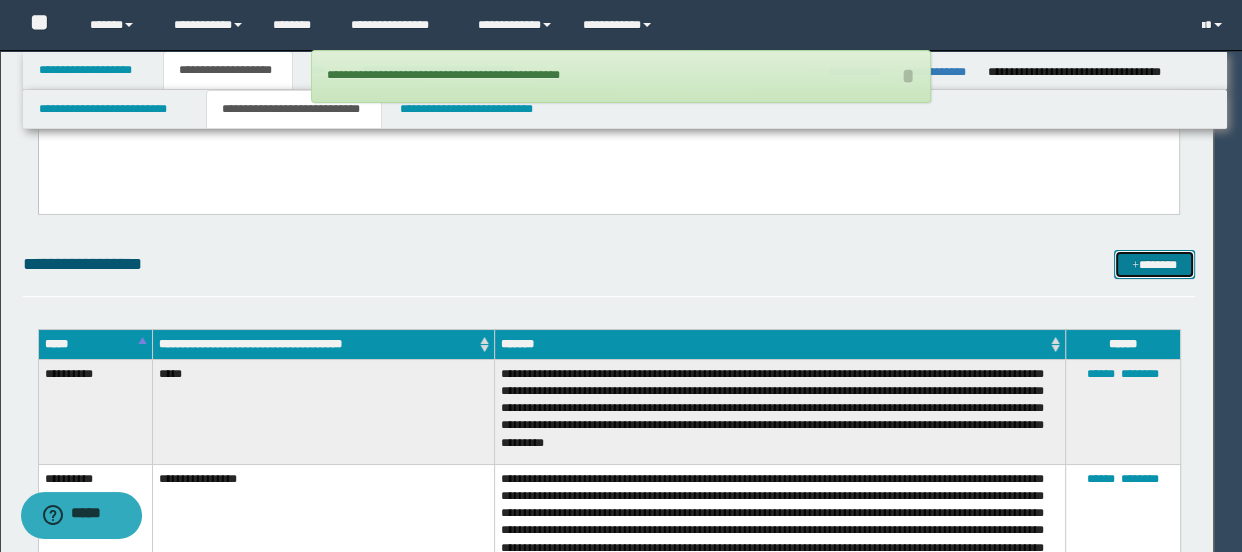 type 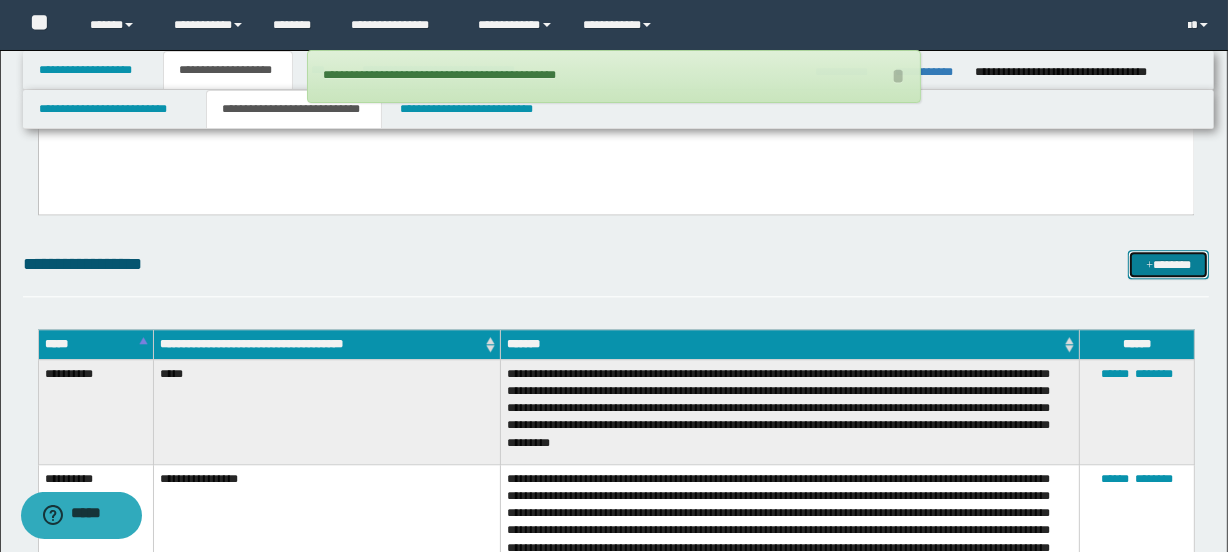 click on "*******" at bounding box center [1168, 265] 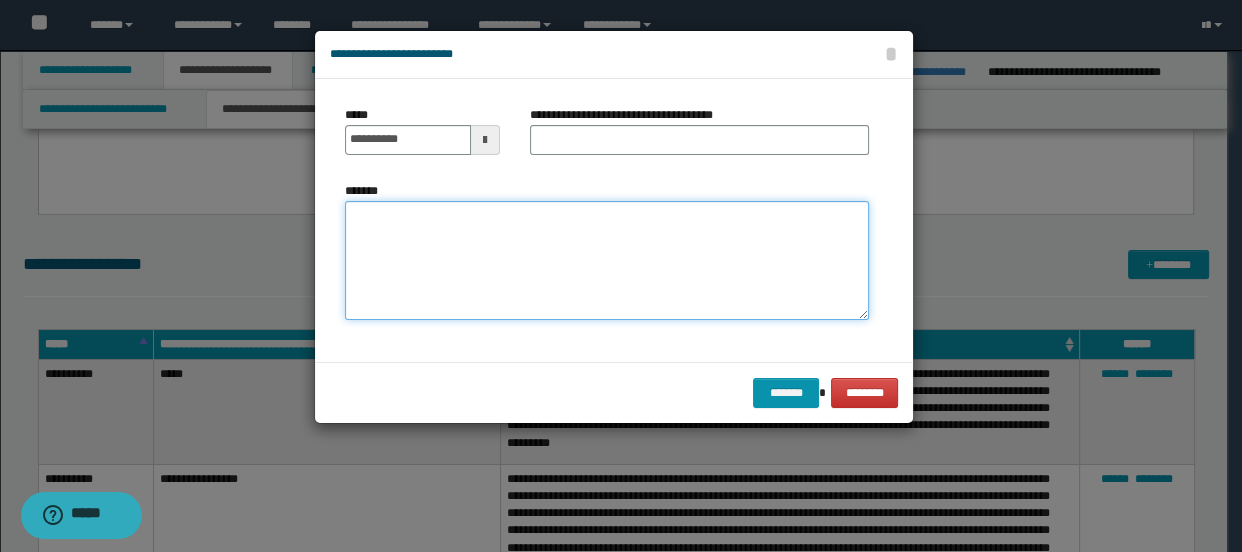 click on "*******" at bounding box center [607, 261] 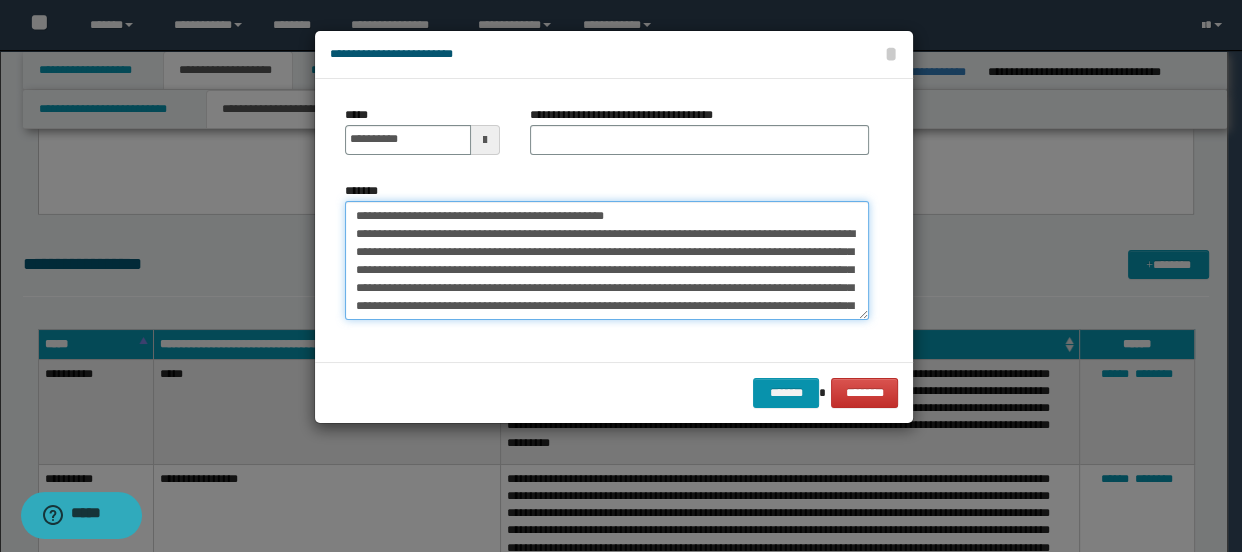 scroll, scrollTop: 174, scrollLeft: 0, axis: vertical 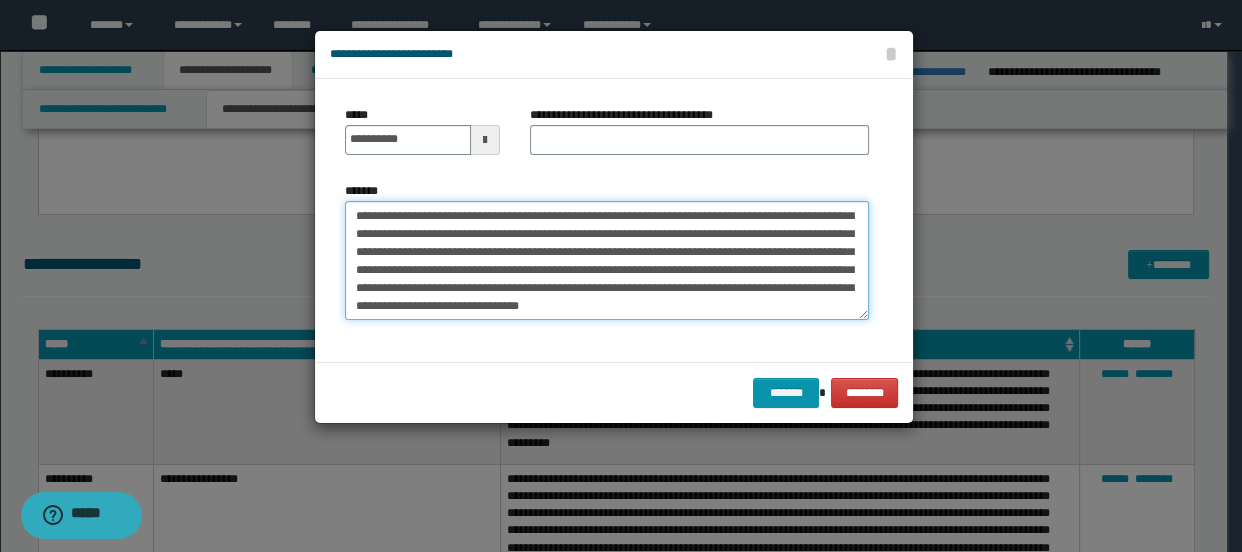 type on "**********" 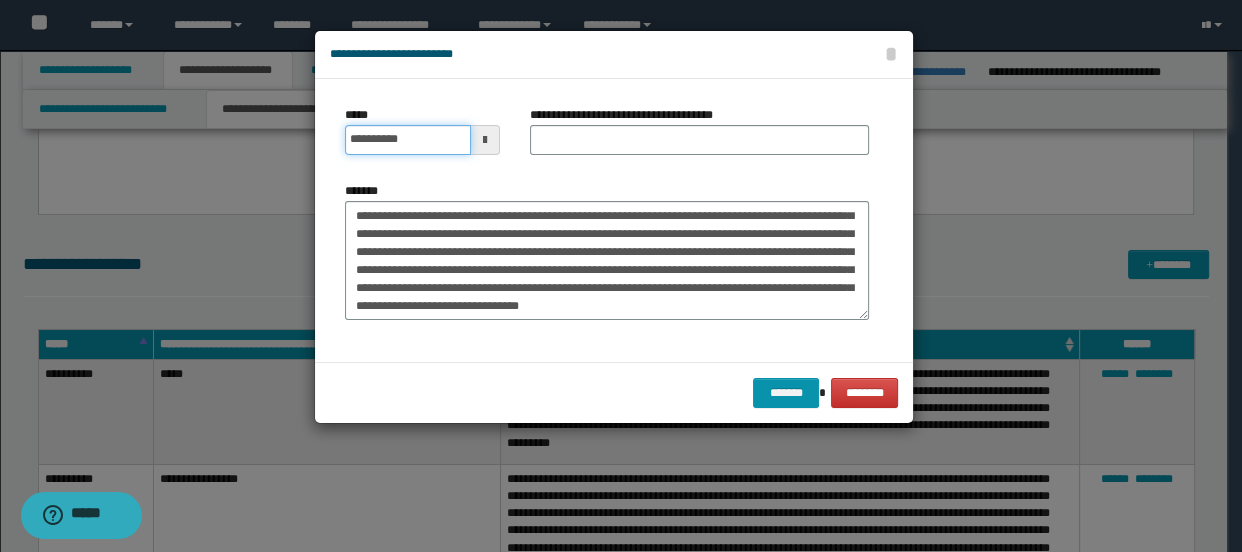 click on "**********" at bounding box center (408, 140) 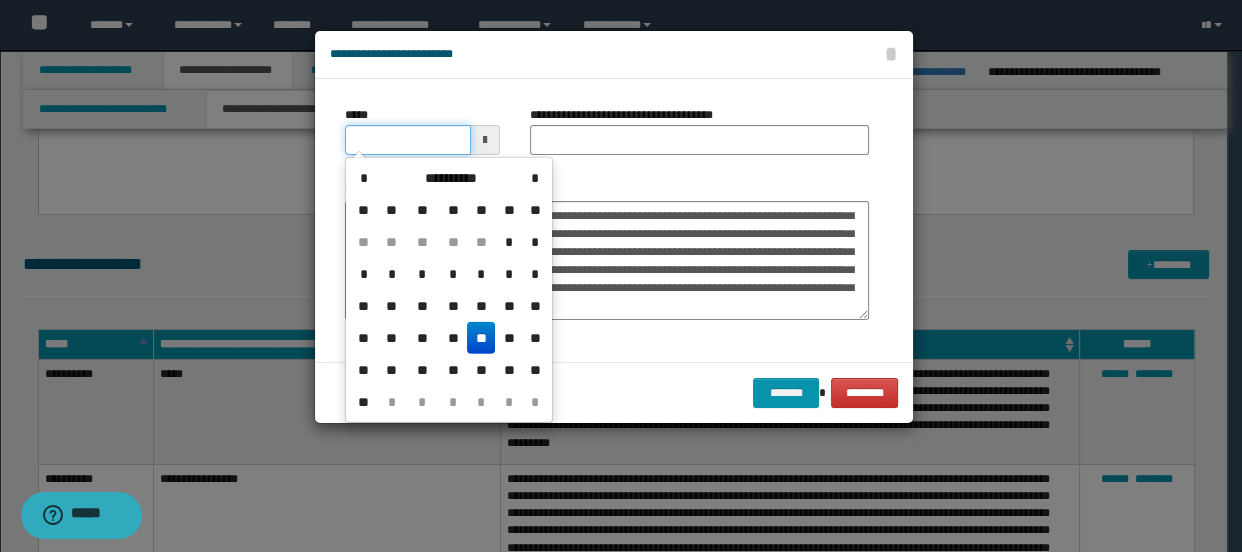 type on "**********" 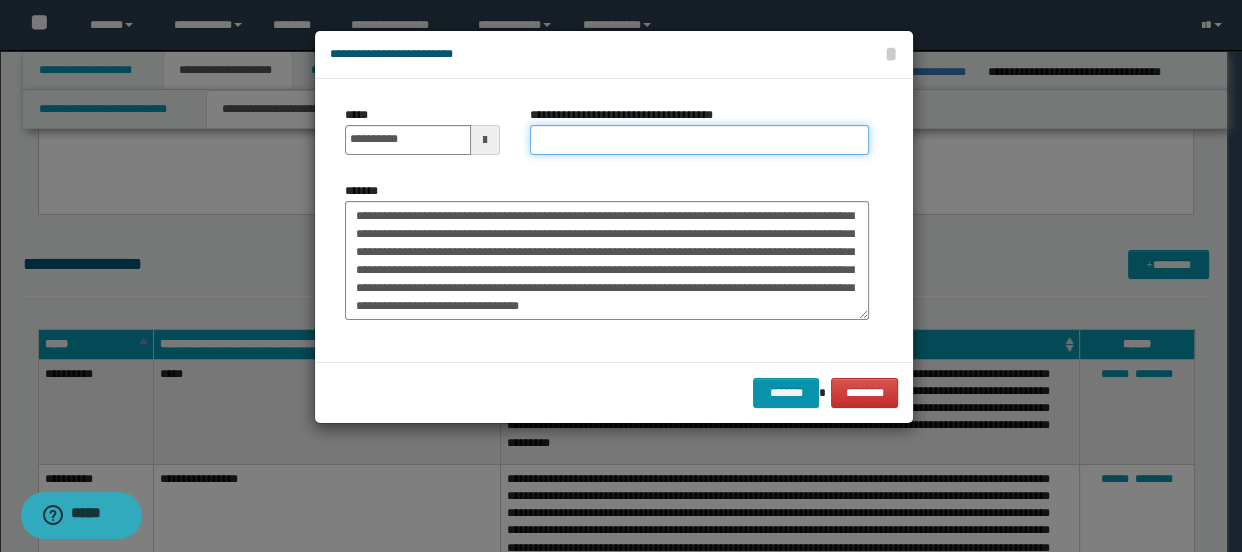 drag, startPoint x: 597, startPoint y: 135, endPoint x: 548, endPoint y: 226, distance: 103.35376 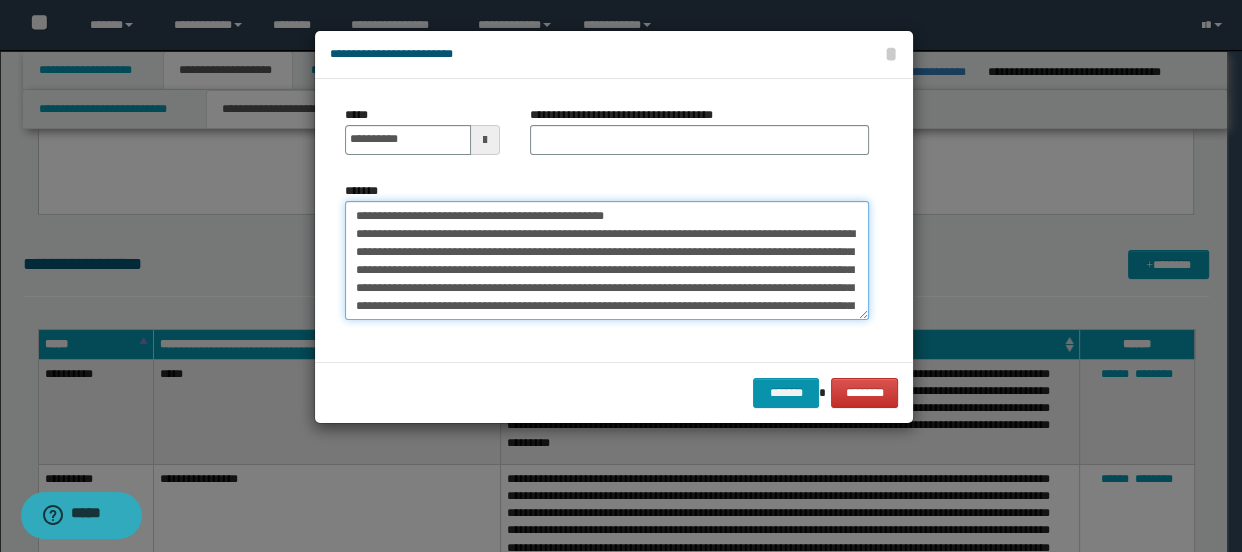 drag, startPoint x: 418, startPoint y: 210, endPoint x: 690, endPoint y: 212, distance: 272.00735 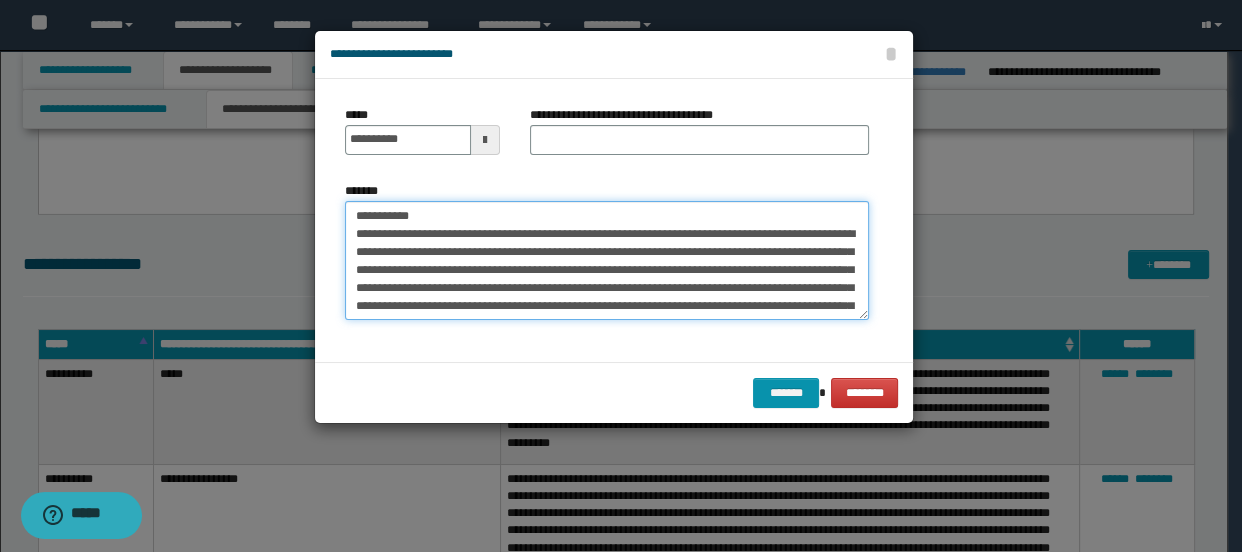type on "**********" 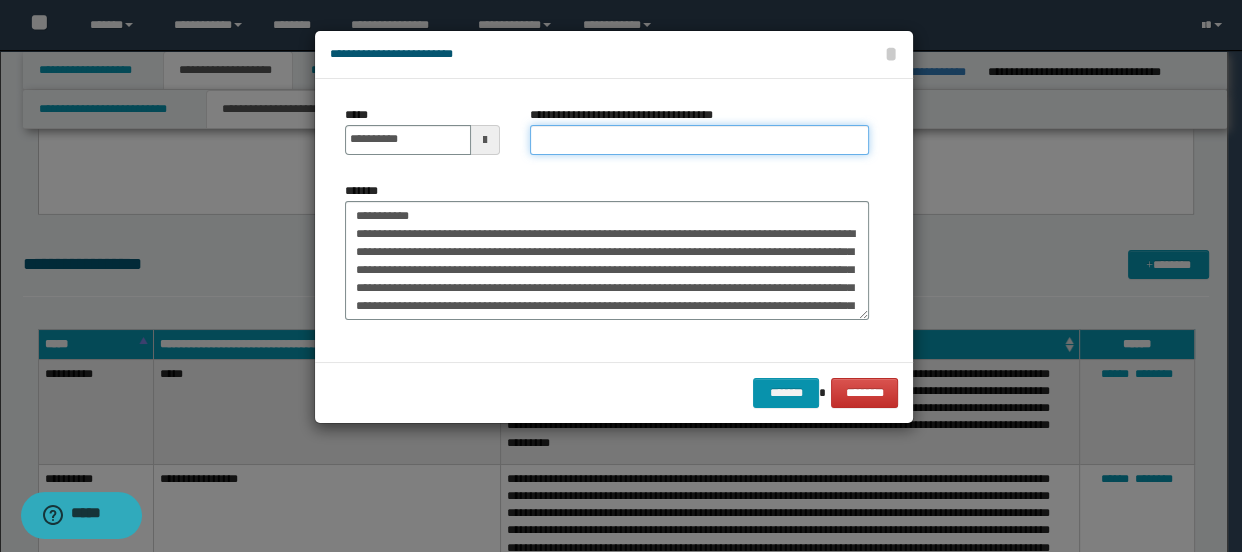 click on "**********" at bounding box center (700, 140) 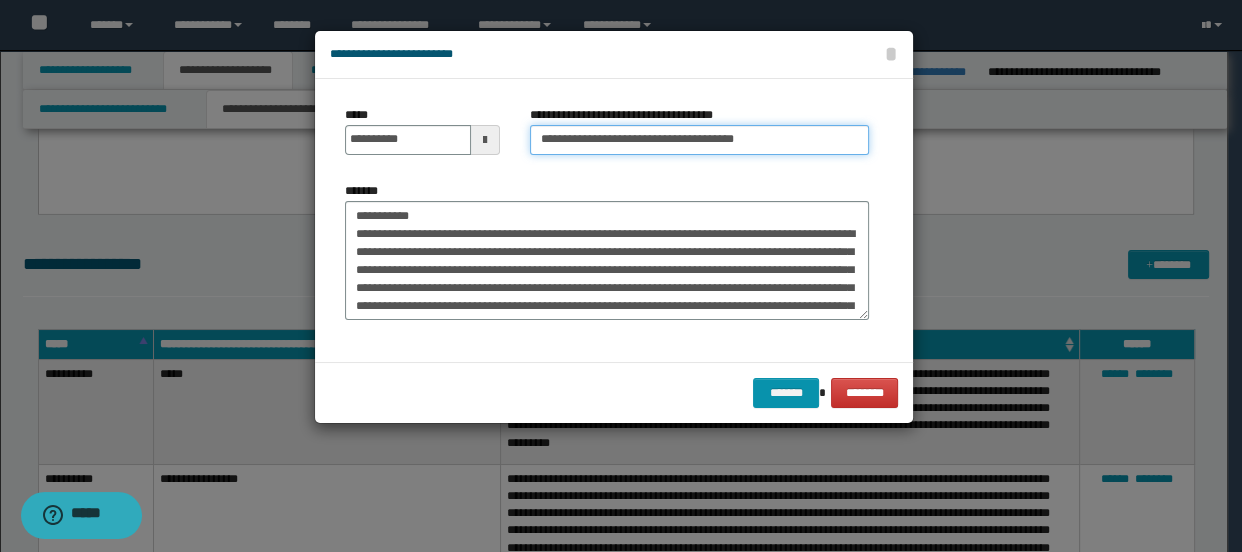 type on "**********" 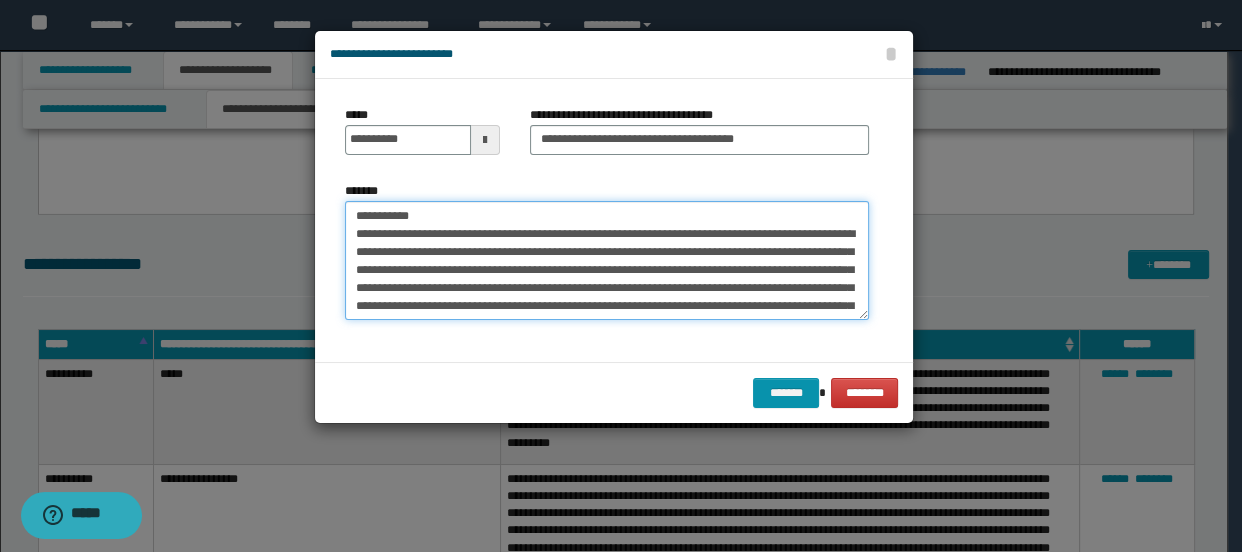 drag, startPoint x: 464, startPoint y: 203, endPoint x: 335, endPoint y: 207, distance: 129.062 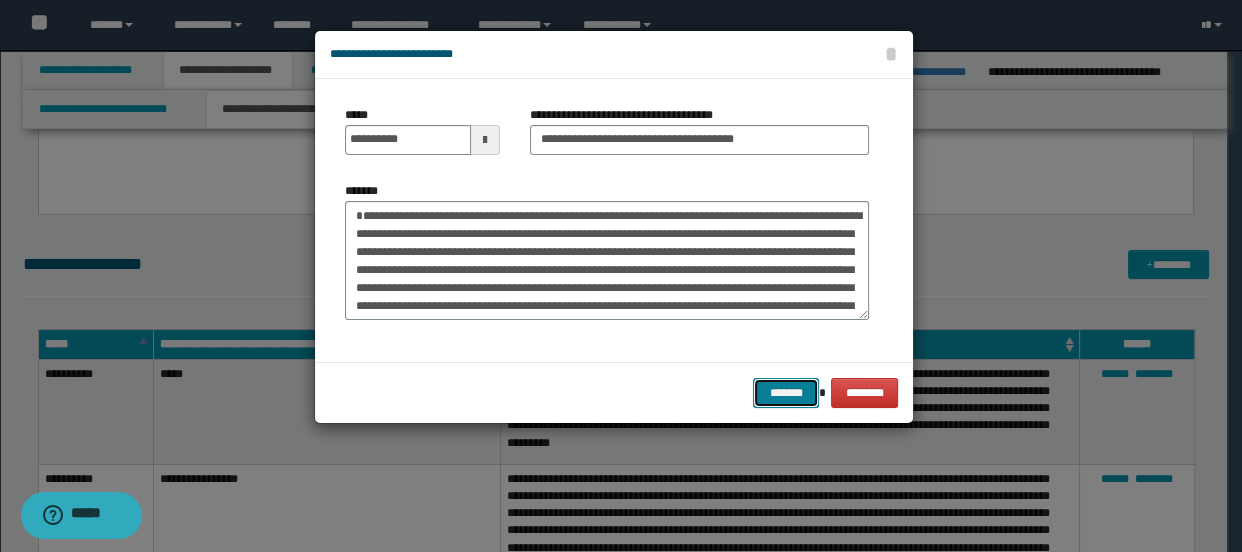 click on "*******" at bounding box center [785, 393] 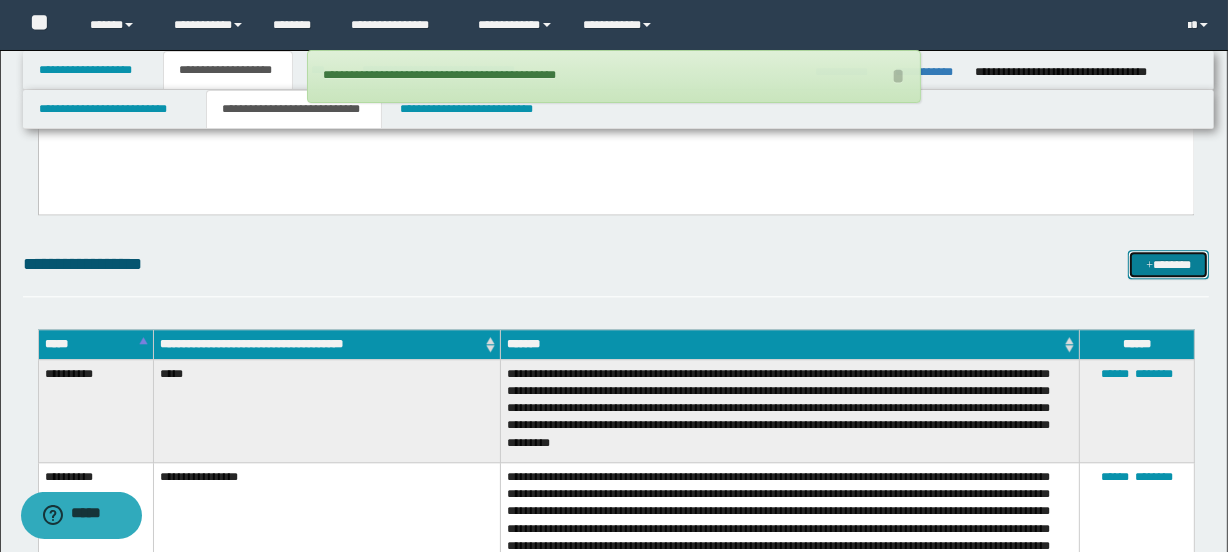 click on "*******" at bounding box center [1168, 265] 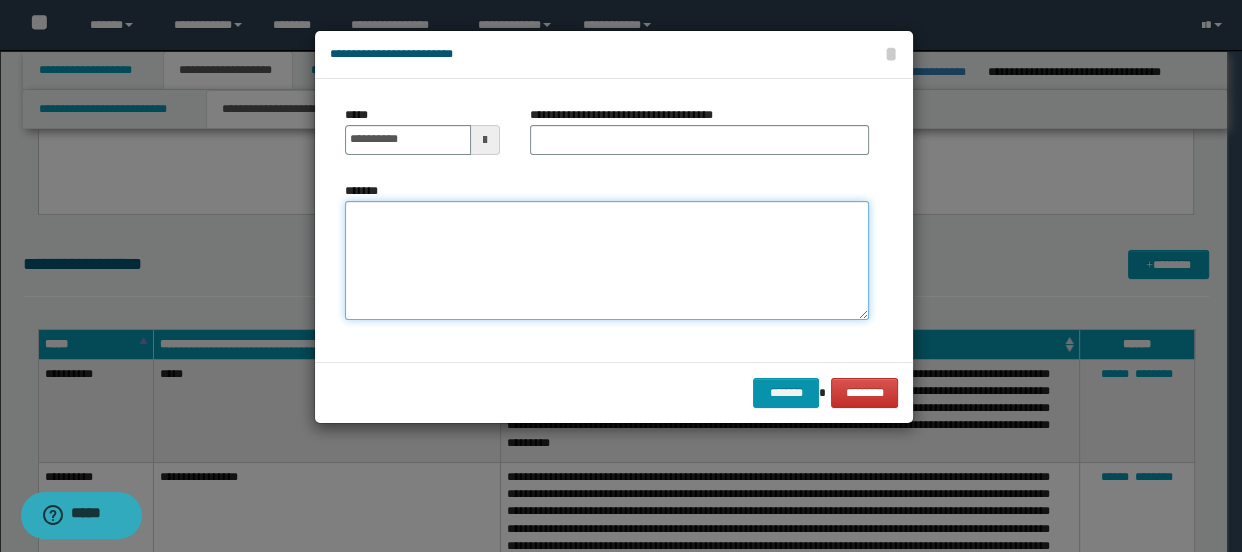click on "*******" at bounding box center (607, 261) 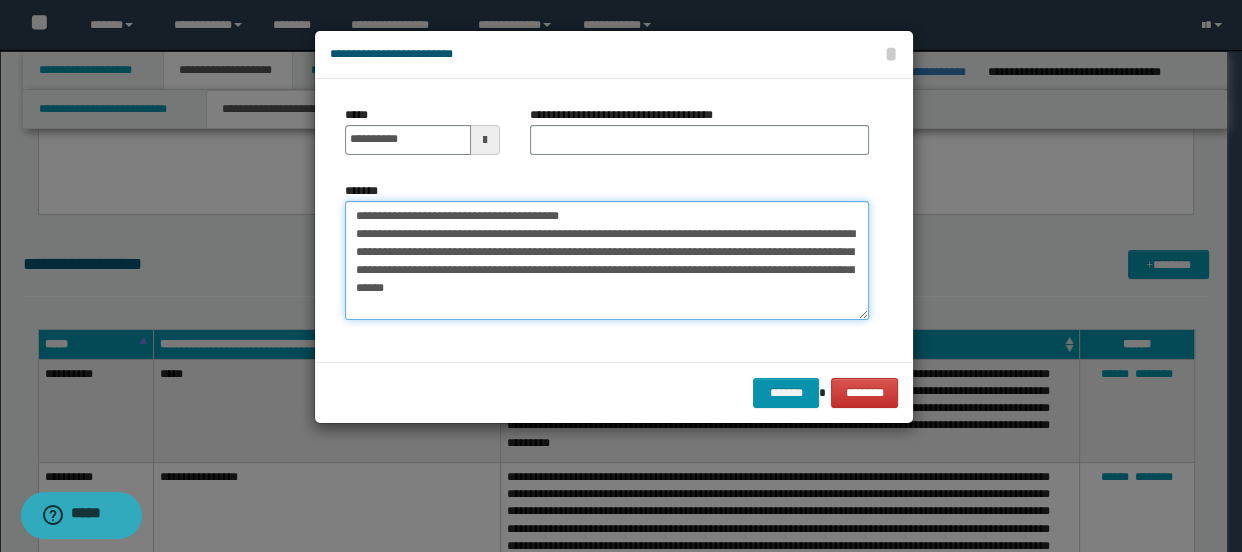 type on "**********" 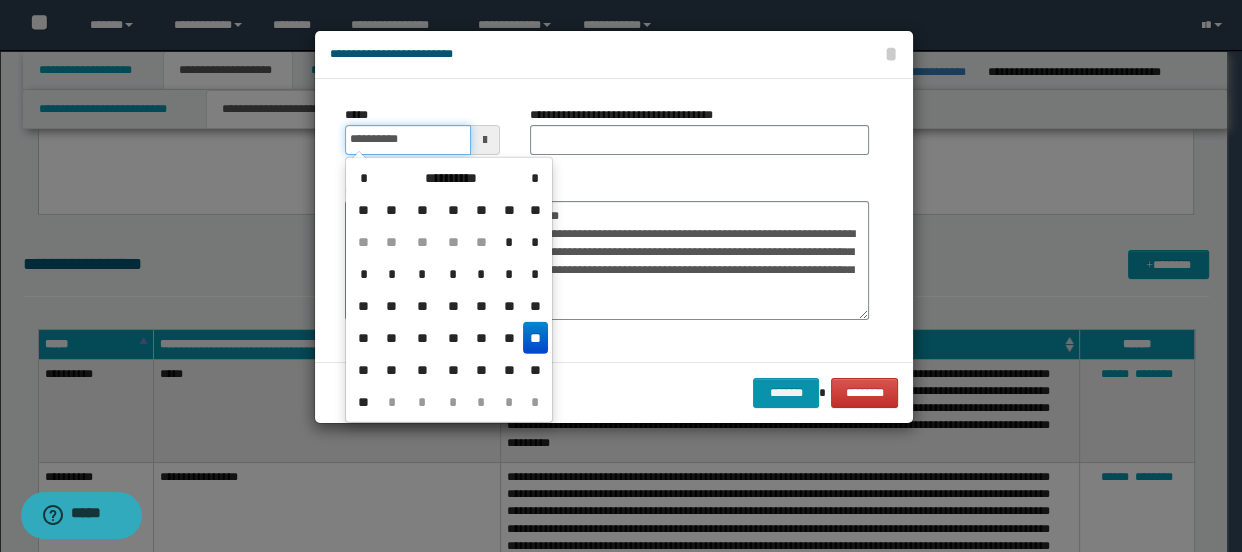 click on "**********" at bounding box center [408, 140] 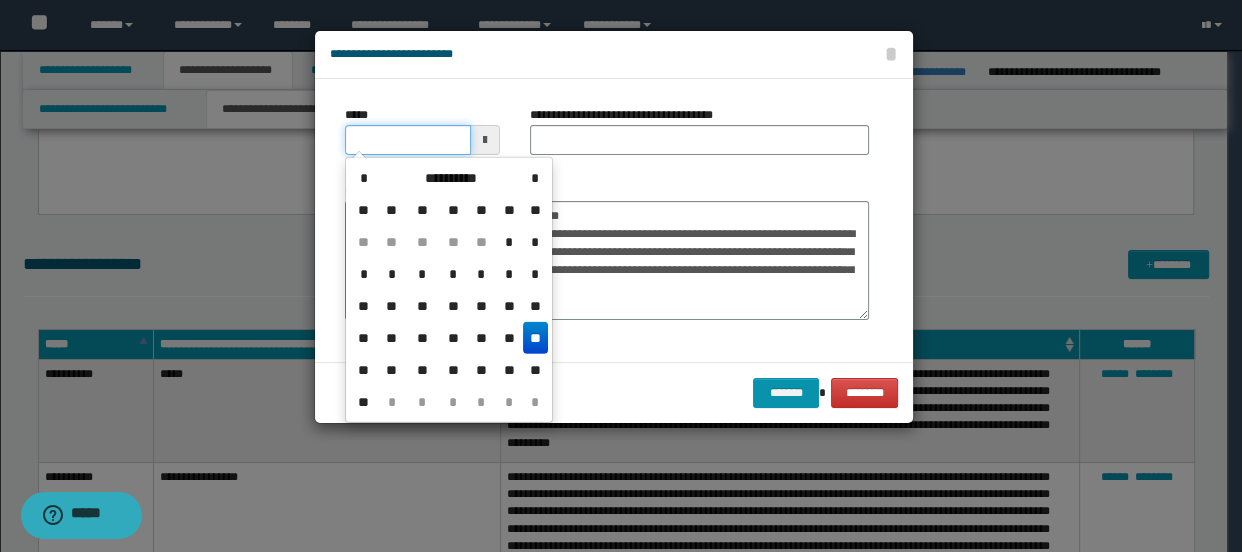 type on "**********" 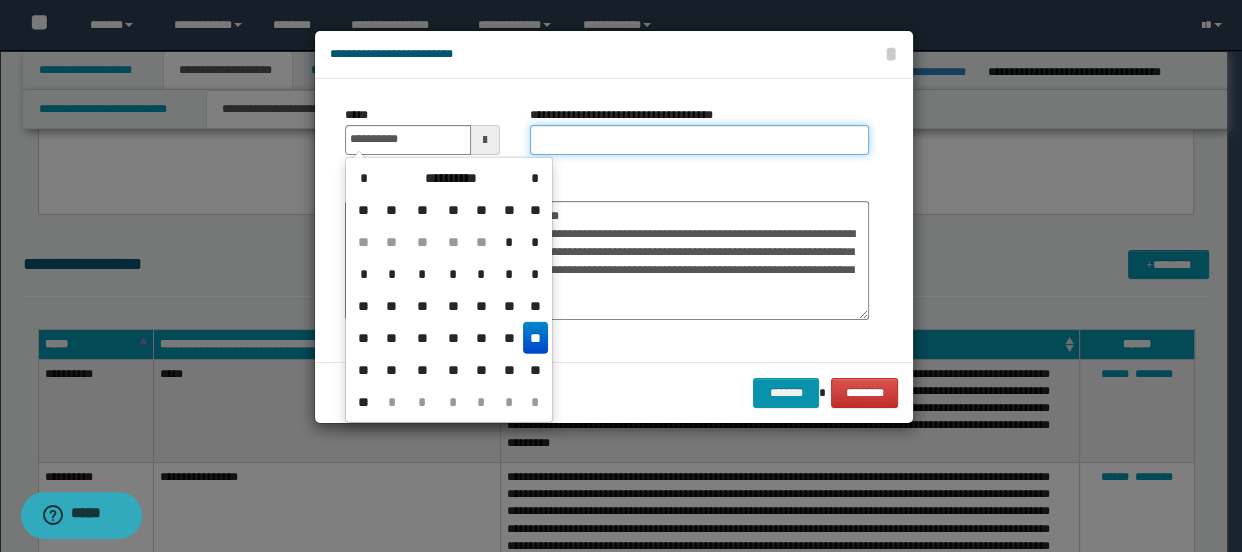 click on "**********" at bounding box center [700, 140] 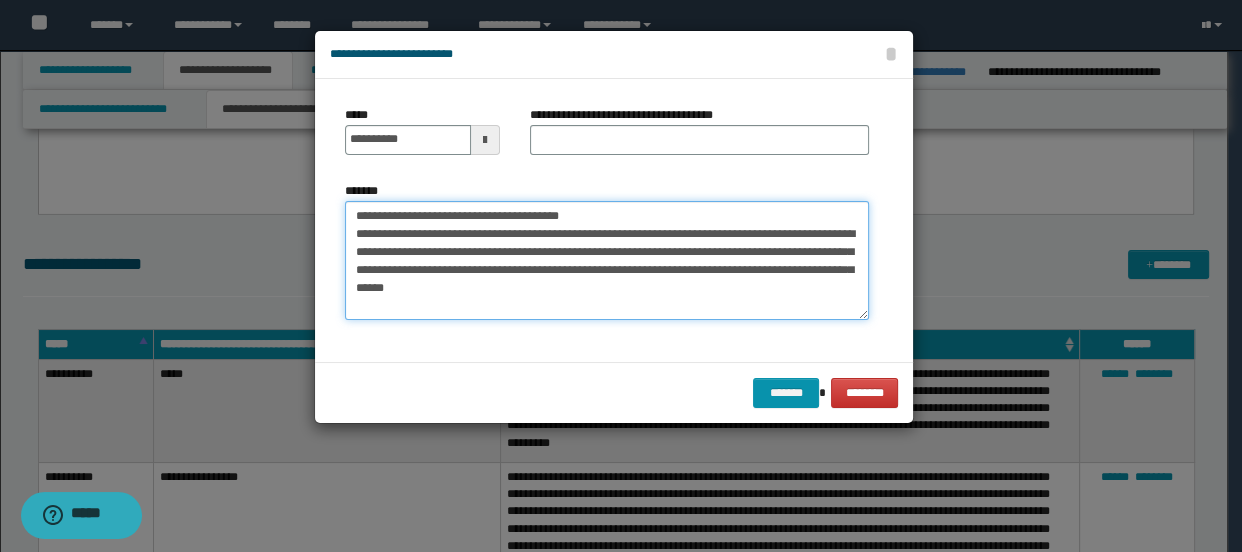 drag, startPoint x: 419, startPoint y: 211, endPoint x: 657, endPoint y: 214, distance: 238.0189 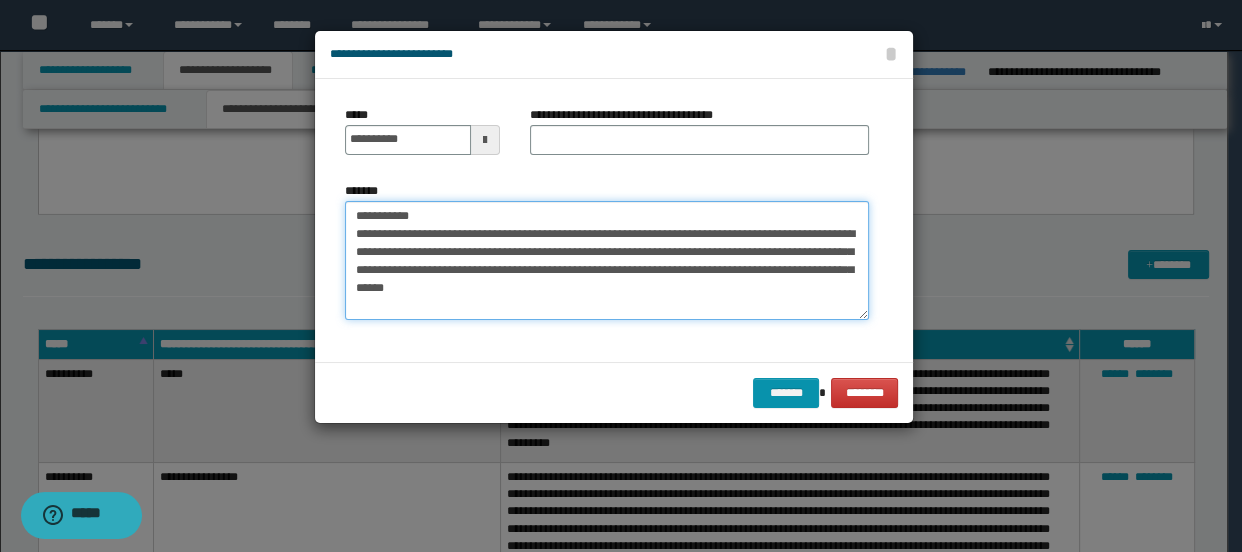 type on "**********" 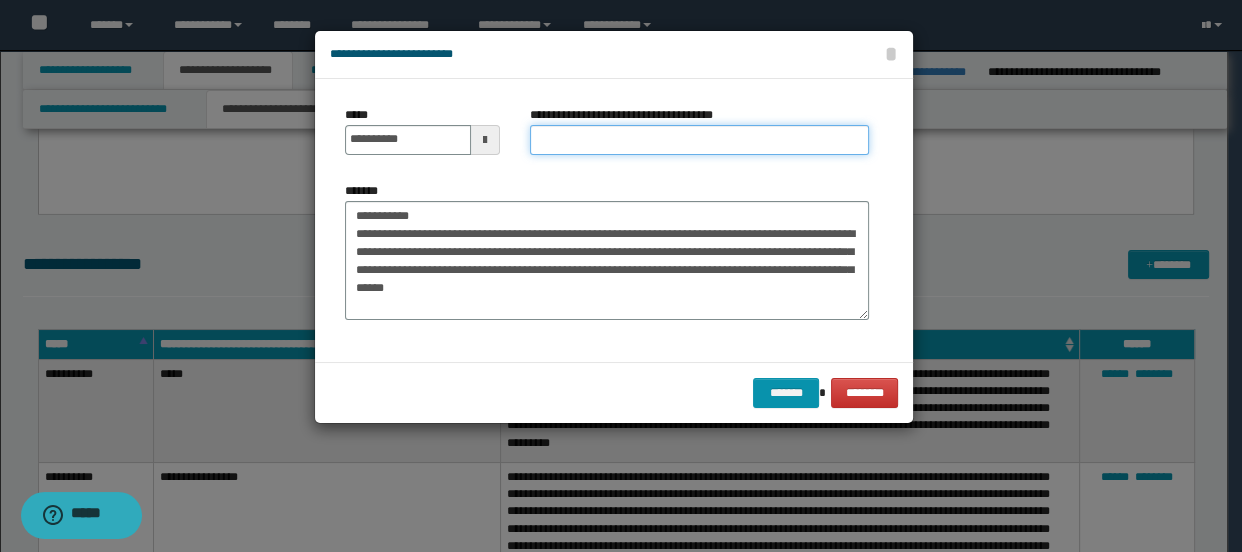 click on "**********" at bounding box center [700, 140] 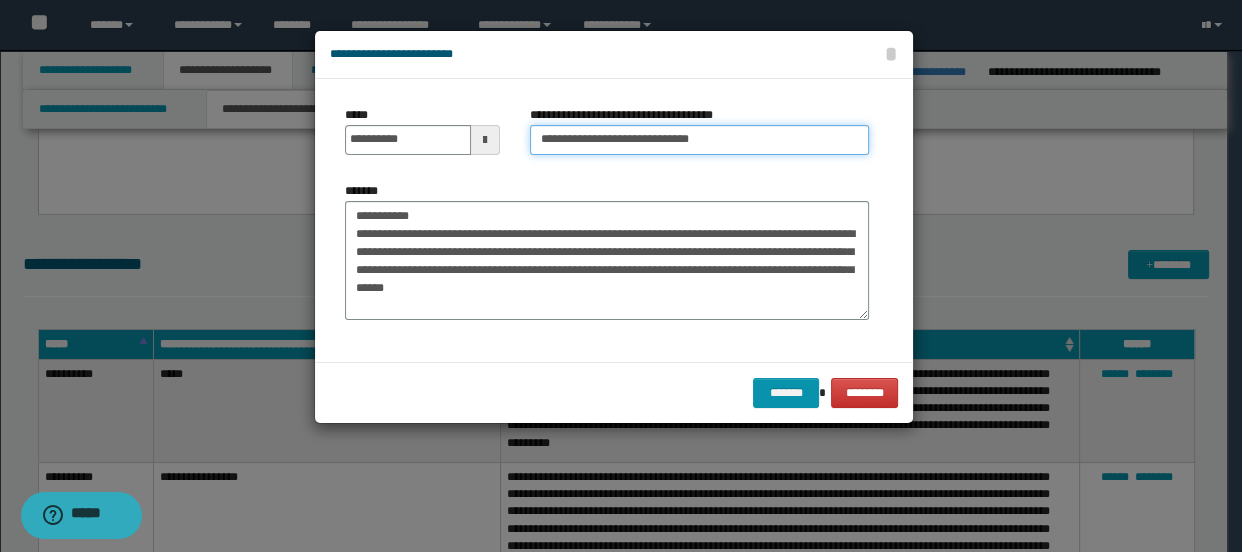 type on "**********" 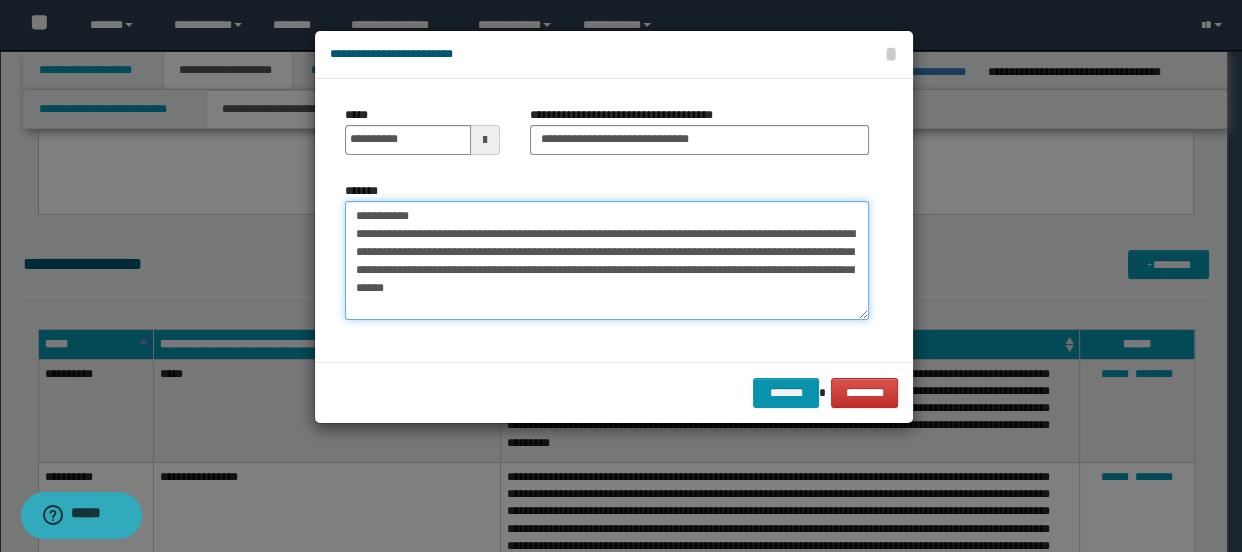 drag, startPoint x: 423, startPoint y: 216, endPoint x: 337, endPoint y: 202, distance: 87.13208 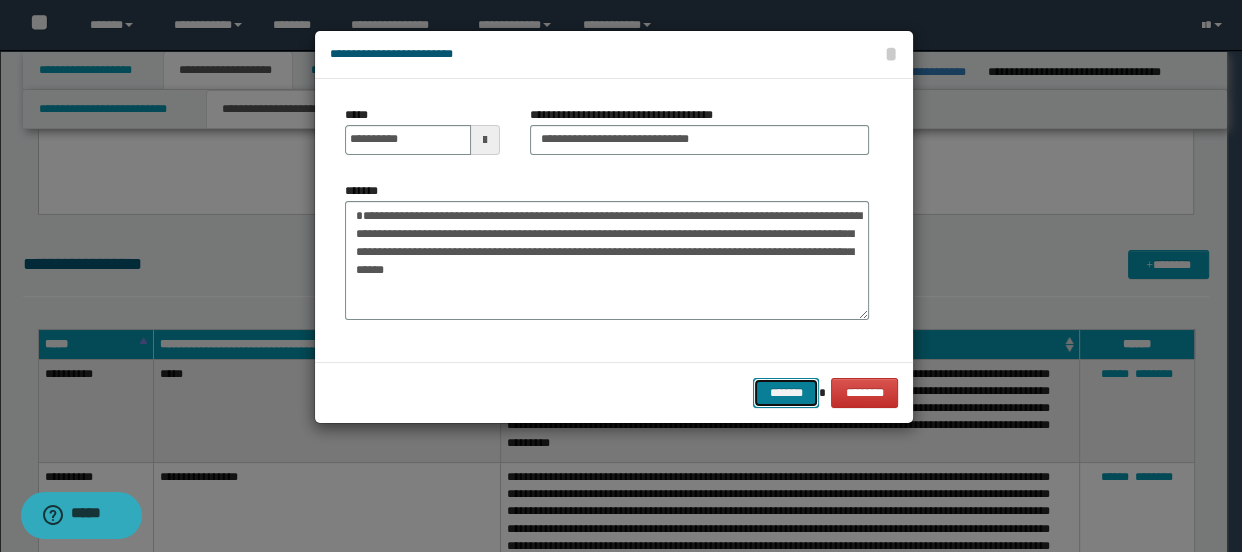 click on "*******" at bounding box center (785, 393) 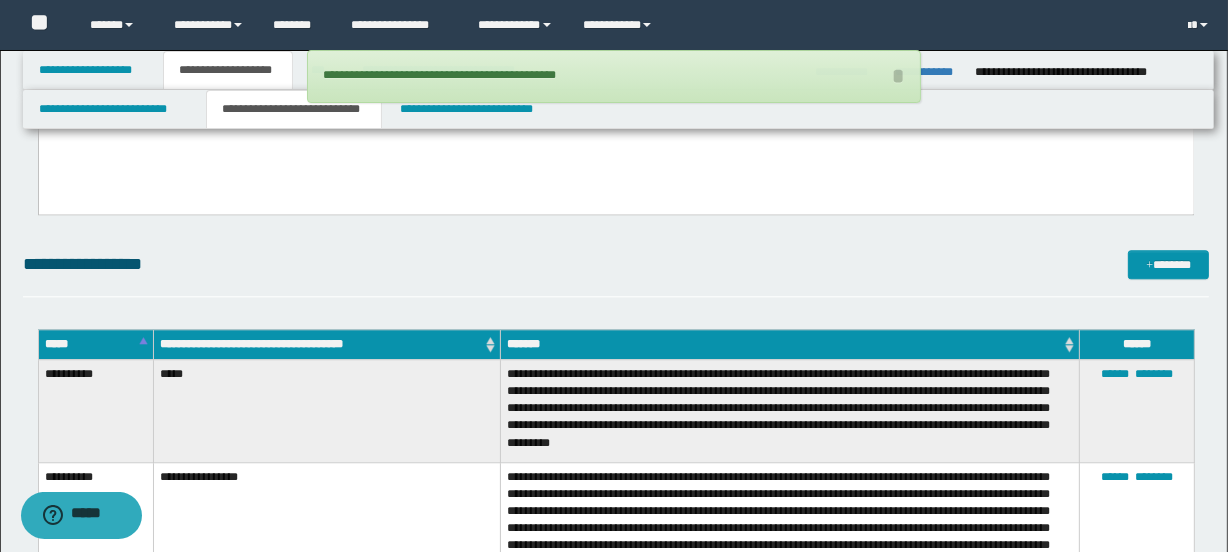click on "**********" at bounding box center [616, 264] 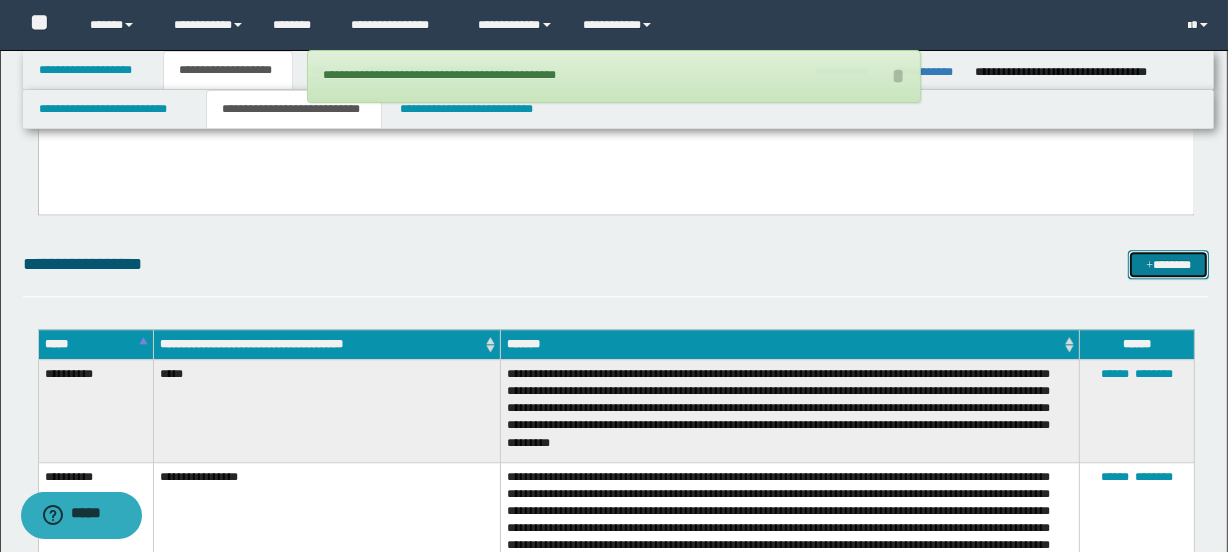 click on "*******" at bounding box center (1168, 265) 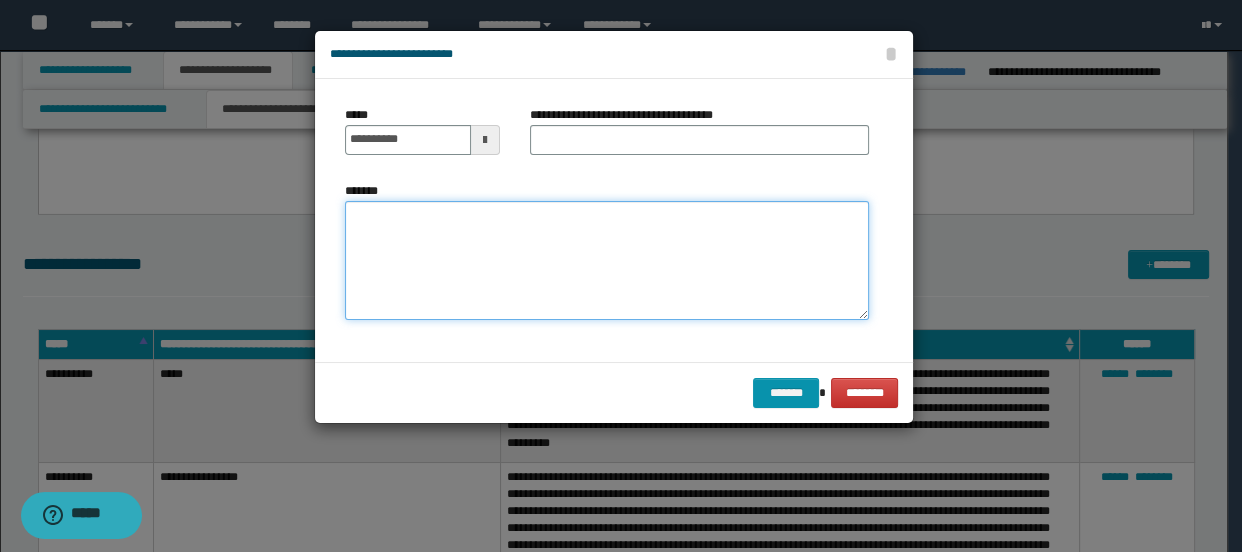 click on "*******" at bounding box center (607, 261) 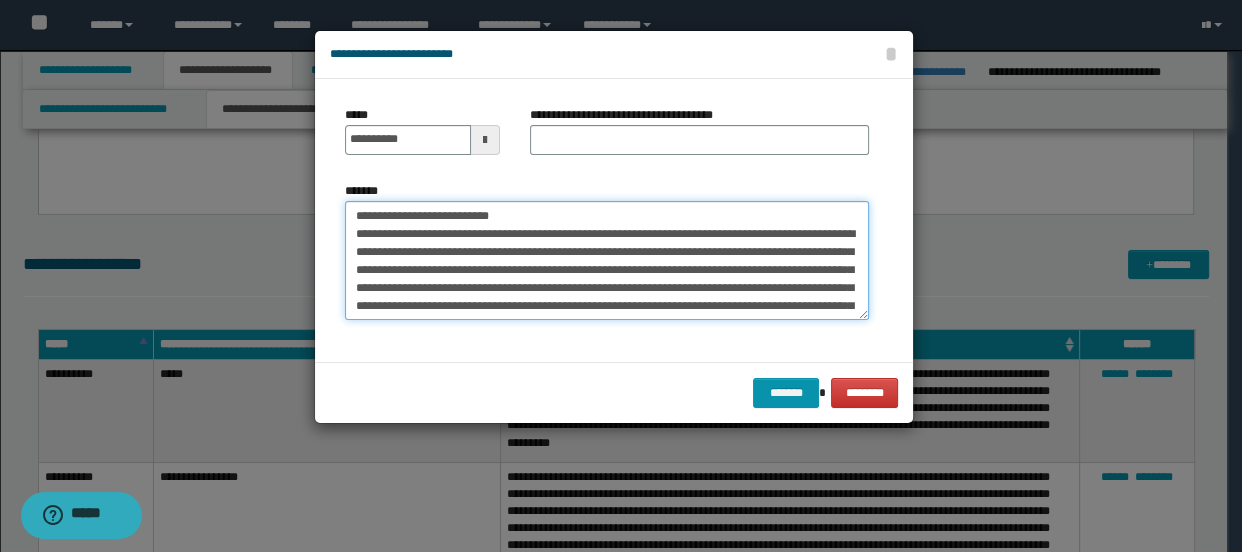 scroll, scrollTop: 246, scrollLeft: 0, axis: vertical 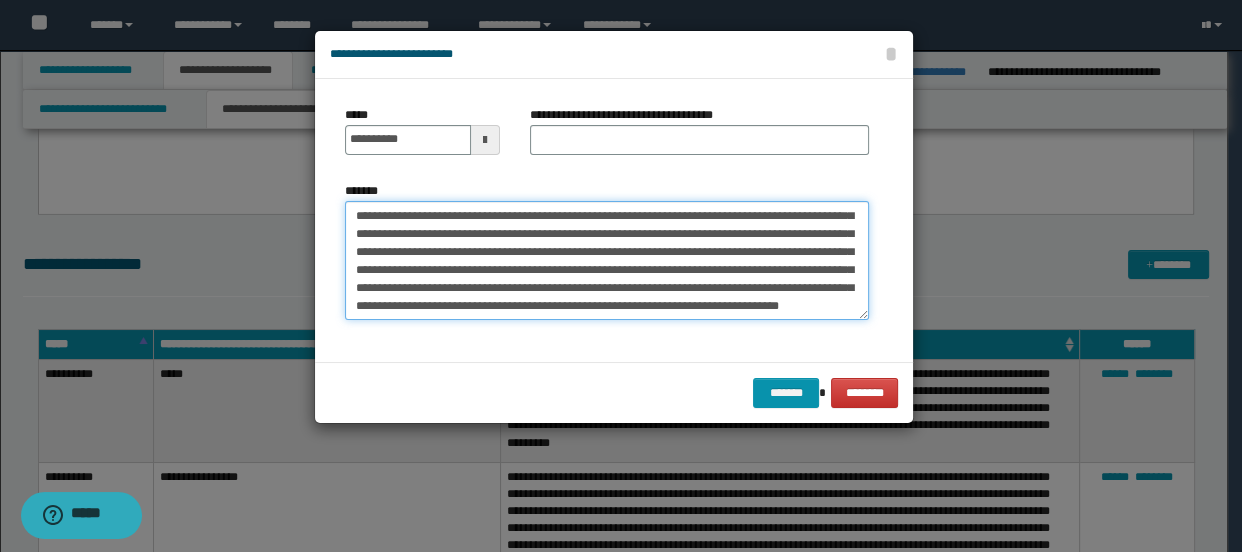 type on "**********" 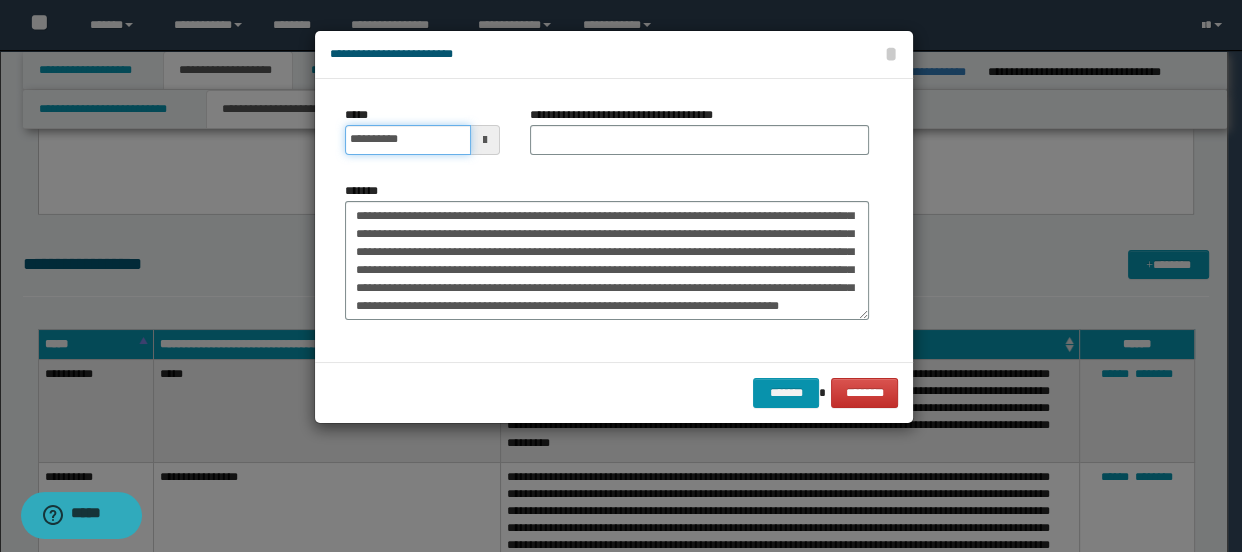 click on "**********" at bounding box center [408, 140] 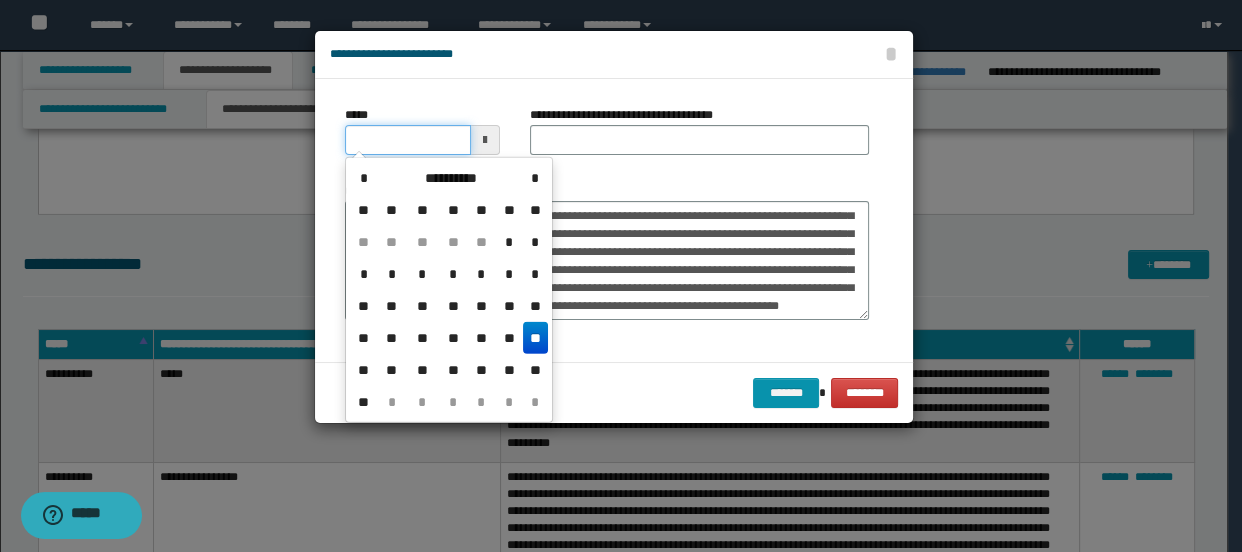 type on "**********" 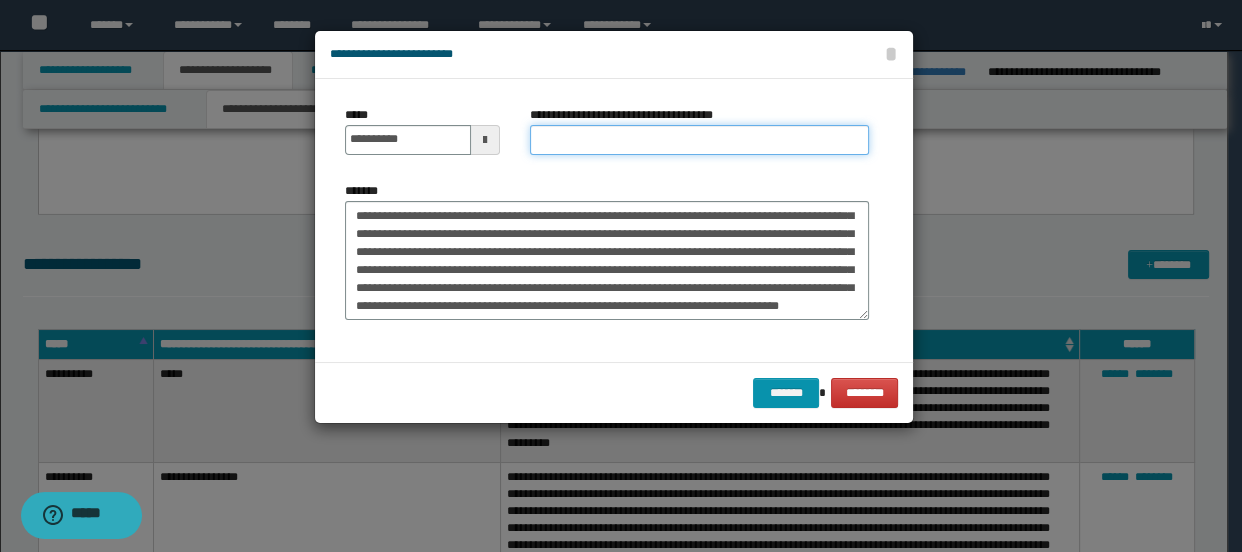 drag, startPoint x: 585, startPoint y: 144, endPoint x: 545, endPoint y: 177, distance: 51.855568 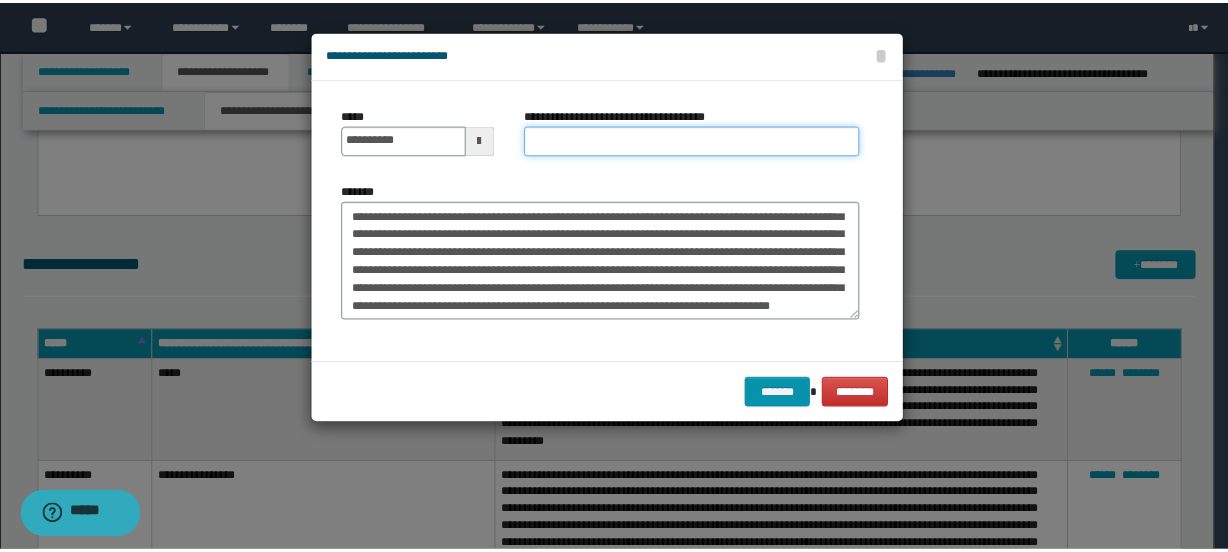scroll, scrollTop: 0, scrollLeft: 0, axis: both 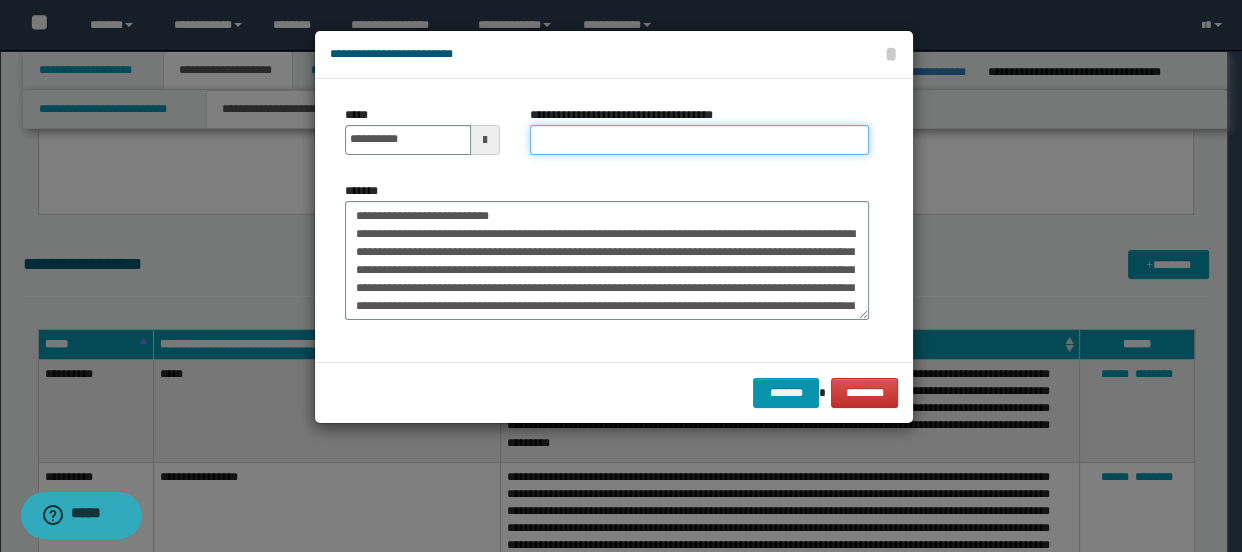 type on "**********" 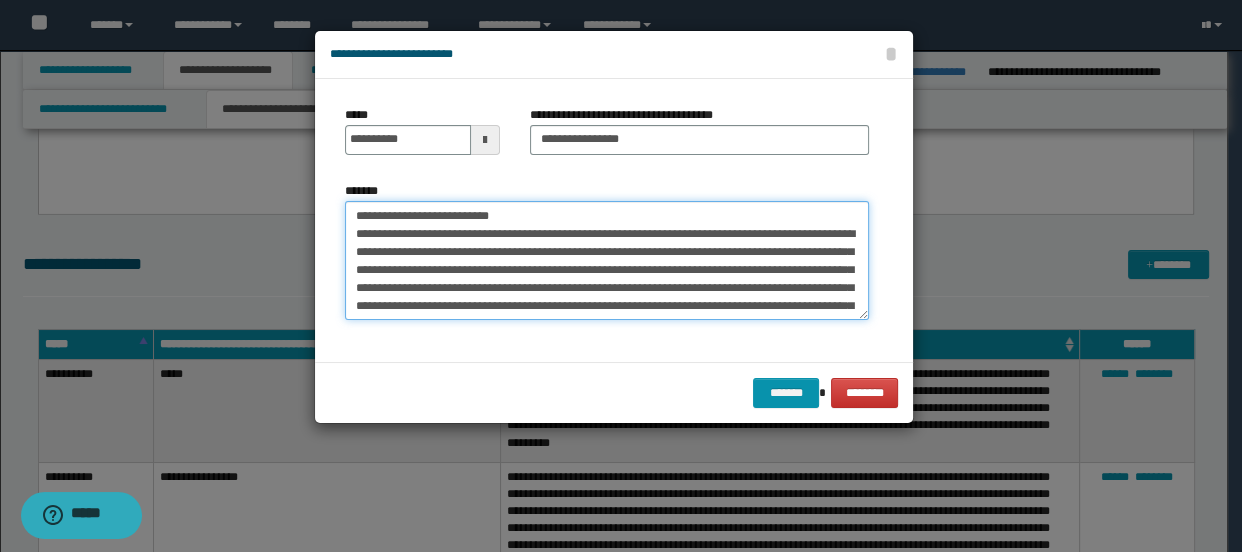 drag, startPoint x: 532, startPoint y: 212, endPoint x: 351, endPoint y: 209, distance: 181.02486 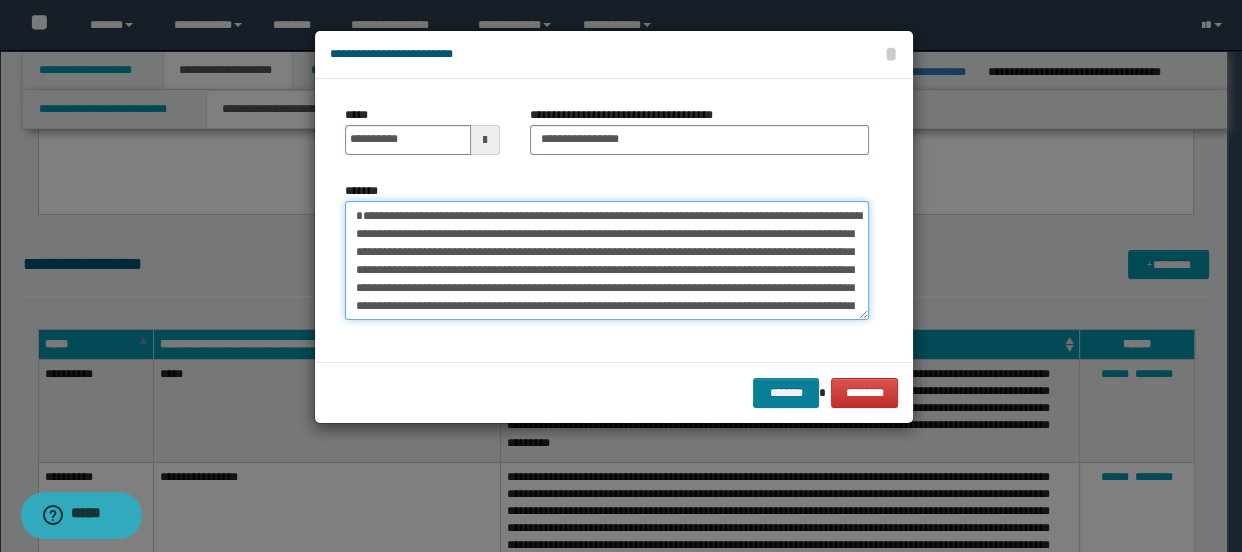 type on "**********" 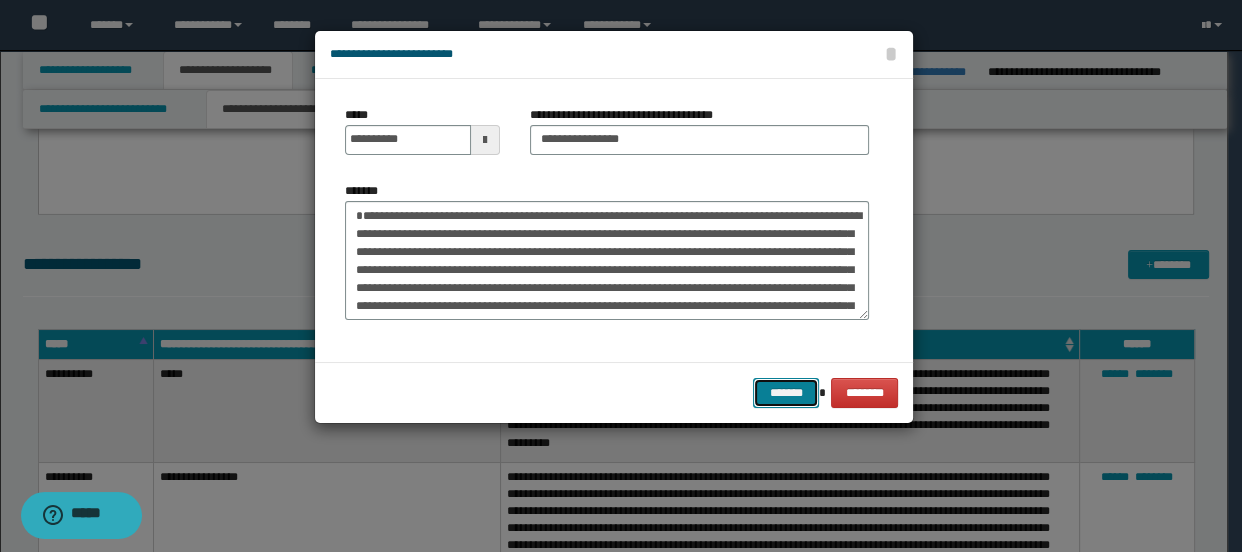 click on "*******" at bounding box center [785, 393] 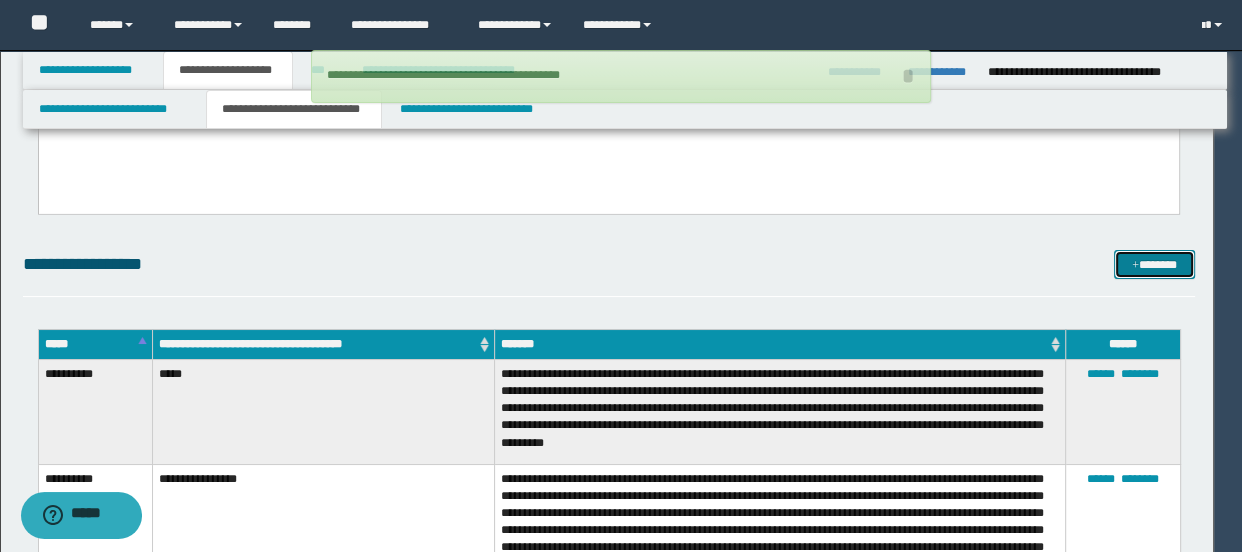 type 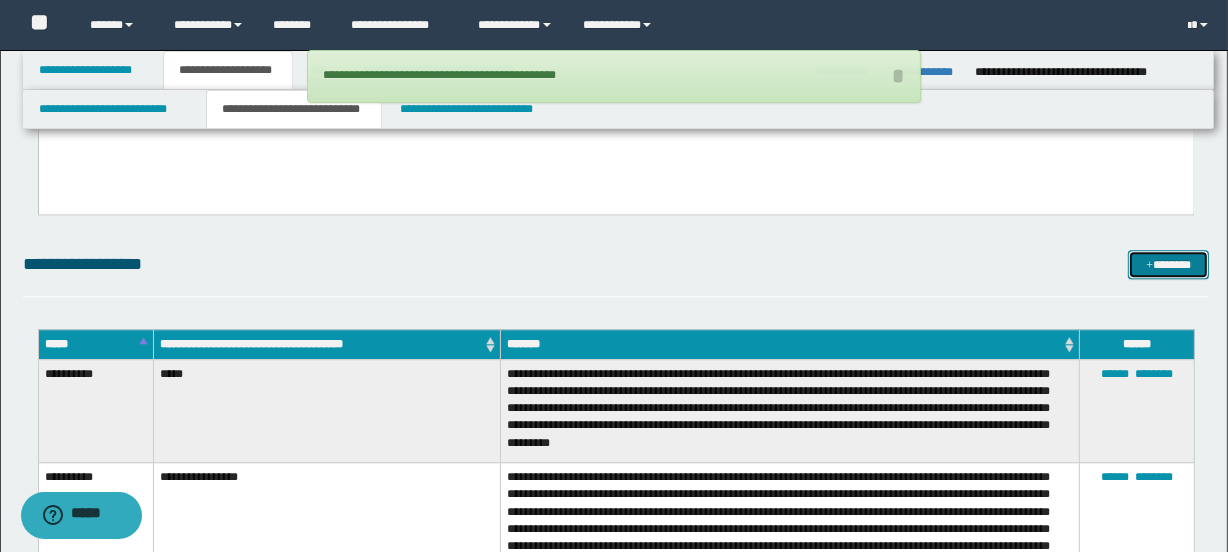 click on "*******" at bounding box center [1168, 265] 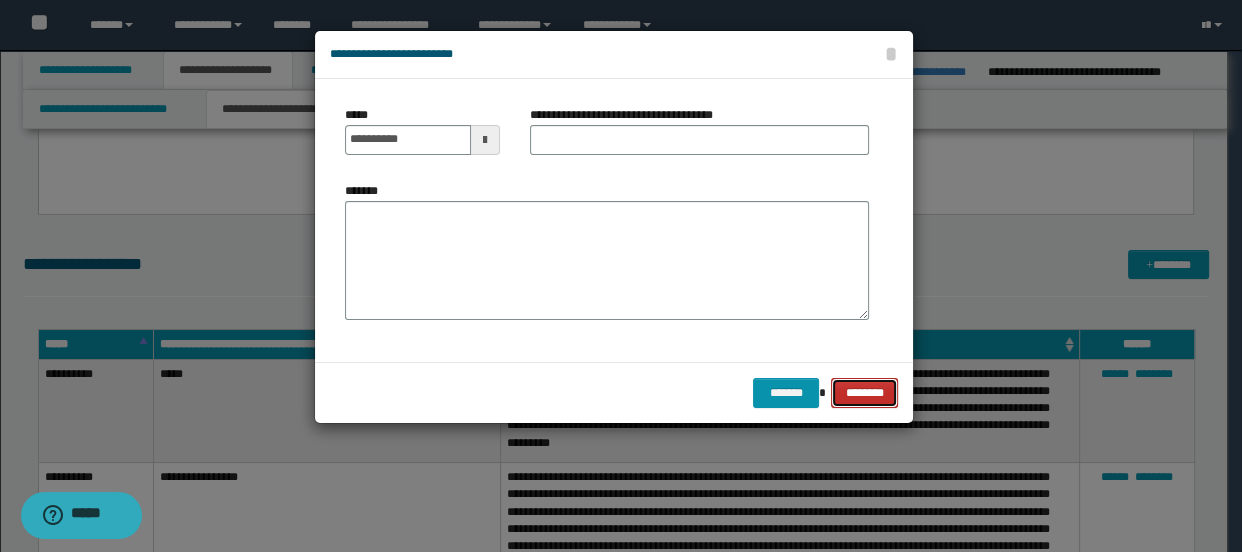 click on "********" at bounding box center (864, 393) 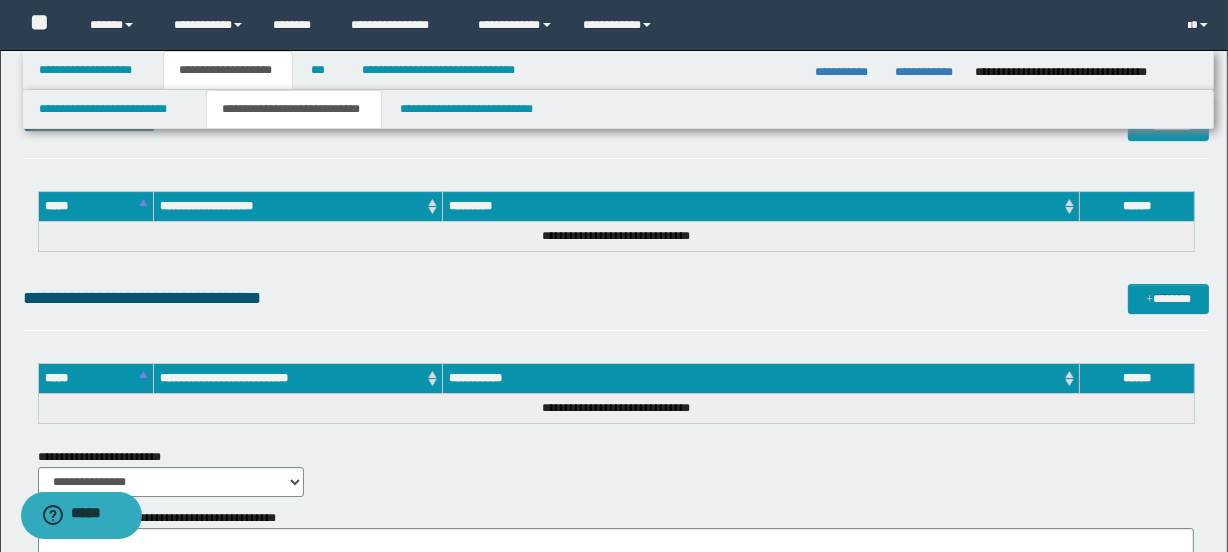 scroll, scrollTop: 6424, scrollLeft: 0, axis: vertical 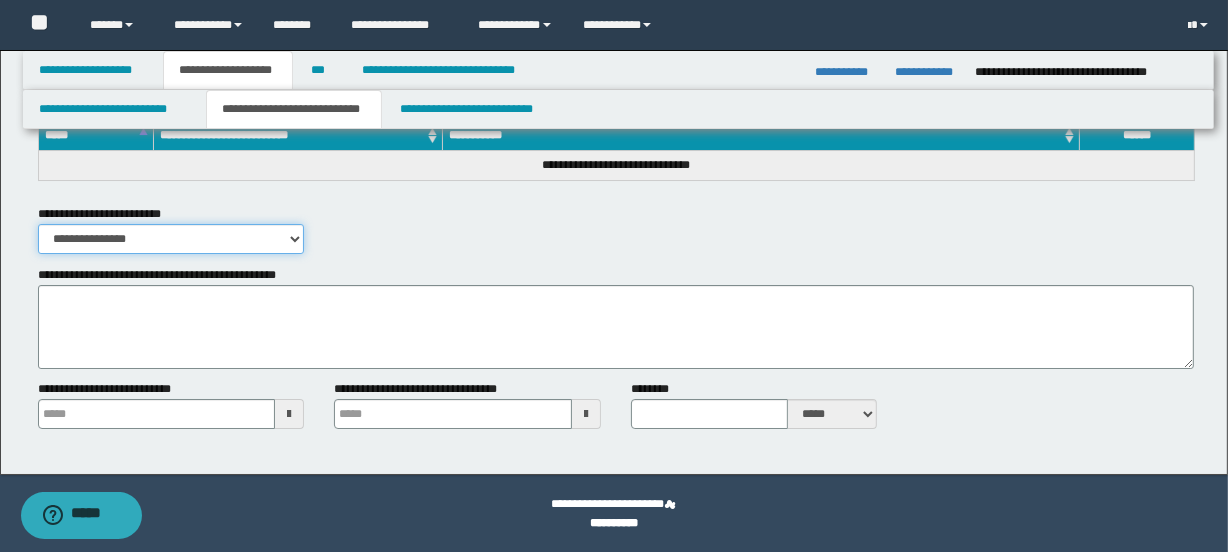 click on "**********" at bounding box center (171, 239) 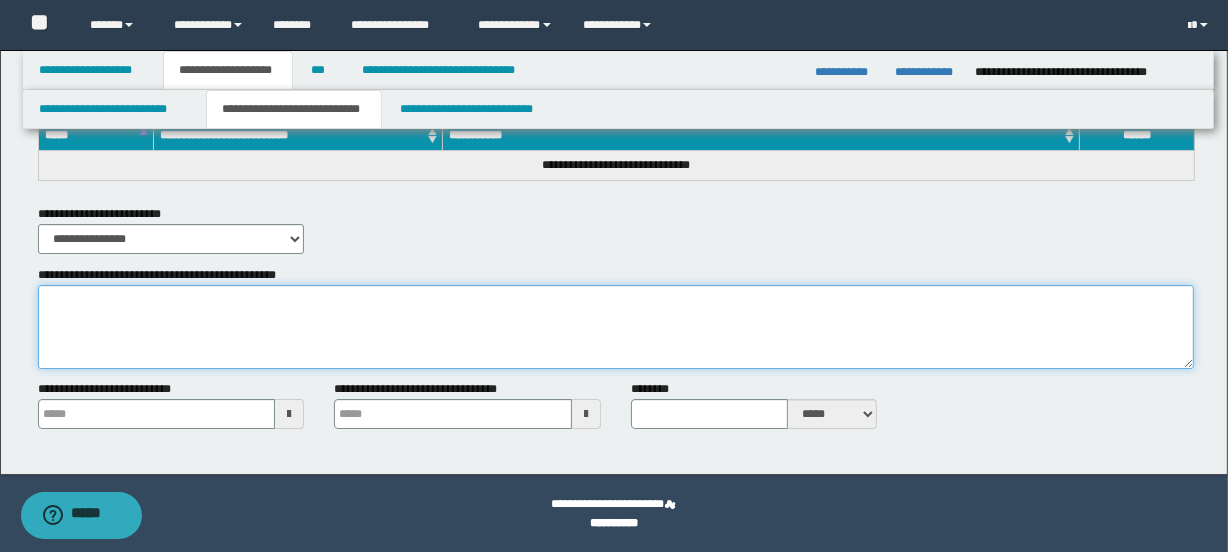 click on "**********" at bounding box center (616, 327) 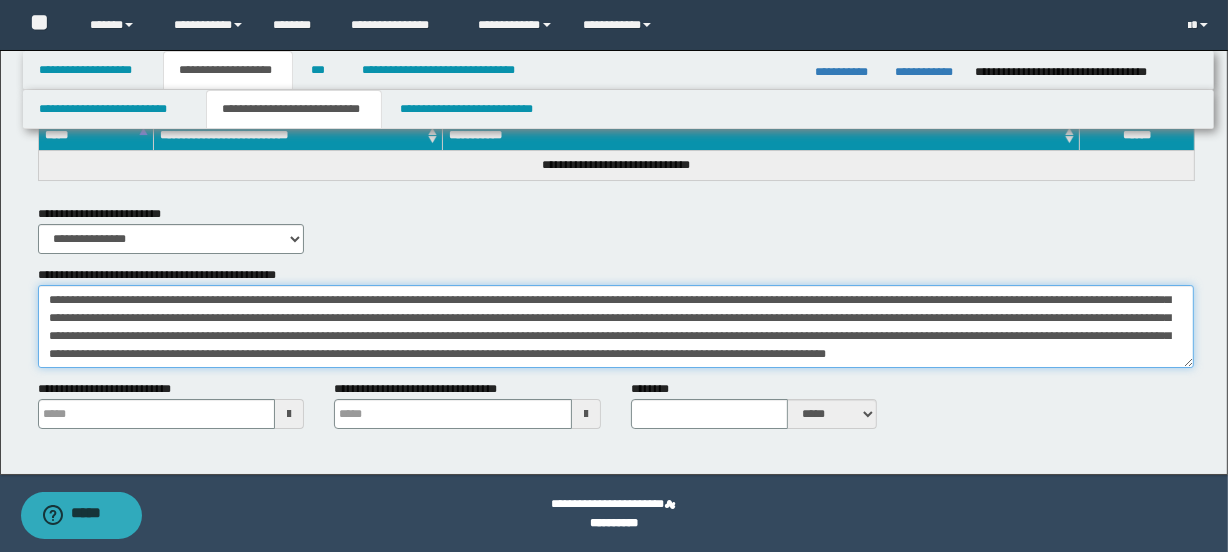 scroll, scrollTop: 0, scrollLeft: 0, axis: both 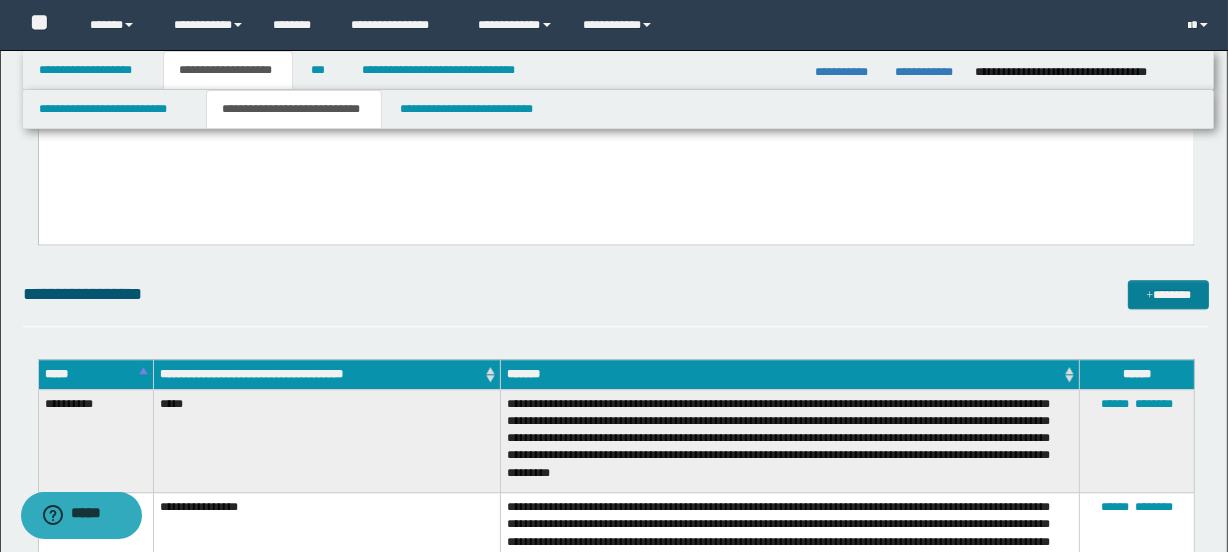 type on "**********" 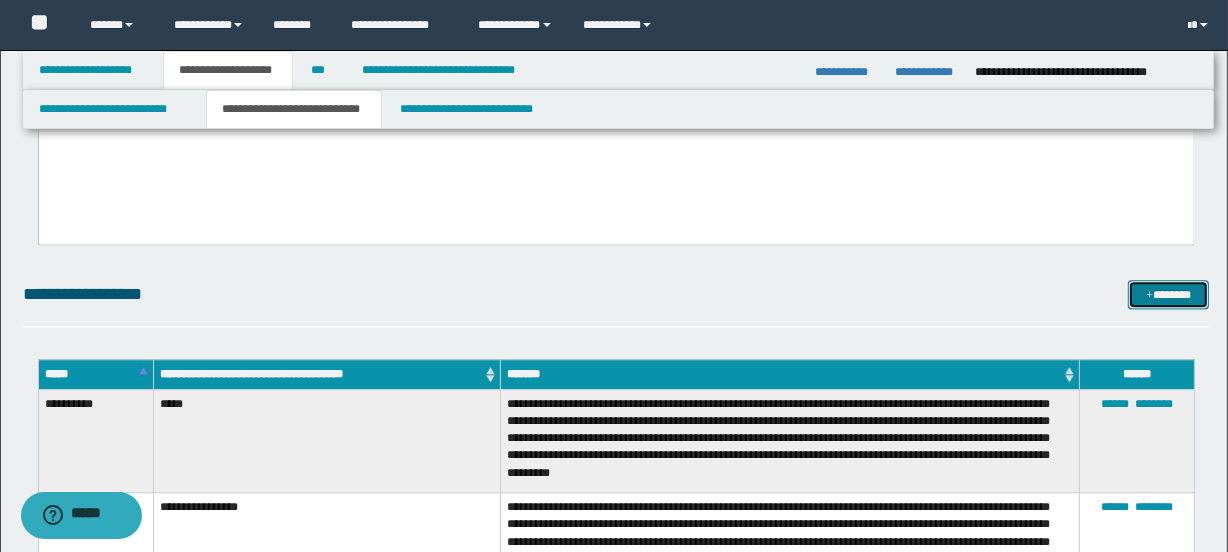click on "*******" at bounding box center [1168, 295] 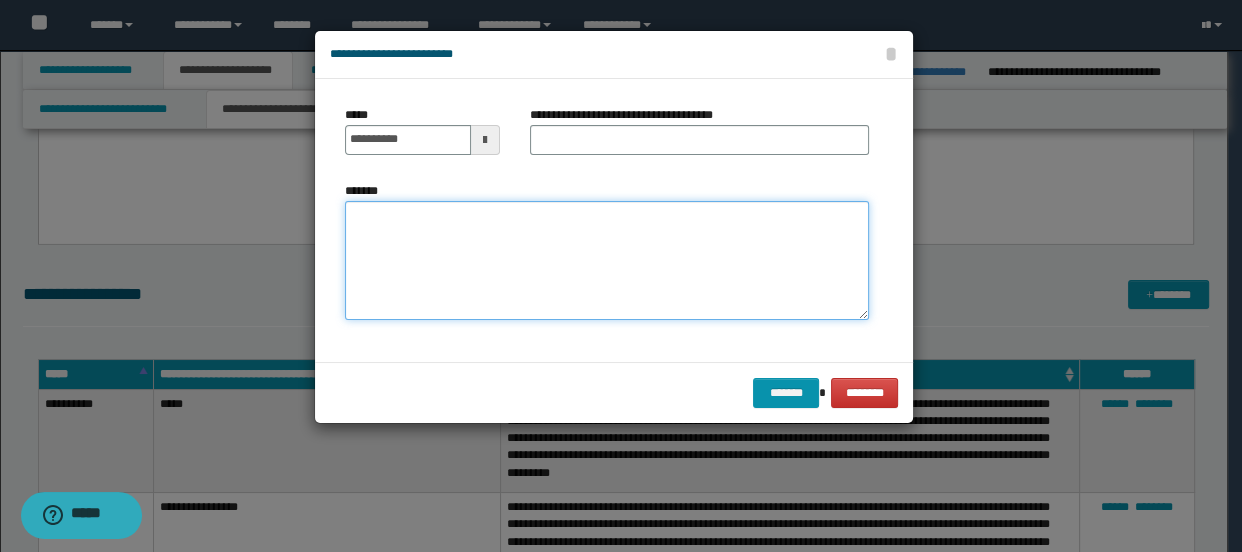 click on "*******" at bounding box center [607, 261] 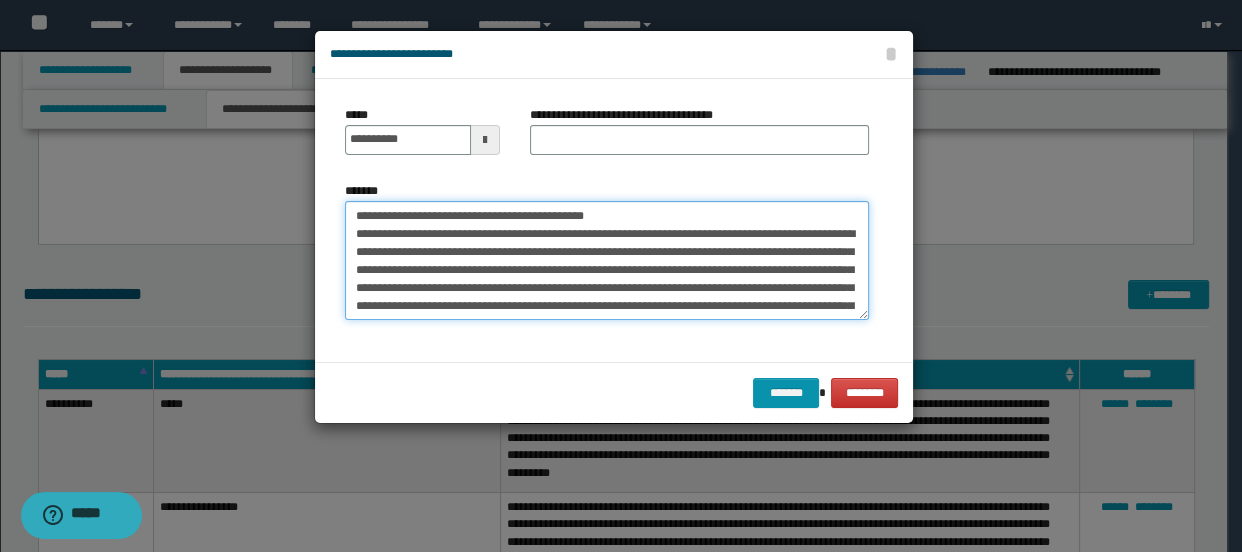 scroll, scrollTop: 48, scrollLeft: 0, axis: vertical 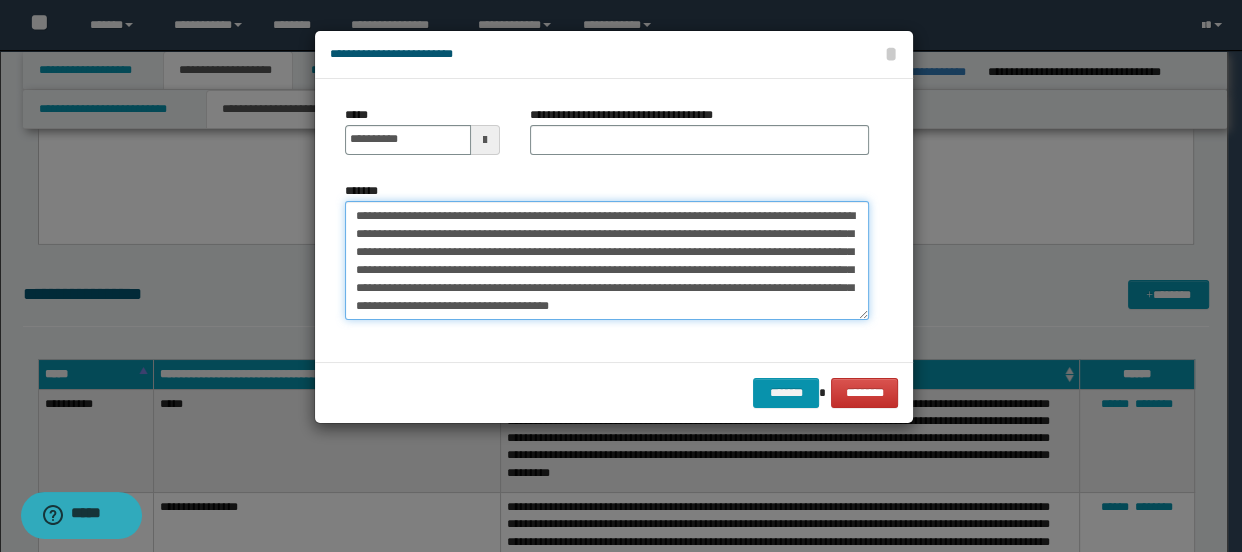 type on "**********" 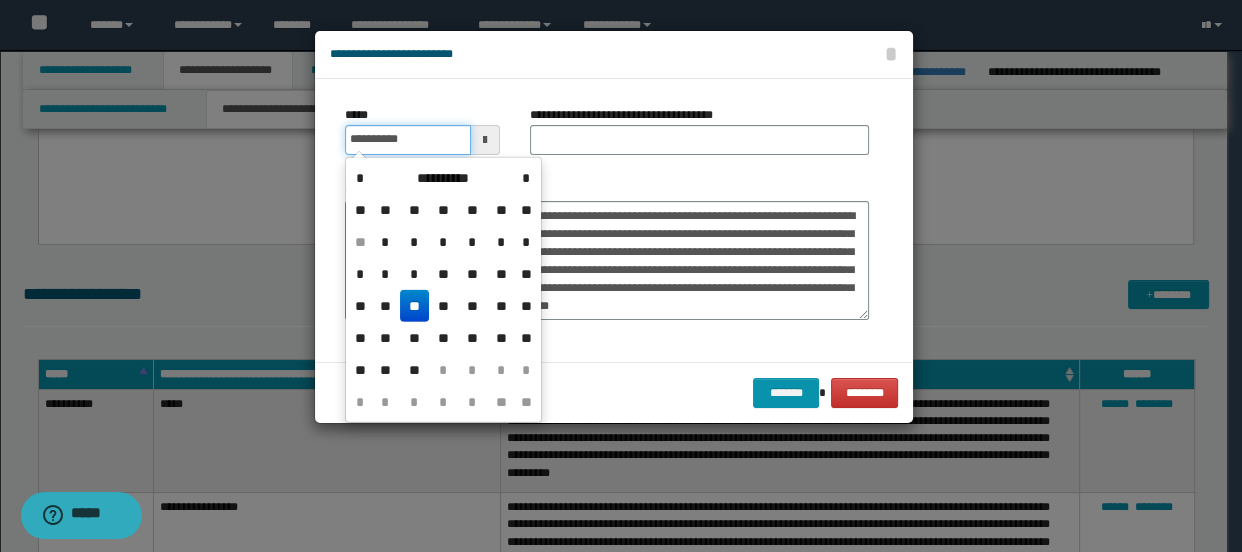 click on "**********" at bounding box center (408, 140) 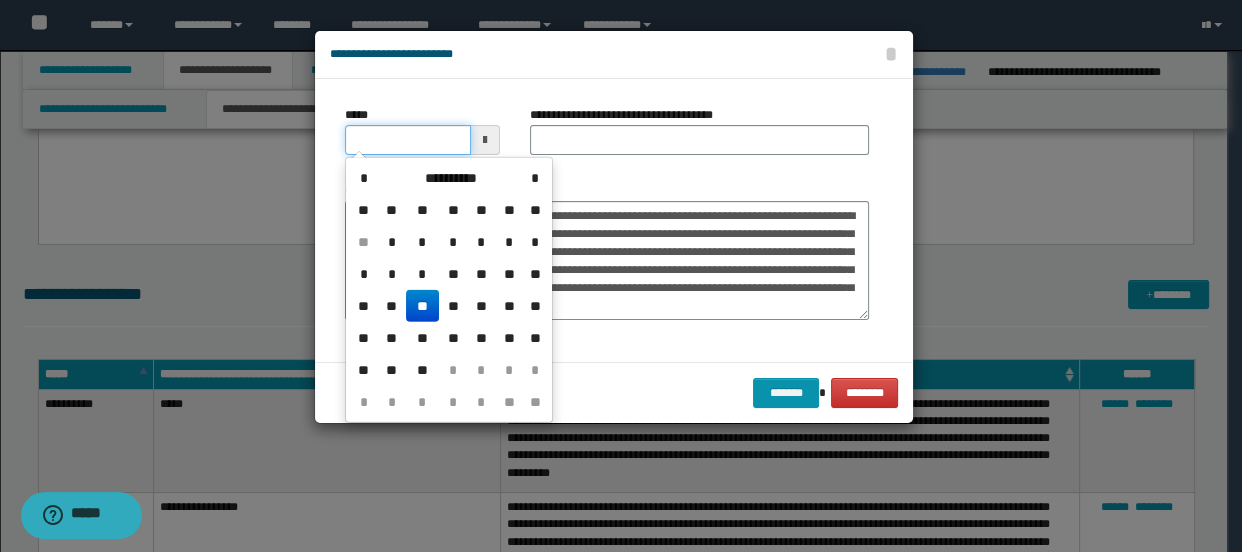 type on "**********" 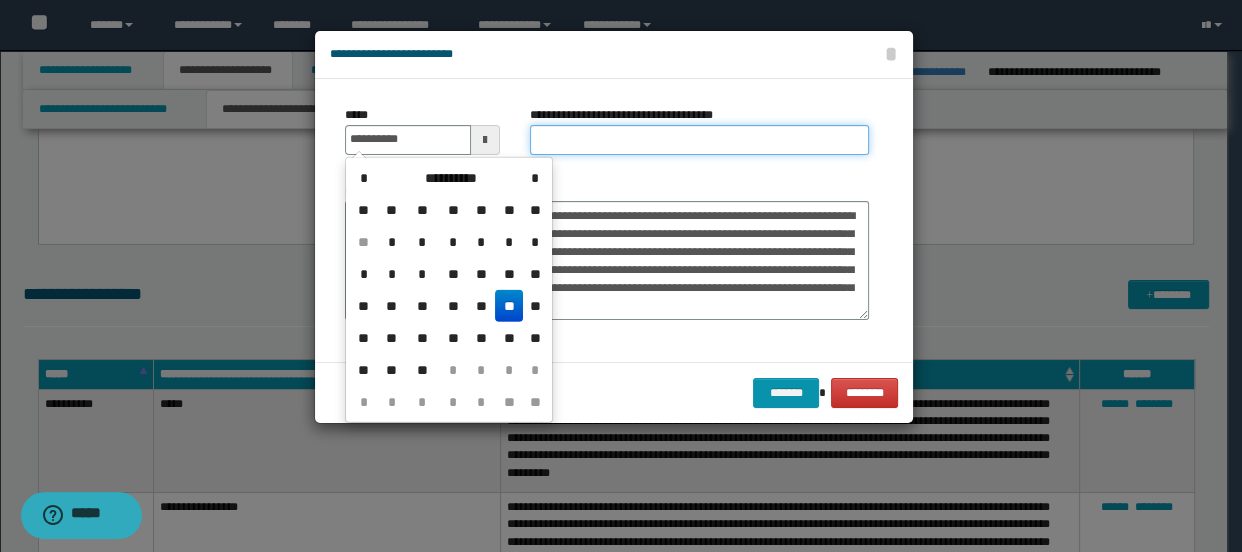 click on "**********" at bounding box center [700, 140] 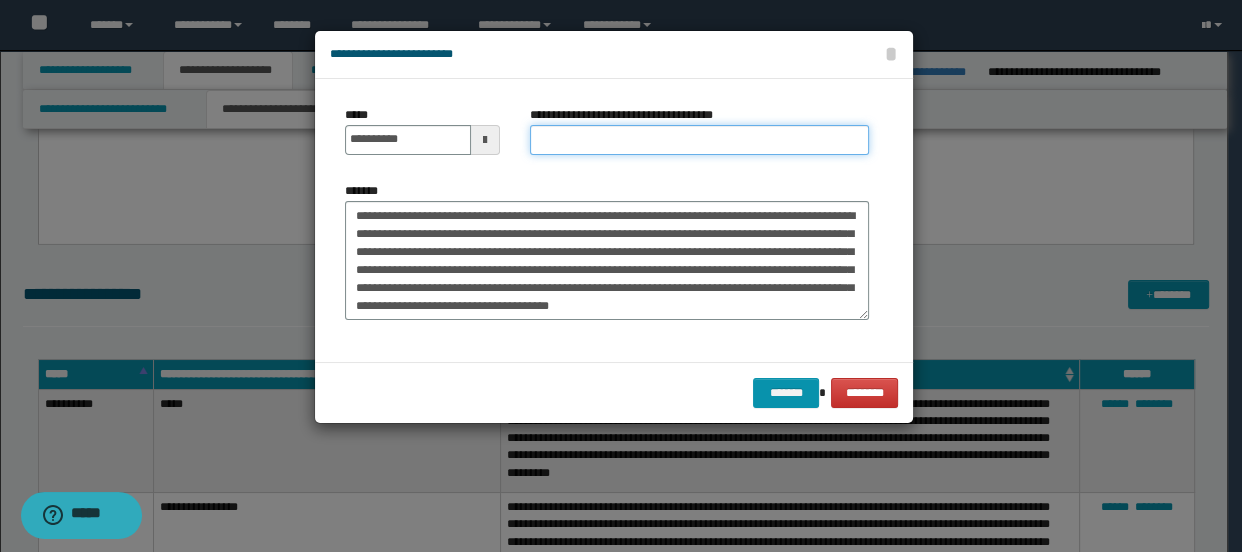 scroll, scrollTop: 0, scrollLeft: 0, axis: both 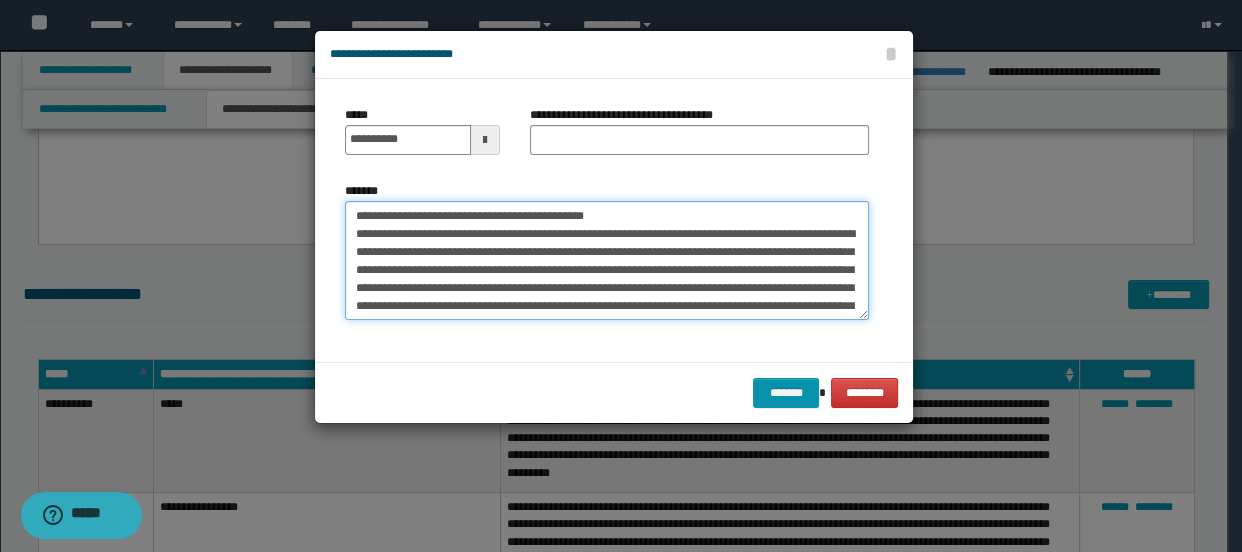 drag, startPoint x: 419, startPoint y: 210, endPoint x: 644, endPoint y: 214, distance: 225.03555 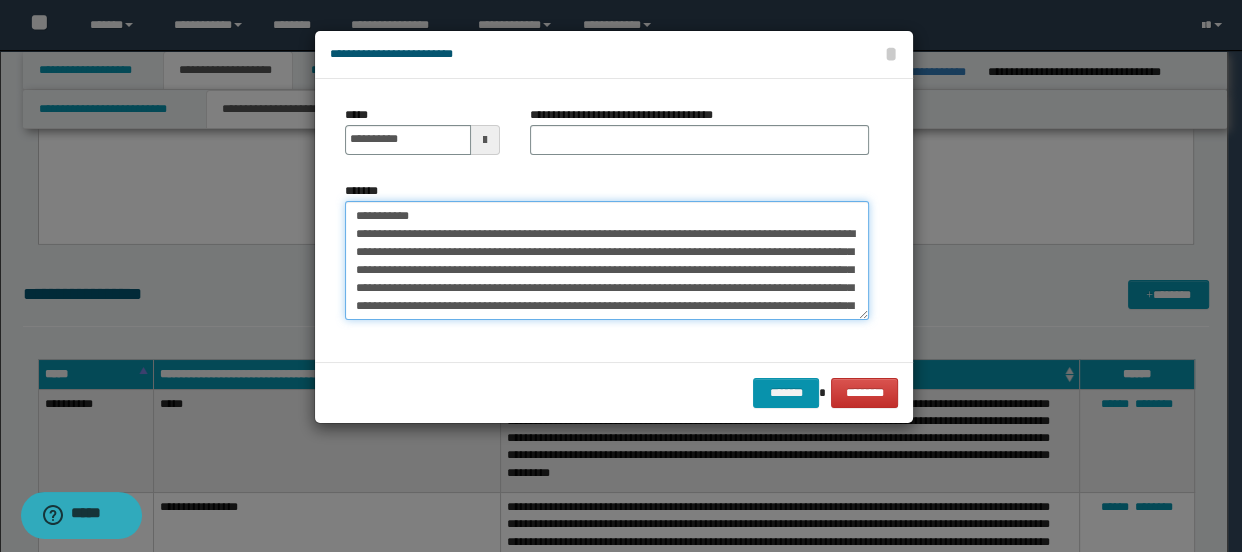 type on "**********" 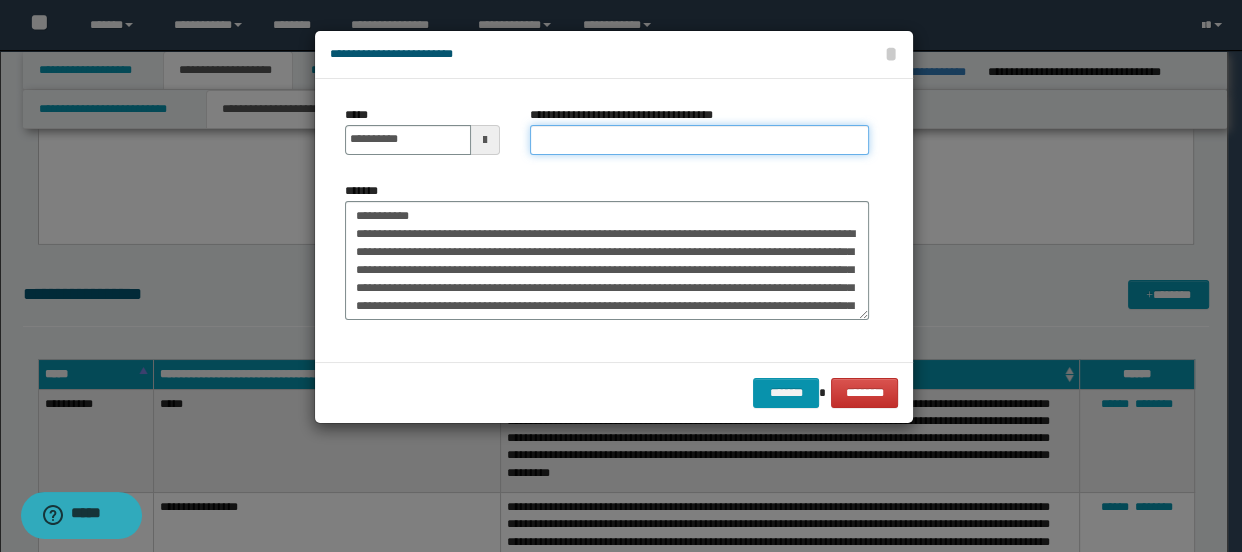 click on "**********" at bounding box center [700, 140] 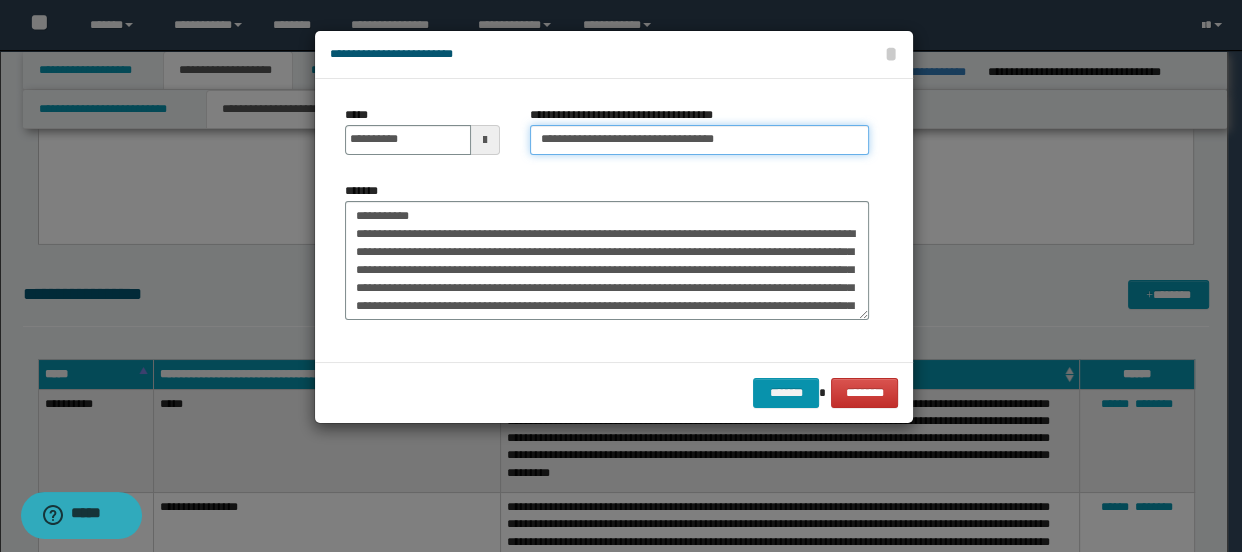 type on "**********" 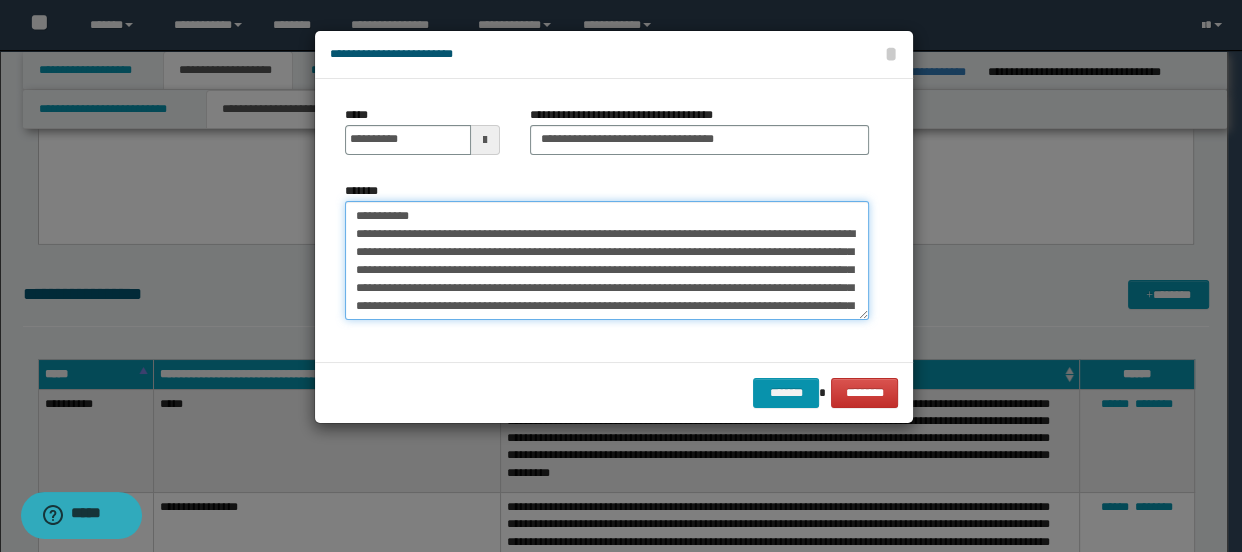 drag, startPoint x: 419, startPoint y: 217, endPoint x: 334, endPoint y: 216, distance: 85.00588 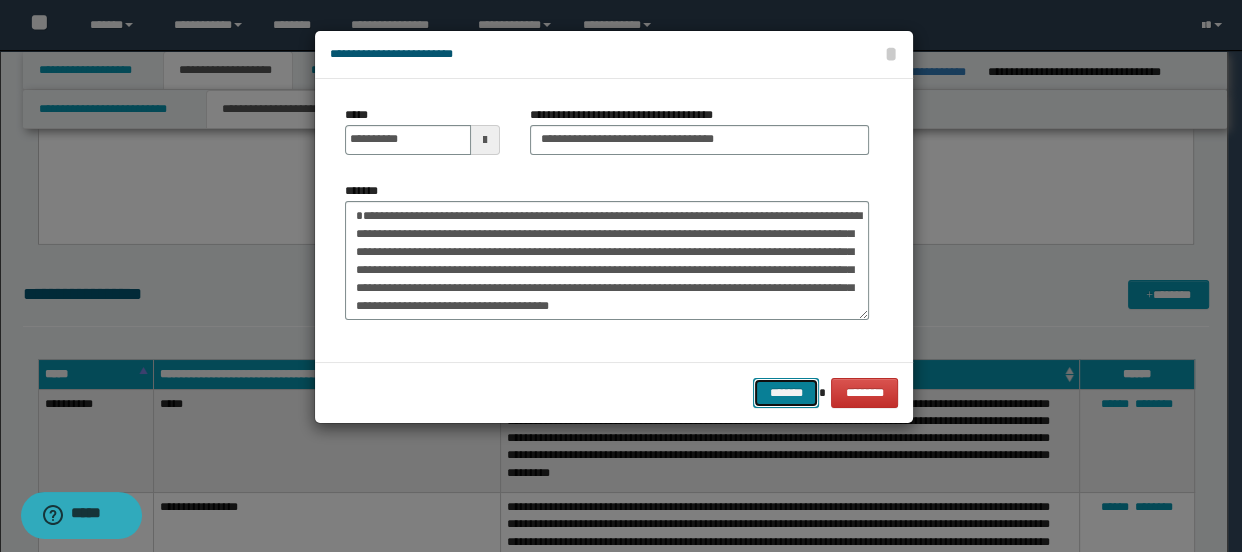 click on "*******" at bounding box center [785, 393] 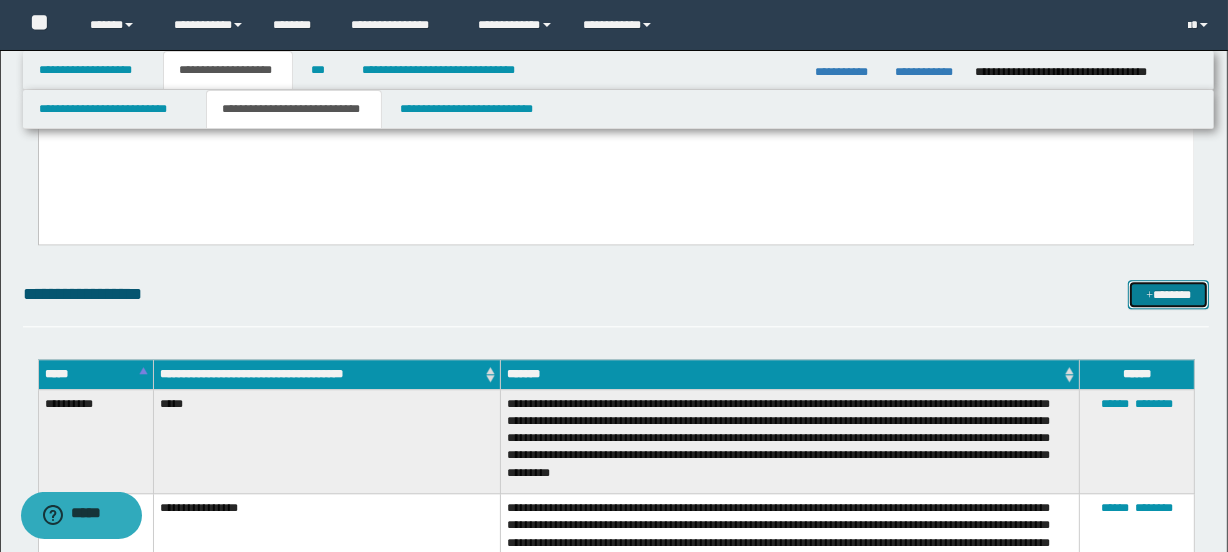 click on "*******" at bounding box center (1168, 295) 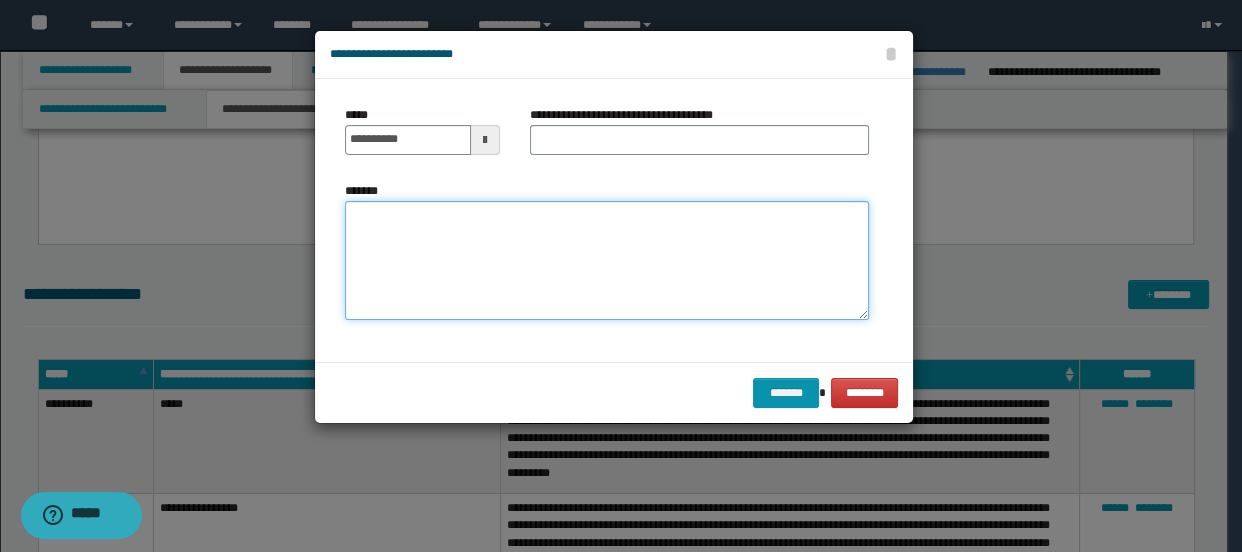 click on "*******" at bounding box center (607, 261) 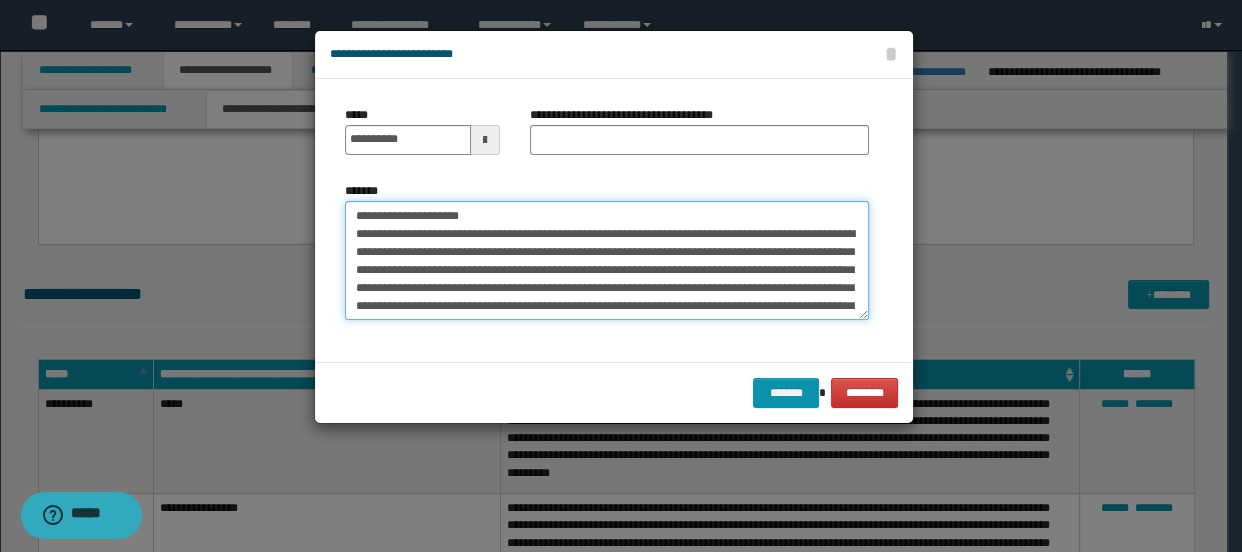 scroll, scrollTop: 84, scrollLeft: 0, axis: vertical 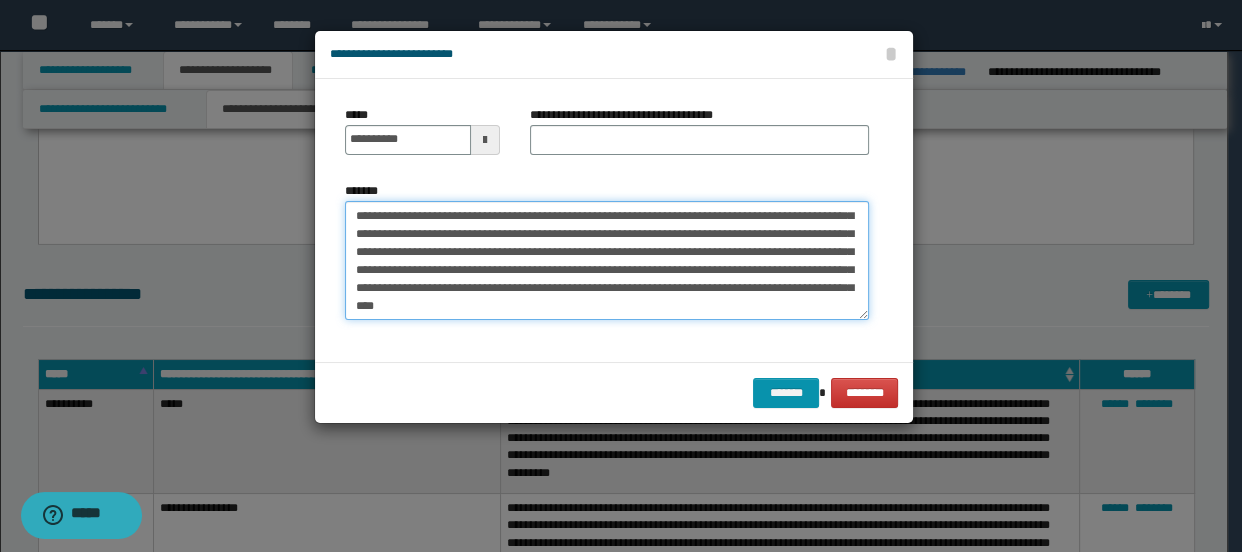 type on "**********" 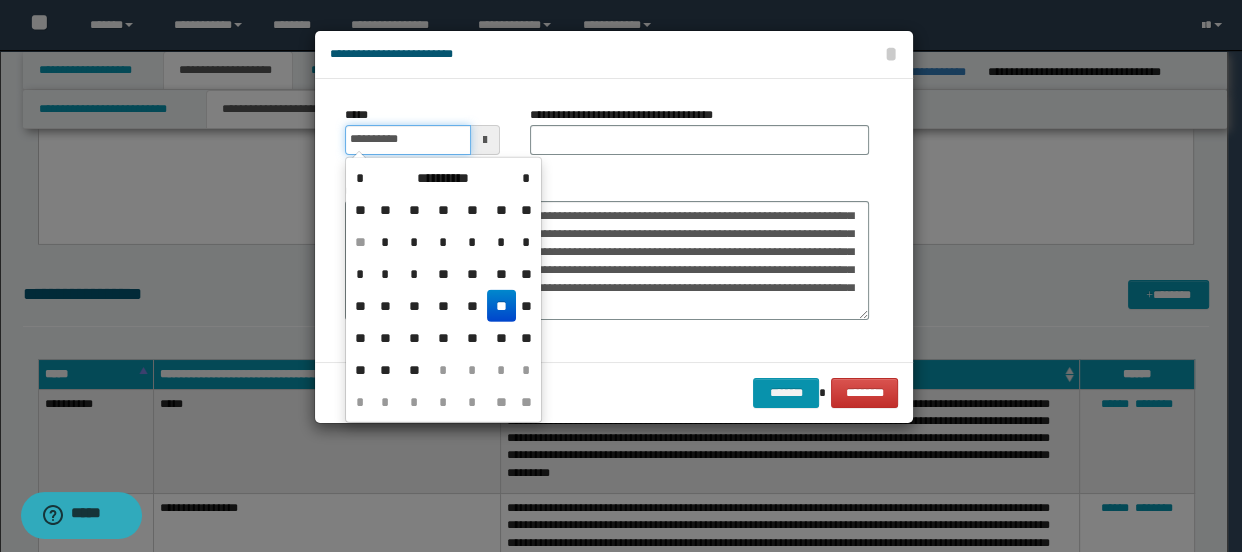 click on "**********" at bounding box center (408, 140) 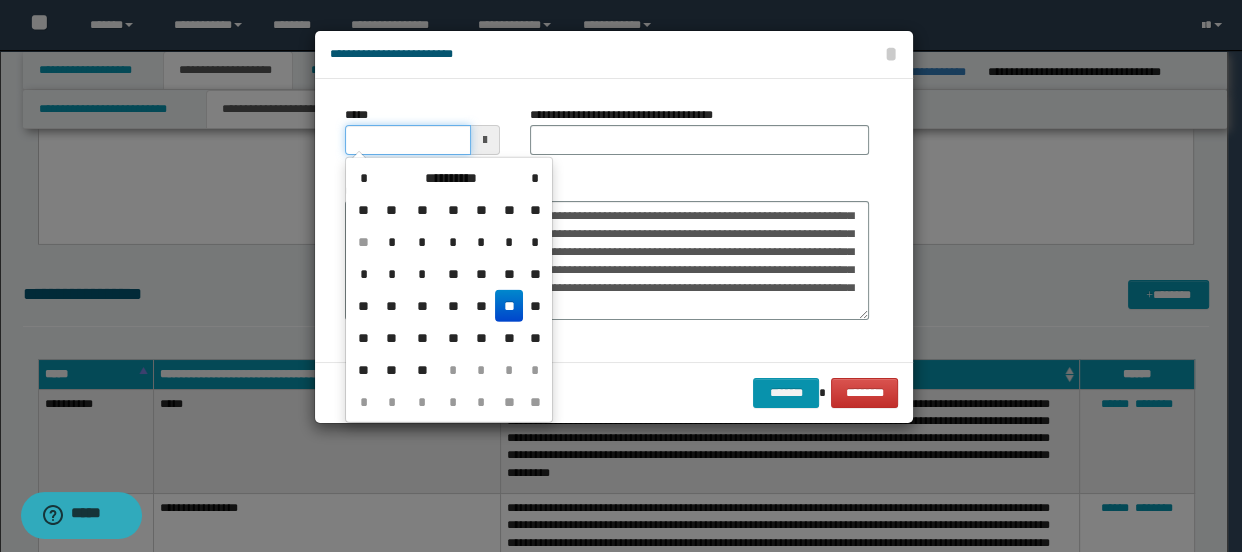 type on "**********" 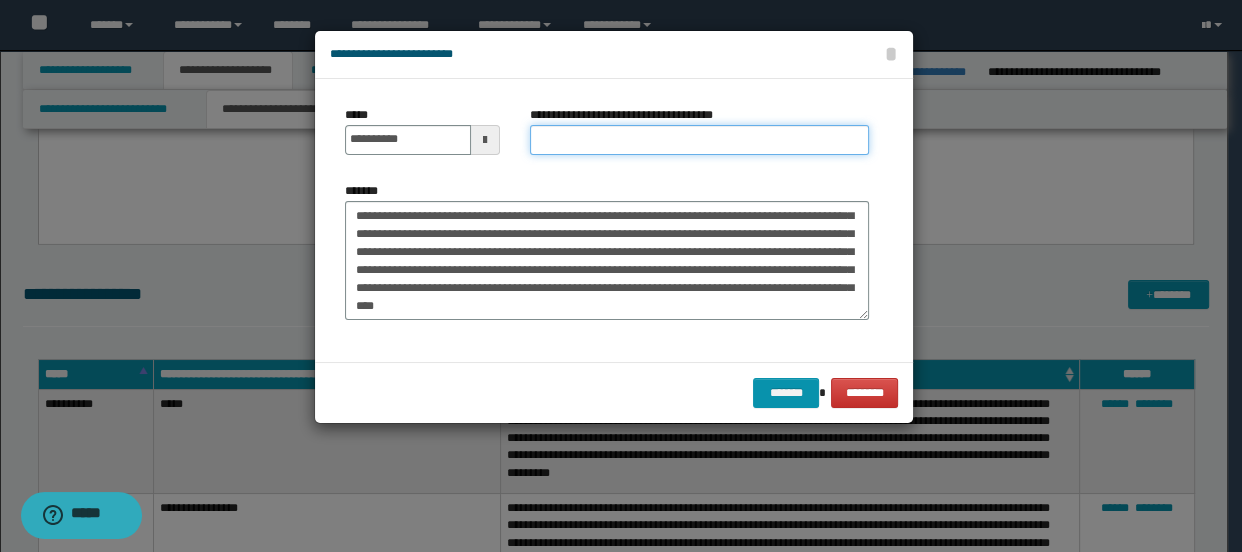 drag, startPoint x: 568, startPoint y: 140, endPoint x: 538, endPoint y: 191, distance: 59.16925 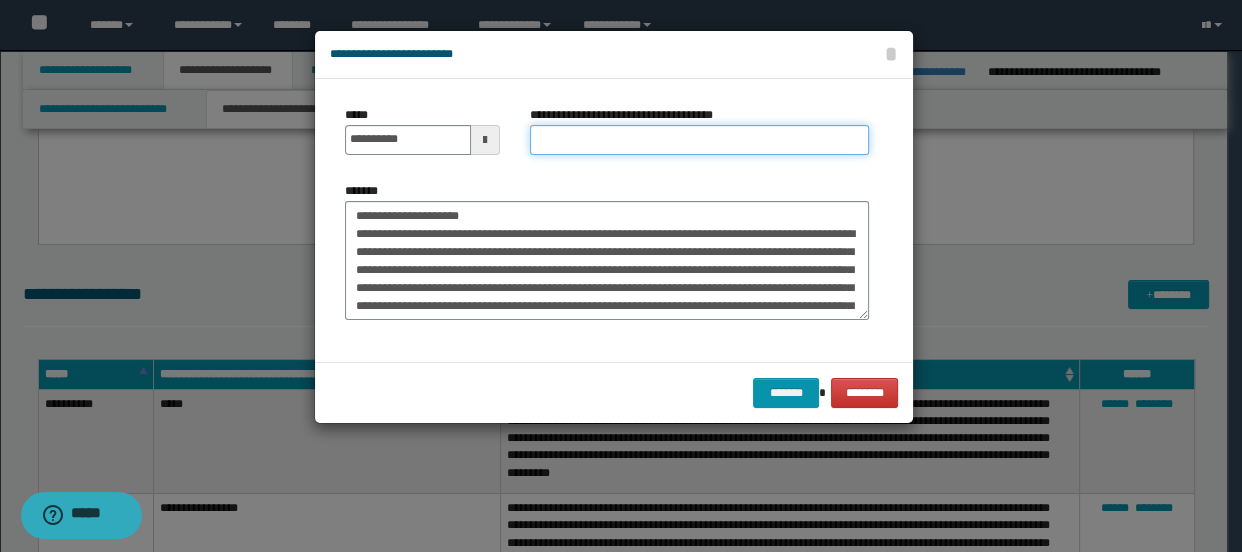 type on "*********" 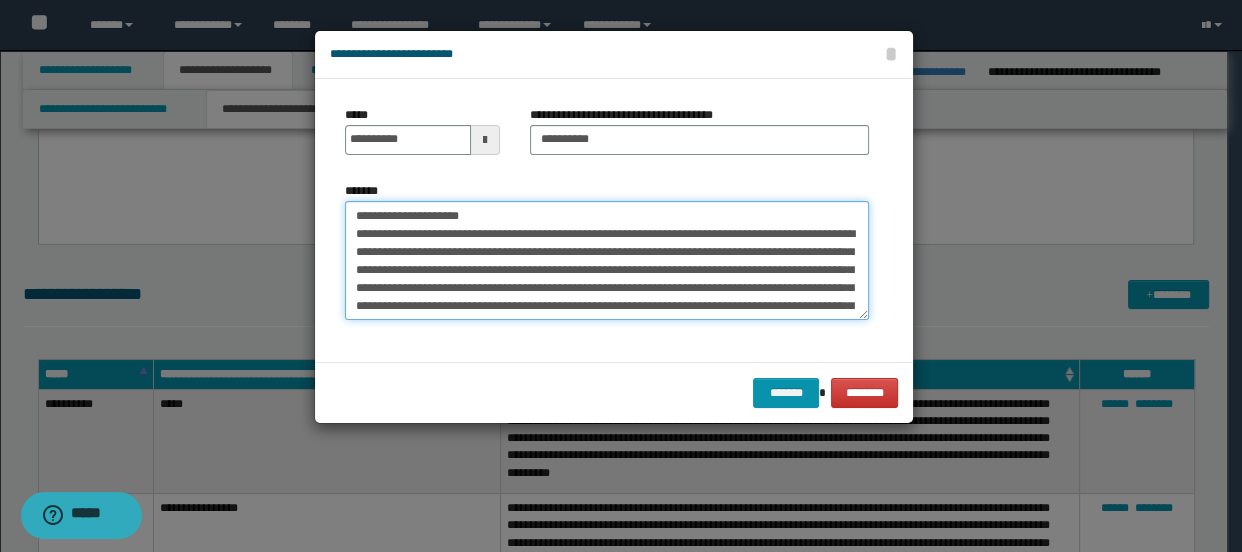 drag, startPoint x: 487, startPoint y: 212, endPoint x: 322, endPoint y: 212, distance: 165 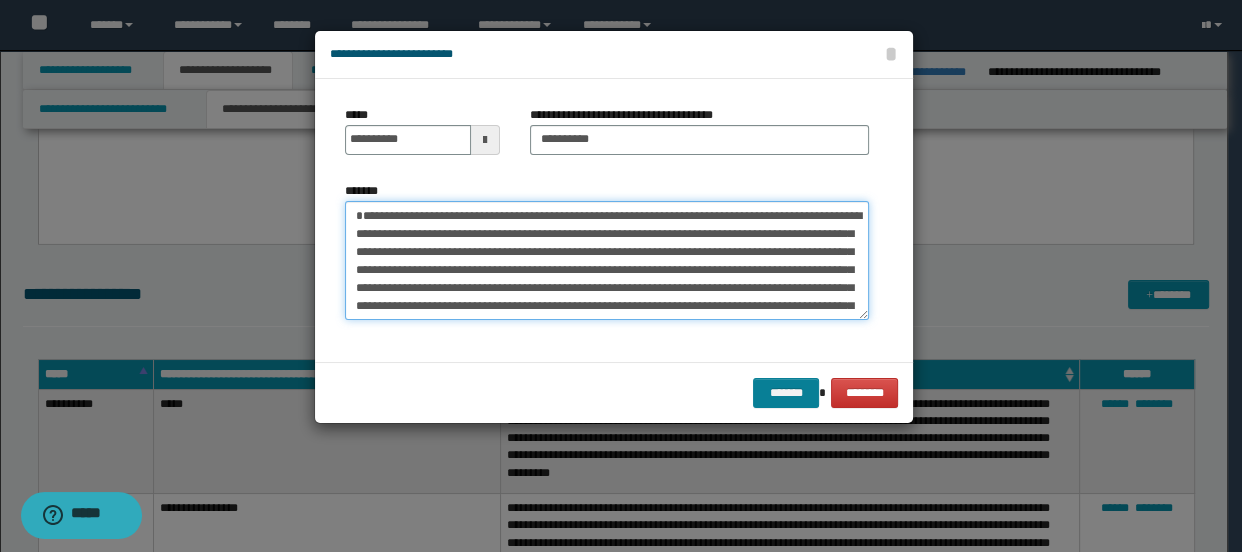 type on "**********" 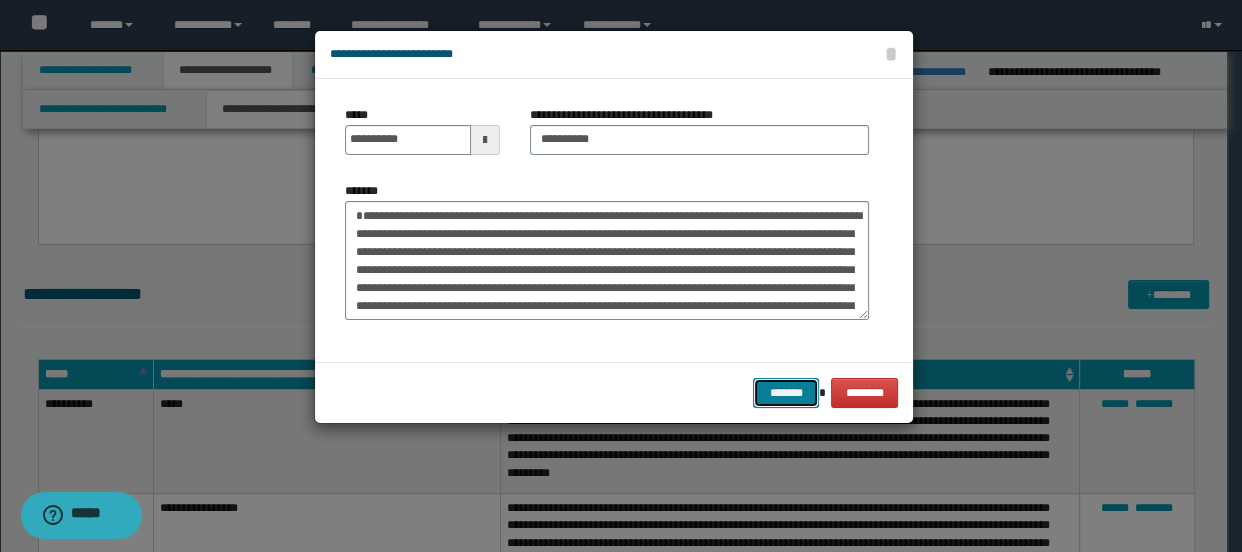 click on "*******" at bounding box center [785, 393] 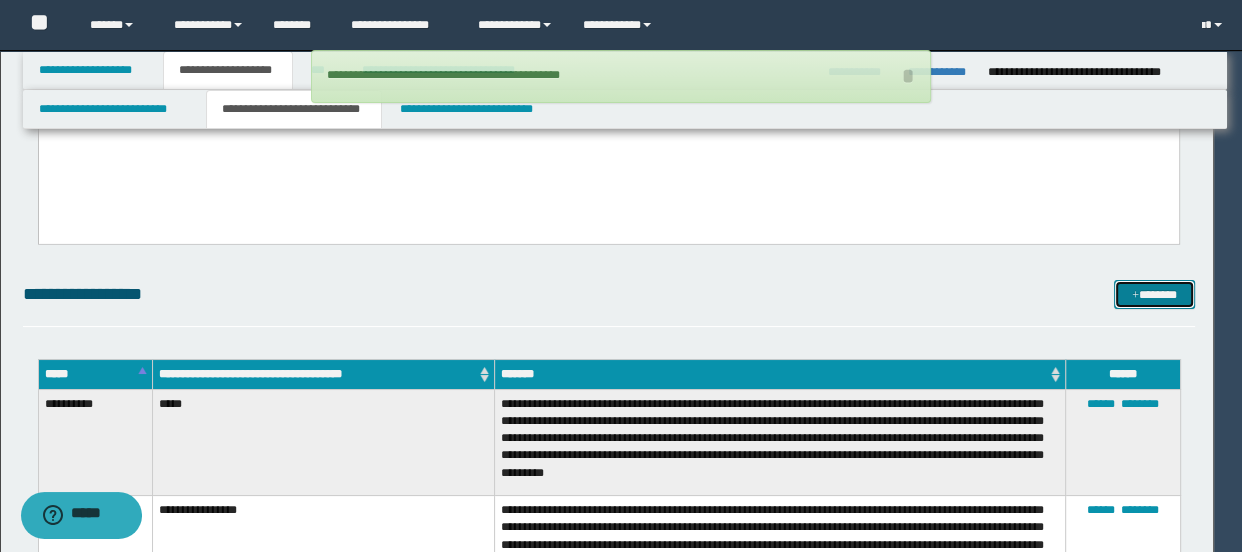 type 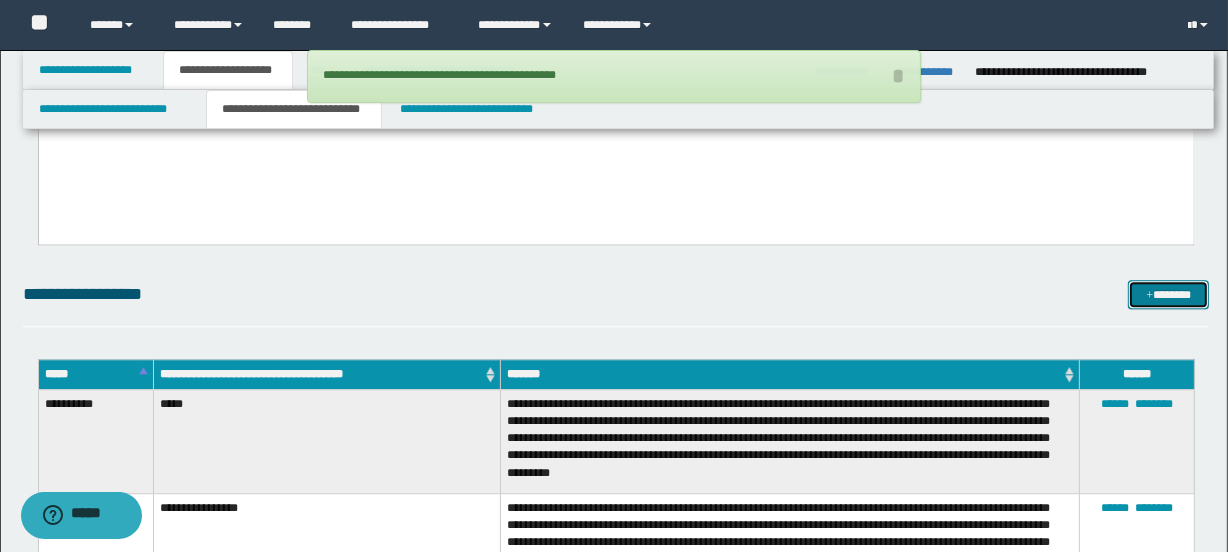 click on "*******" at bounding box center (1168, 295) 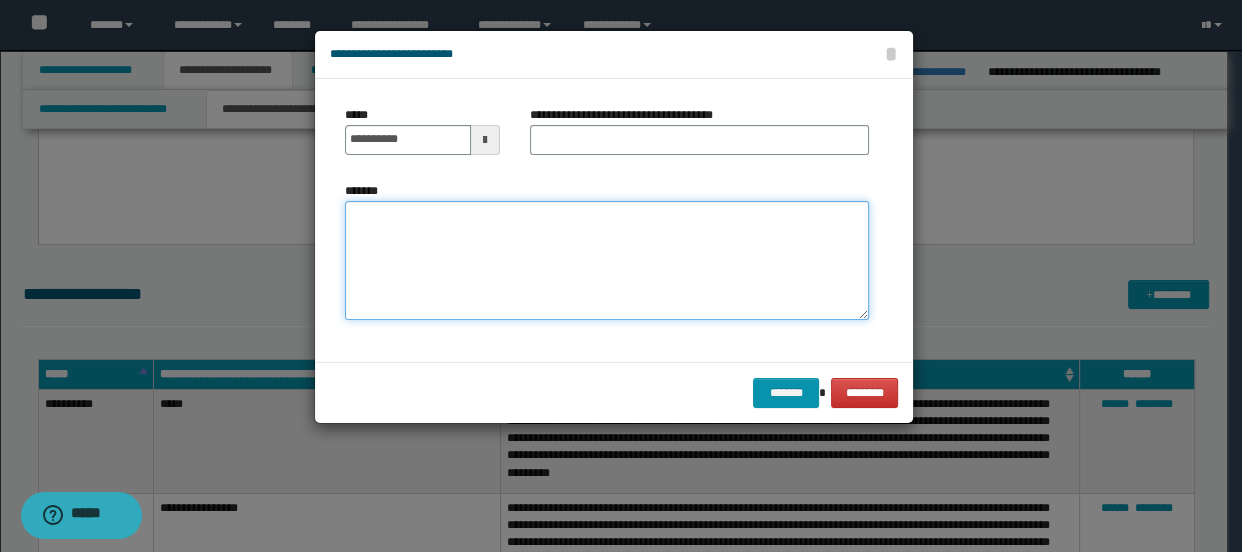 click on "*******" at bounding box center [607, 261] 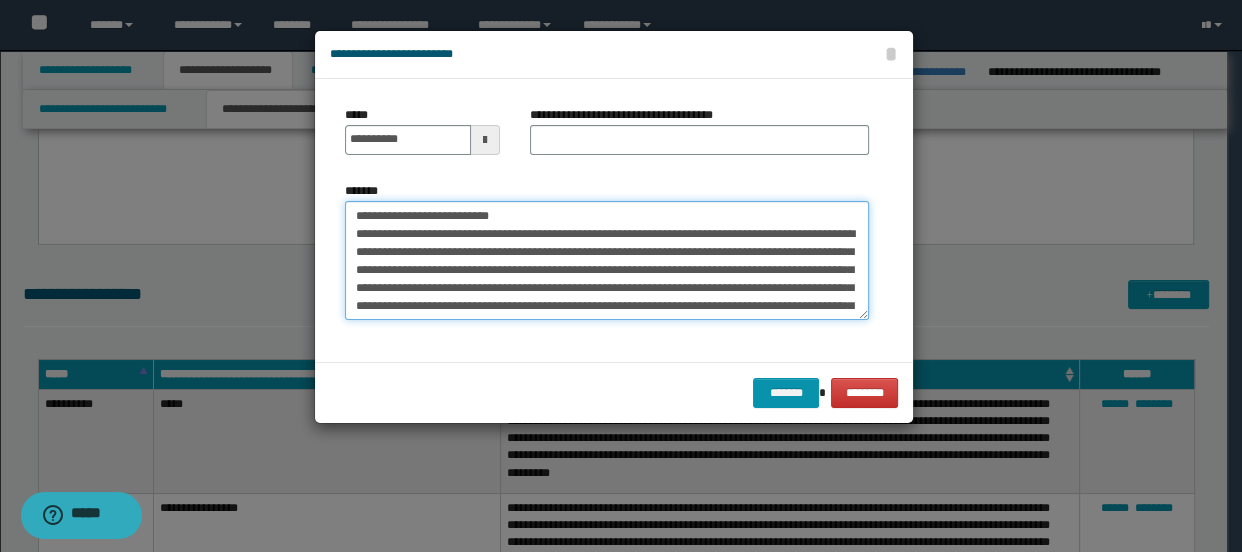 scroll, scrollTop: 281, scrollLeft: 0, axis: vertical 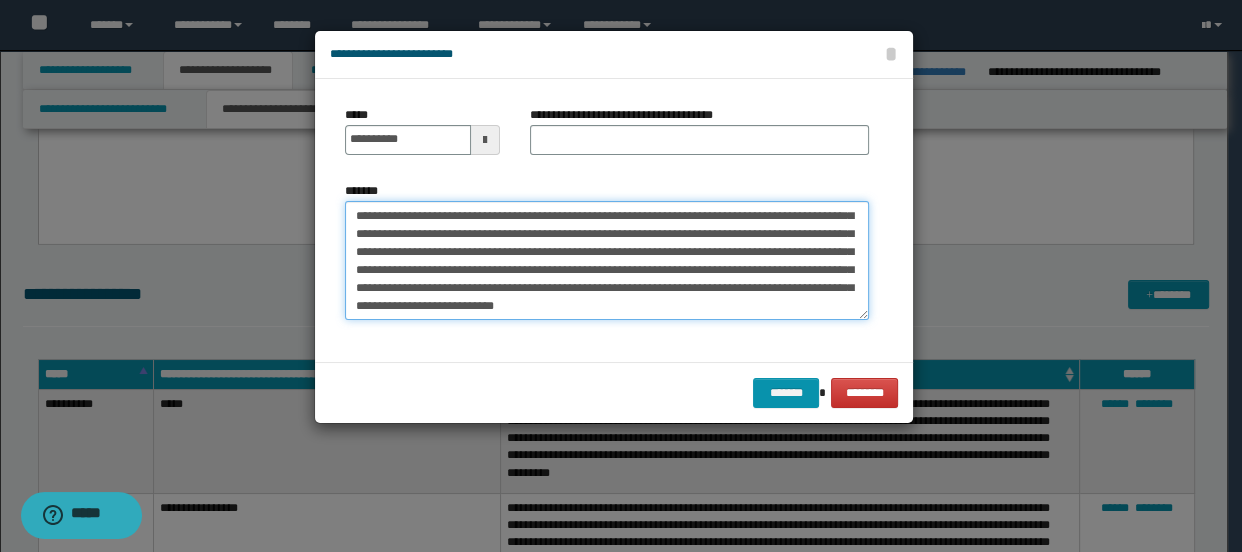 type on "**********" 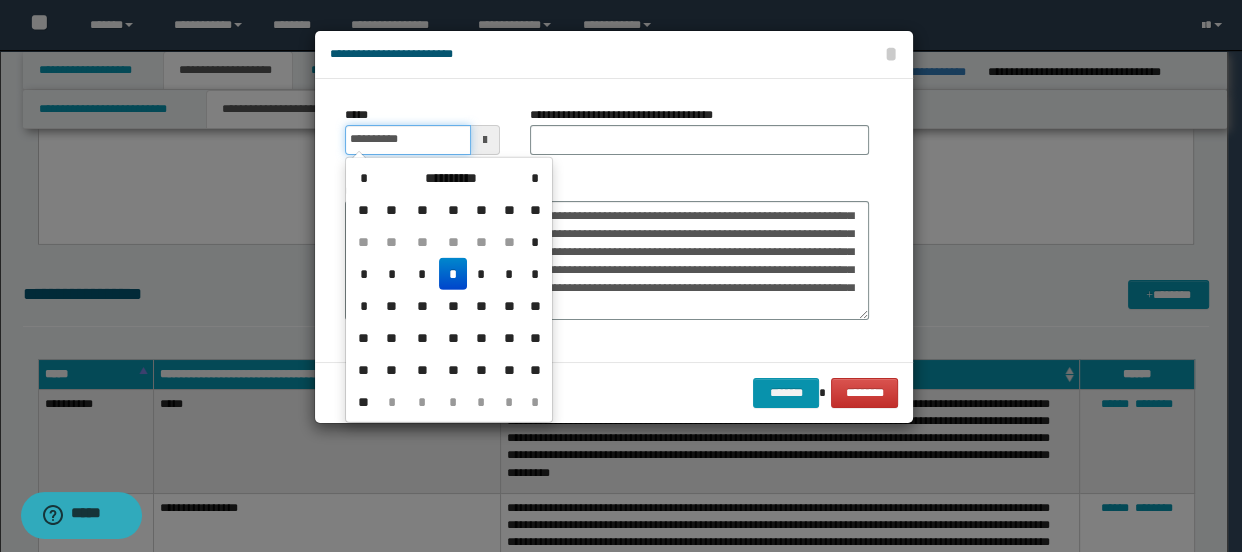 click on "**********" at bounding box center (408, 140) 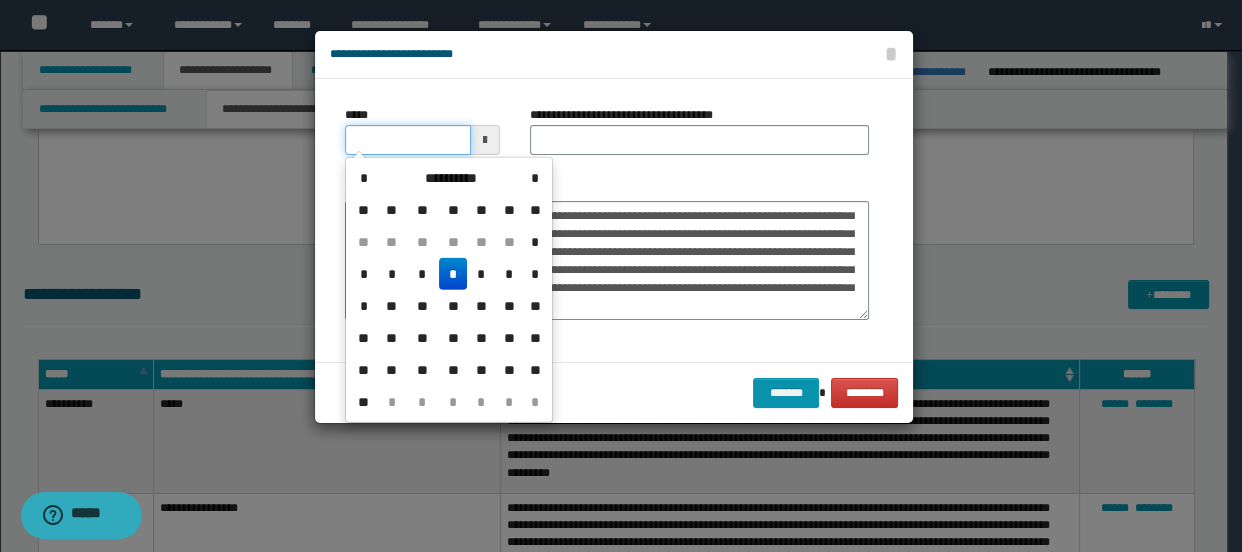 type on "**********" 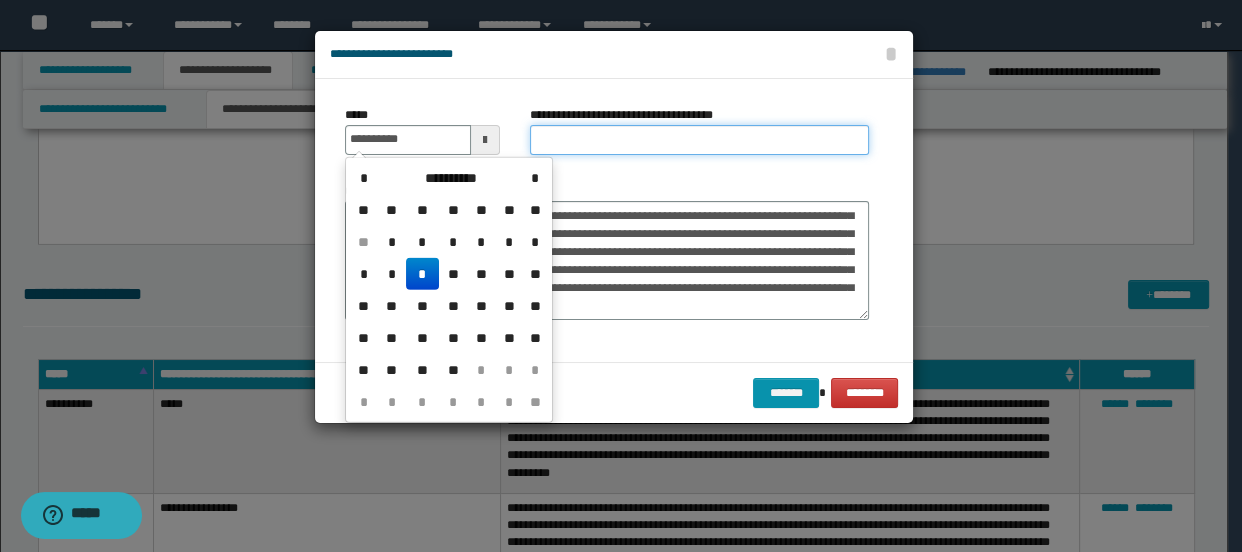 click on "**********" at bounding box center [700, 140] 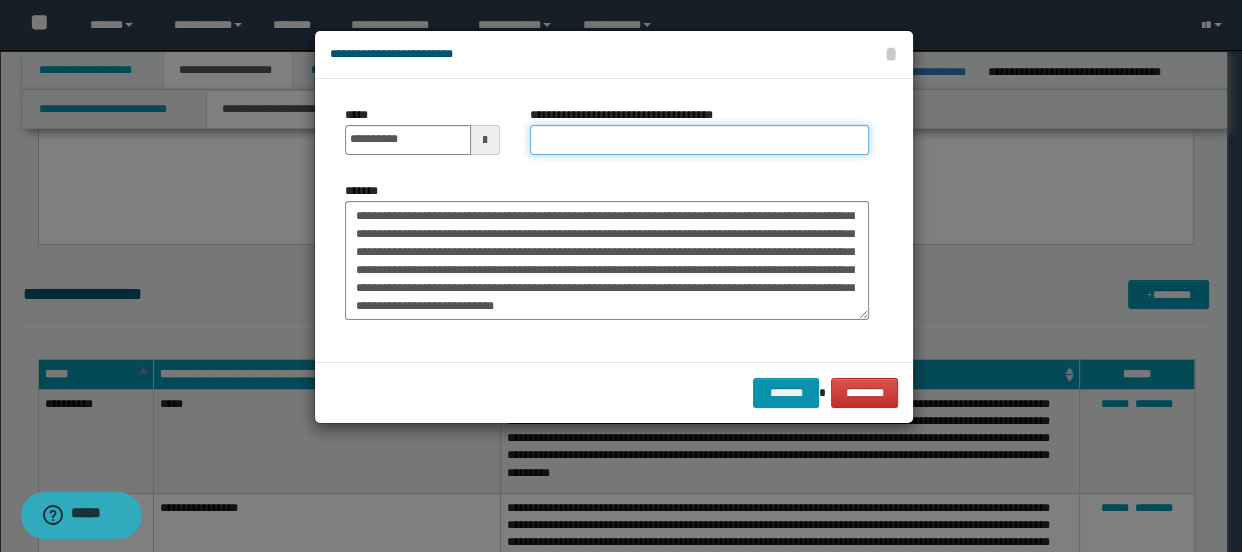 scroll, scrollTop: 0, scrollLeft: 0, axis: both 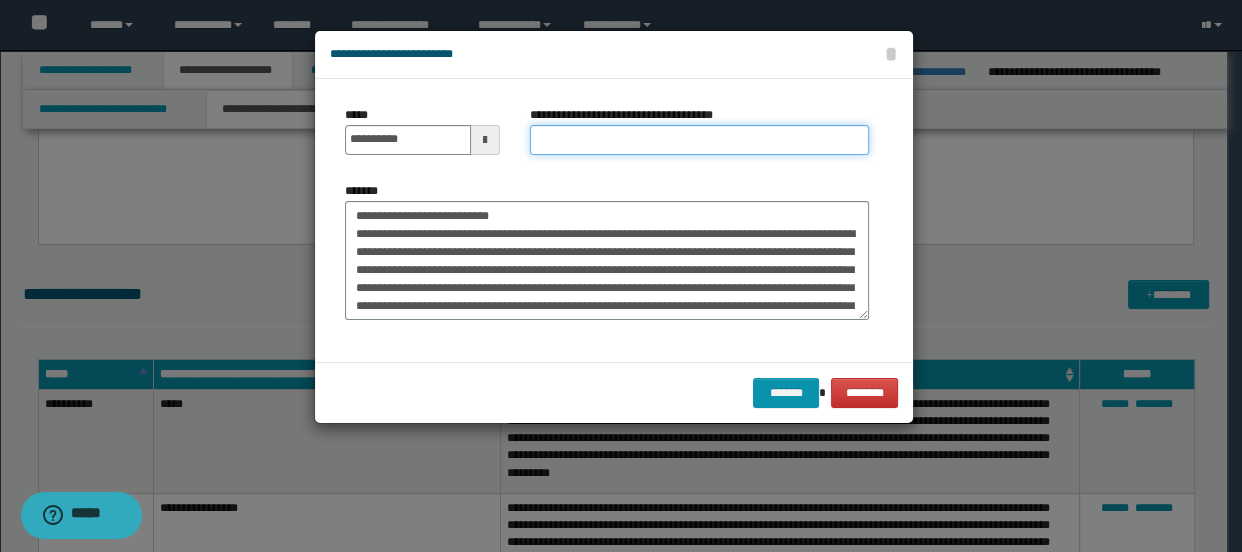 type on "**********" 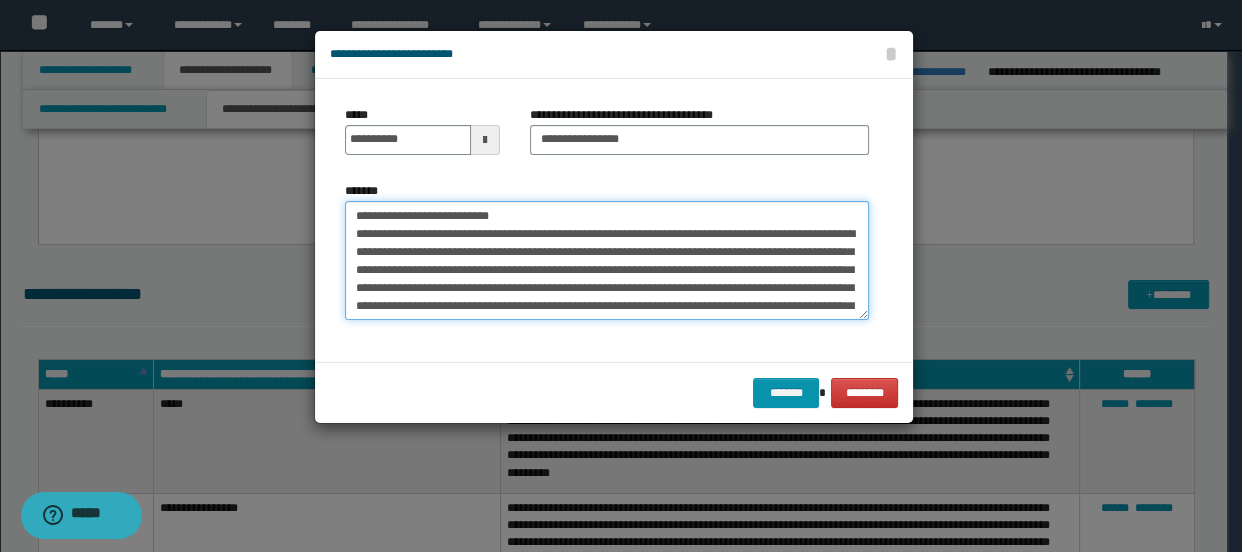drag, startPoint x: 510, startPoint y: 210, endPoint x: 345, endPoint y: 213, distance: 165.02727 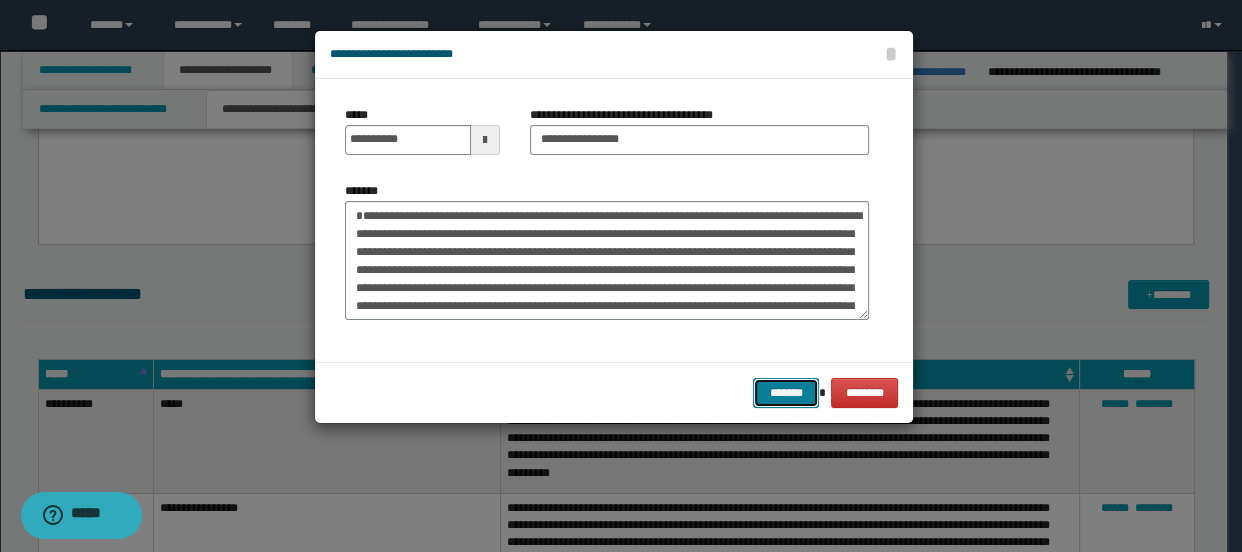 click on "*******" at bounding box center [785, 393] 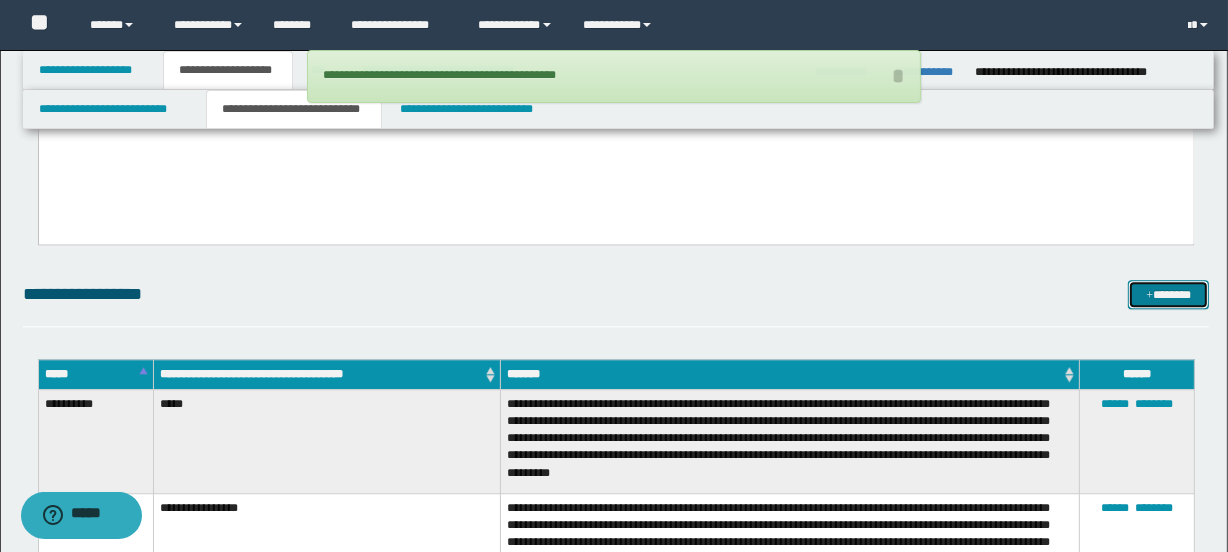 click at bounding box center (1150, 296) 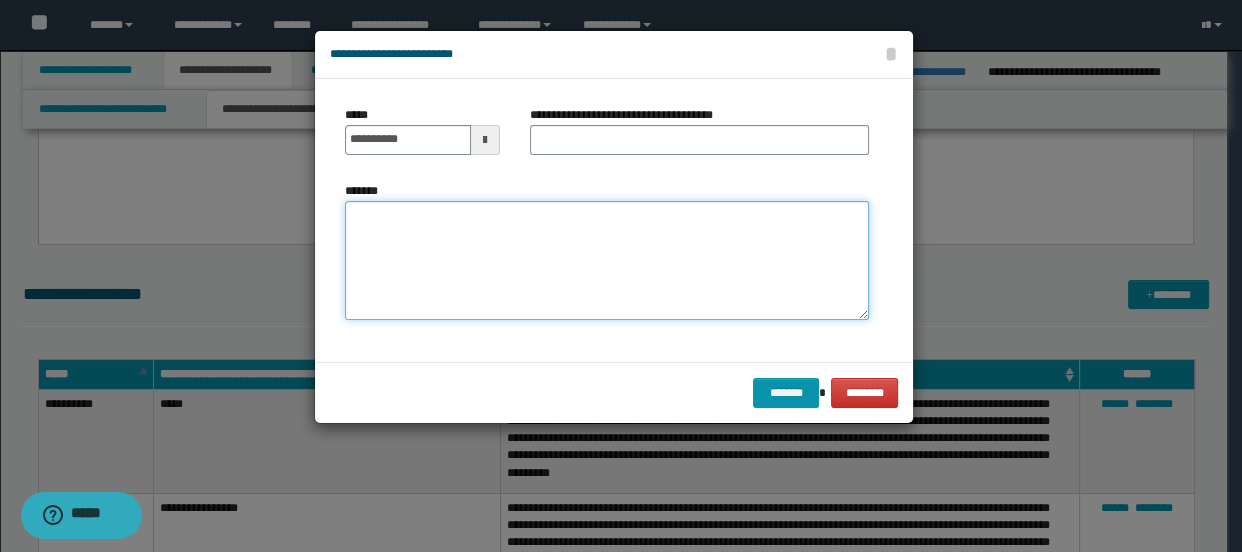 click on "*******" at bounding box center (607, 261) 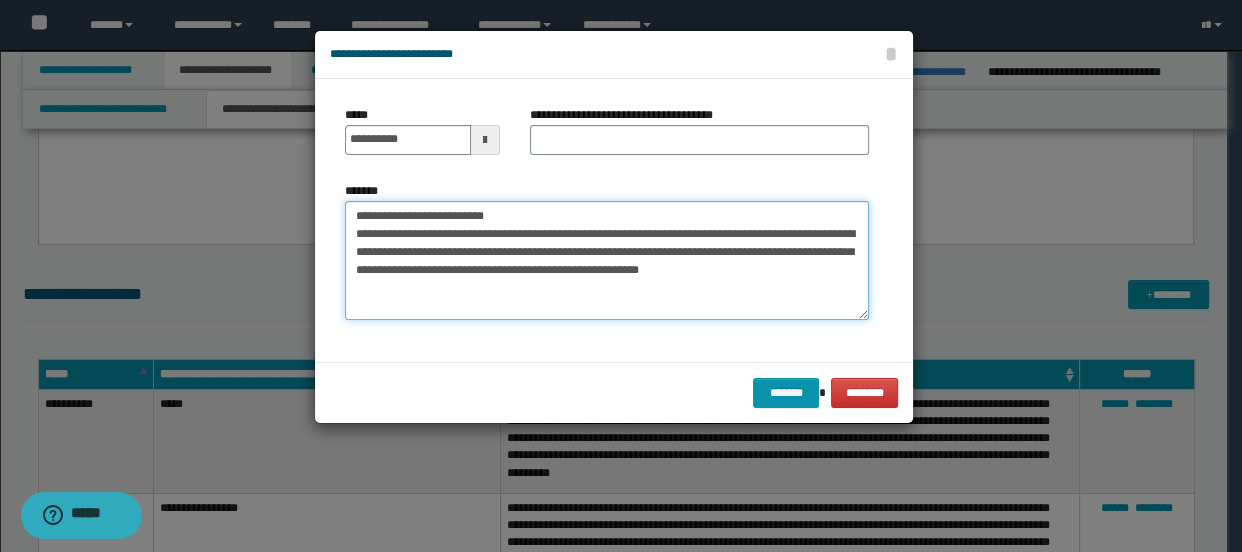 type on "**********" 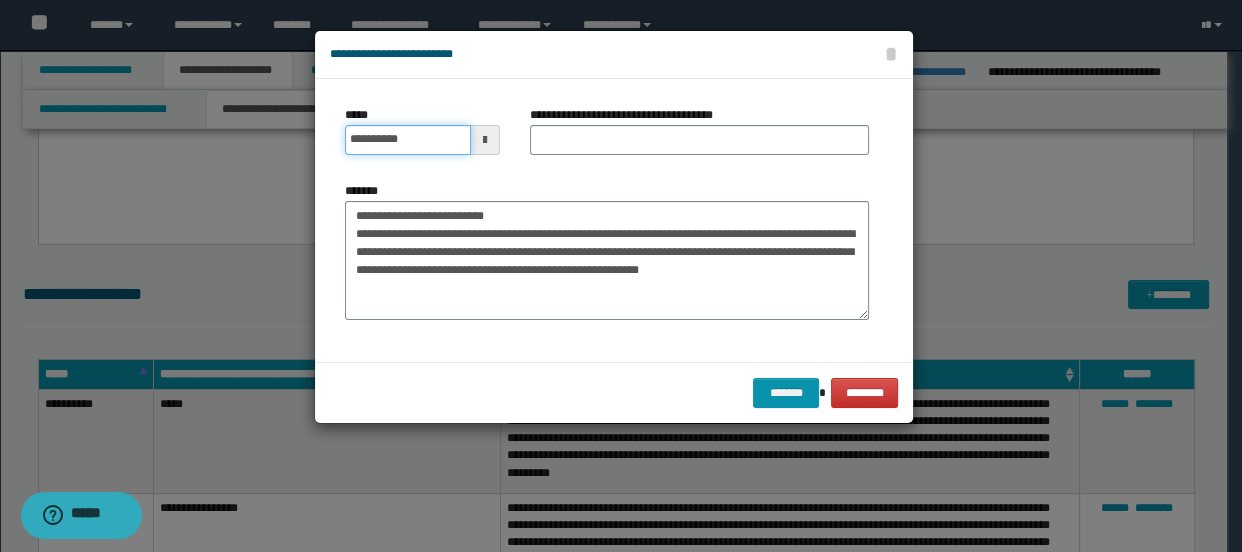 click on "**********" at bounding box center [408, 140] 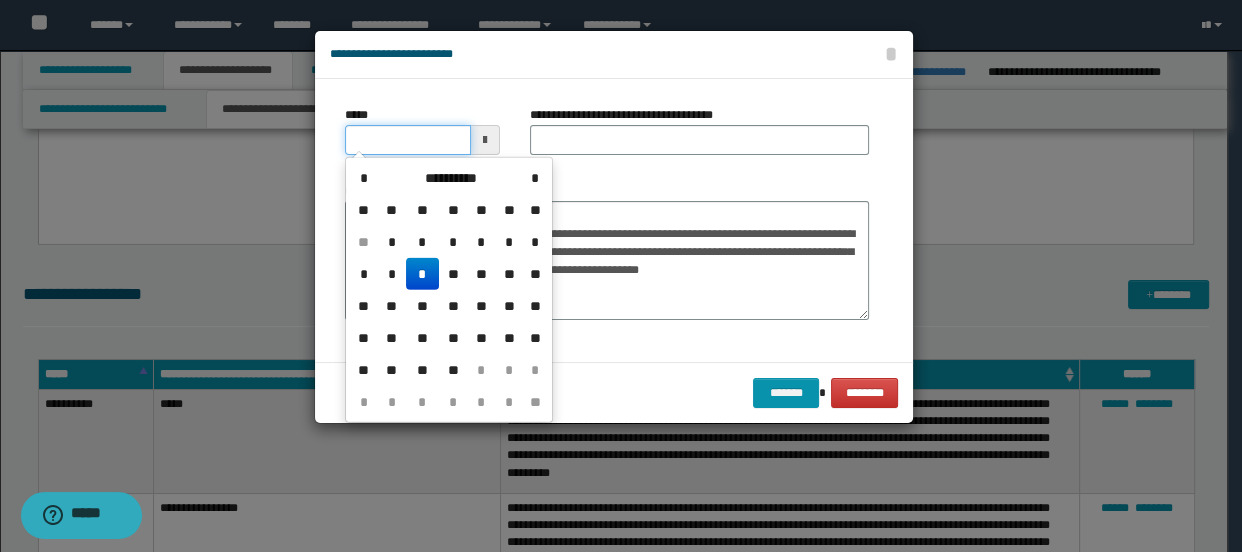 type on "**********" 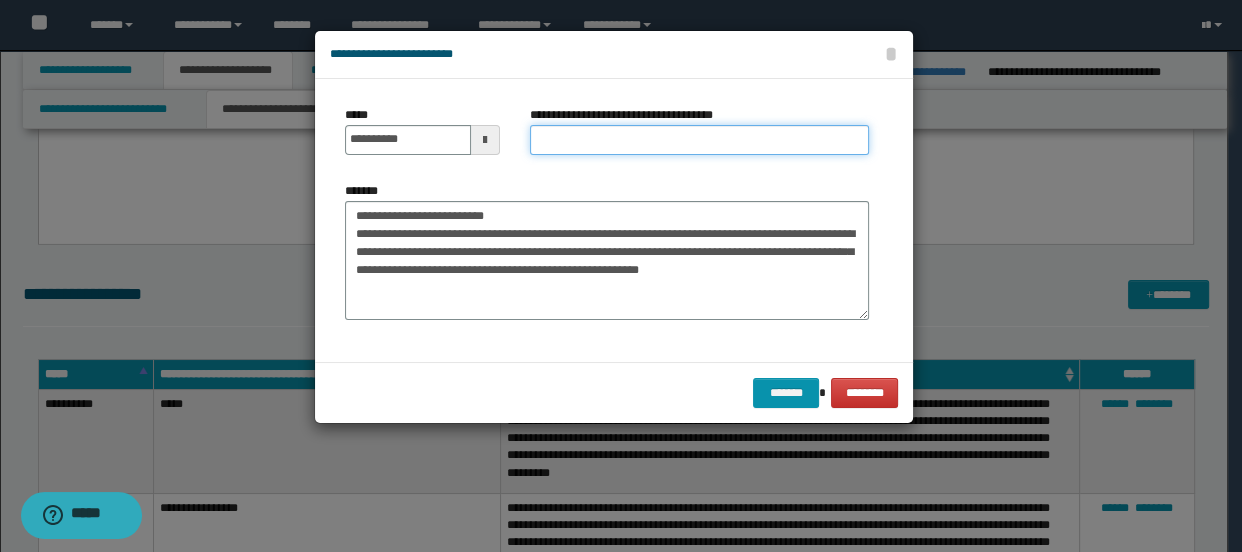 drag, startPoint x: 557, startPoint y: 137, endPoint x: 487, endPoint y: 190, distance: 87.80091 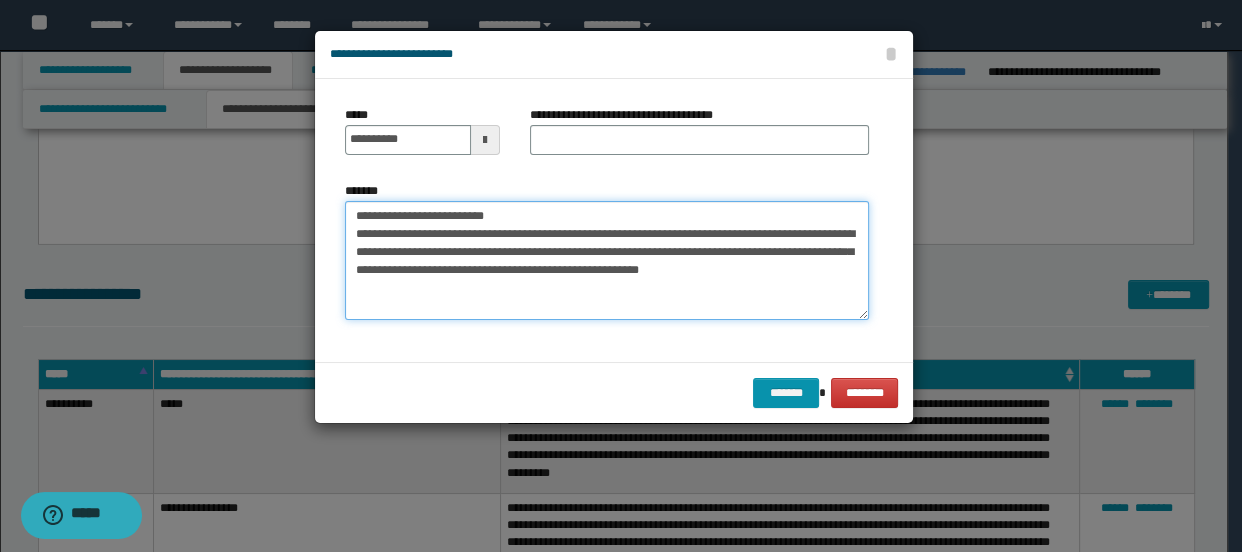 drag, startPoint x: 419, startPoint y: 211, endPoint x: 528, endPoint y: 223, distance: 109.65856 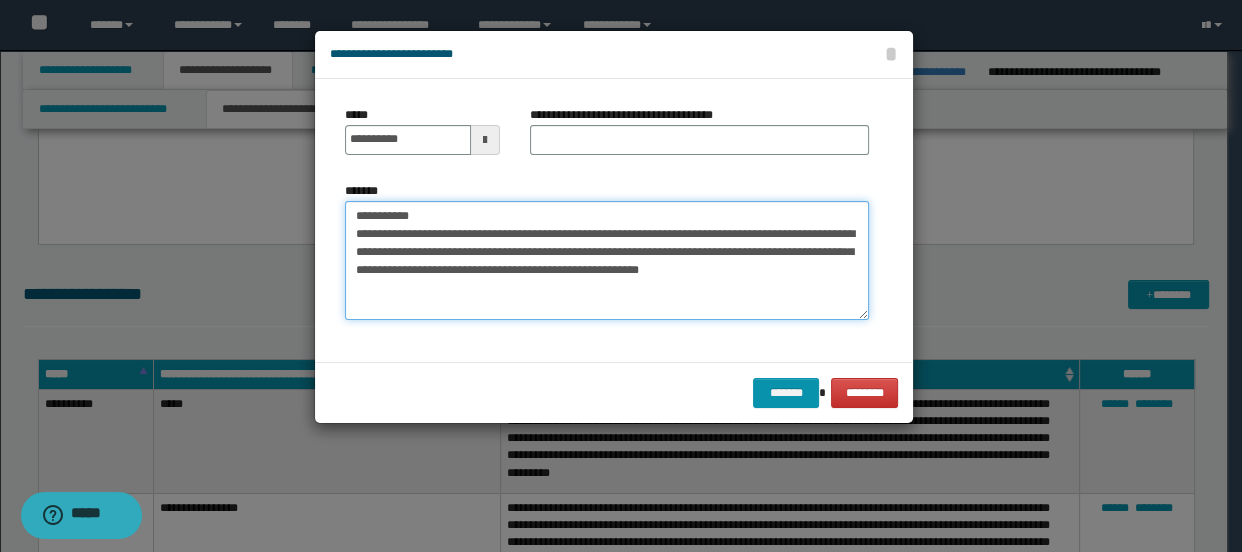 type on "**********" 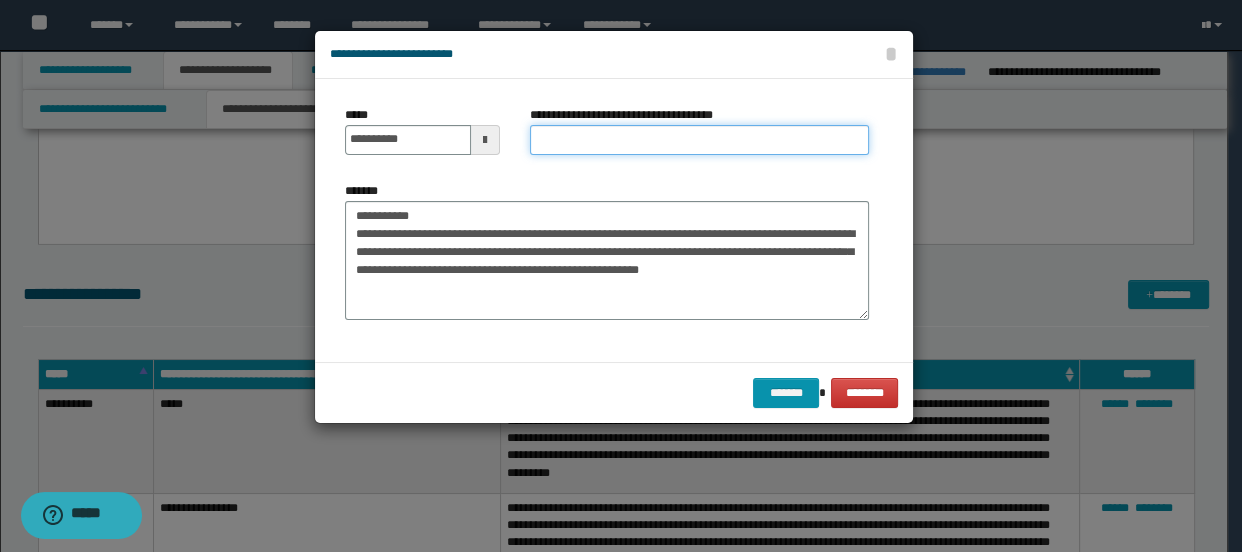 click on "**********" at bounding box center (700, 140) 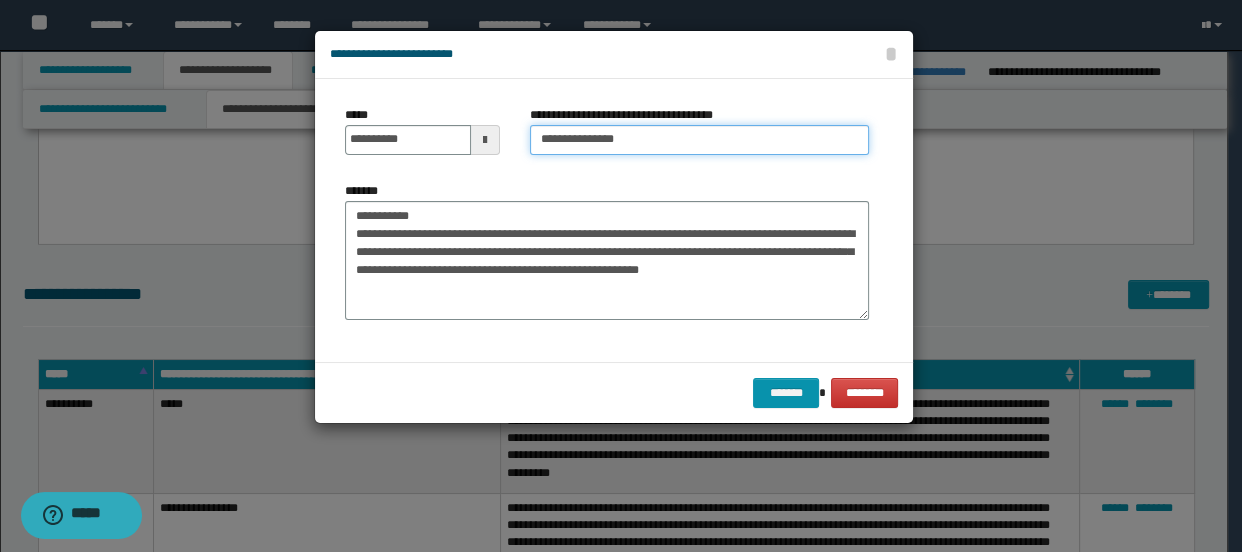 type on "**********" 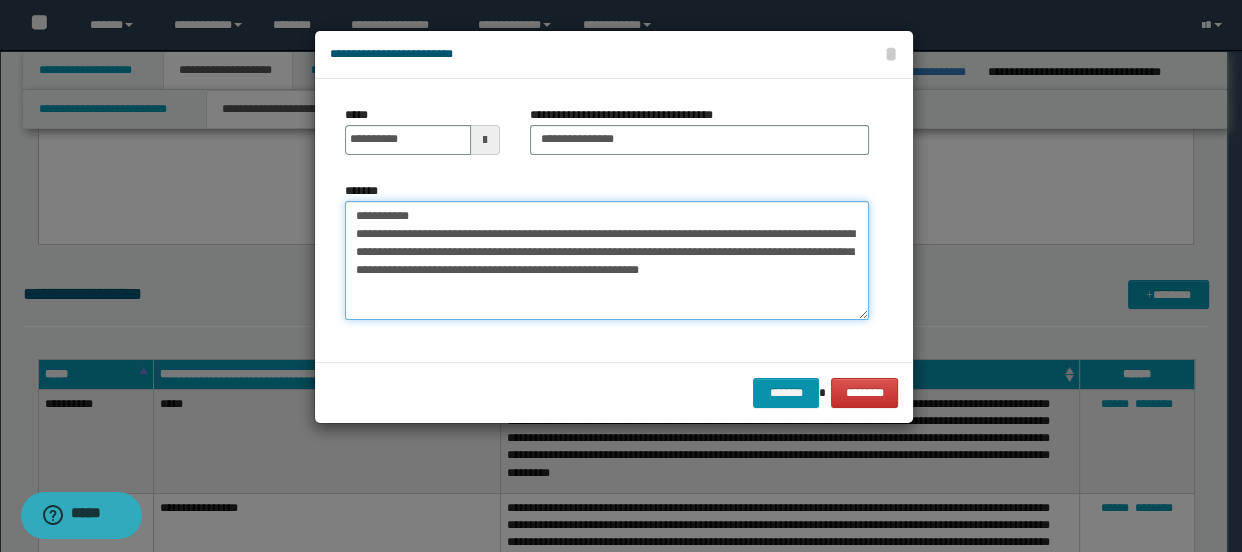 drag, startPoint x: 446, startPoint y: 207, endPoint x: 338, endPoint y: 210, distance: 108.04166 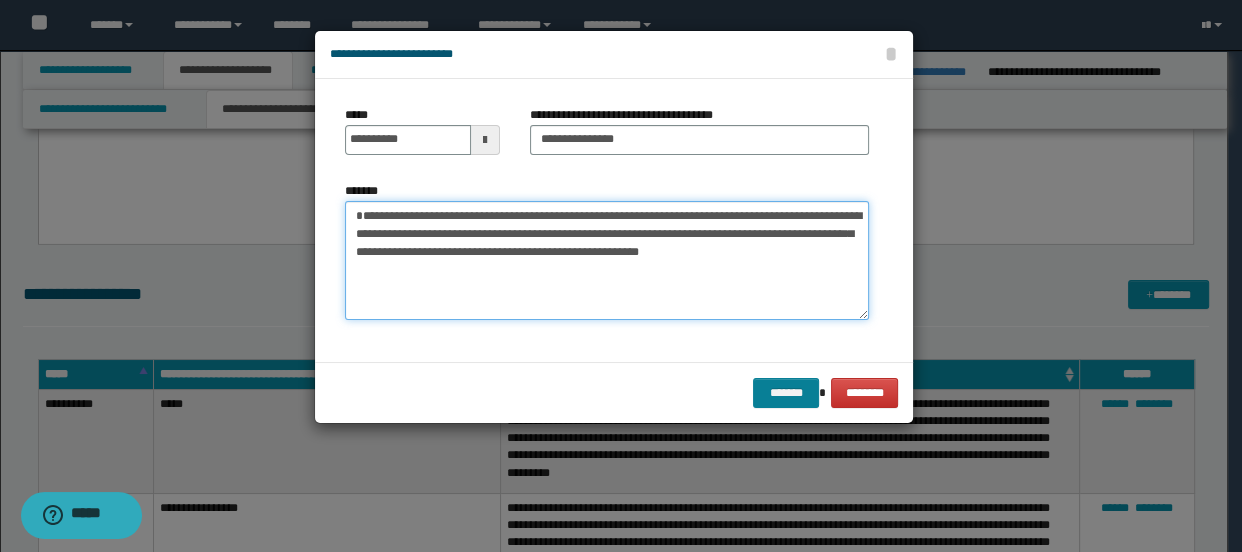 type on "**********" 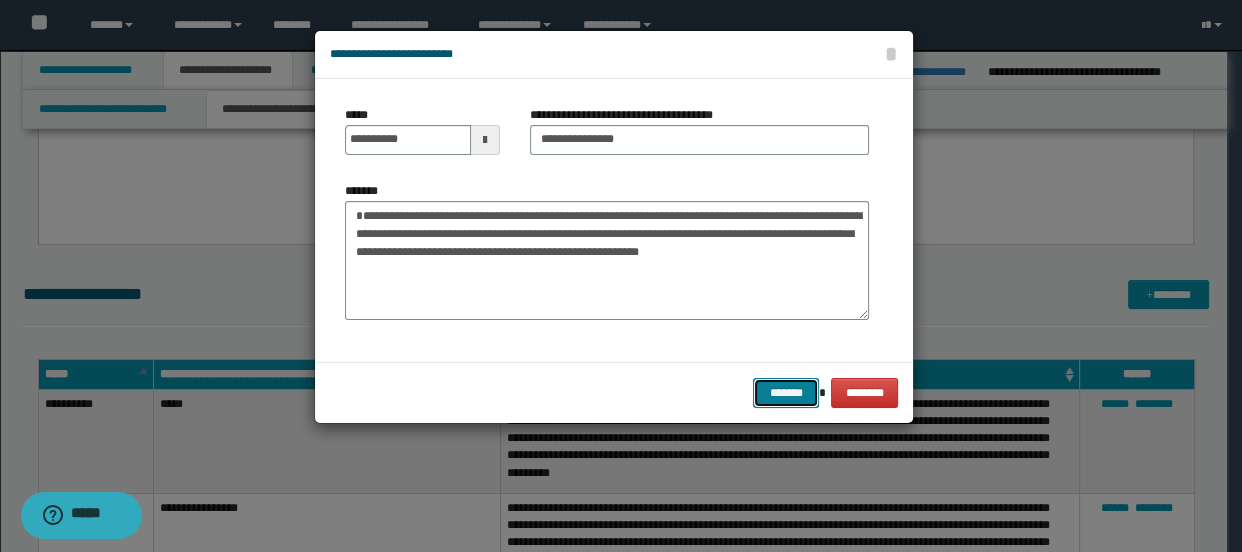 click on "*******" at bounding box center [785, 393] 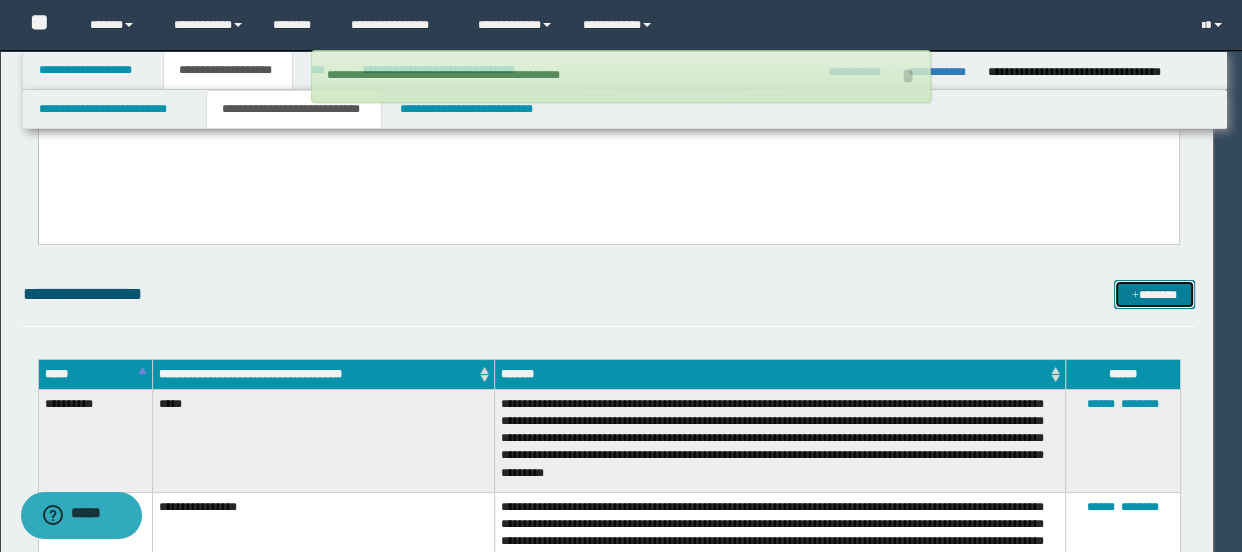 type 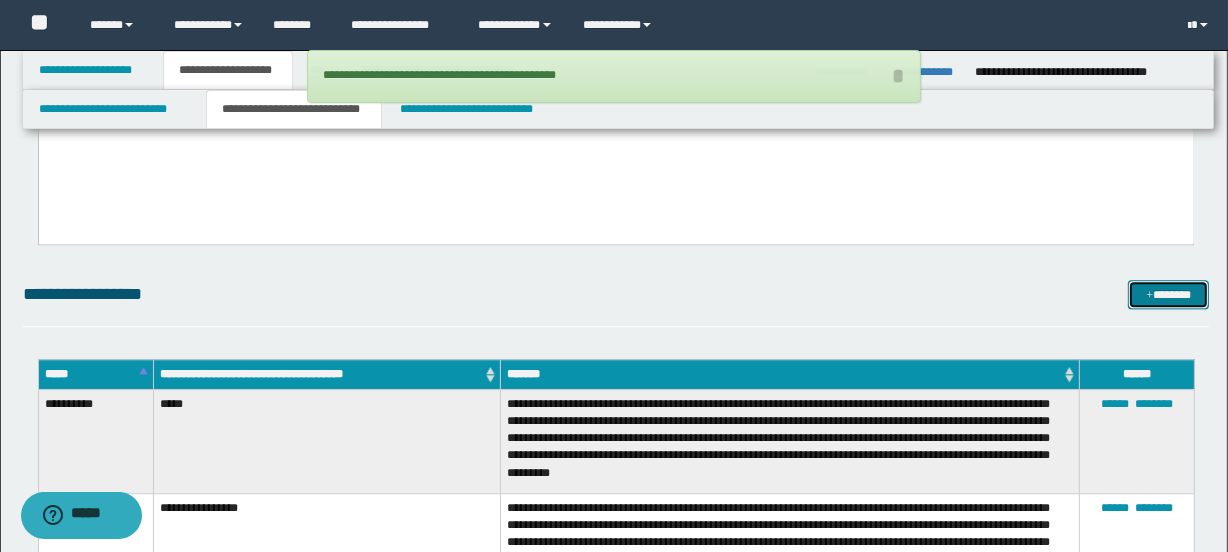 click on "*******" at bounding box center [1168, 295] 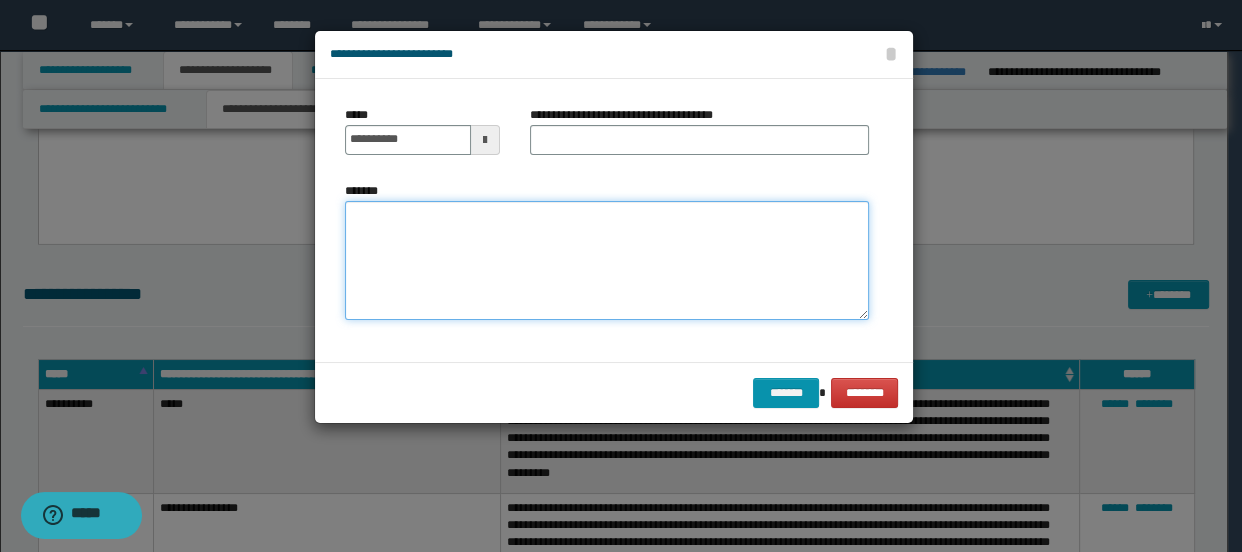 click on "*******" at bounding box center (607, 261) 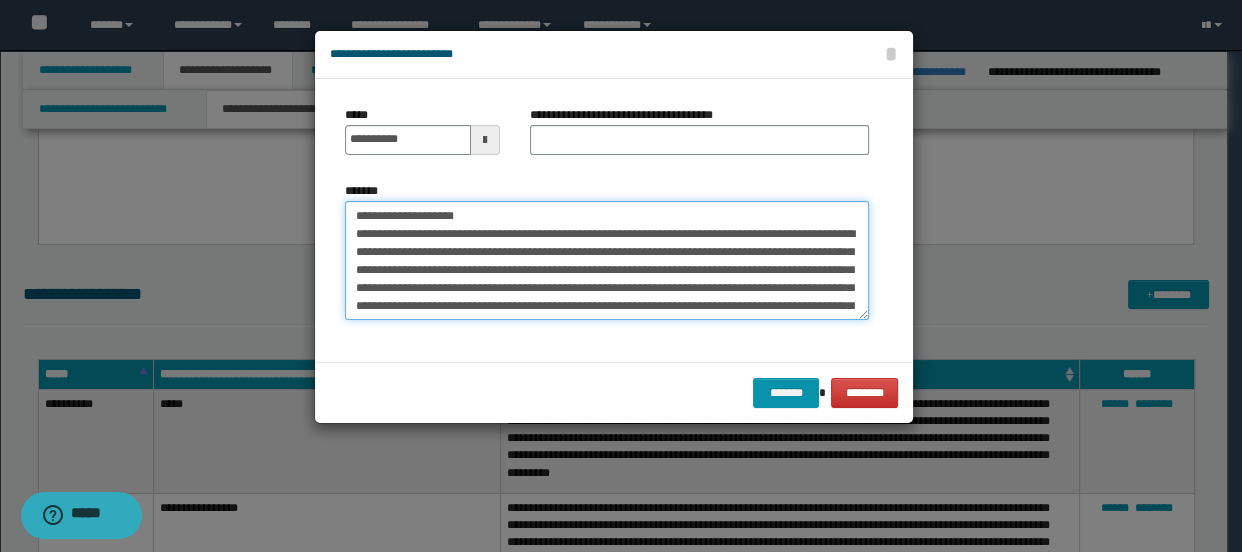 scroll, scrollTop: 246, scrollLeft: 0, axis: vertical 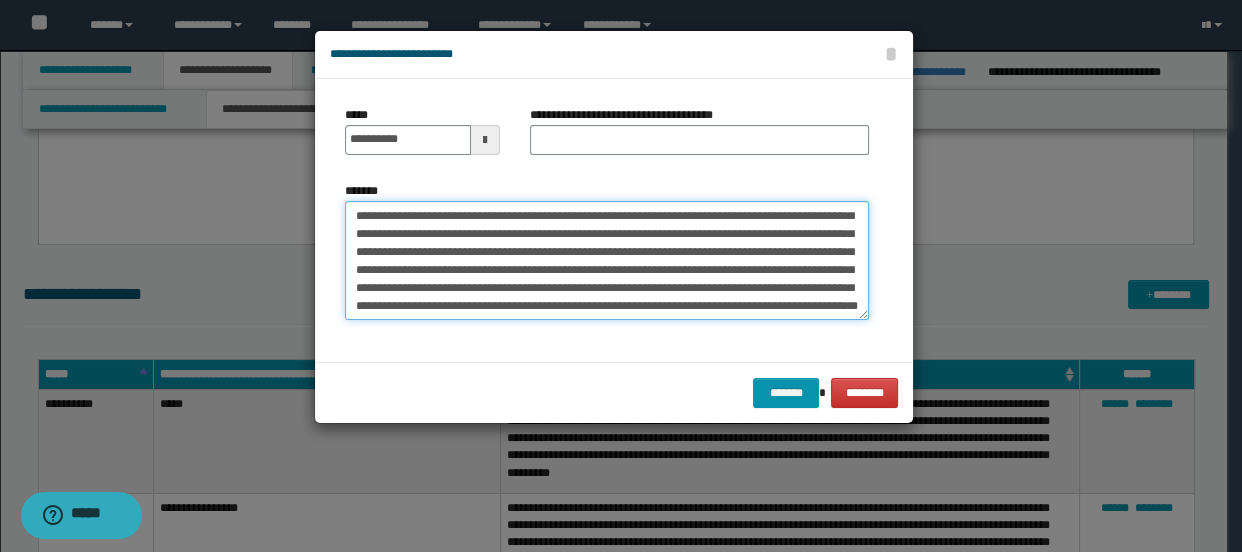 type on "**********" 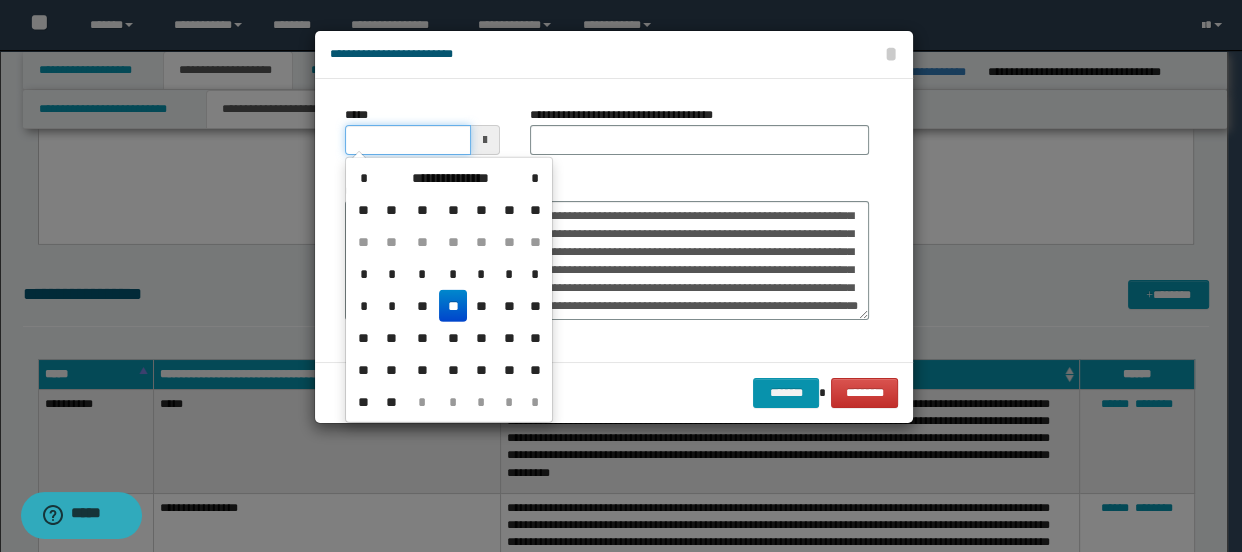 click on "*****" at bounding box center [408, 140] 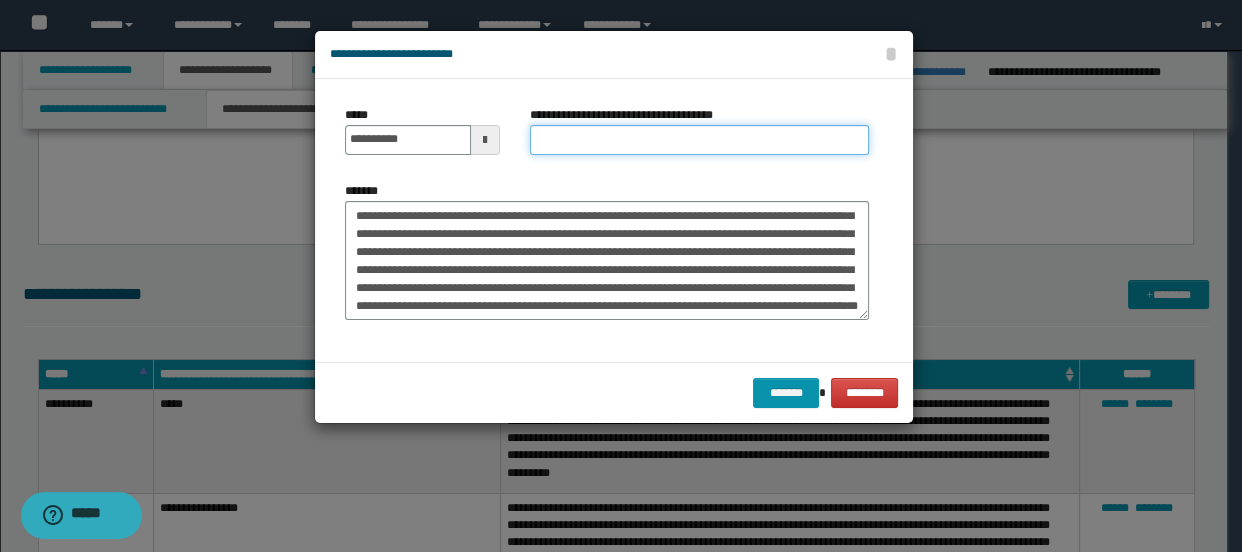 click on "**********" at bounding box center (700, 140) 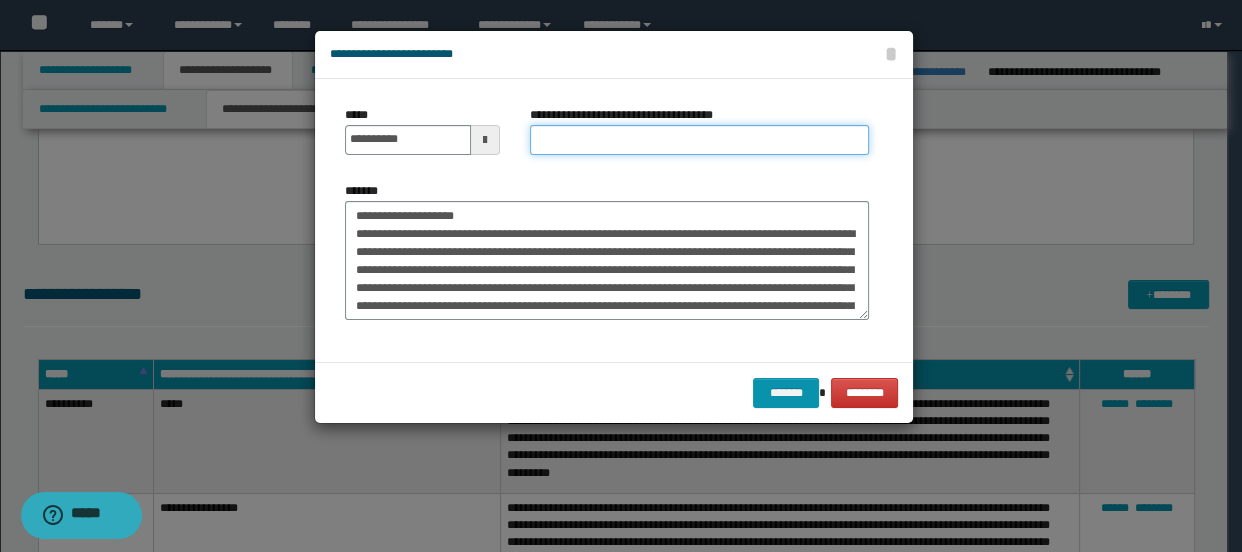 type on "*********" 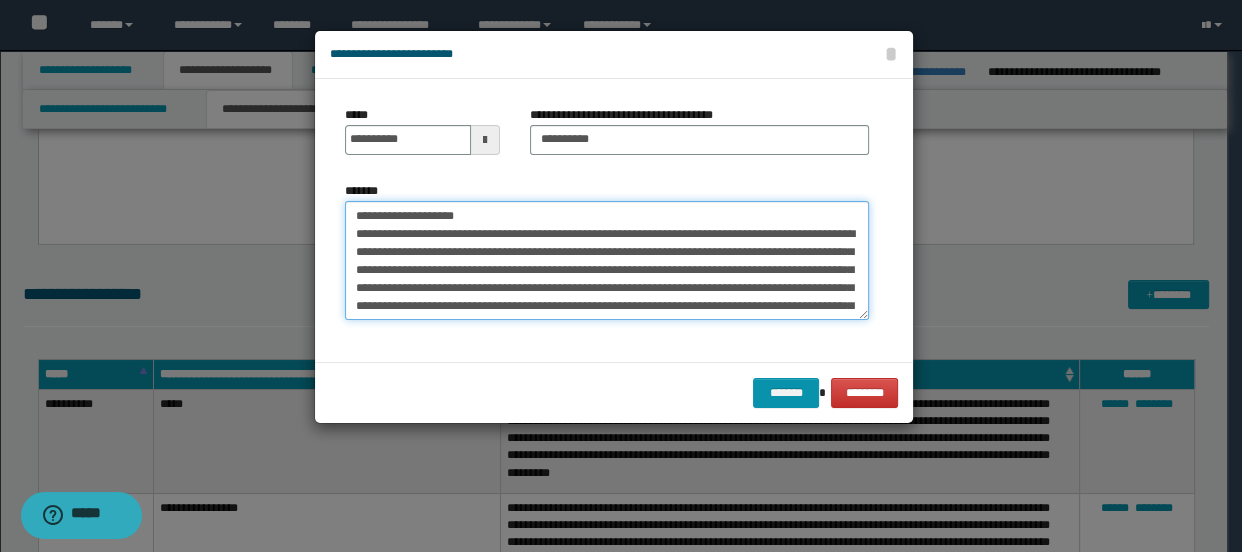 drag, startPoint x: 471, startPoint y: 217, endPoint x: 344, endPoint y: 218, distance: 127.00394 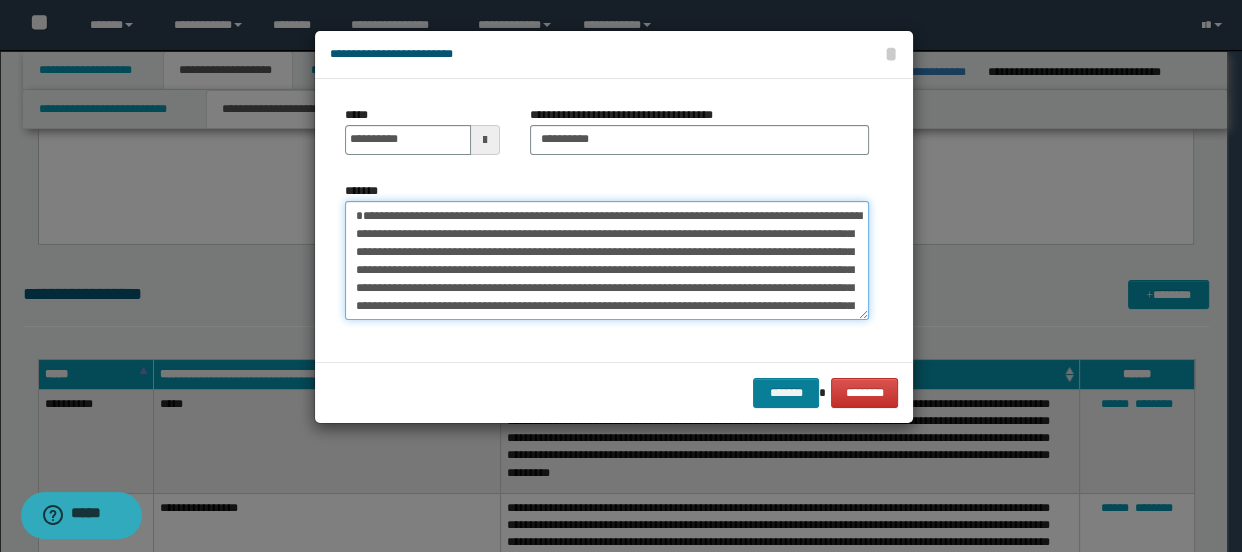 type on "**********" 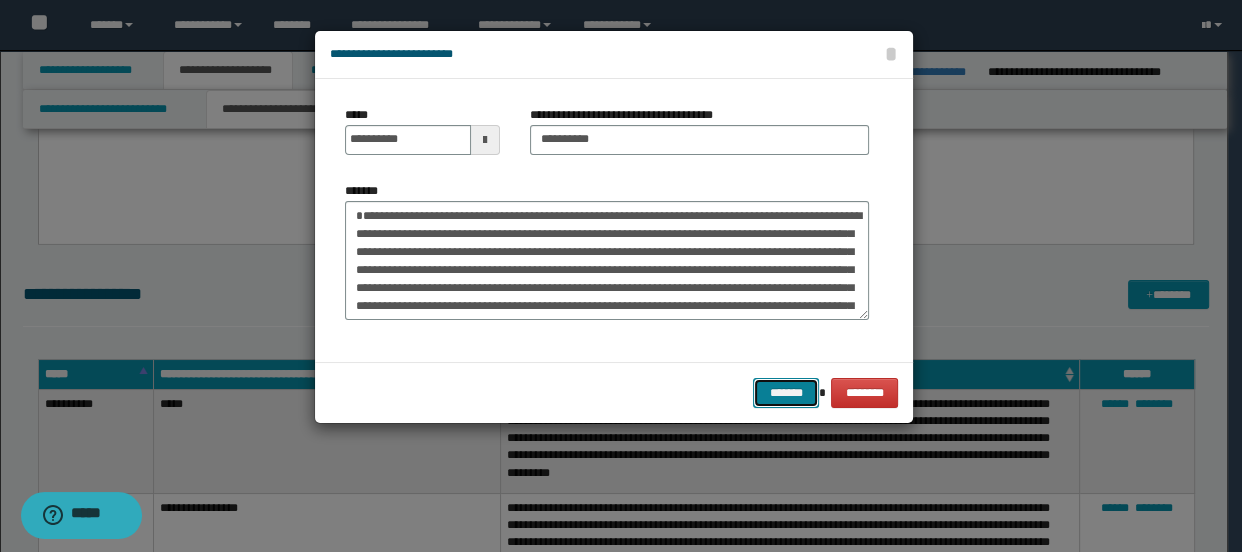 click on "*******" at bounding box center (785, 393) 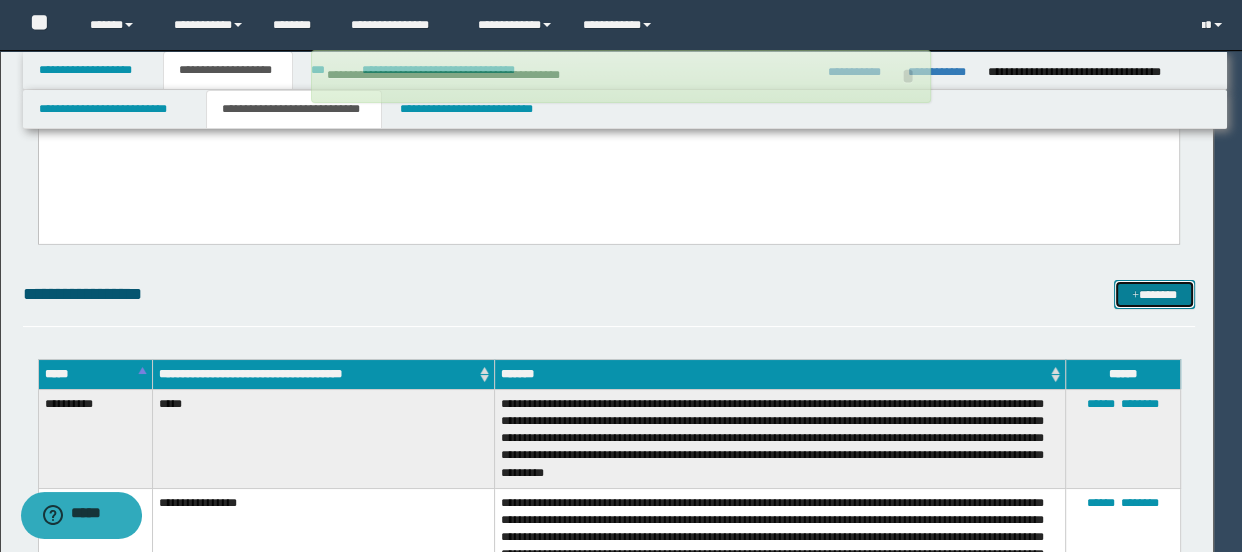 type 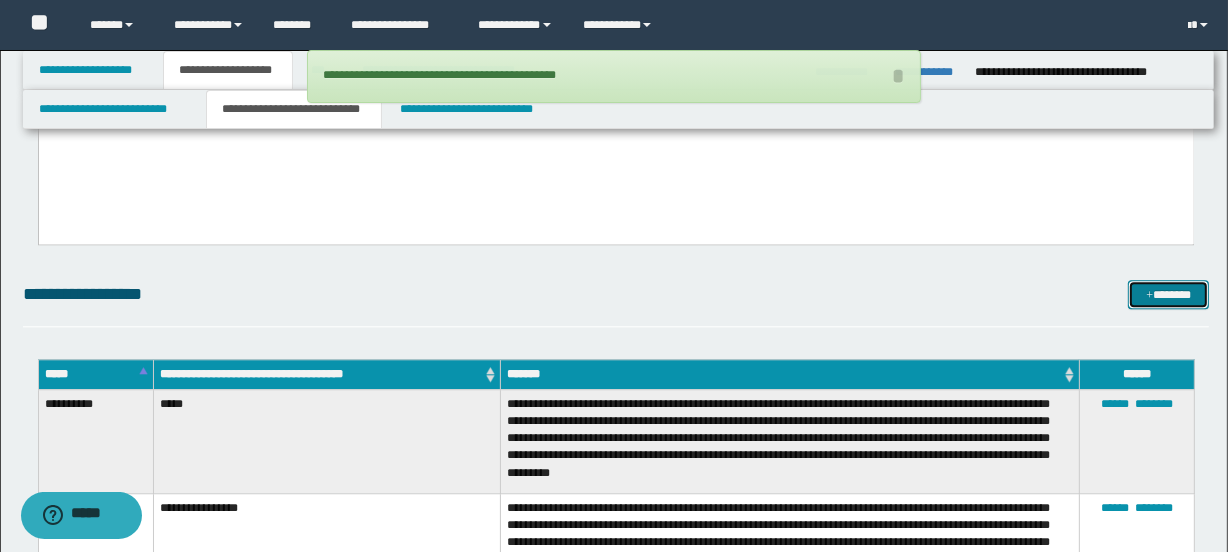 click on "*******" at bounding box center [1168, 295] 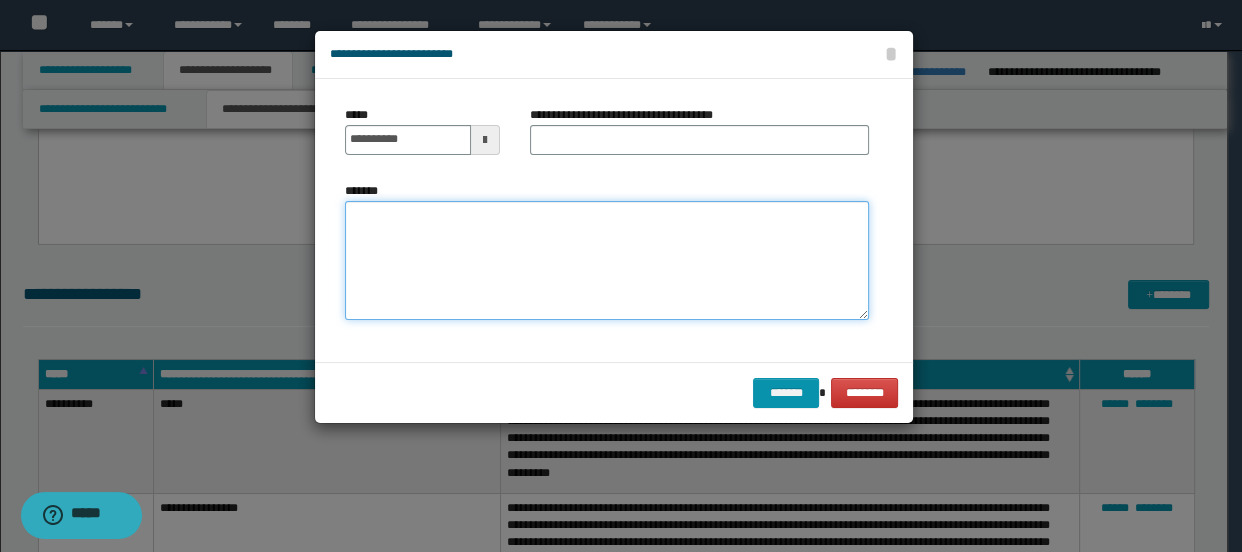 click on "*******" at bounding box center (607, 261) 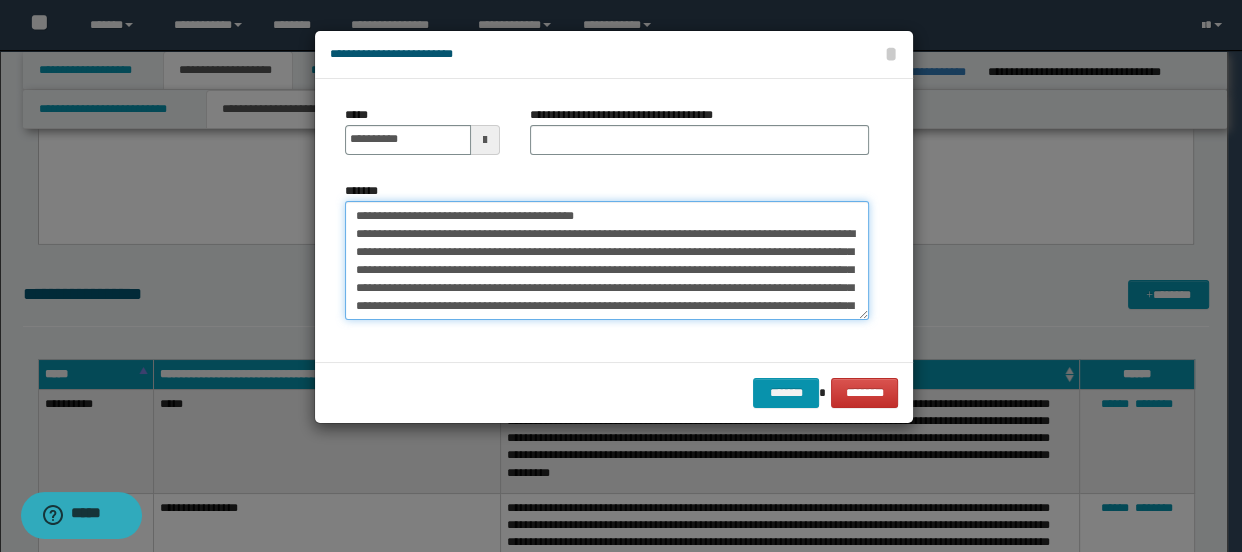 scroll, scrollTop: 156, scrollLeft: 0, axis: vertical 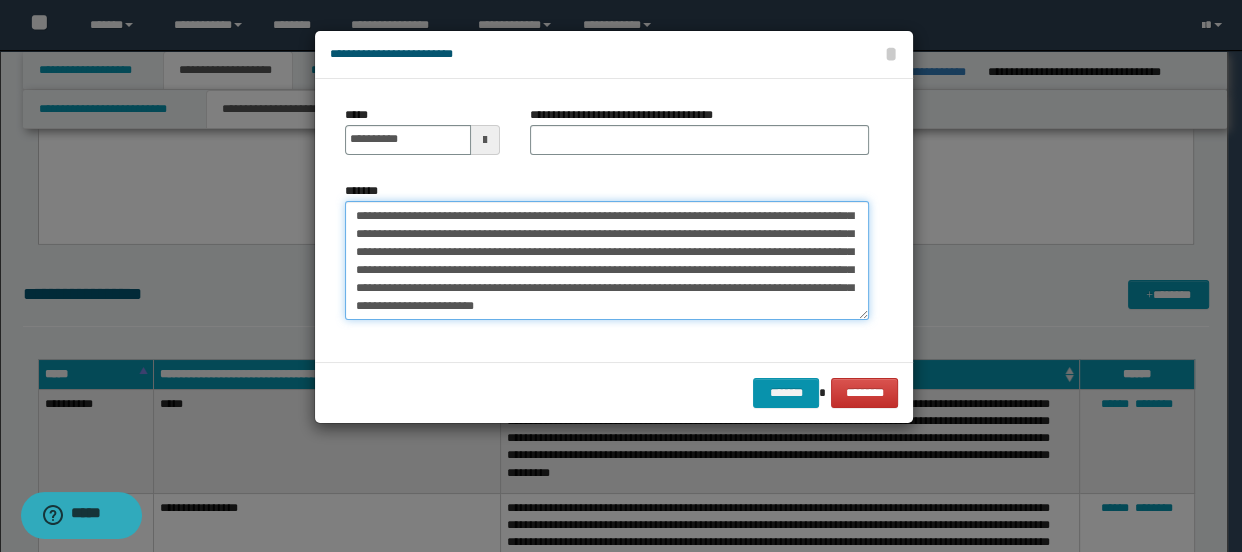 click on "*******" at bounding box center (607, 261) 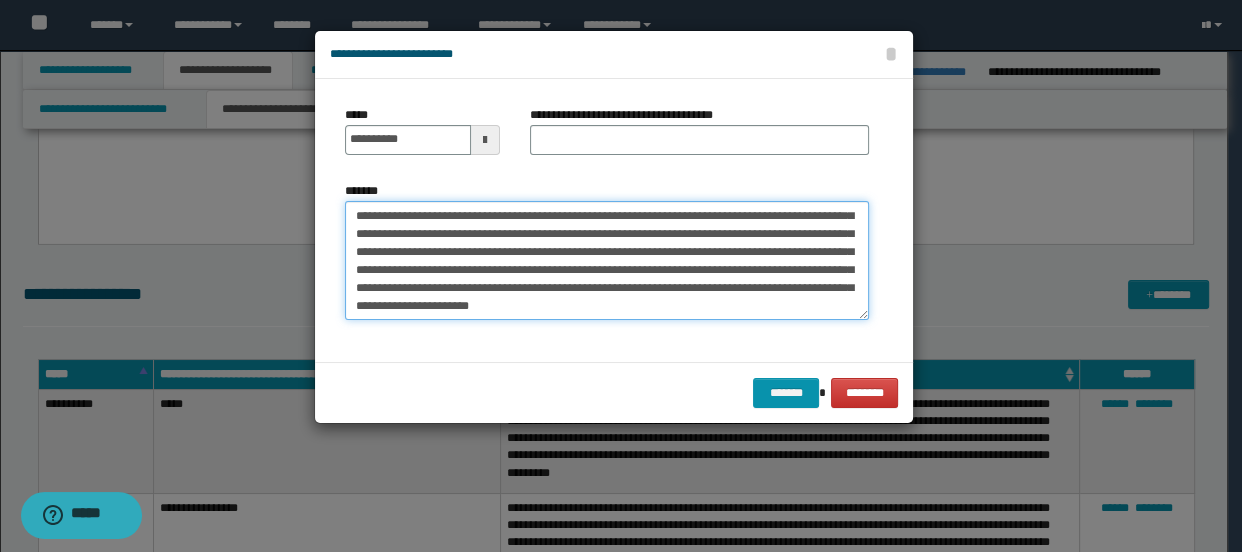 type on "**********" 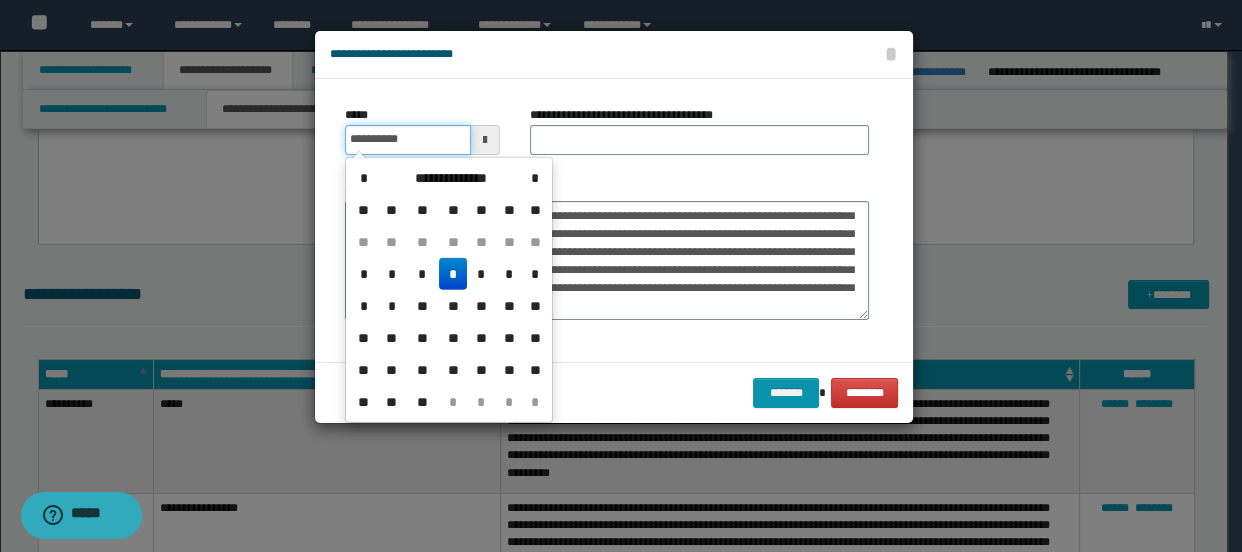 click on "**********" at bounding box center [408, 140] 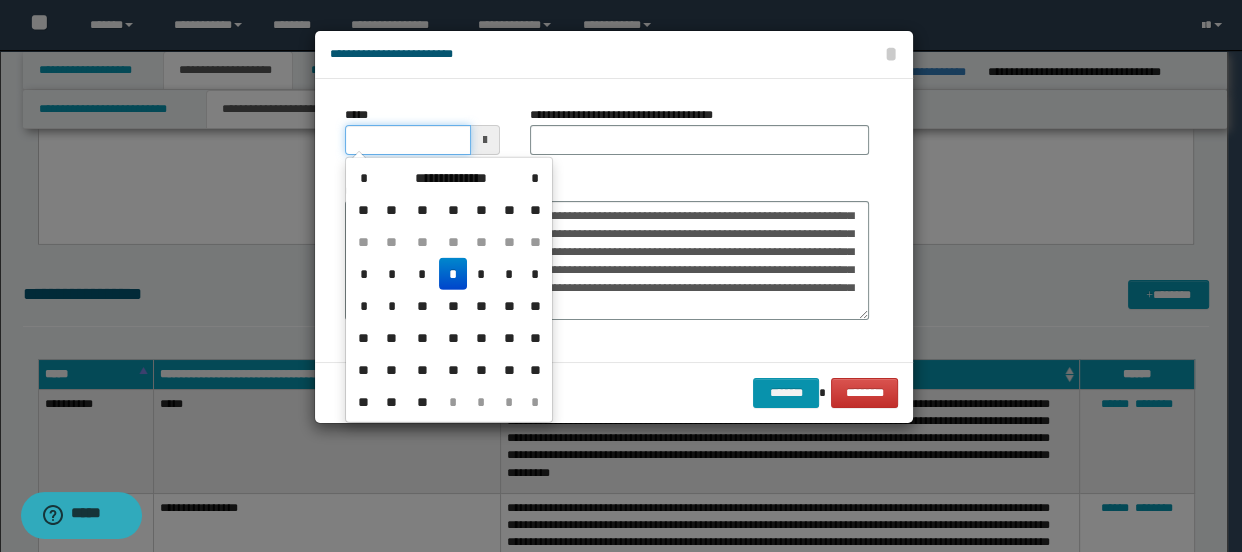 type on "**********" 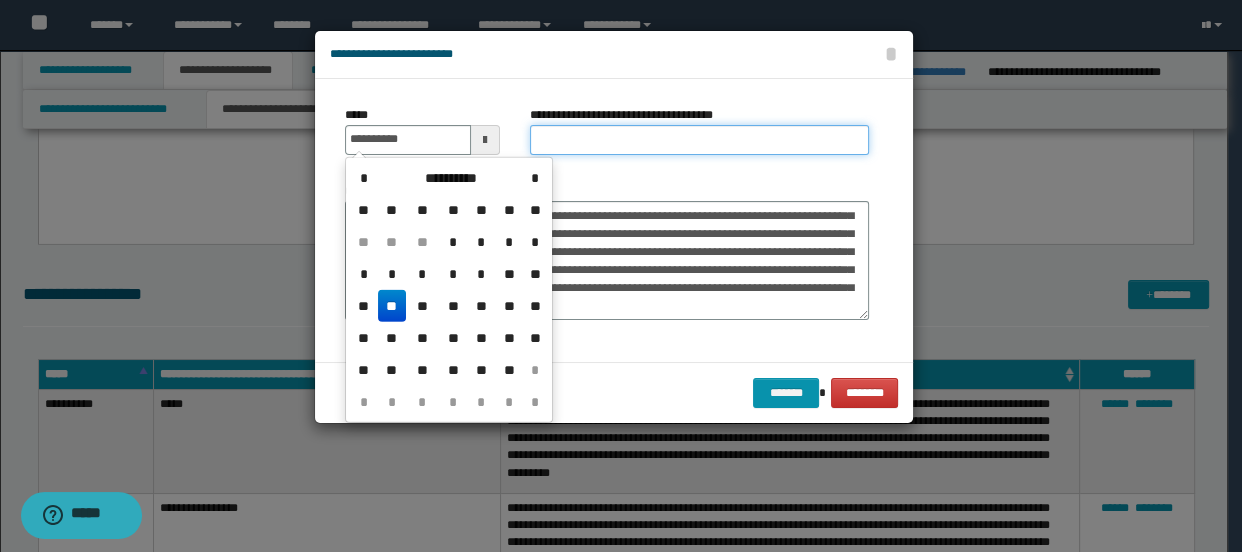 drag, startPoint x: 549, startPoint y: 140, endPoint x: 555, endPoint y: 165, distance: 25.70992 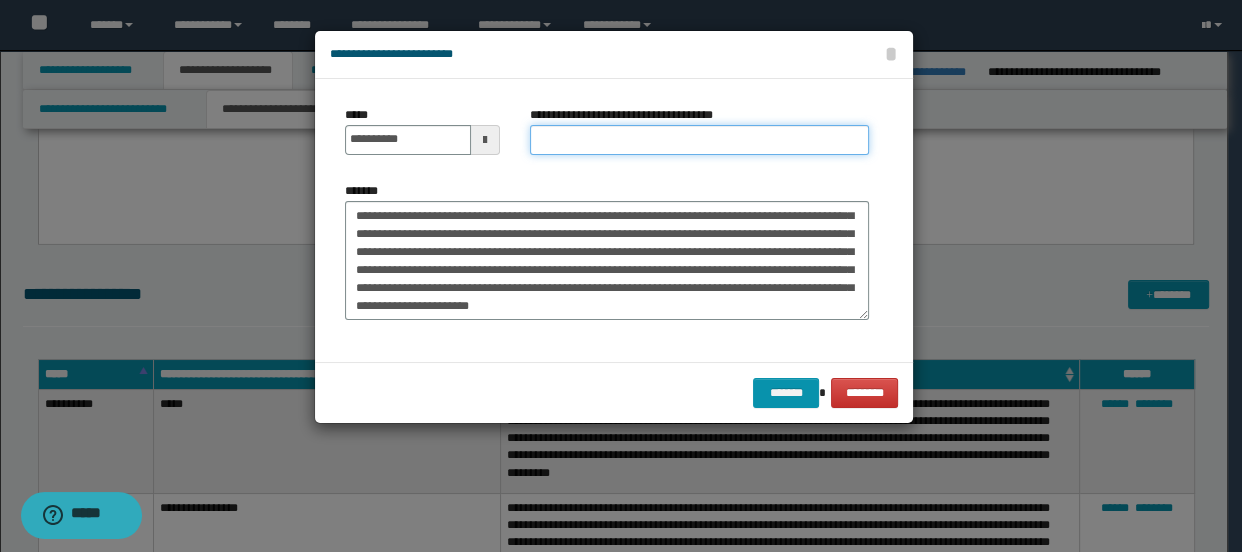 scroll, scrollTop: 0, scrollLeft: 0, axis: both 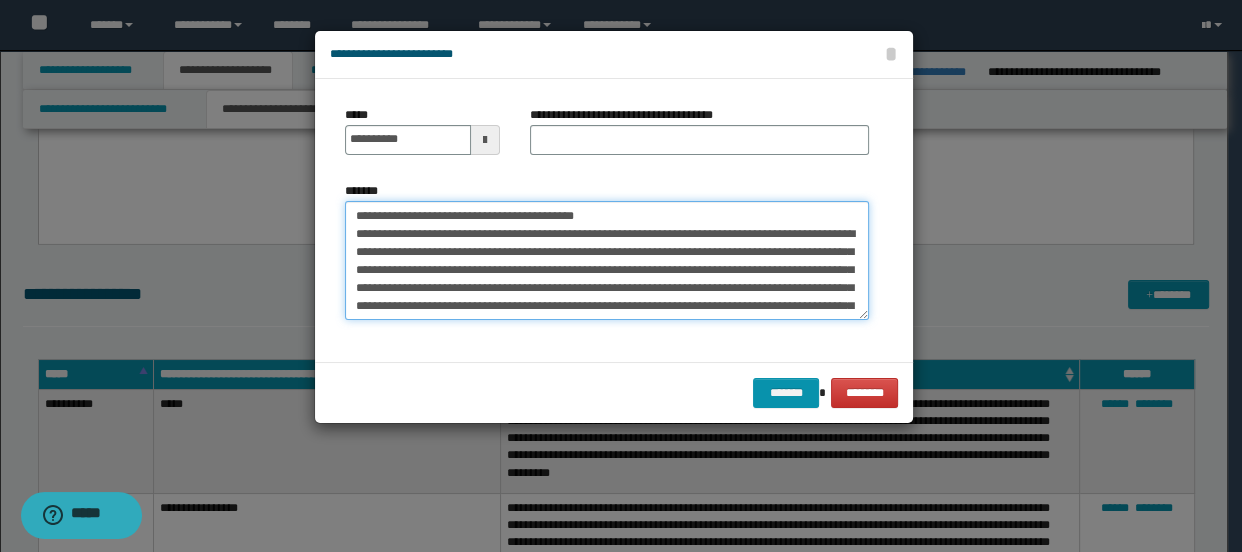 drag, startPoint x: 419, startPoint y: 212, endPoint x: 644, endPoint y: 212, distance: 225 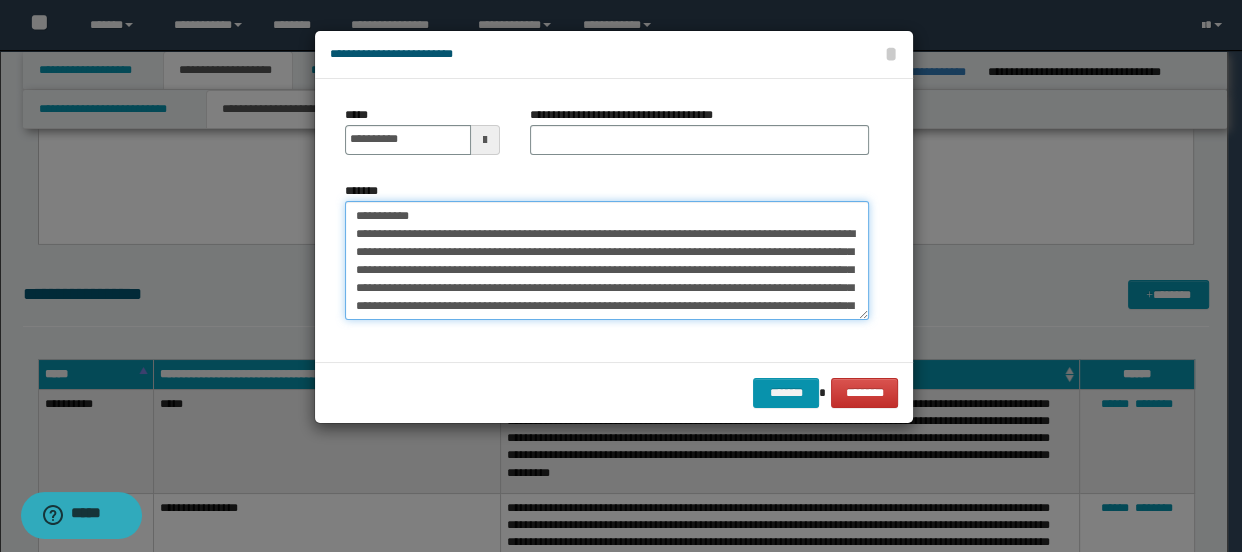 type on "**********" 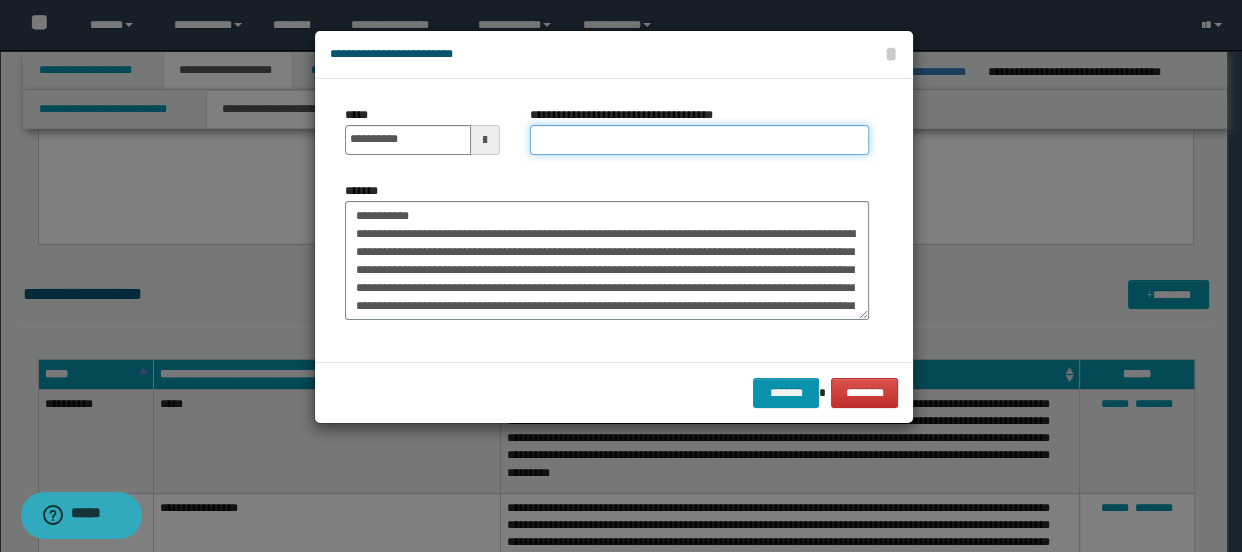 click on "**********" at bounding box center [700, 140] 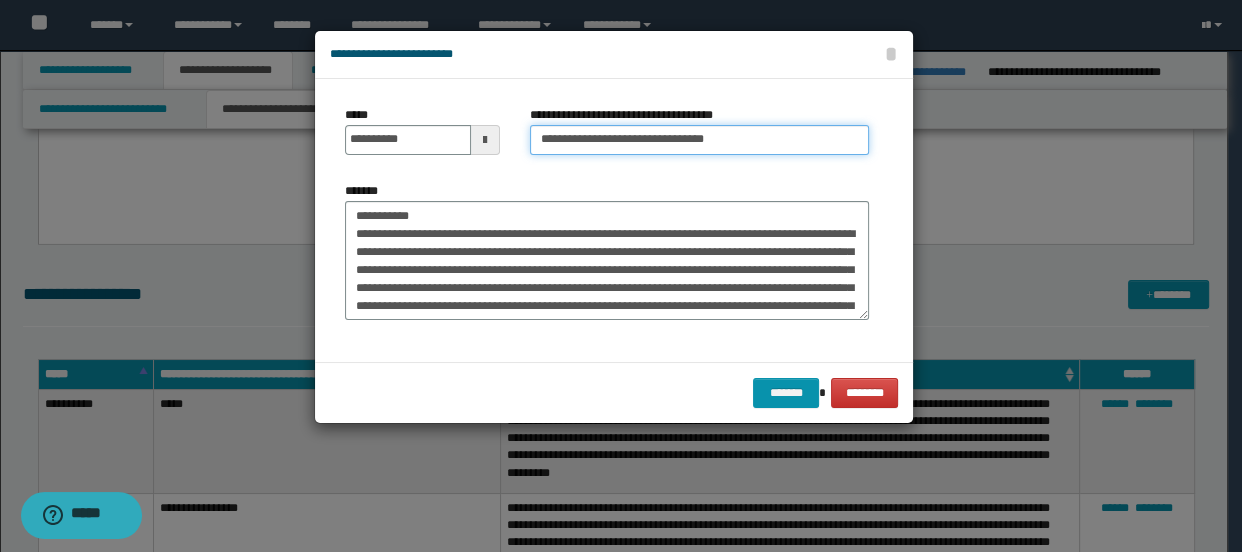 type on "**********" 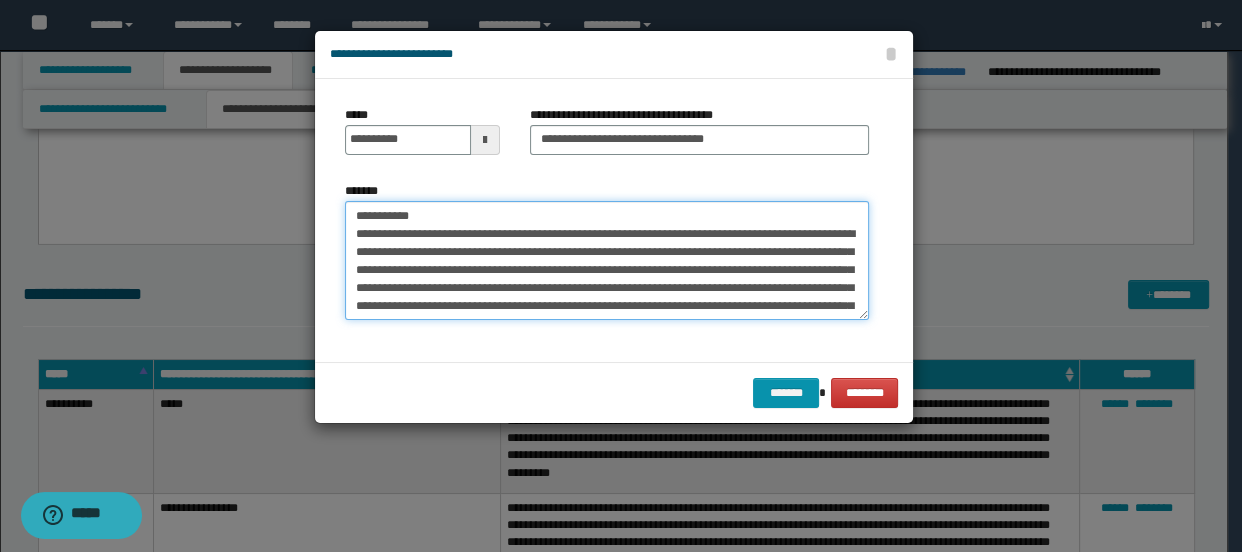 drag, startPoint x: 439, startPoint y: 211, endPoint x: 347, endPoint y: 211, distance: 92 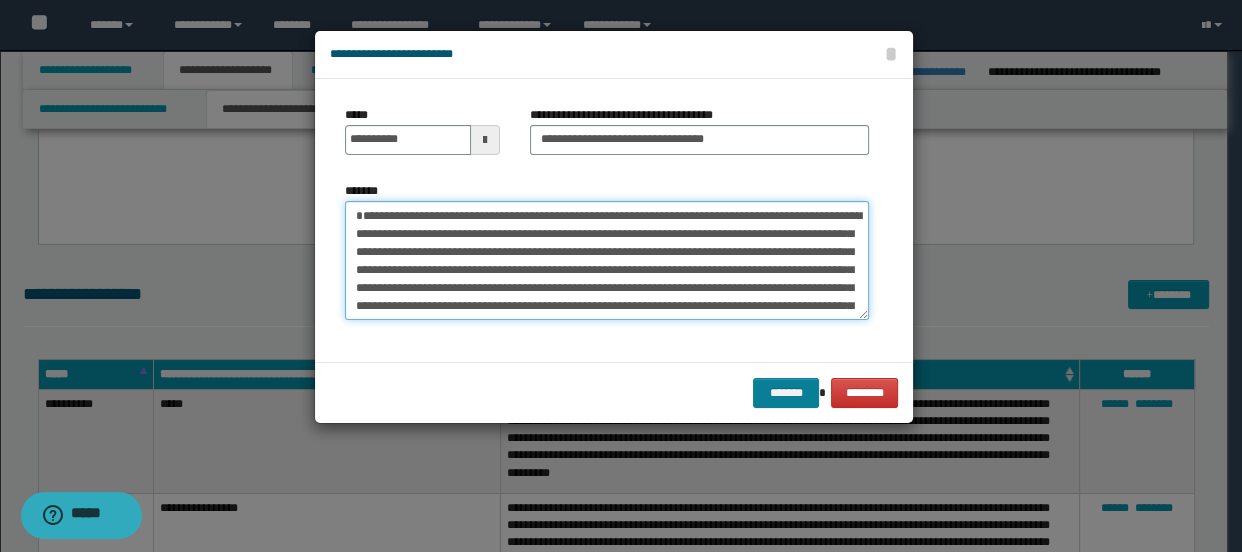 type on "**********" 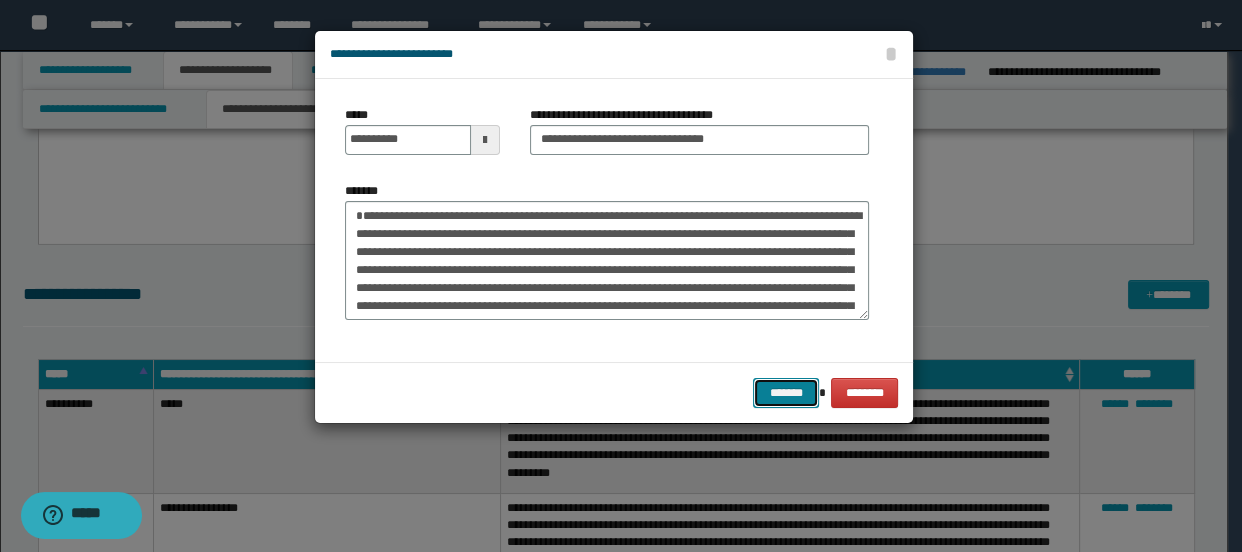 click on "*******" at bounding box center [785, 393] 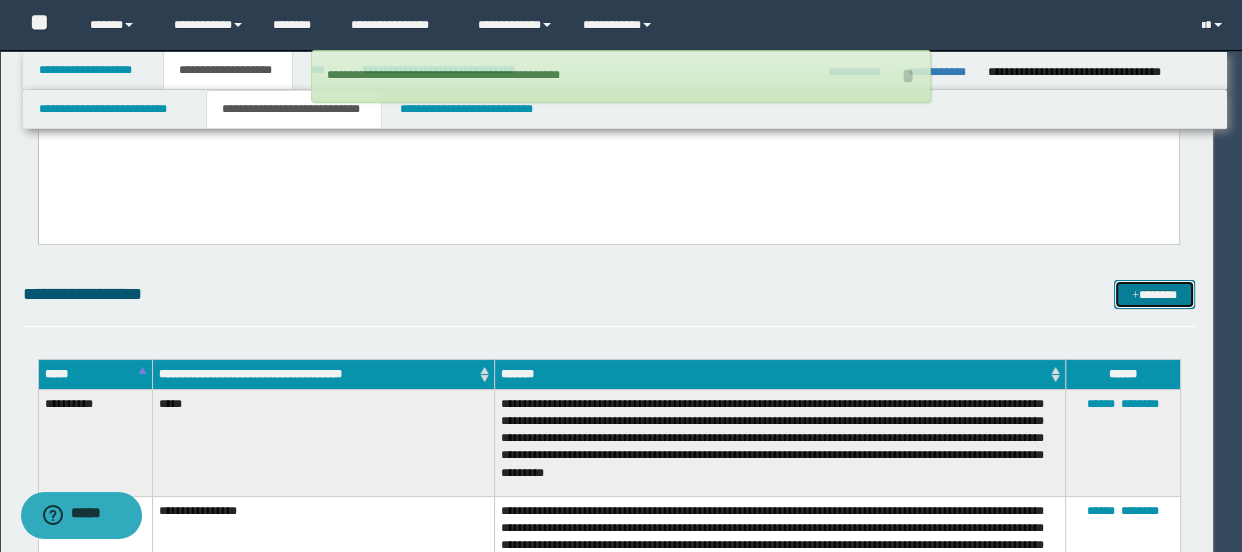 type 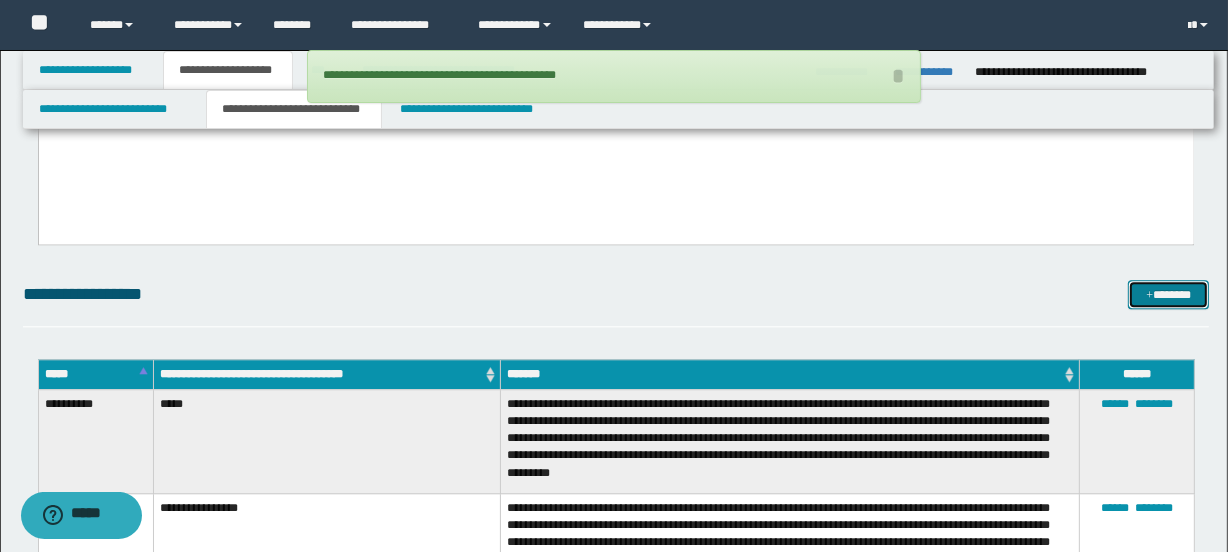 drag, startPoint x: 1178, startPoint y: 298, endPoint x: 1053, endPoint y: 371, distance: 144.75496 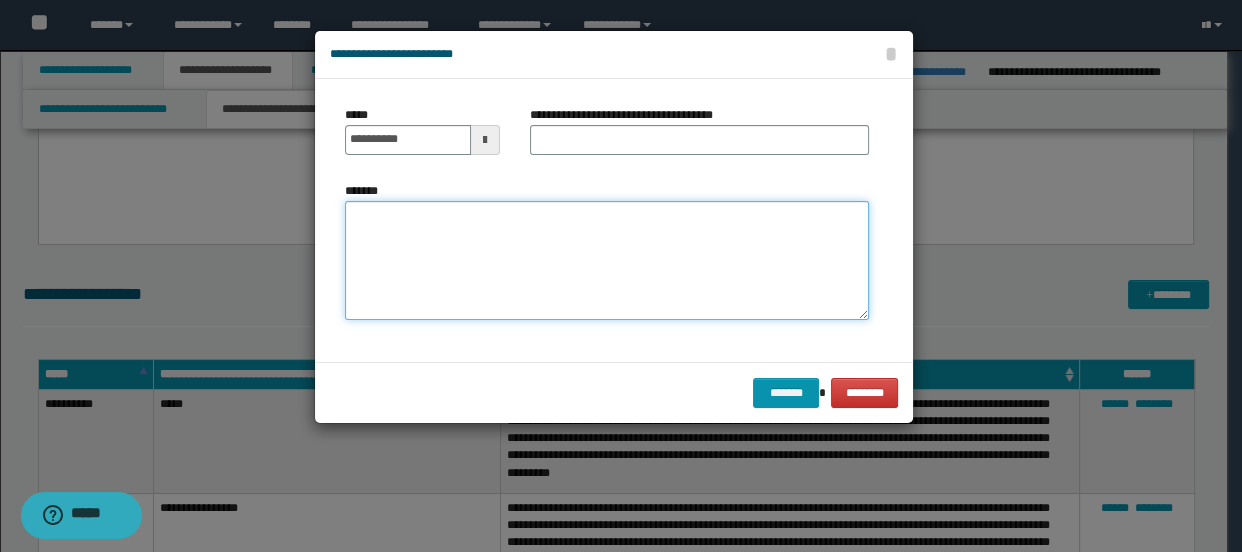 click on "*******" at bounding box center [607, 261] 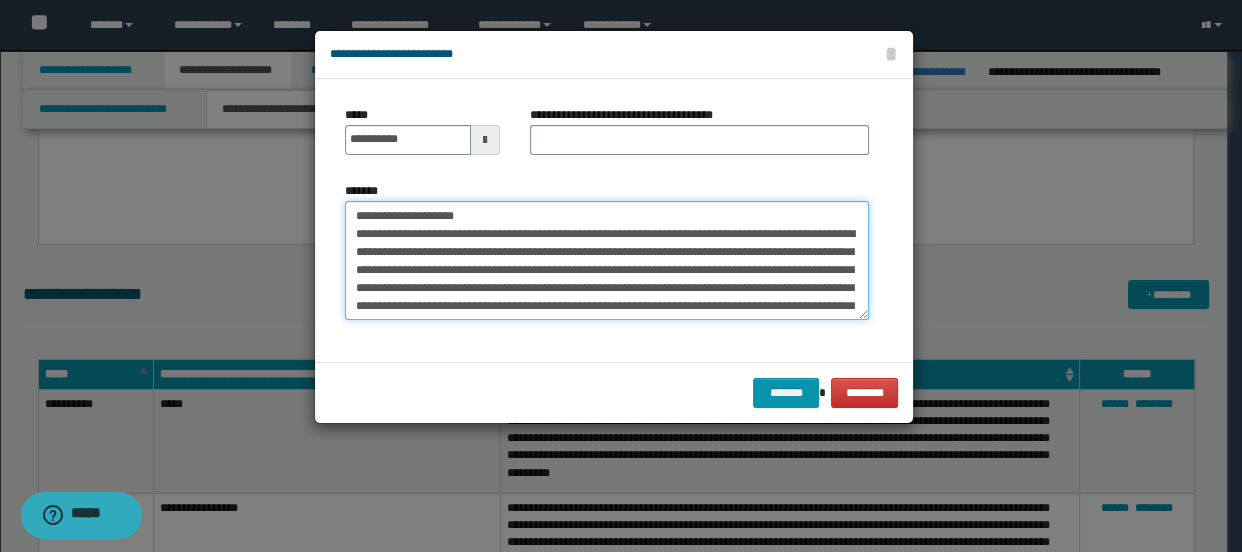 scroll, scrollTop: 210, scrollLeft: 0, axis: vertical 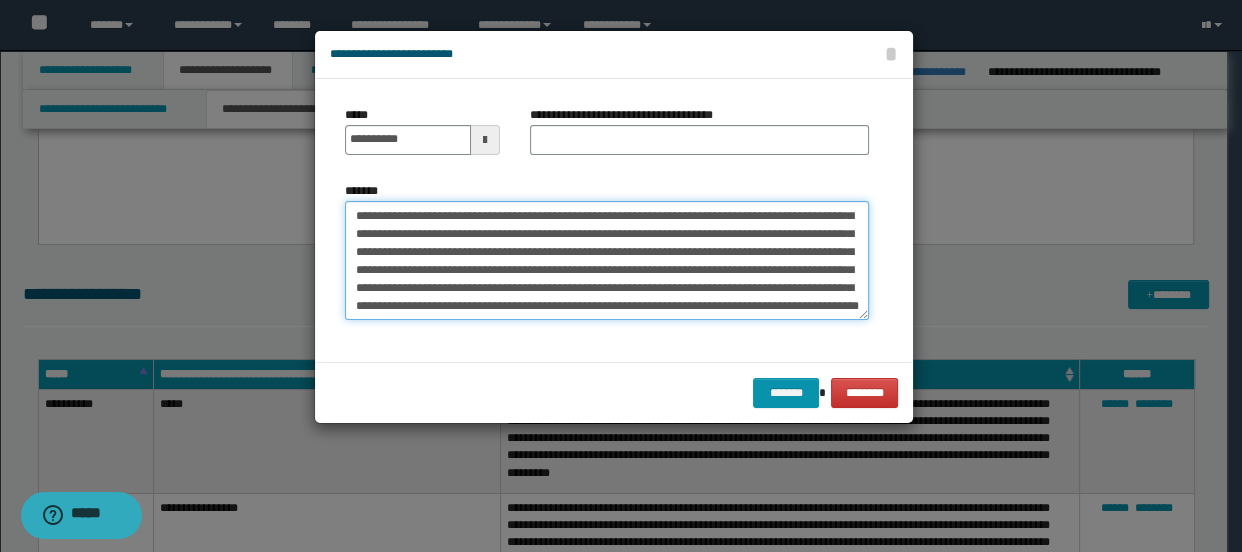 type on "**********" 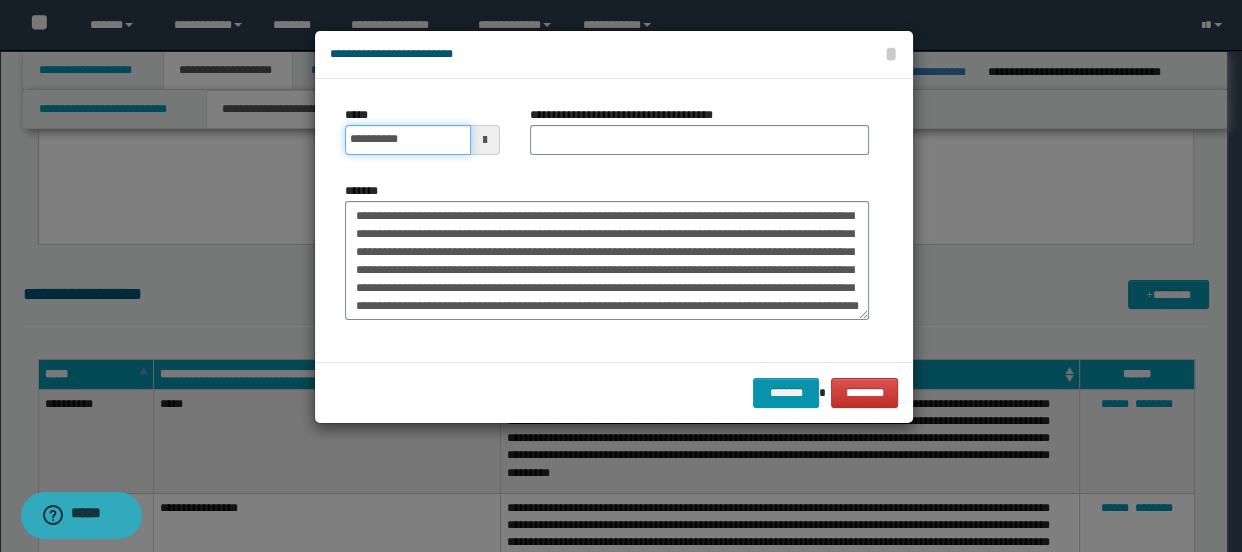 click on "**********" at bounding box center (408, 140) 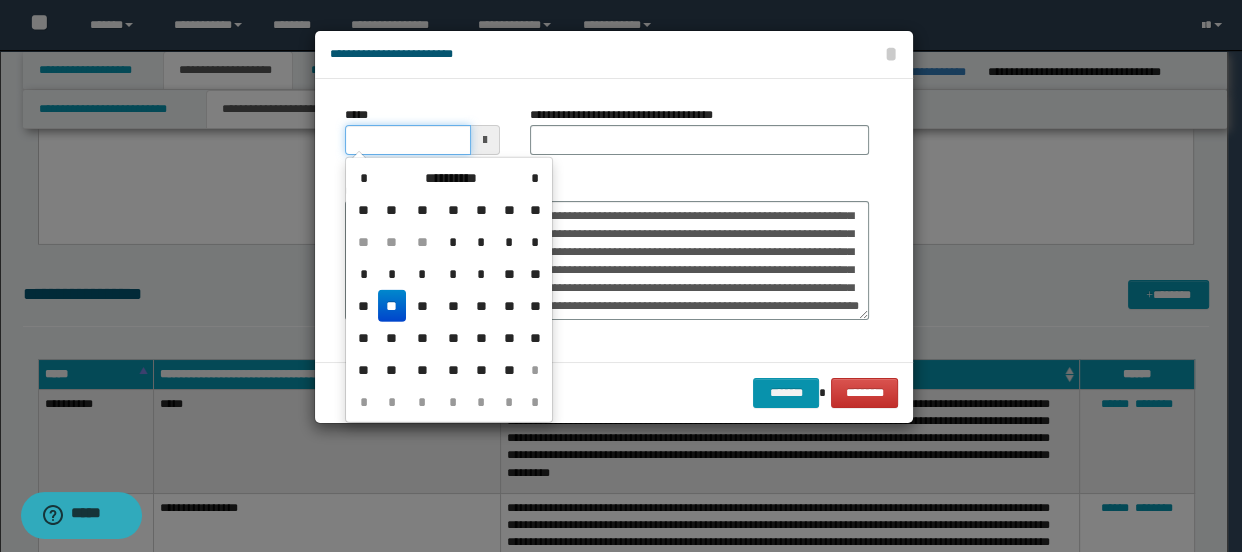 type on "**********" 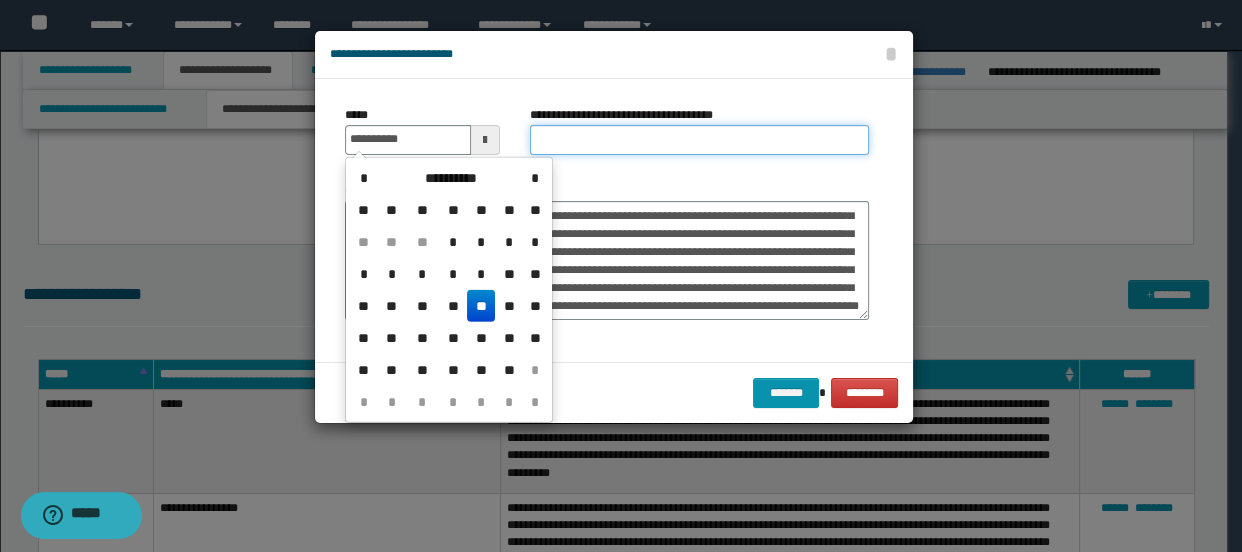 click on "**********" at bounding box center (700, 140) 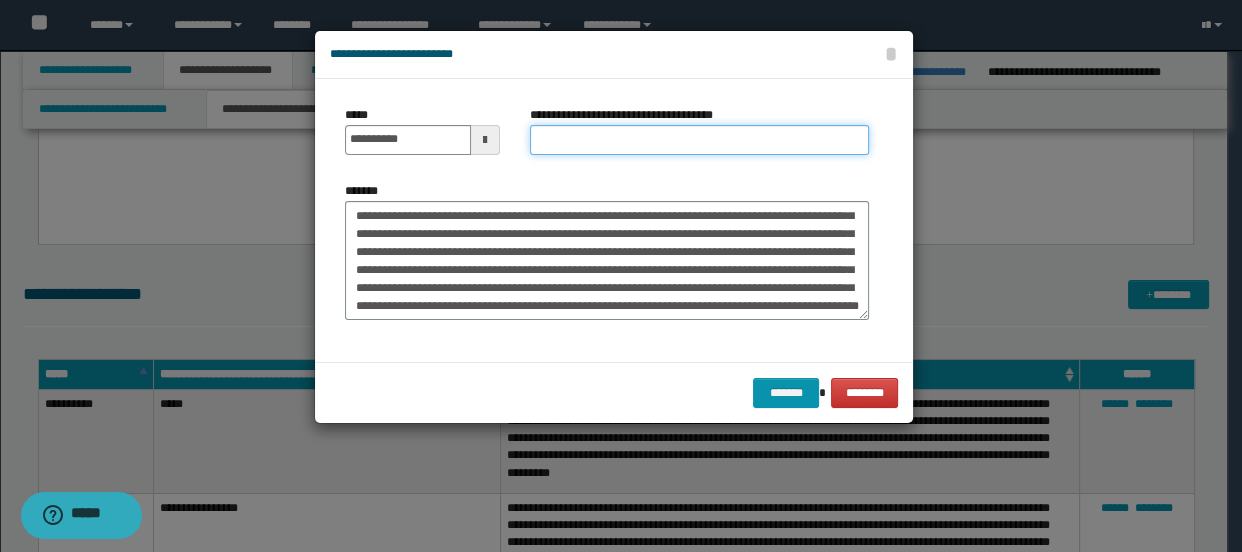 scroll, scrollTop: 0, scrollLeft: 0, axis: both 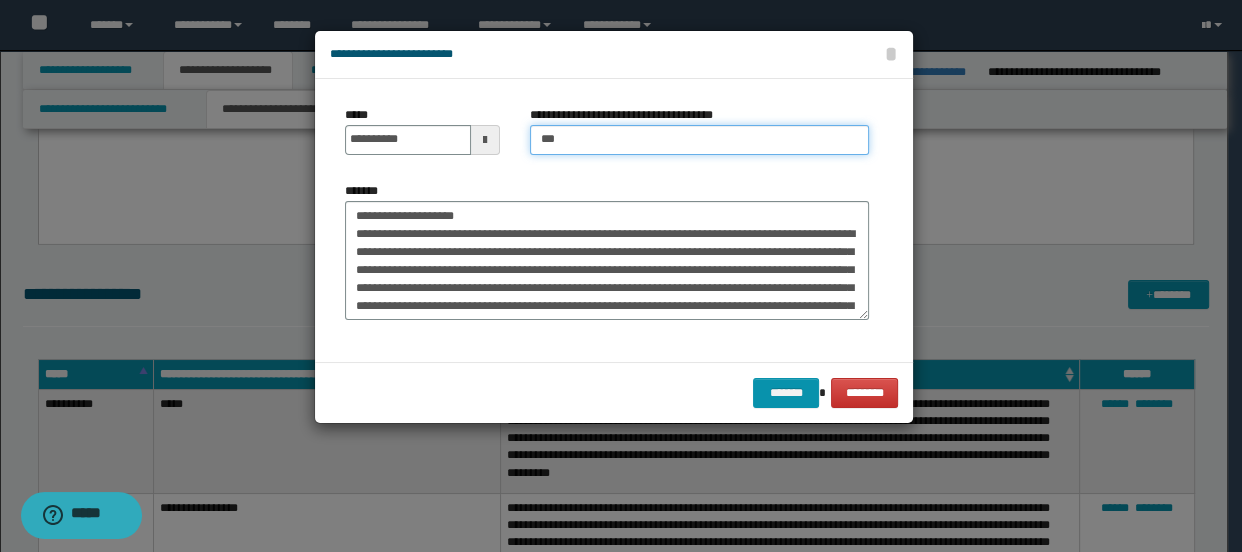 type on "*********" 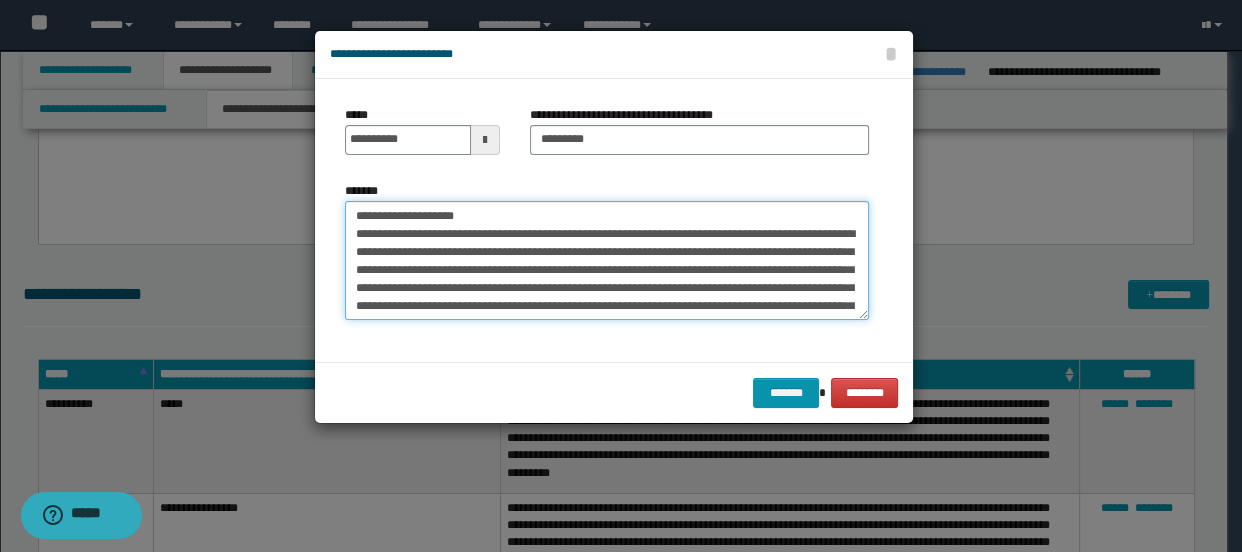 drag, startPoint x: 495, startPoint y: 213, endPoint x: 322, endPoint y: 213, distance: 173 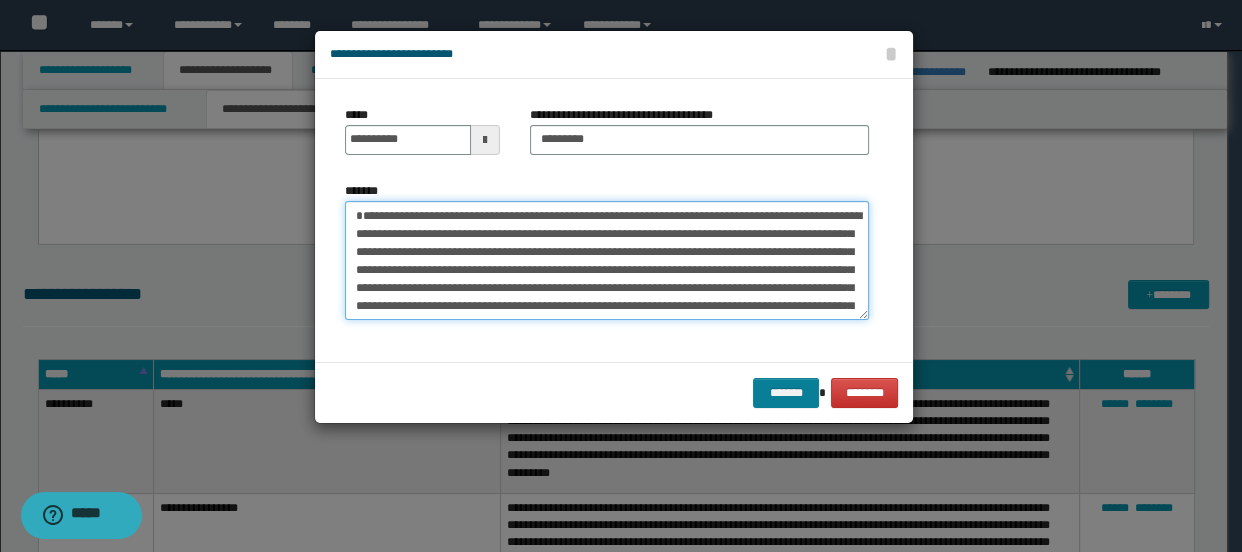 type on "**********" 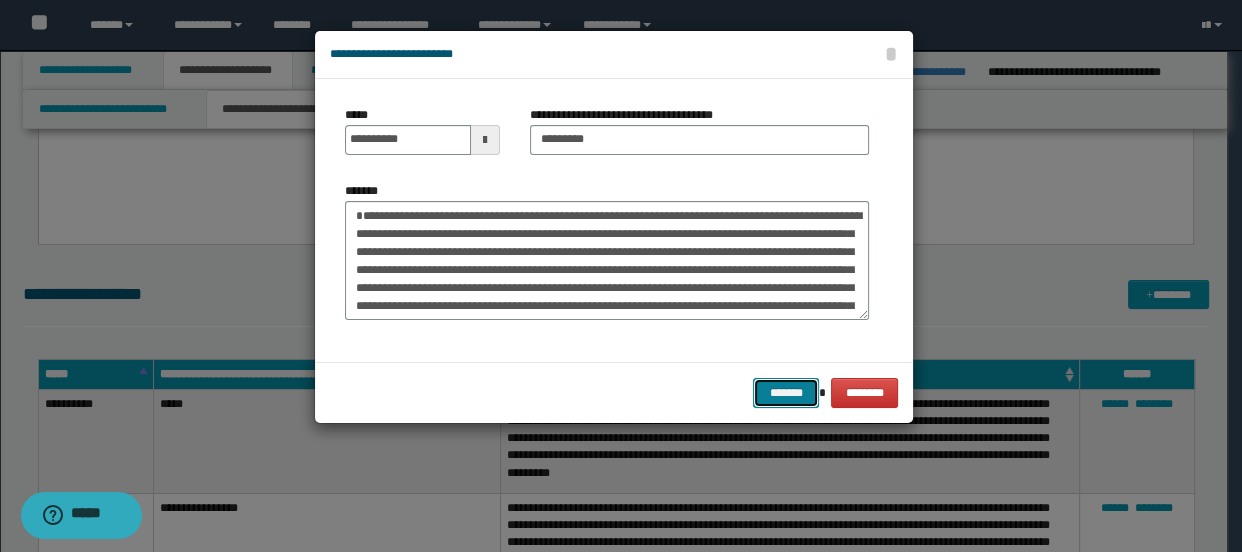 click on "*******" at bounding box center (785, 393) 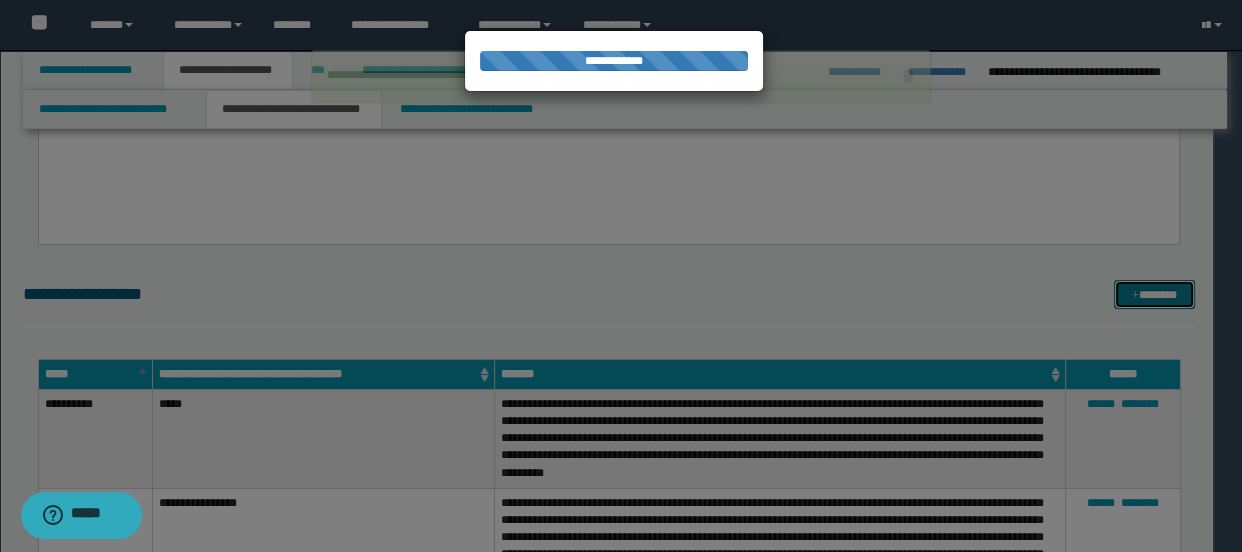 type 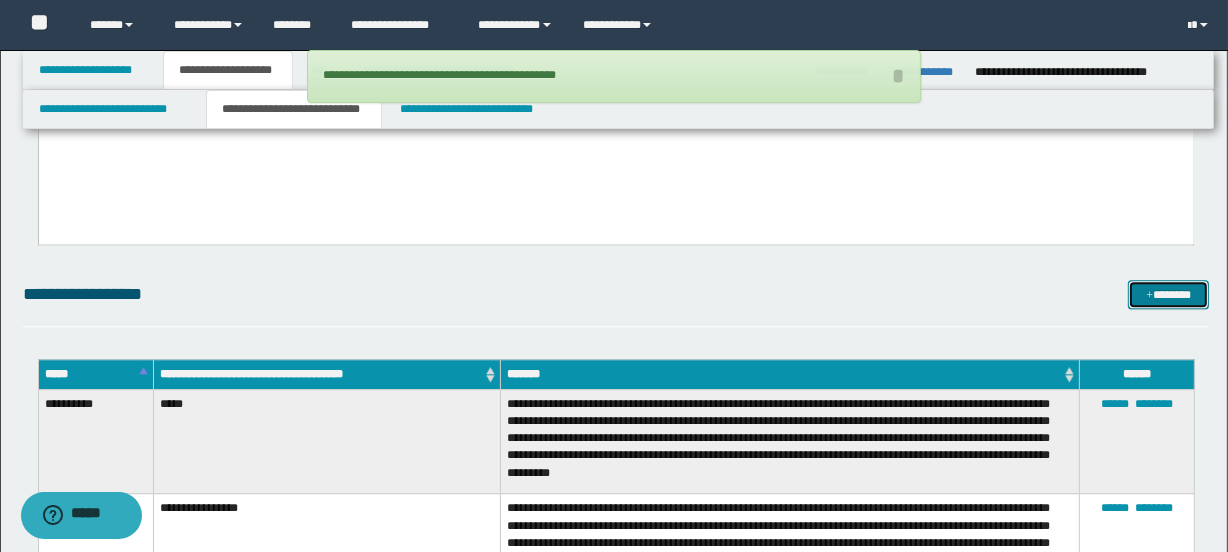 click on "*******" at bounding box center (1168, 295) 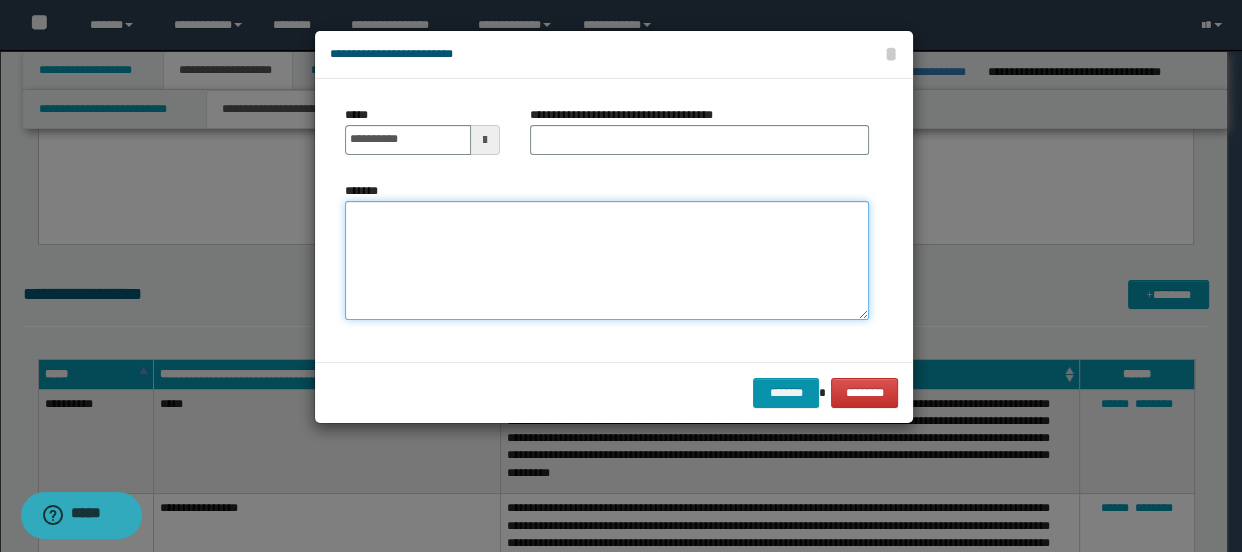 click on "*******" at bounding box center (607, 261) 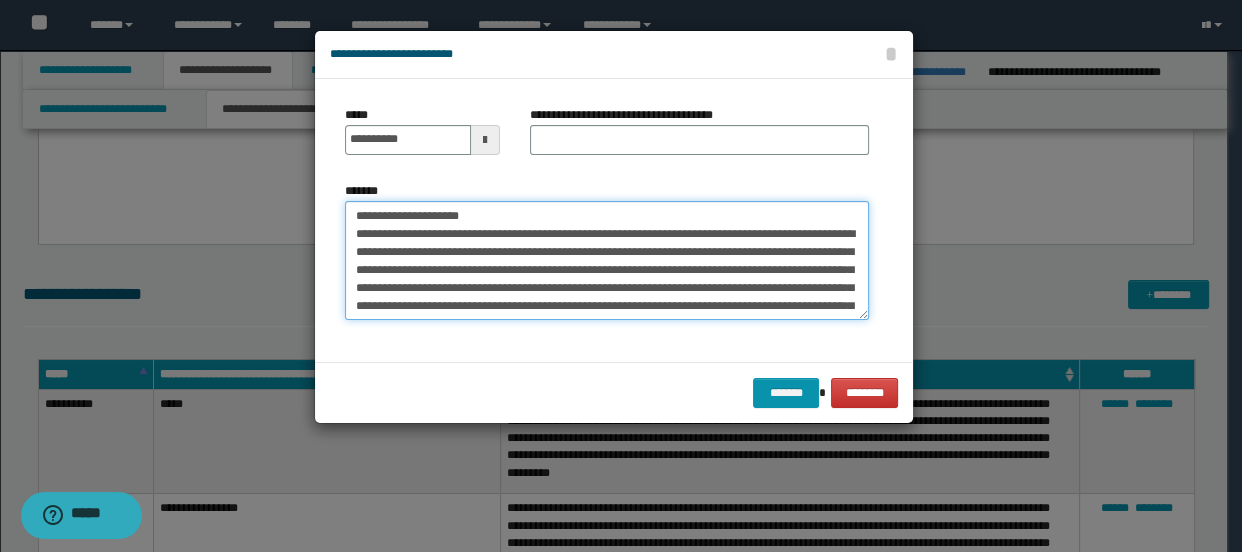 scroll, scrollTop: 66, scrollLeft: 0, axis: vertical 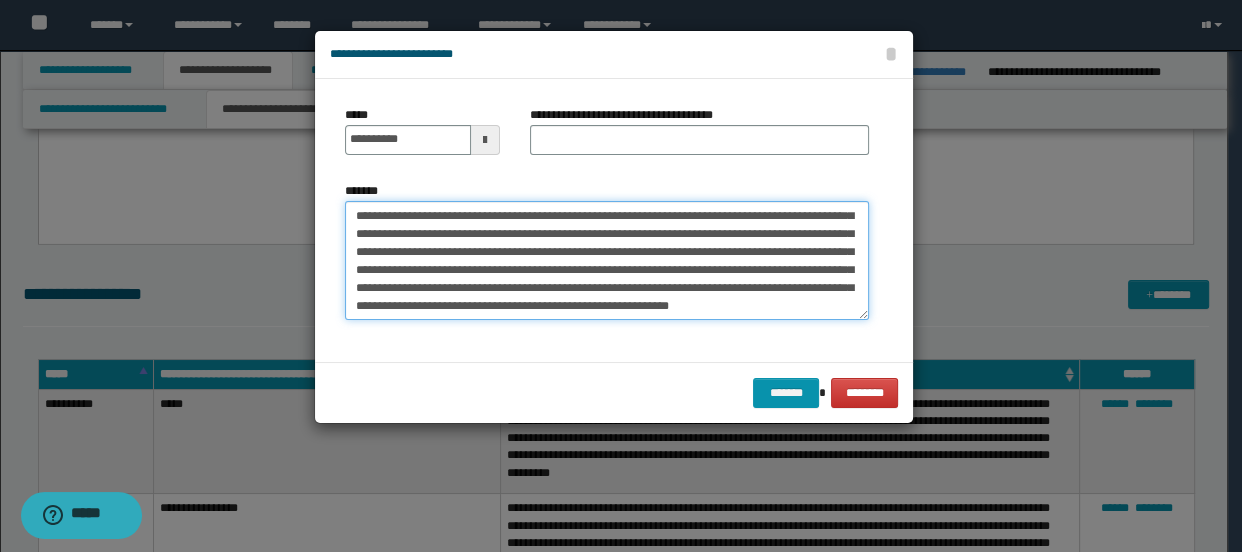 type on "**********" 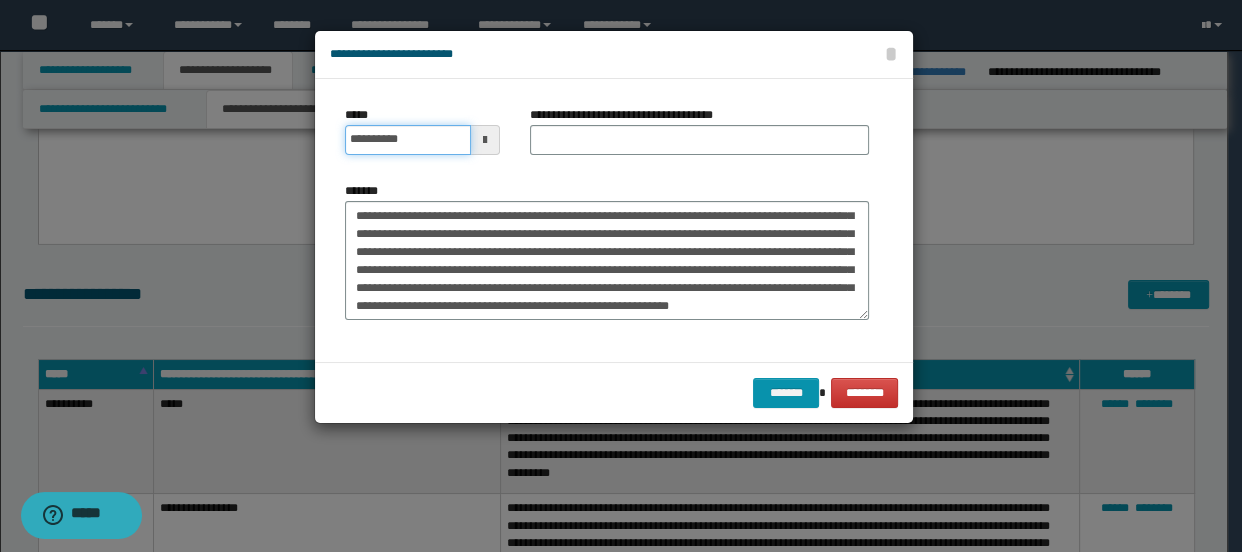 click on "**********" at bounding box center (408, 140) 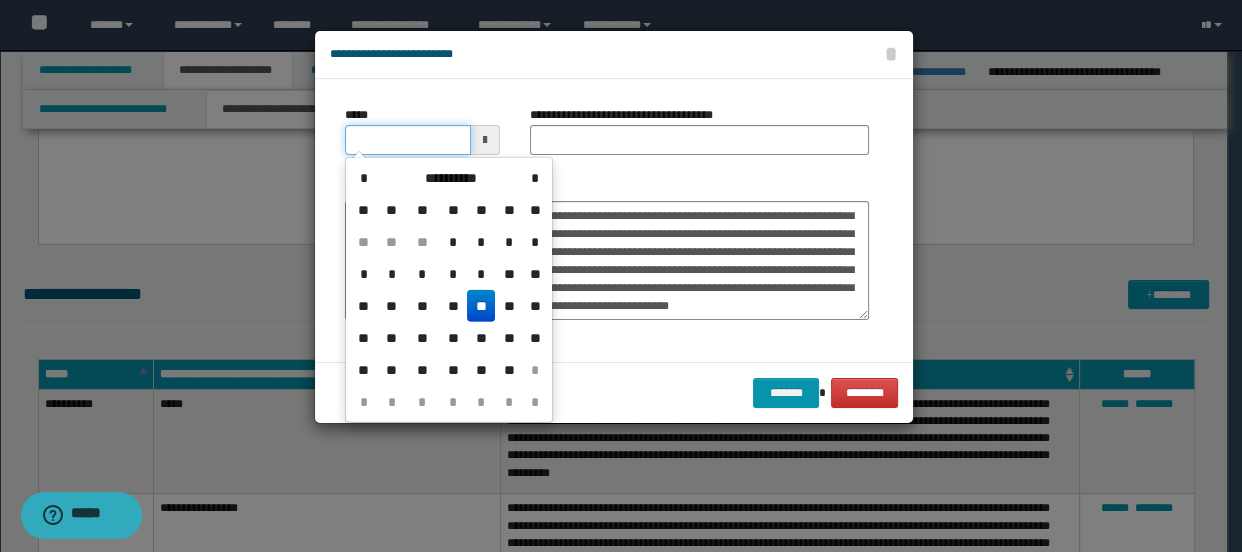type on "**********" 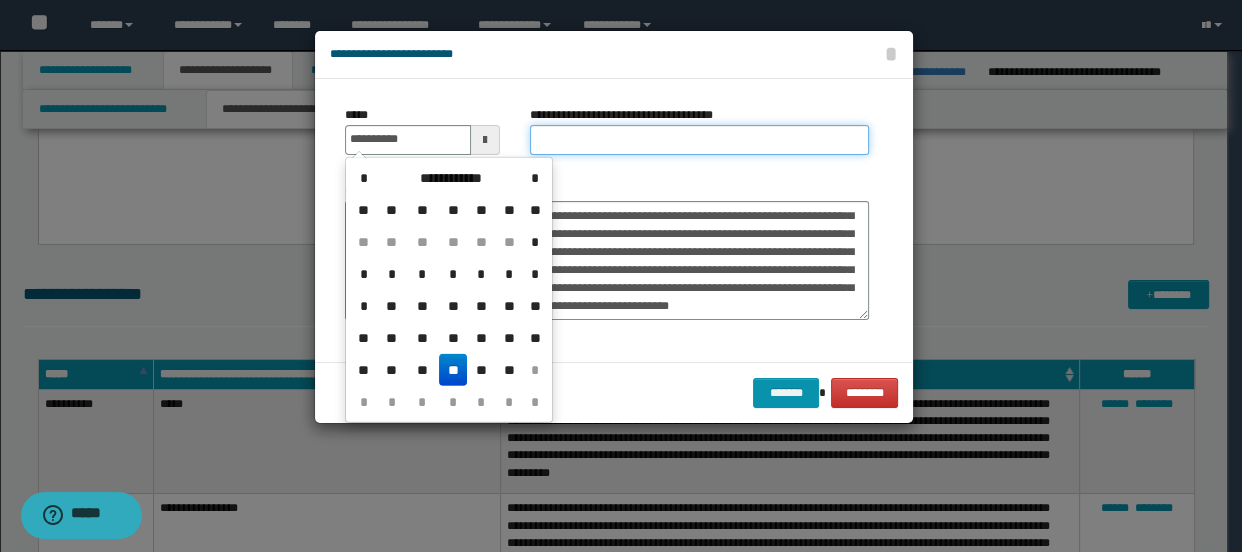 drag, startPoint x: 584, startPoint y: 139, endPoint x: 529, endPoint y: 229, distance: 105.47511 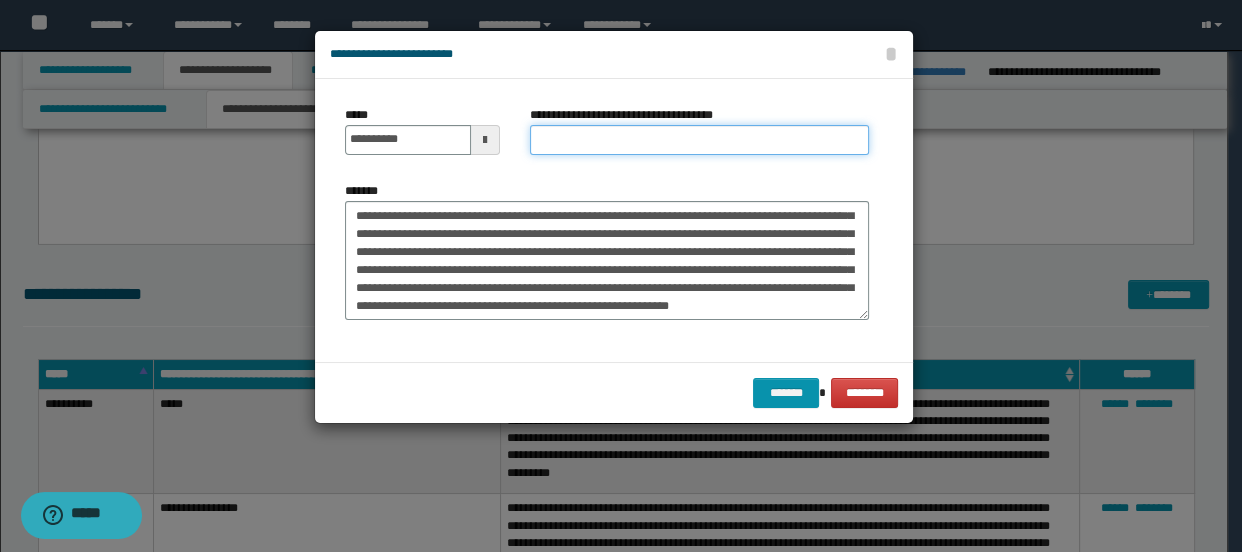 scroll, scrollTop: 0, scrollLeft: 0, axis: both 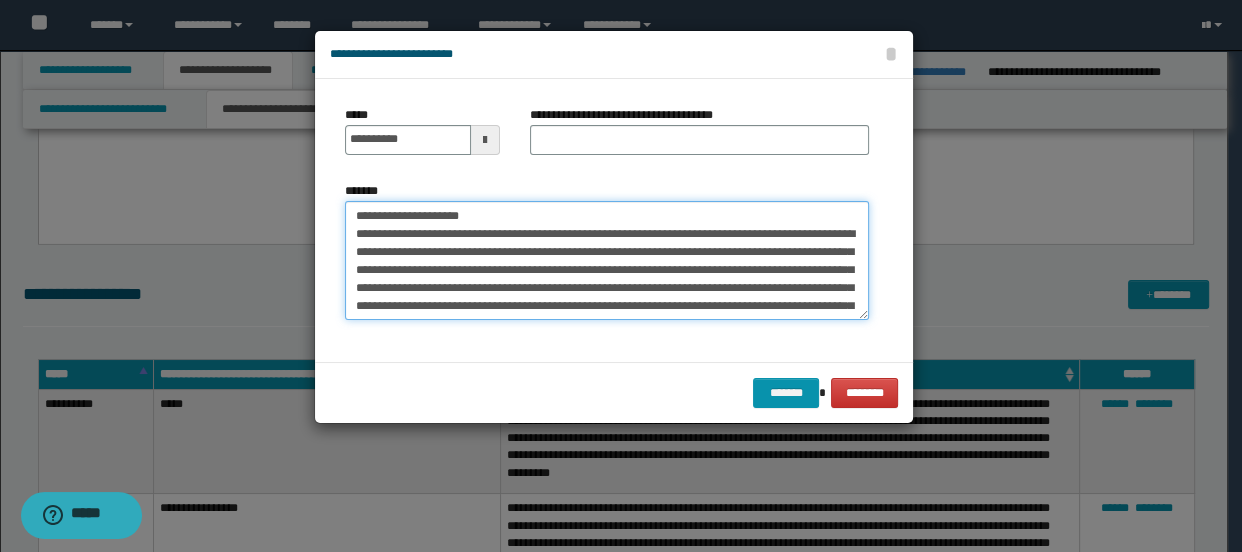 drag, startPoint x: 420, startPoint y: 211, endPoint x: 519, endPoint y: 216, distance: 99.12618 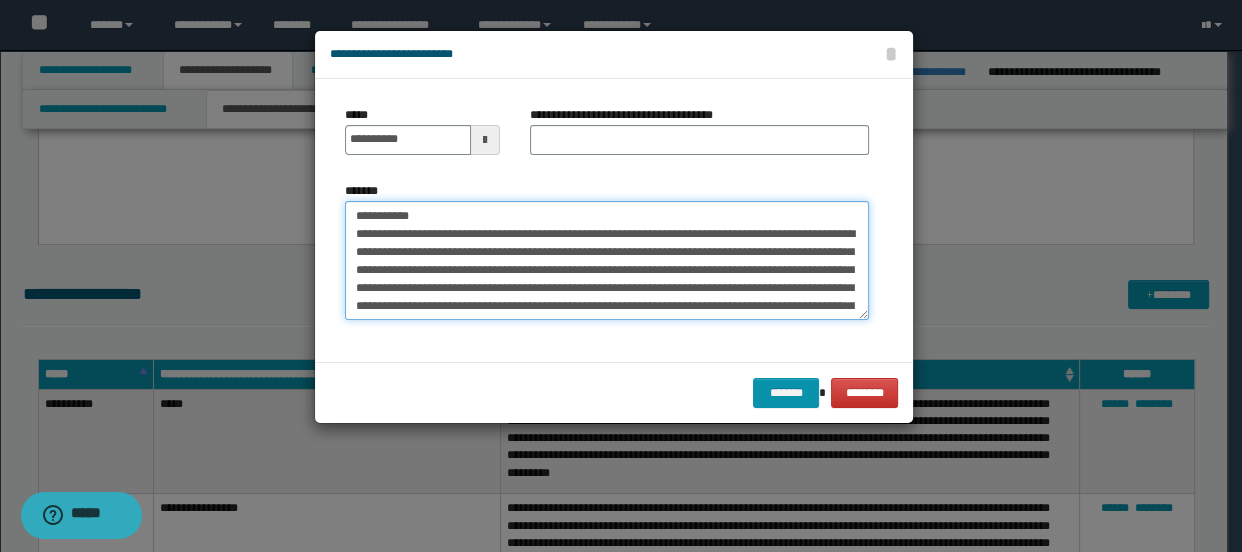 type on "**********" 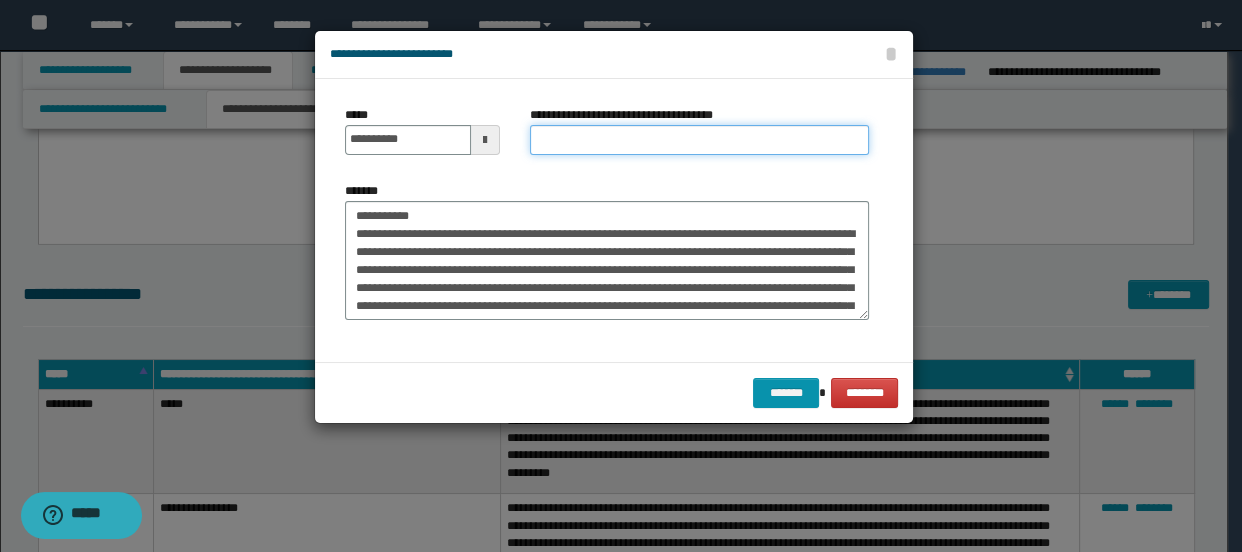 click on "**********" at bounding box center [700, 140] 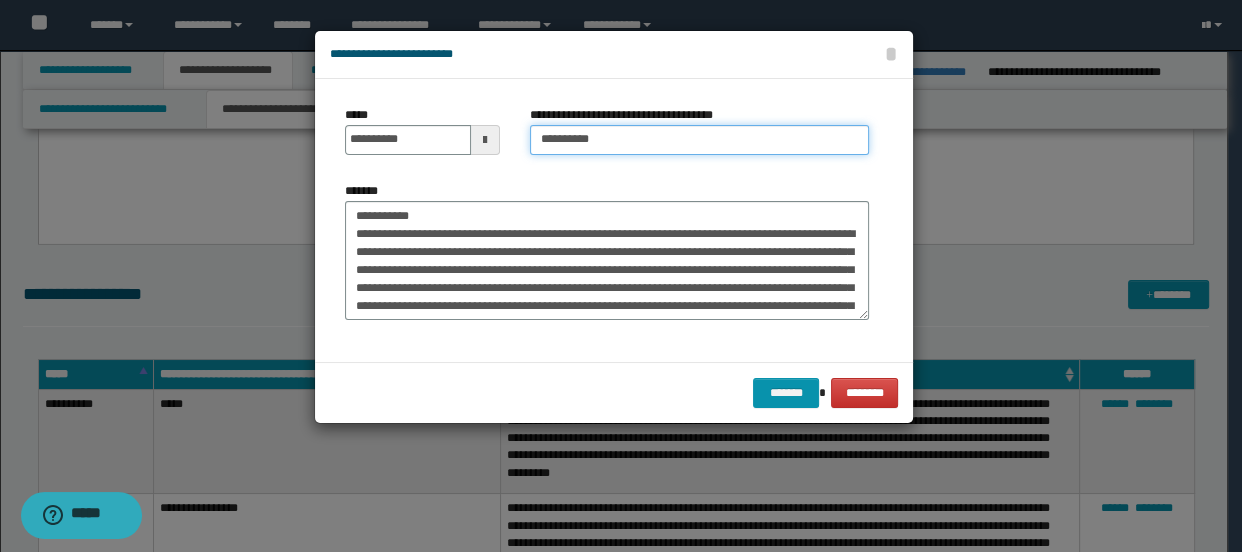 type on "*********" 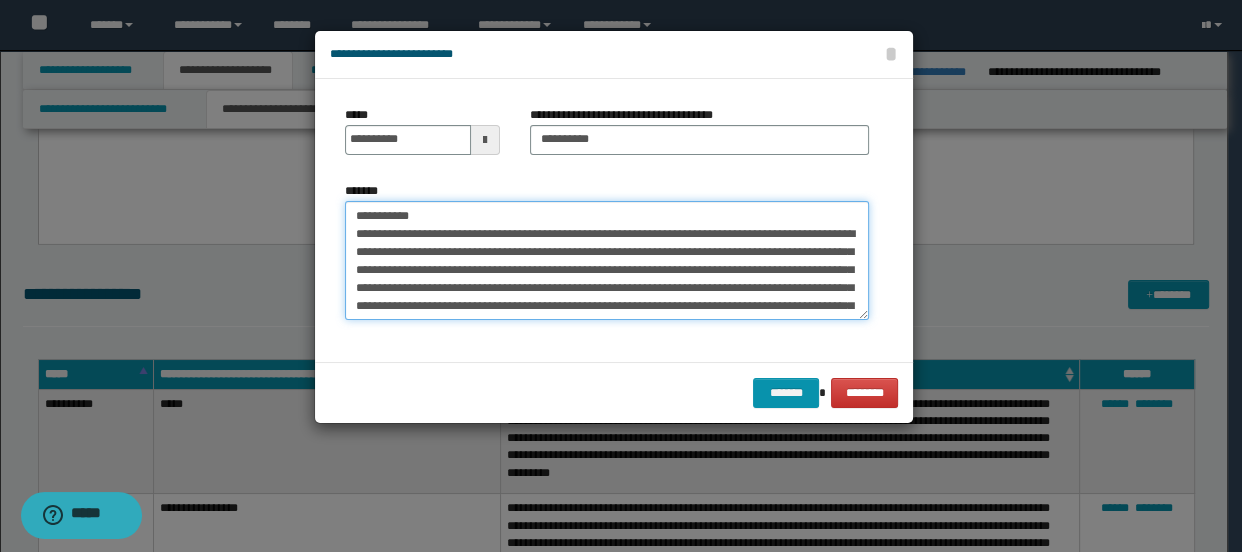 drag, startPoint x: 427, startPoint y: 213, endPoint x: 324, endPoint y: 214, distance: 103.00485 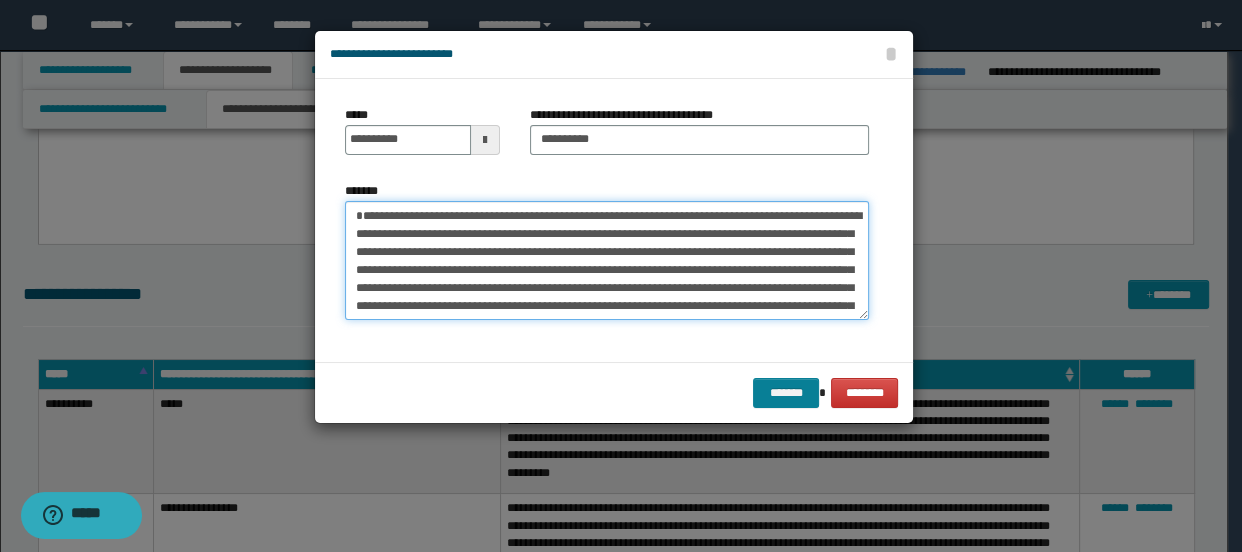 type on "**********" 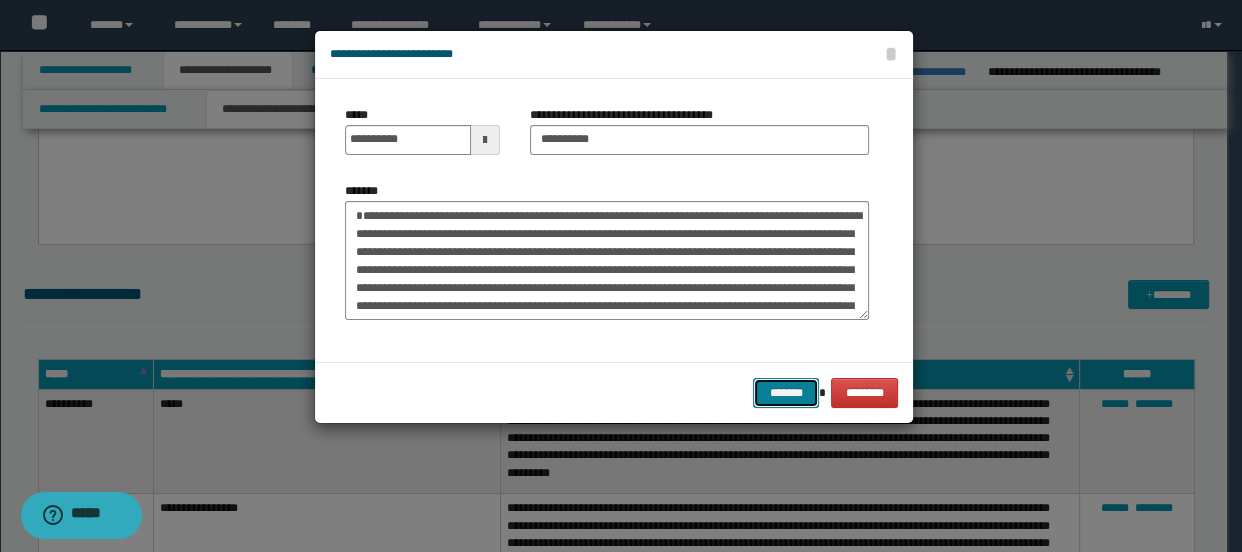 click on "*******" at bounding box center (785, 393) 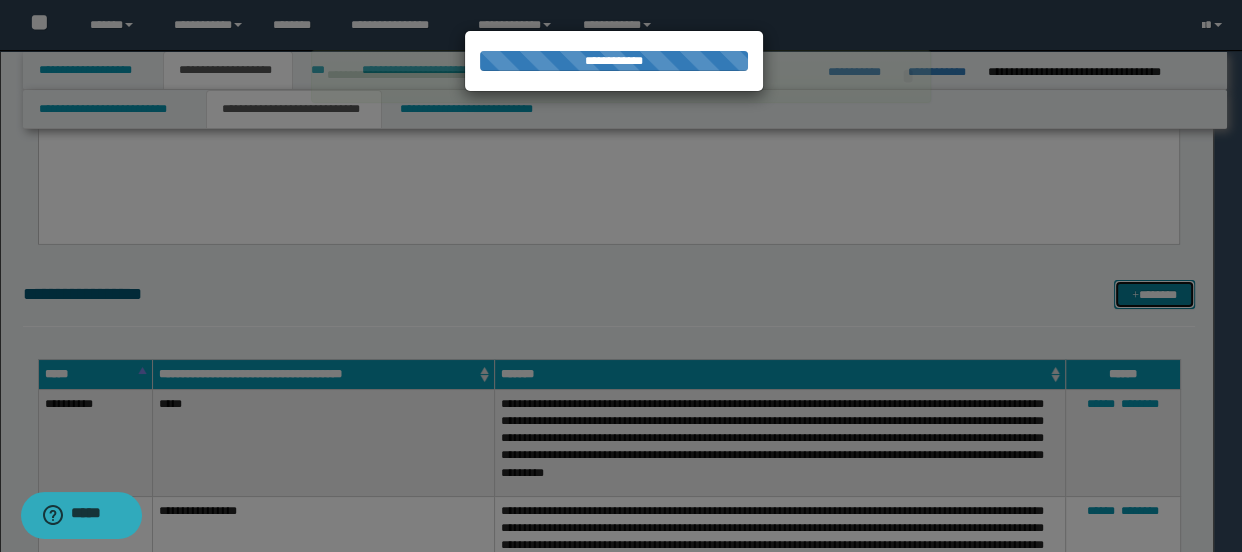 type 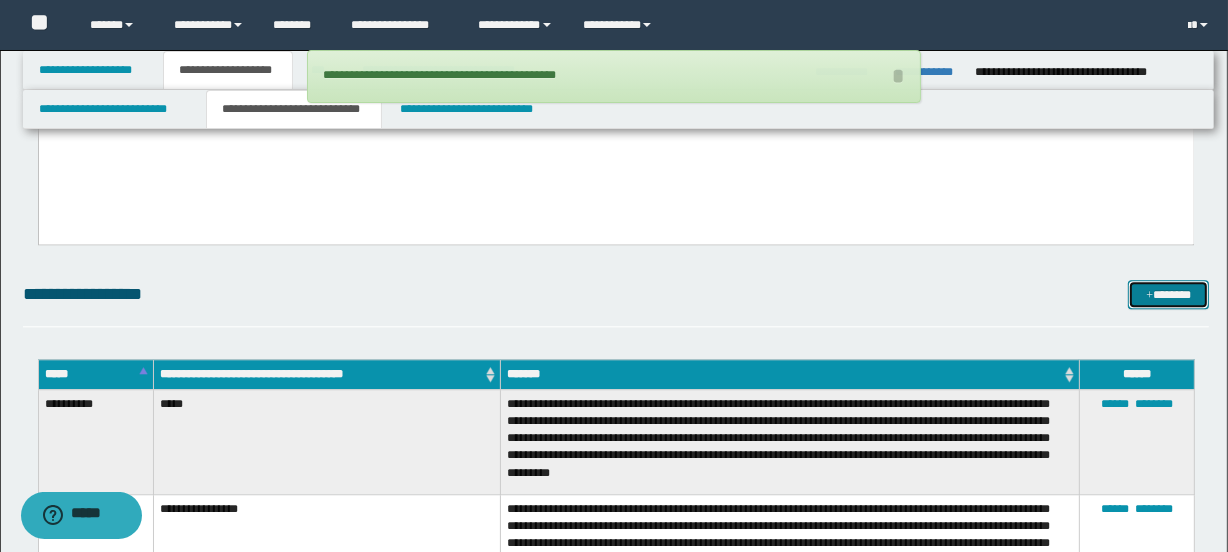 click at bounding box center [1150, 296] 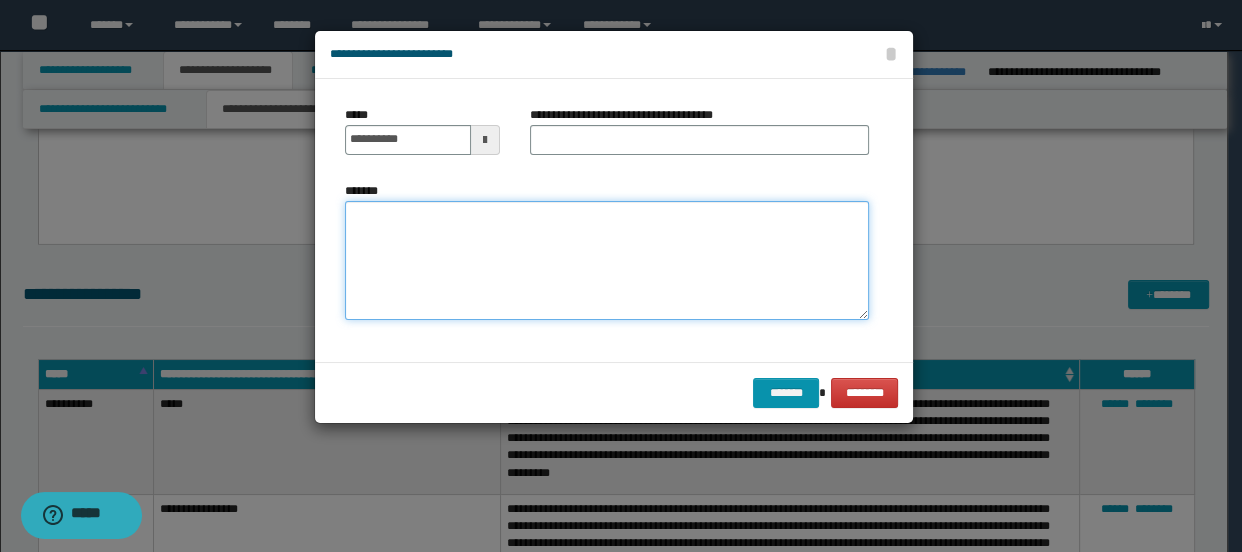 click on "*******" at bounding box center [607, 261] 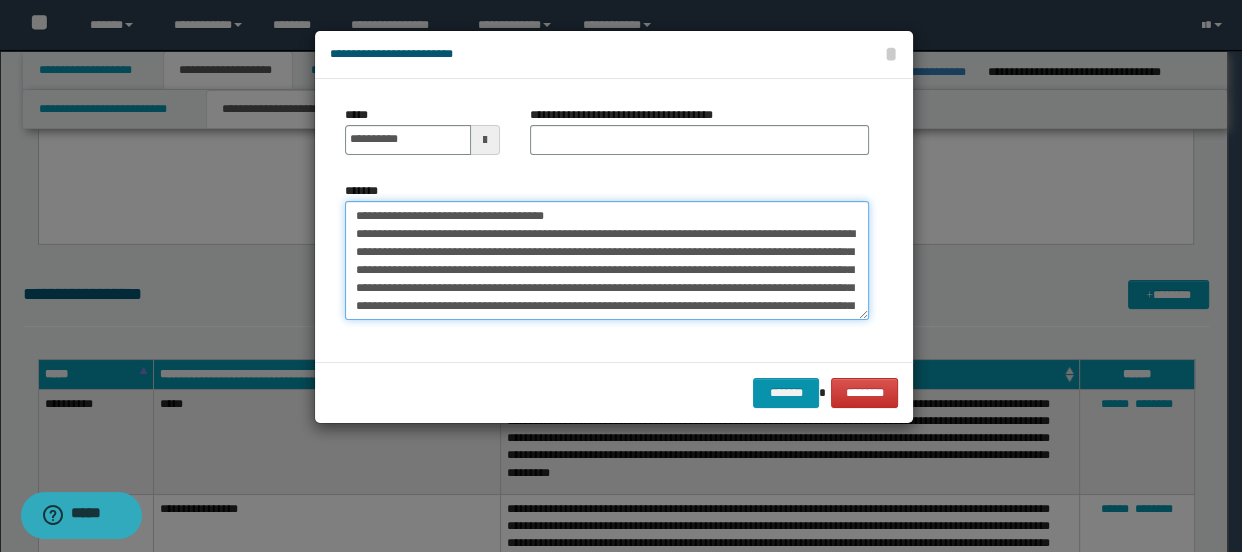 scroll, scrollTop: 354, scrollLeft: 0, axis: vertical 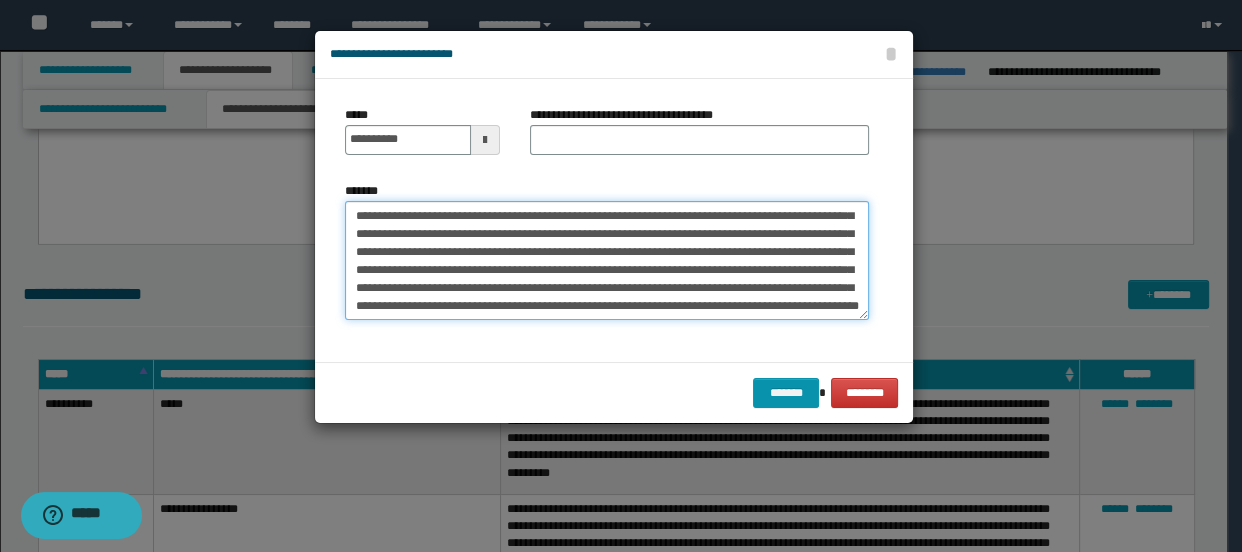 type on "**********" 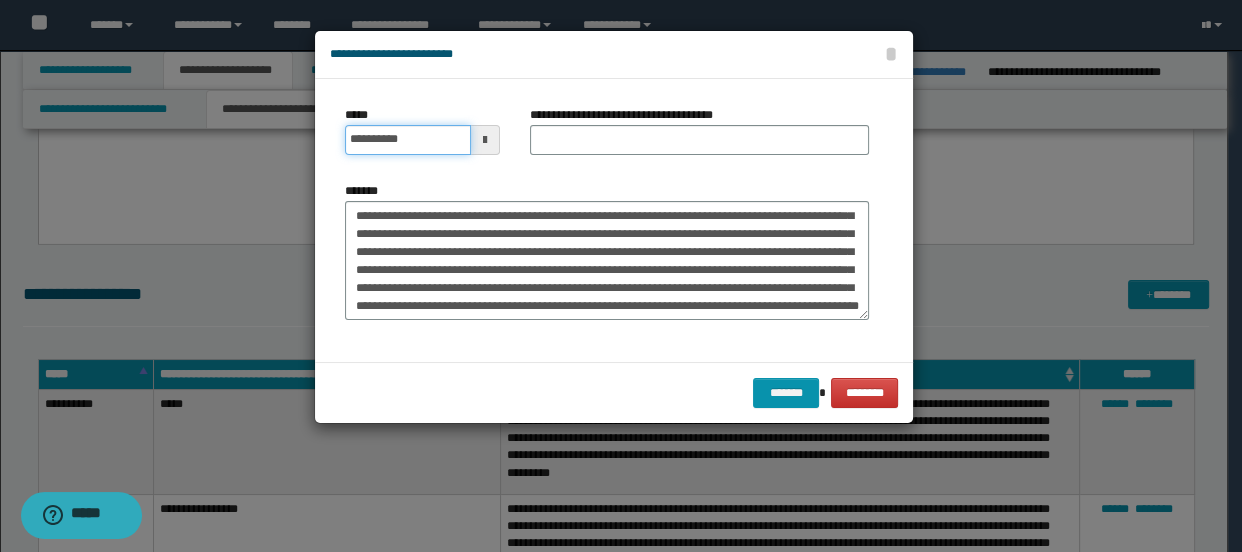 click on "**********" at bounding box center [408, 140] 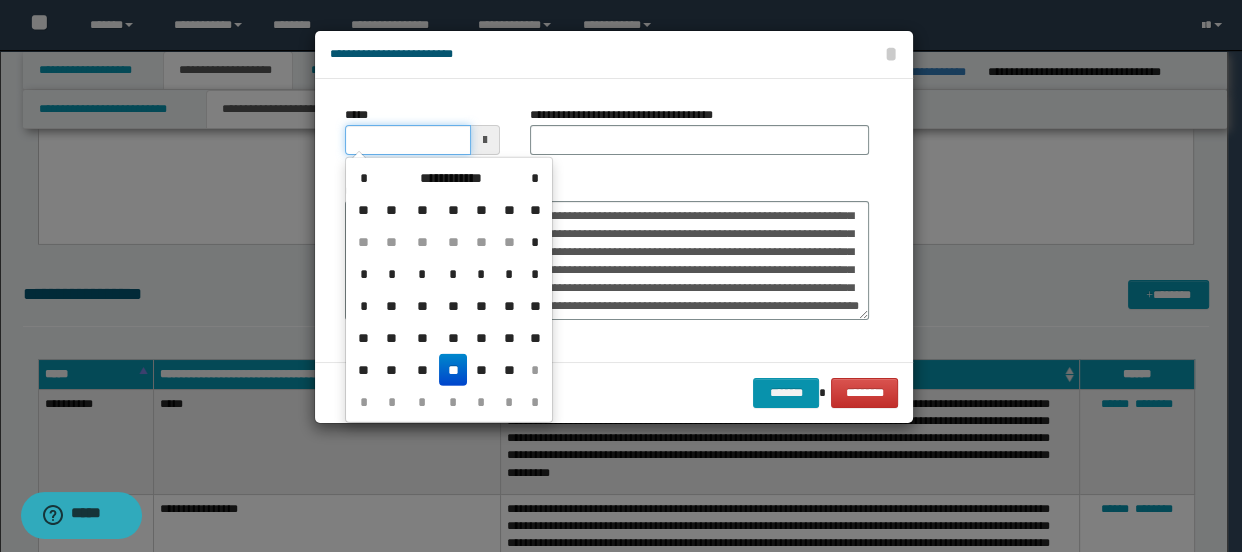type on "**********" 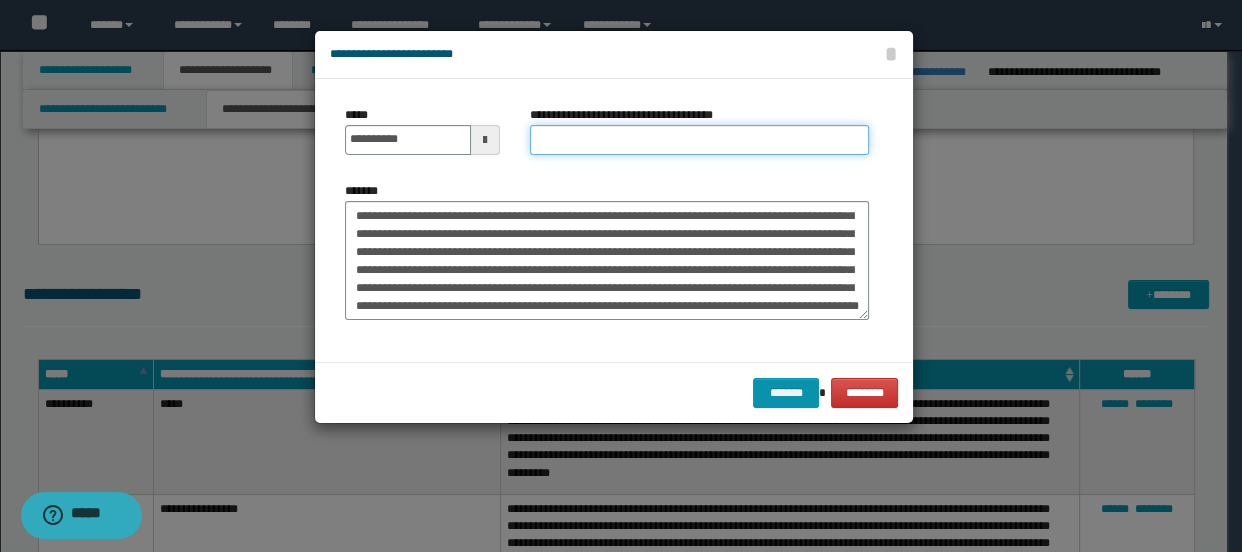 drag, startPoint x: 578, startPoint y: 142, endPoint x: 556, endPoint y: 208, distance: 69.57011 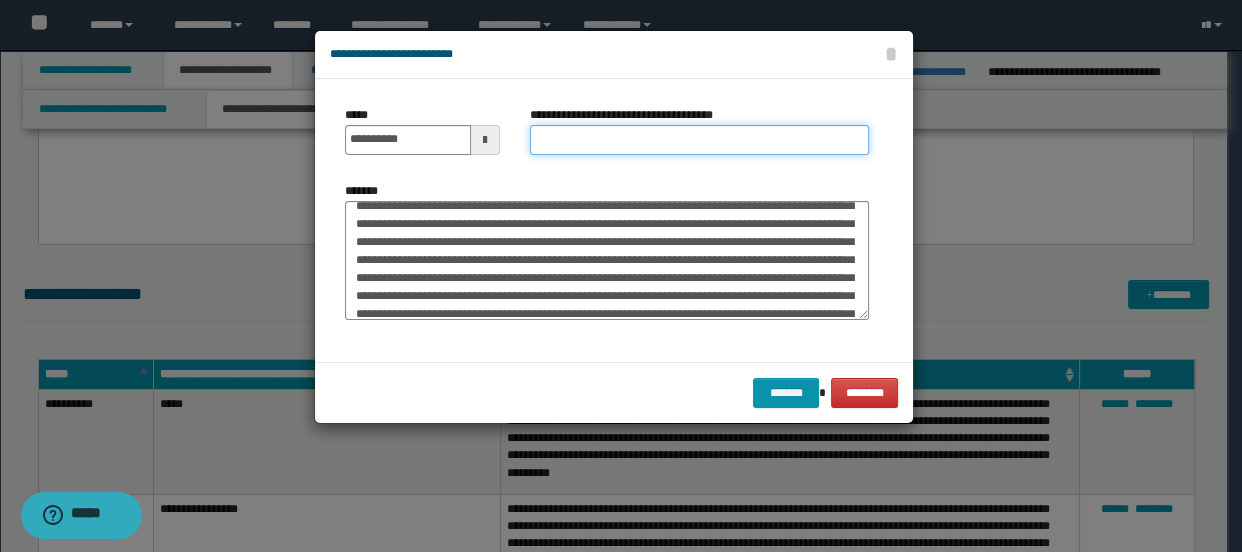 scroll, scrollTop: 0, scrollLeft: 0, axis: both 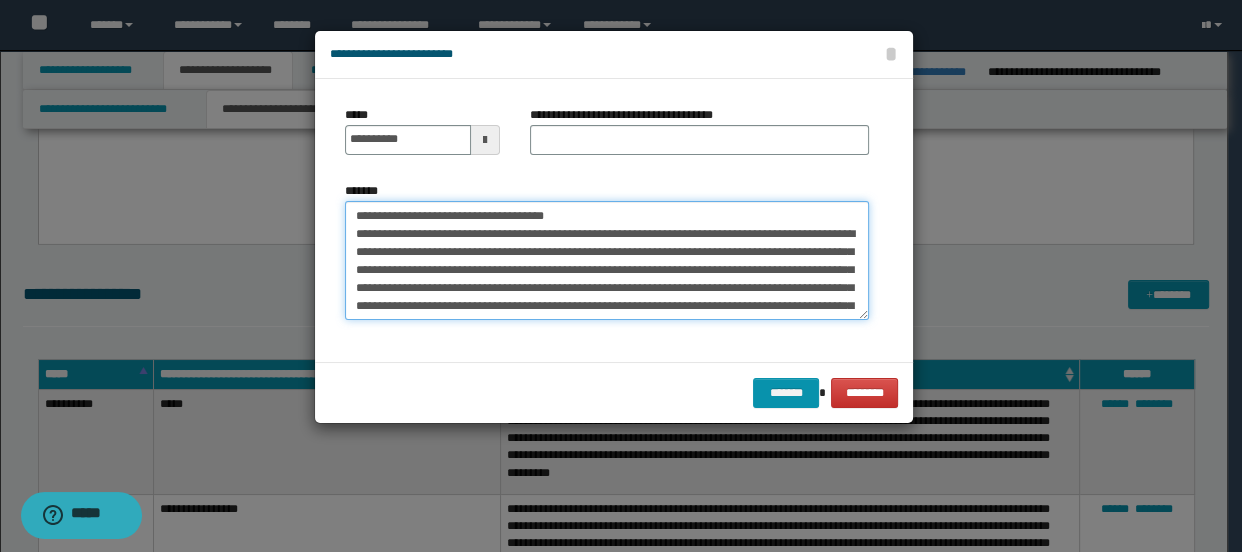 drag, startPoint x: 417, startPoint y: 212, endPoint x: 617, endPoint y: 219, distance: 200.12247 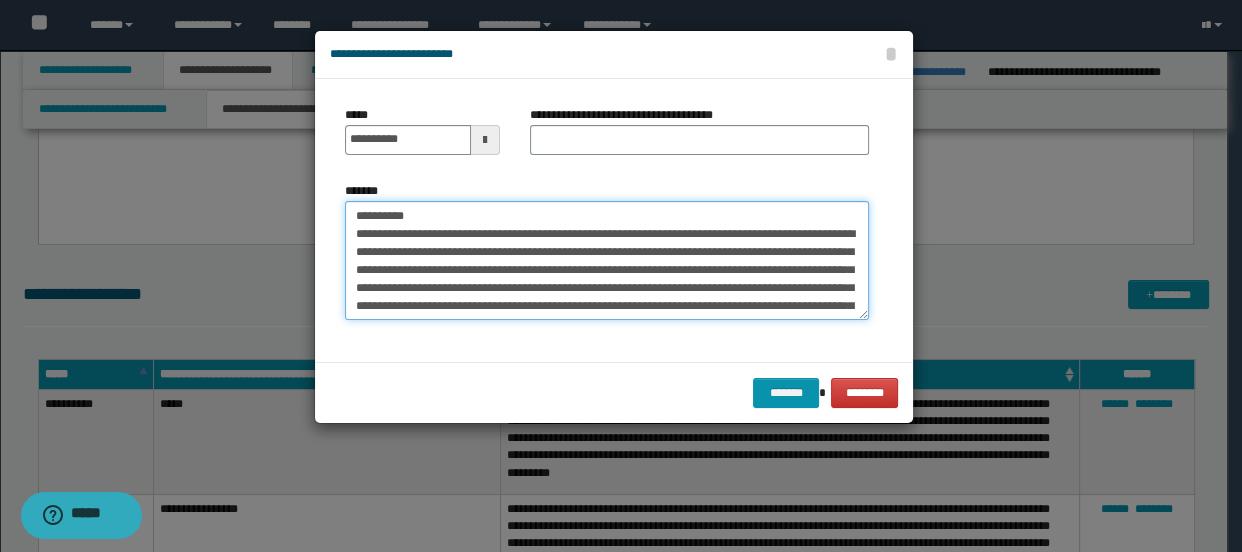 type on "**********" 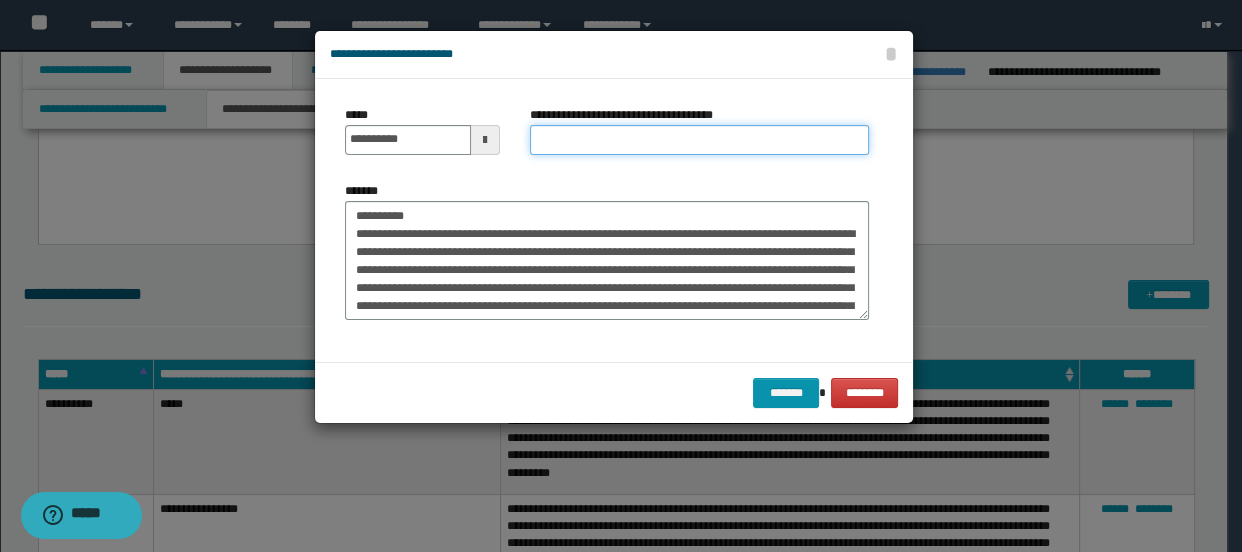 click on "**********" at bounding box center (700, 140) 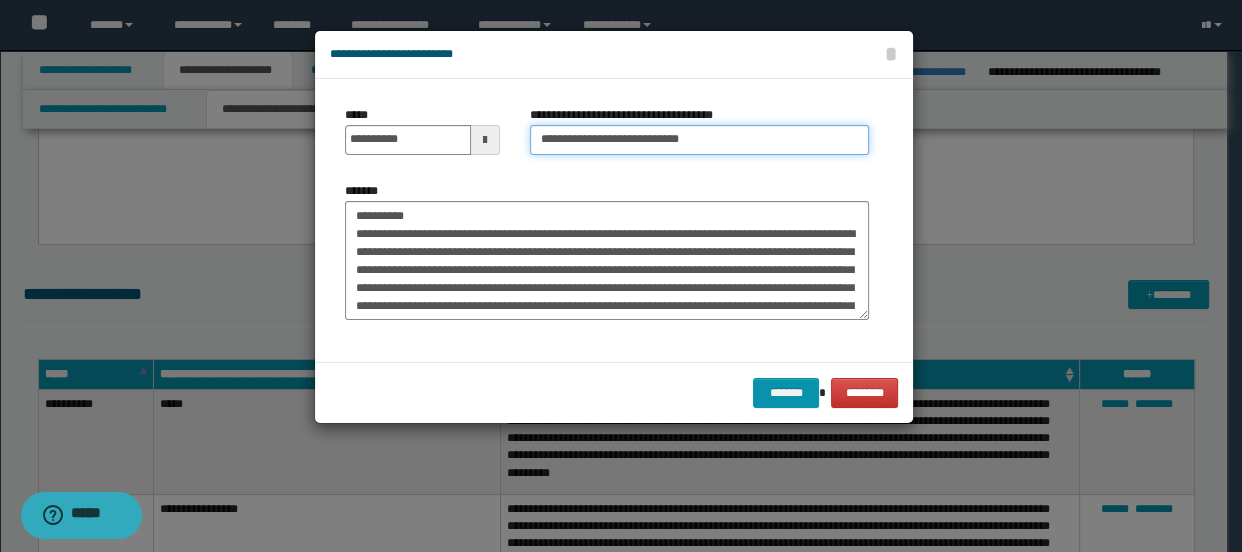 type on "**********" 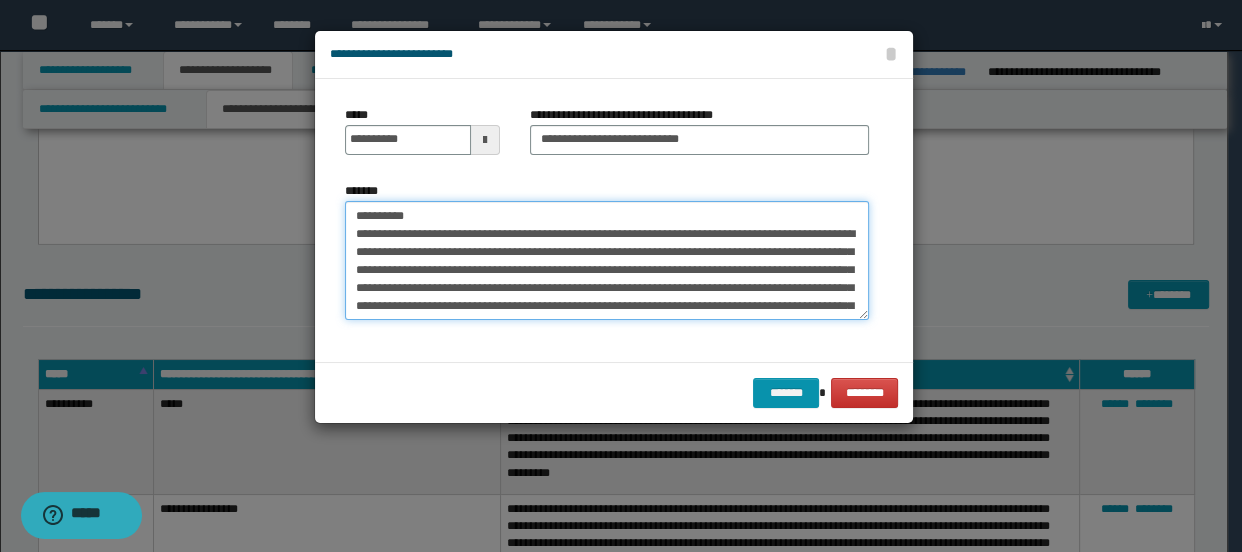 drag, startPoint x: 446, startPoint y: 210, endPoint x: 344, endPoint y: 219, distance: 102.396286 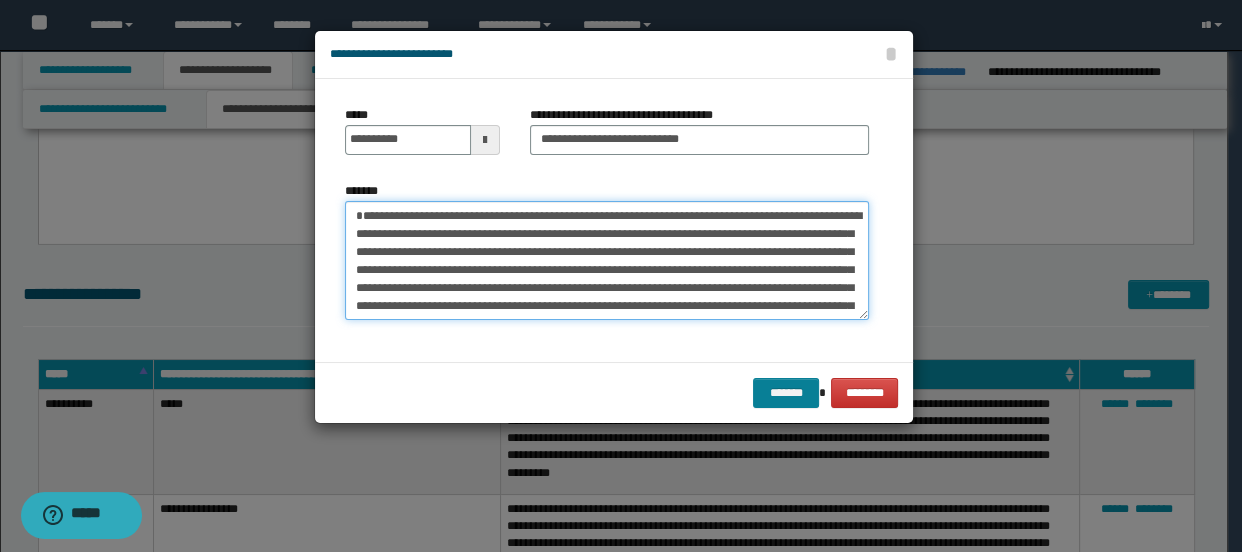 type on "**********" 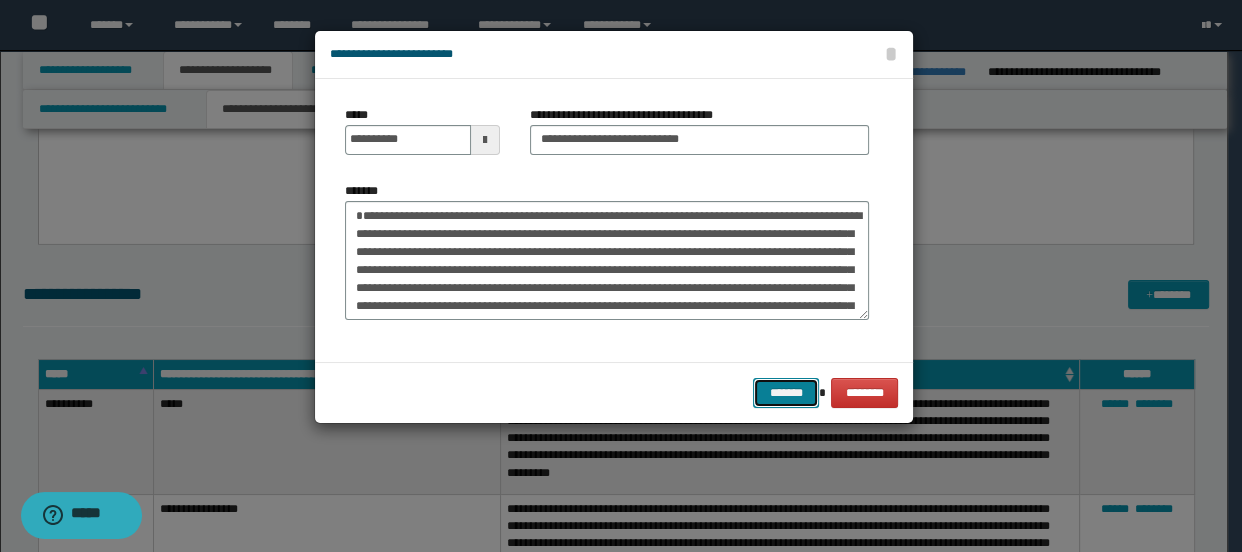 click on "*******" at bounding box center [785, 393] 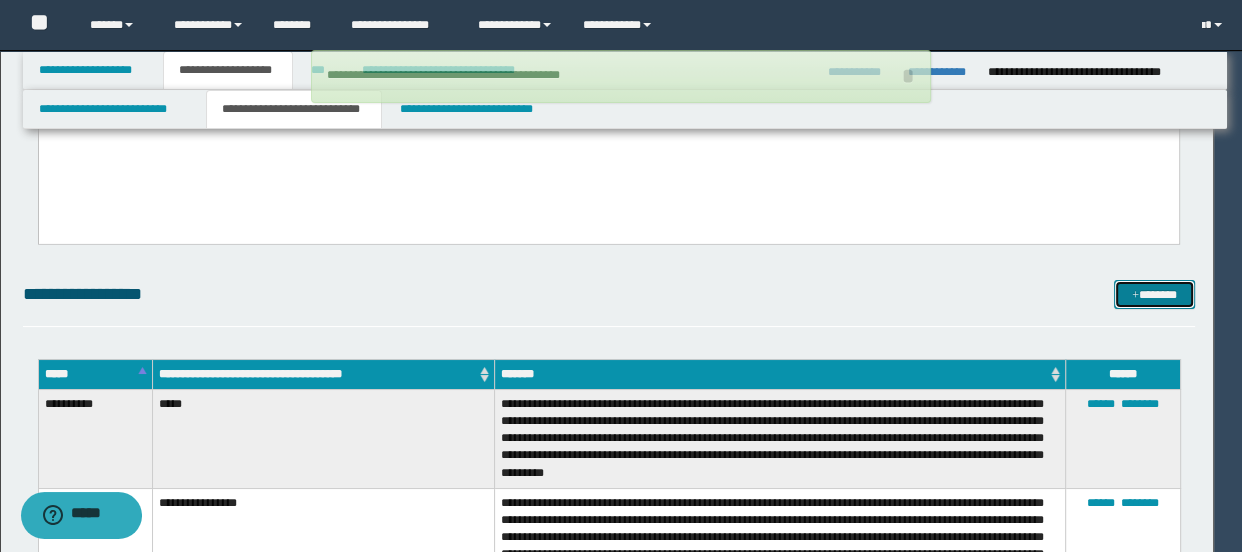 type 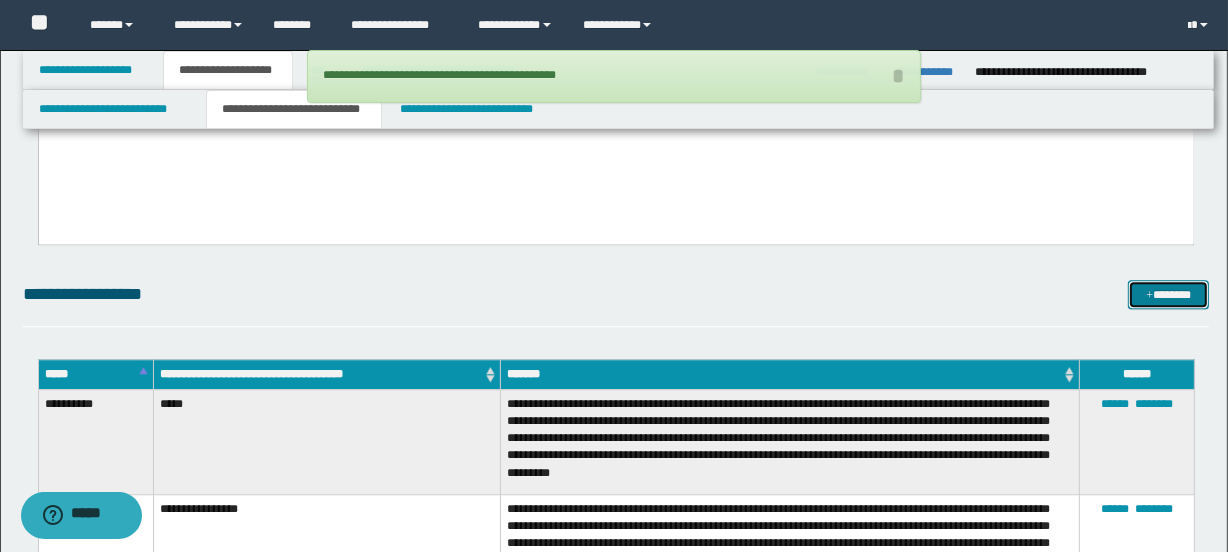 click on "*******" at bounding box center (1168, 295) 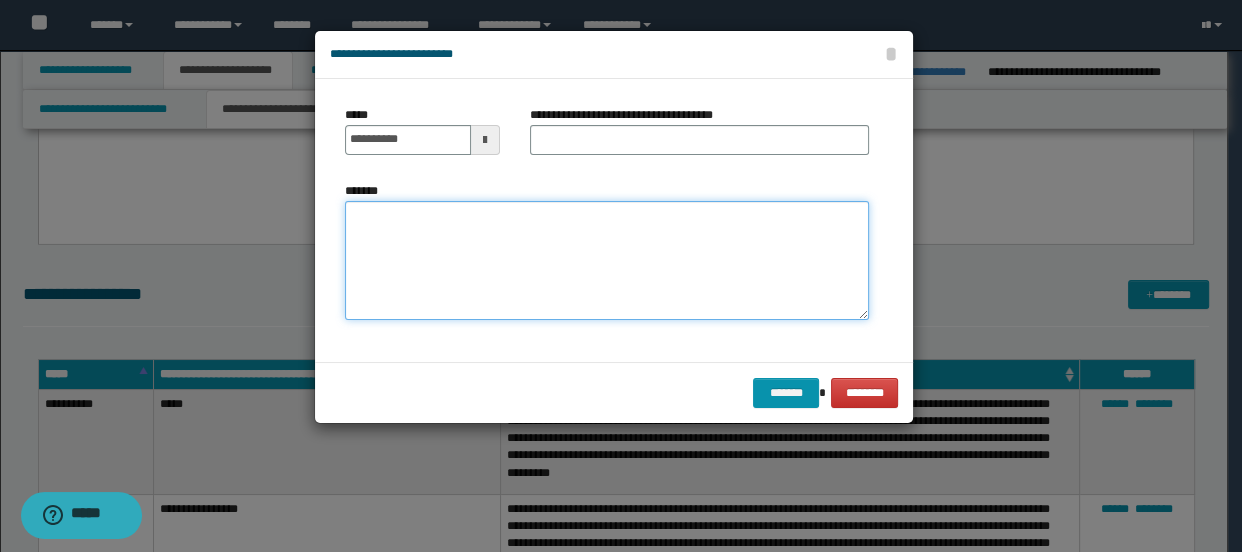 click on "*******" at bounding box center (607, 261) 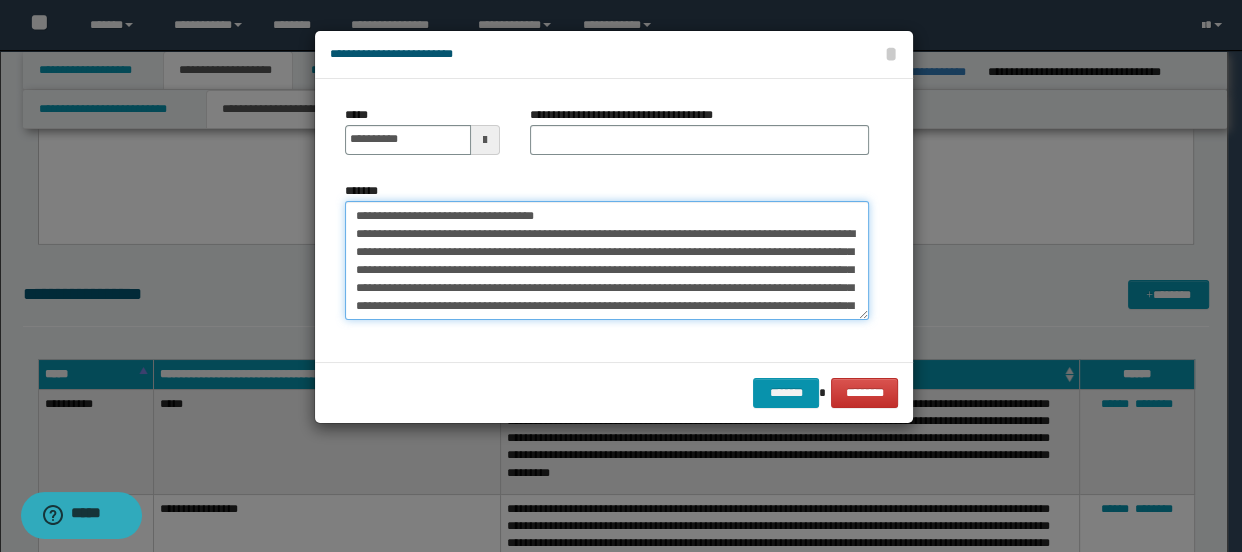 scroll, scrollTop: 210, scrollLeft: 0, axis: vertical 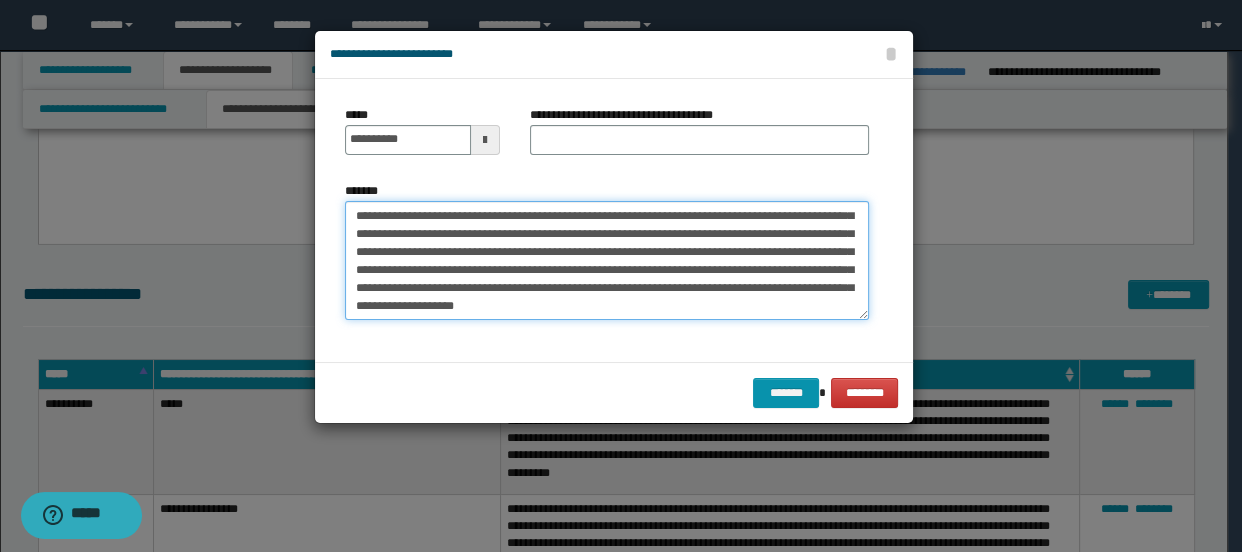 type on "**********" 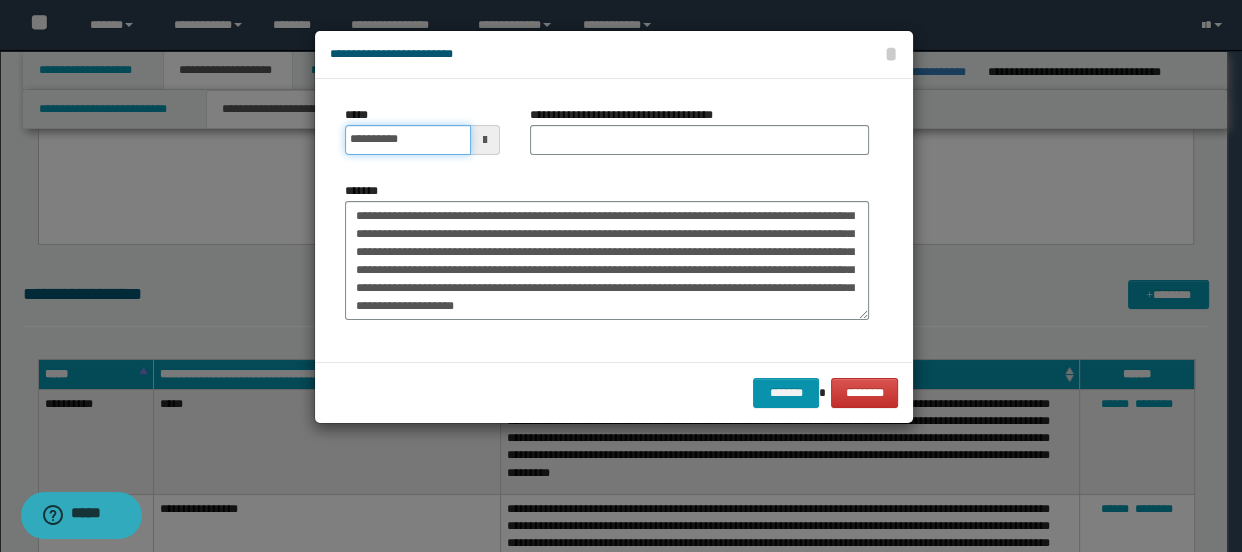 click on "**********" at bounding box center (408, 140) 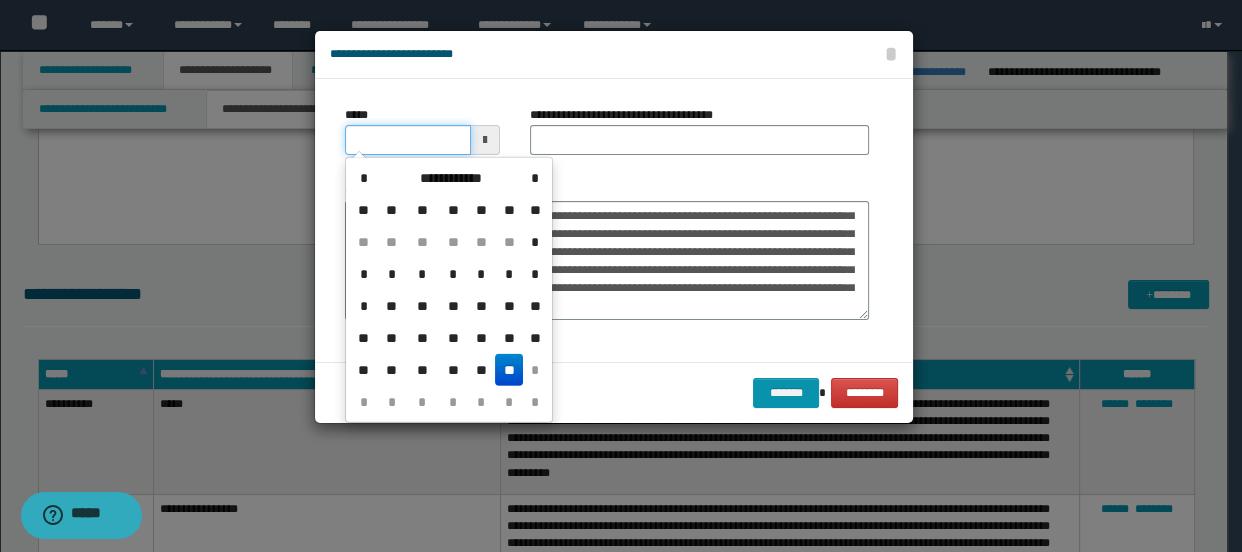 type on "**********" 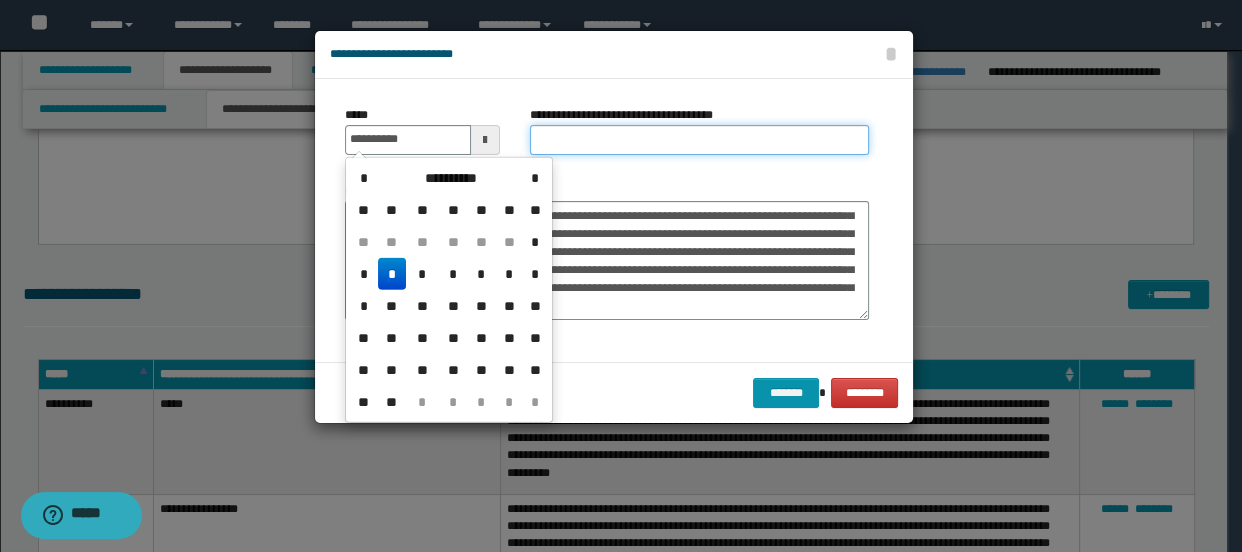 click on "**********" at bounding box center [700, 140] 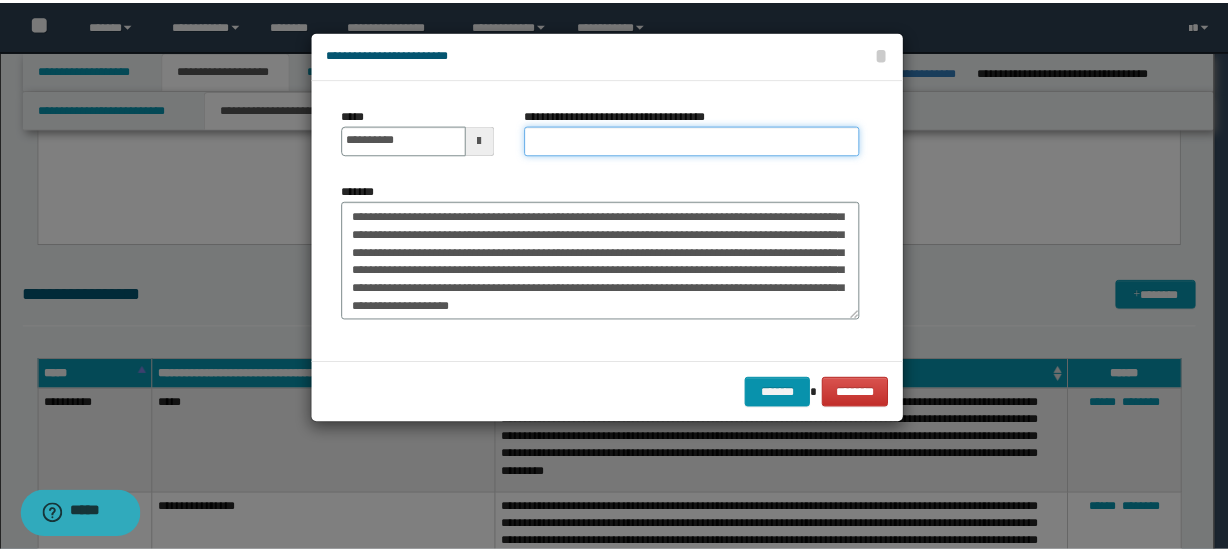 scroll, scrollTop: 0, scrollLeft: 0, axis: both 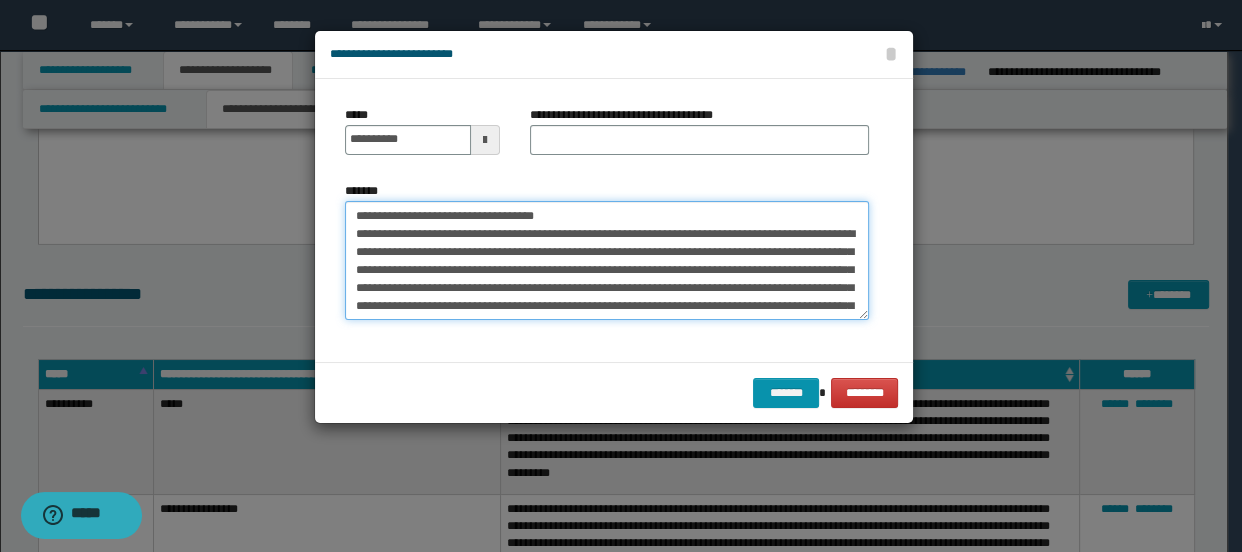 drag, startPoint x: 420, startPoint y: 213, endPoint x: 643, endPoint y: 216, distance: 223.02017 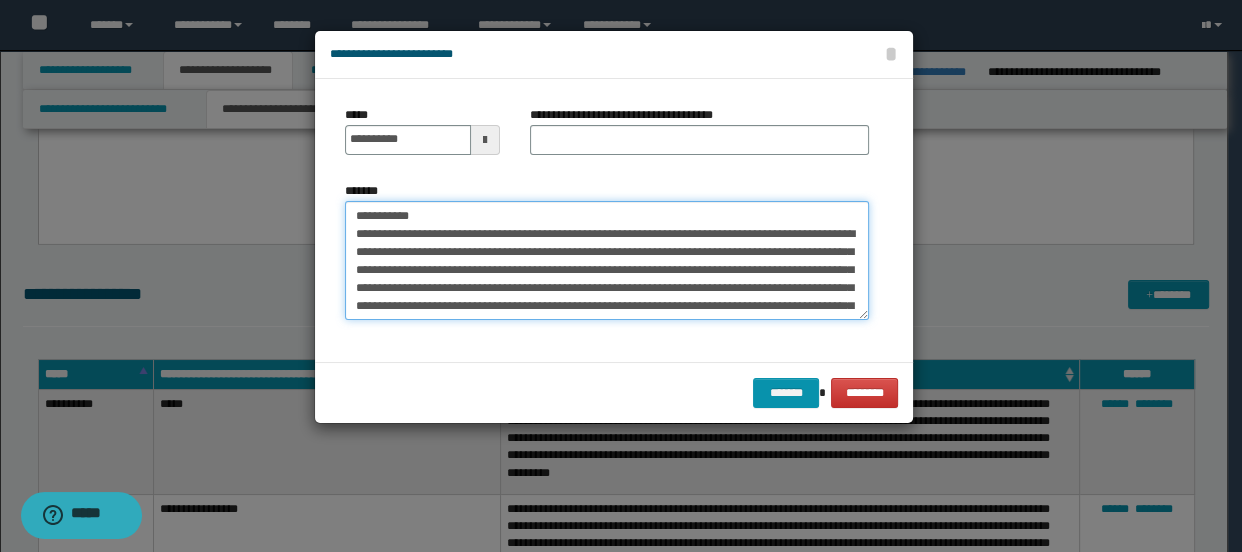 type on "**********" 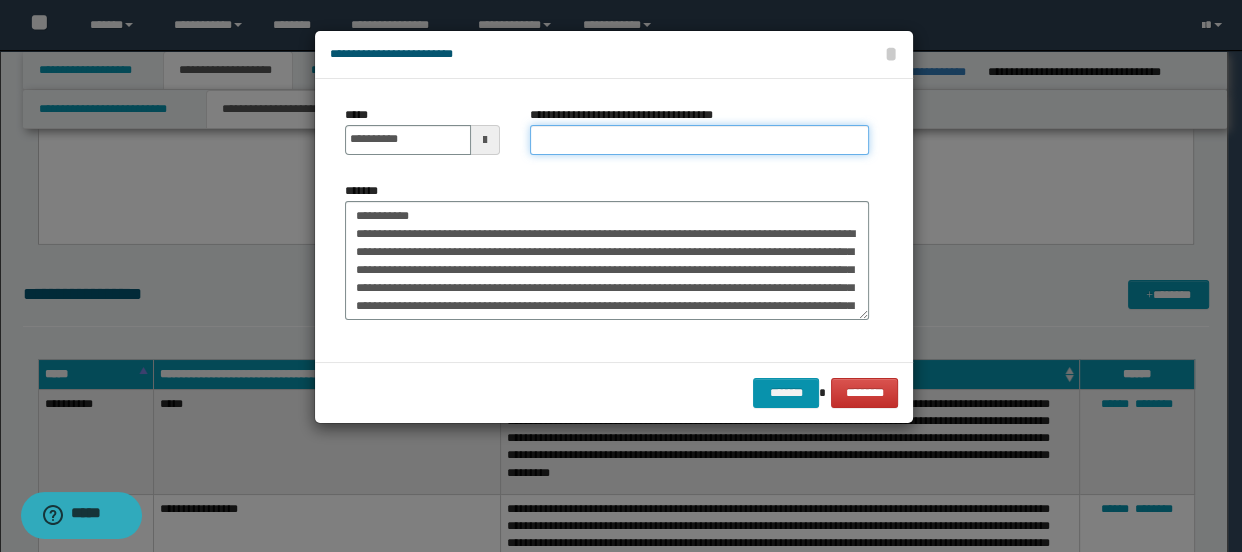 click on "**********" at bounding box center [700, 140] 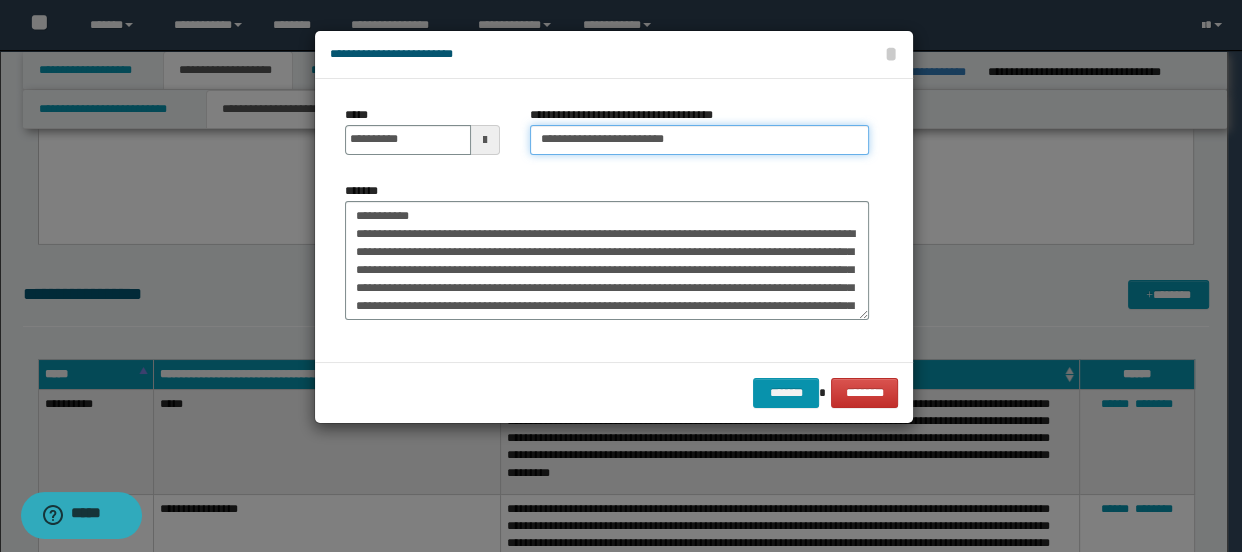 type on "**********" 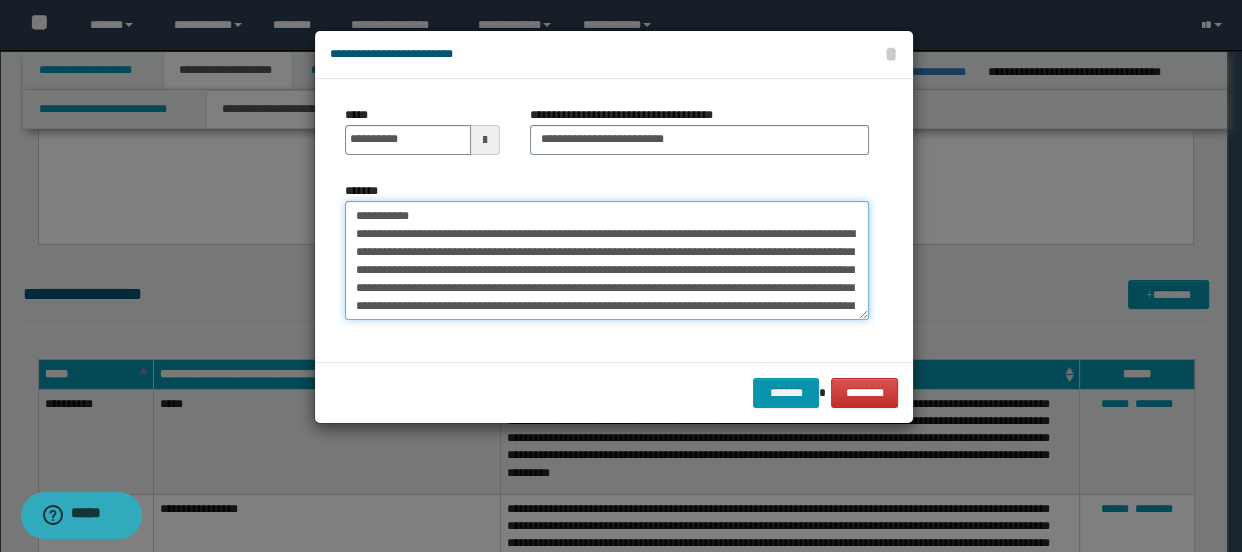 drag, startPoint x: 425, startPoint y: 211, endPoint x: 303, endPoint y: 211, distance: 122 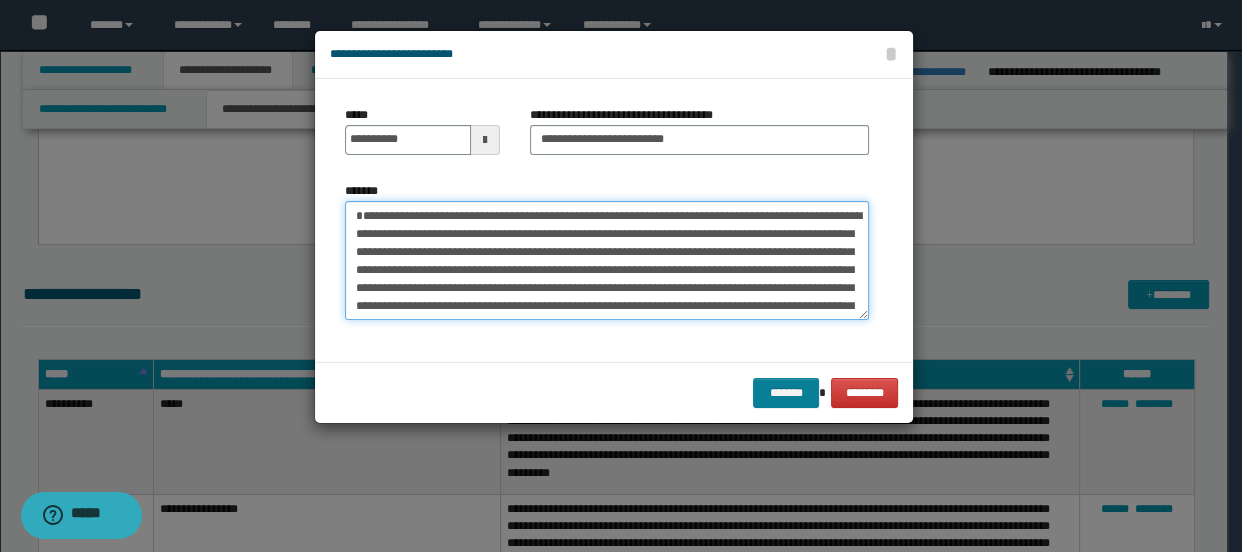 type on "**********" 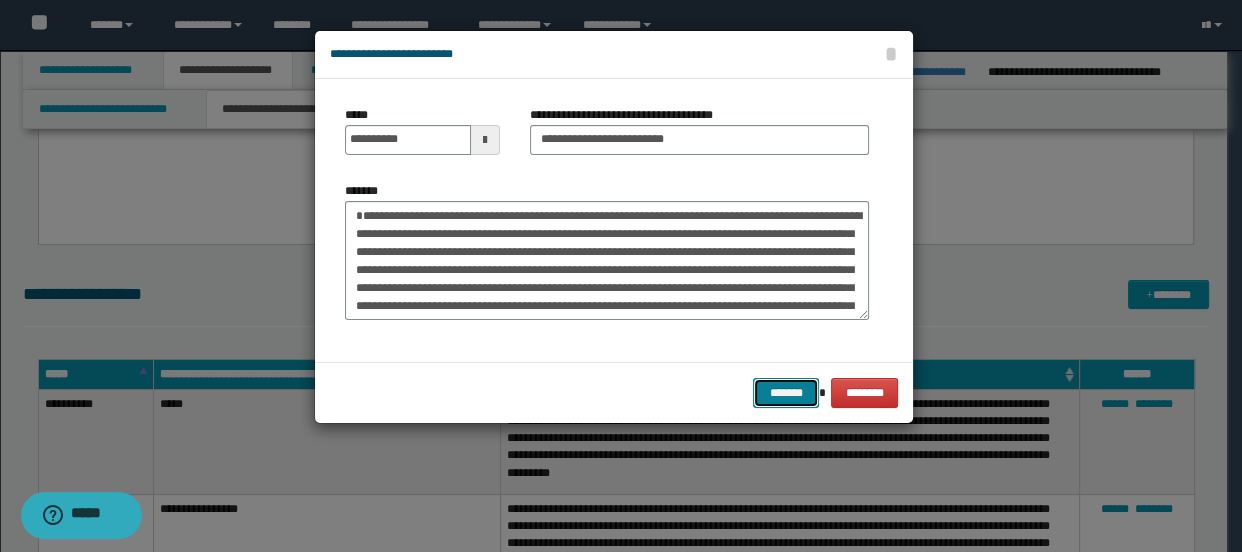 click on "*******" at bounding box center (785, 393) 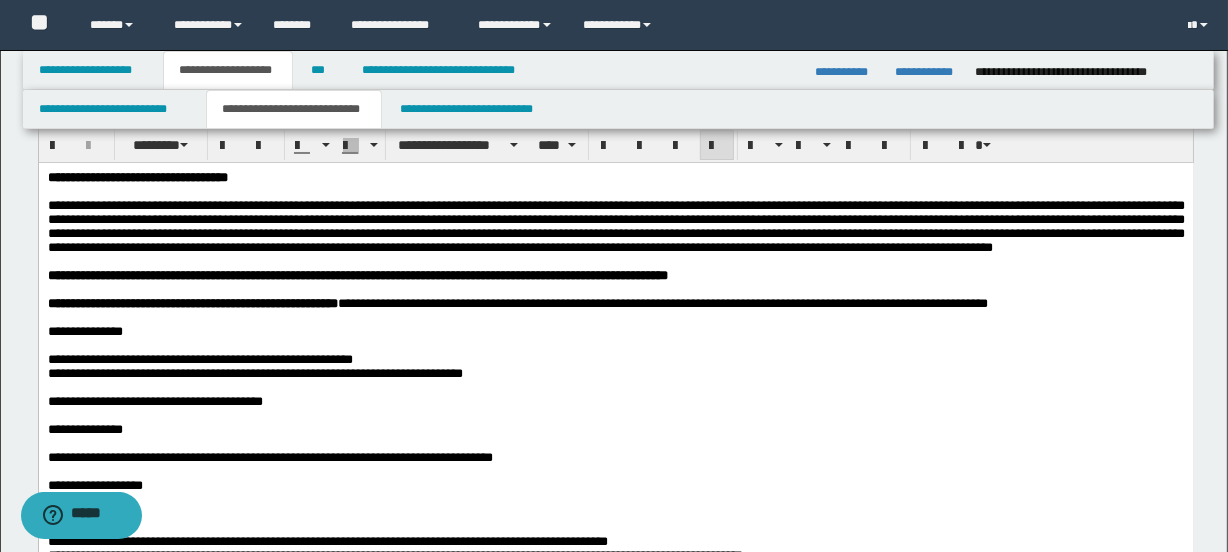 scroll, scrollTop: 0, scrollLeft: 0, axis: both 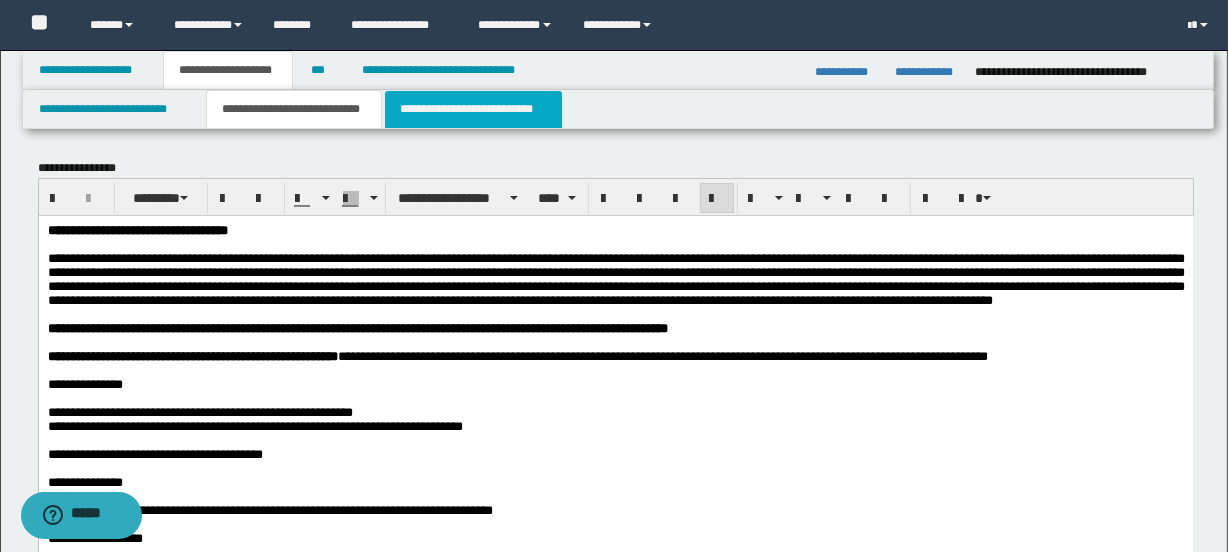 click on "**********" at bounding box center (473, 109) 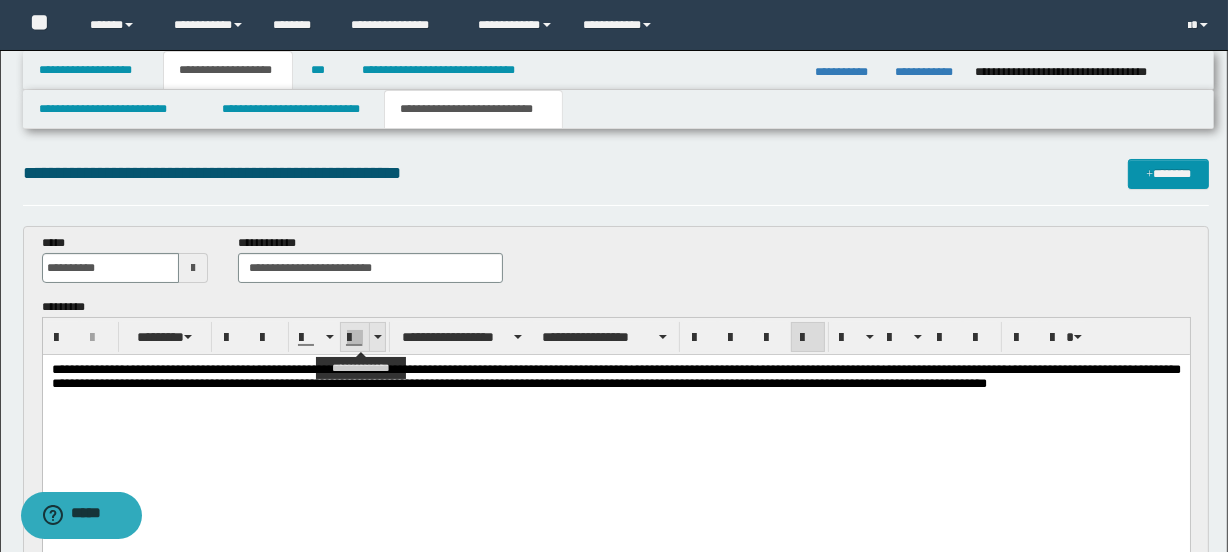 scroll, scrollTop: 90, scrollLeft: 0, axis: vertical 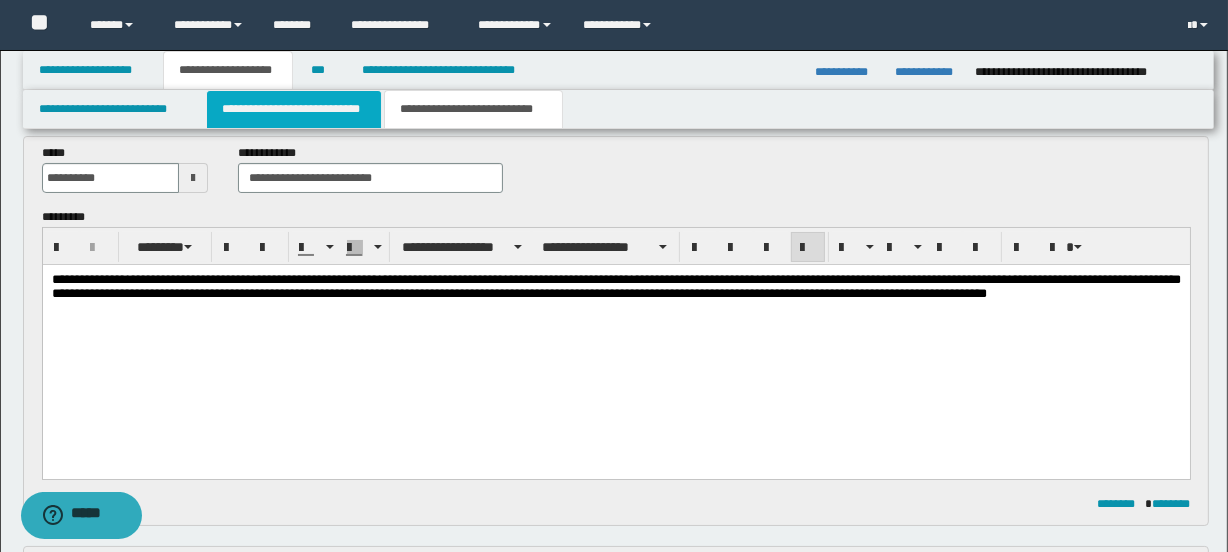 click on "**********" at bounding box center (293, 109) 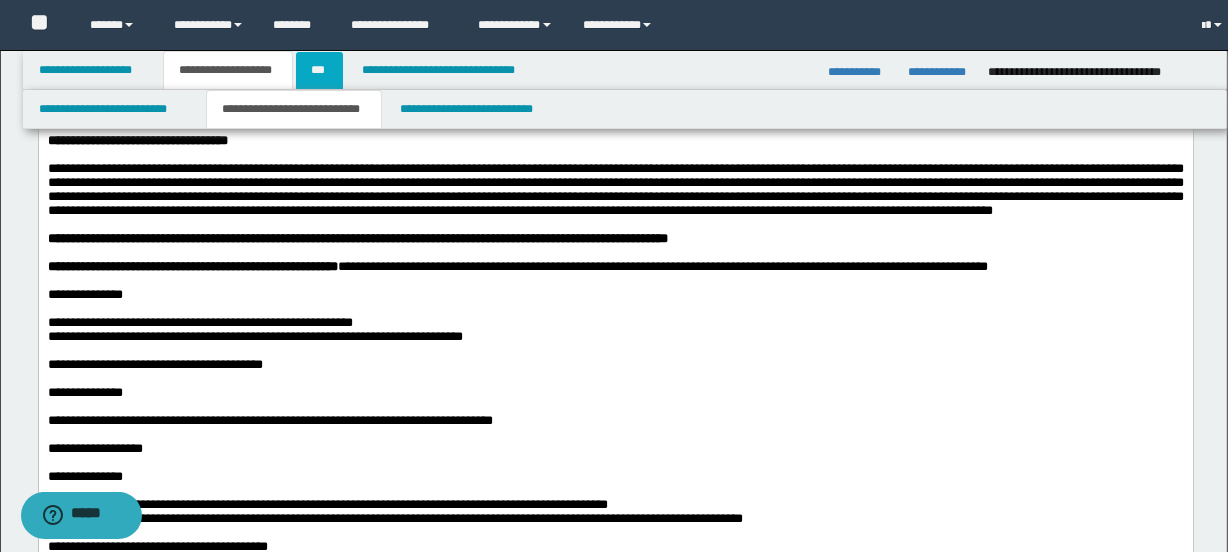 click on "***" at bounding box center (319, 70) 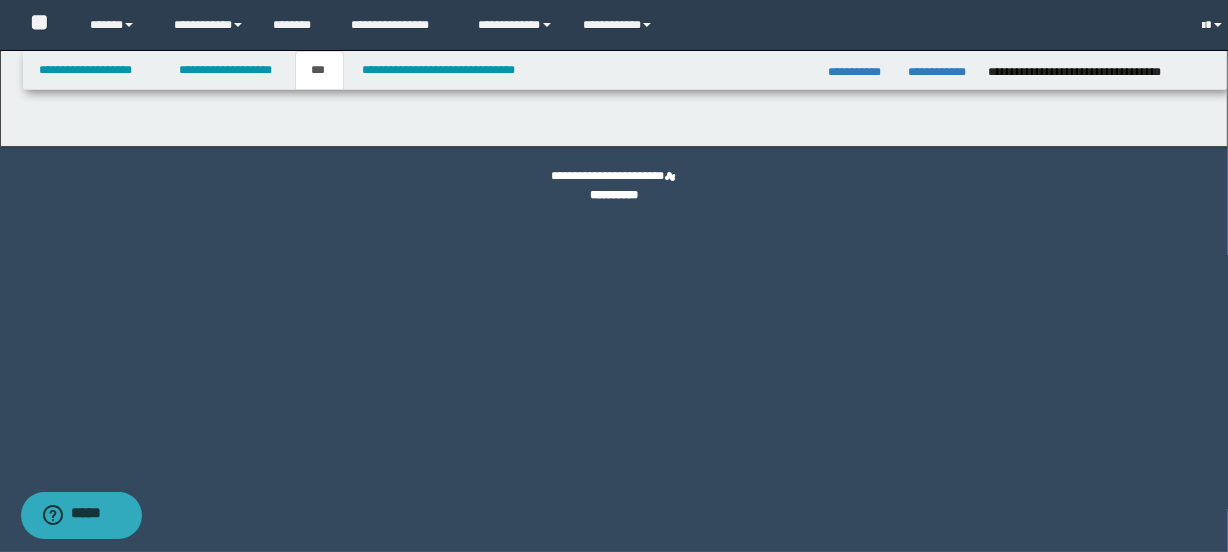 scroll, scrollTop: 0, scrollLeft: 0, axis: both 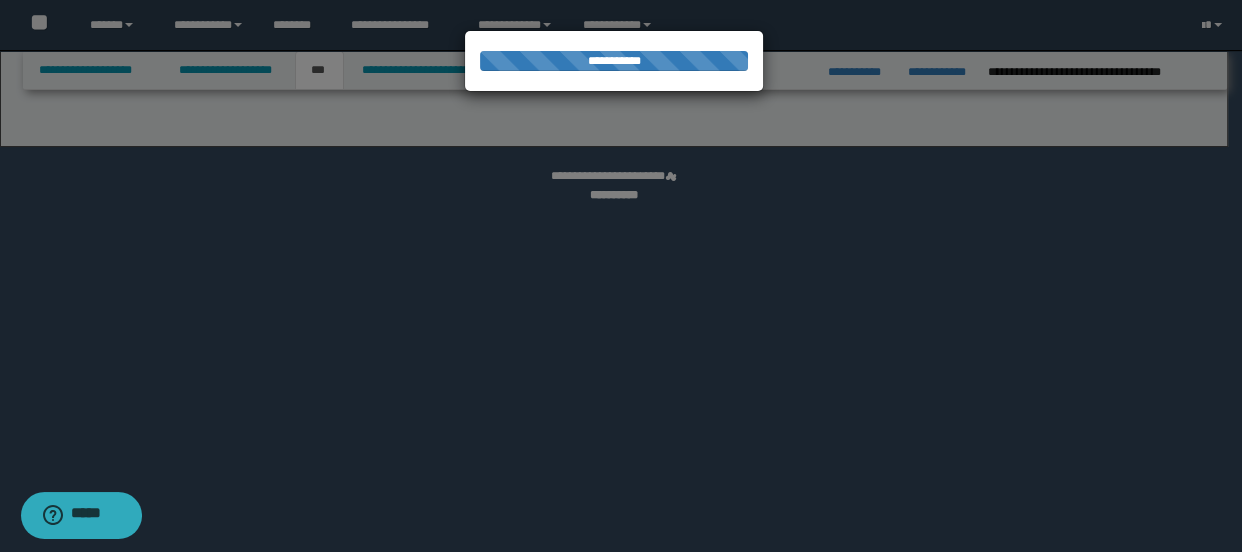 select on "***" 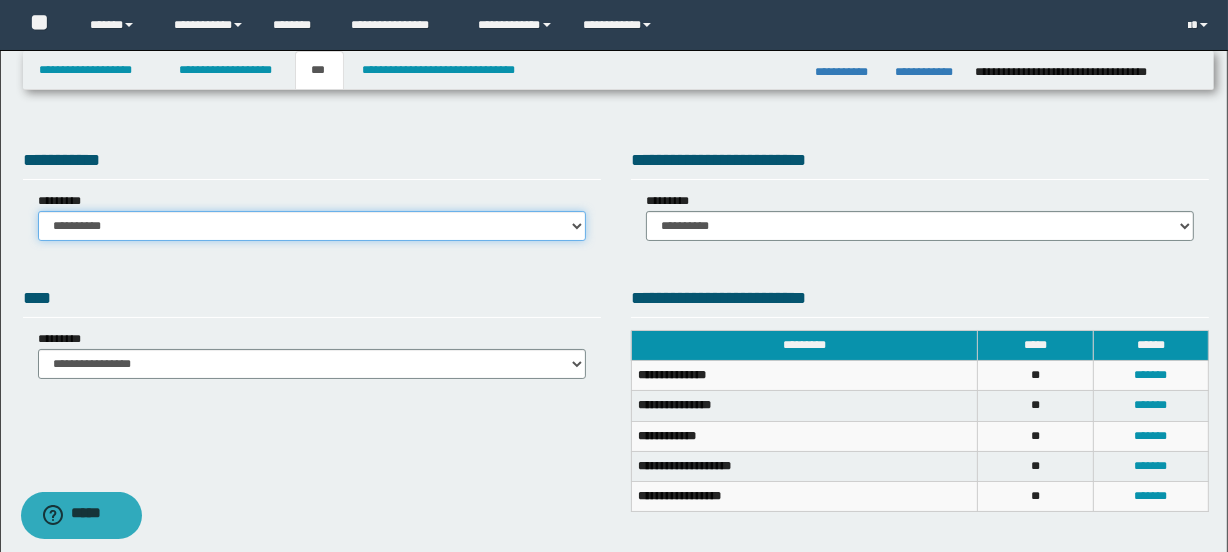 drag, startPoint x: 577, startPoint y: 226, endPoint x: 567, endPoint y: 229, distance: 10.440307 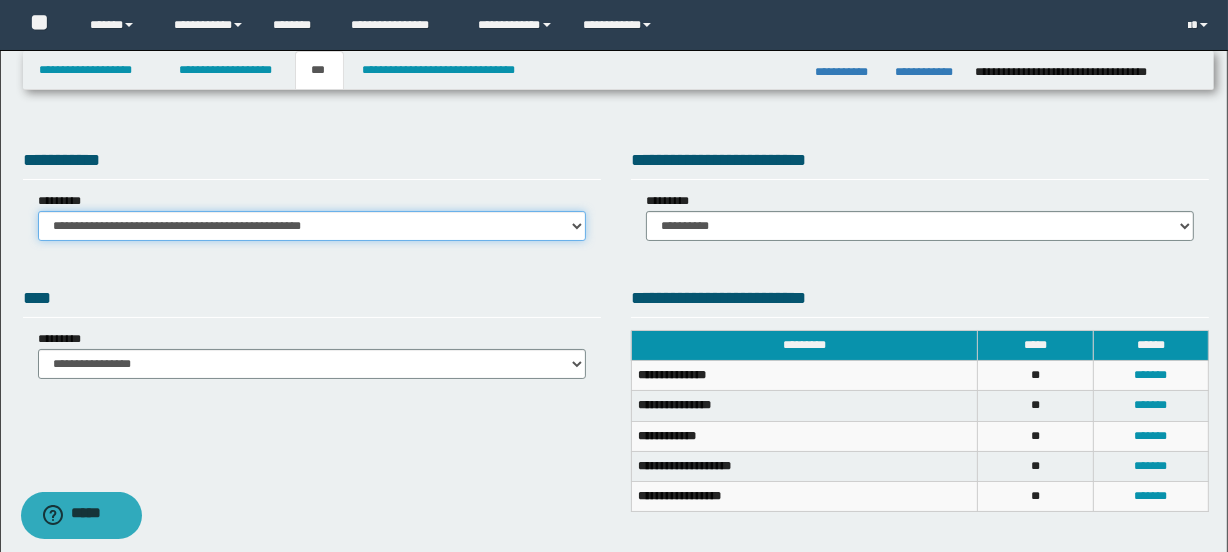 click on "**********" at bounding box center (312, 226) 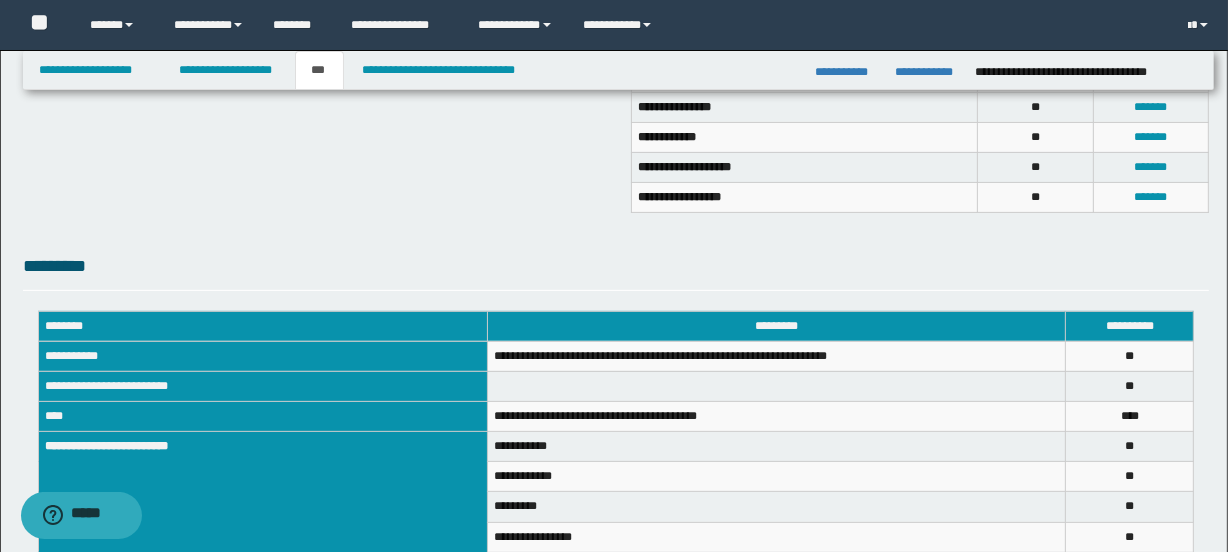 scroll, scrollTop: 733, scrollLeft: 0, axis: vertical 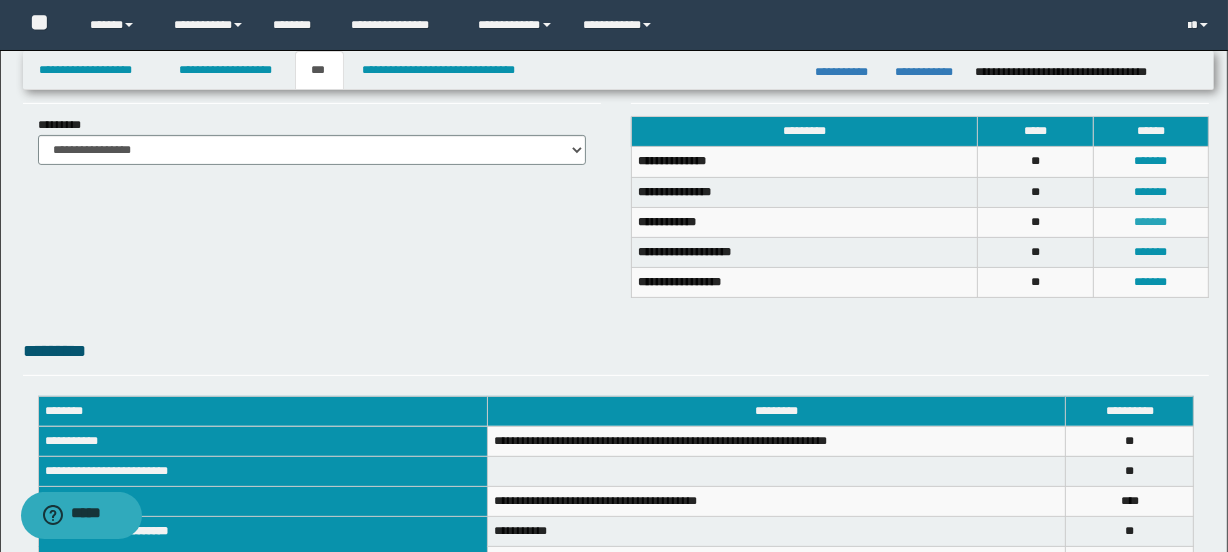 click on "*******" at bounding box center (1151, 222) 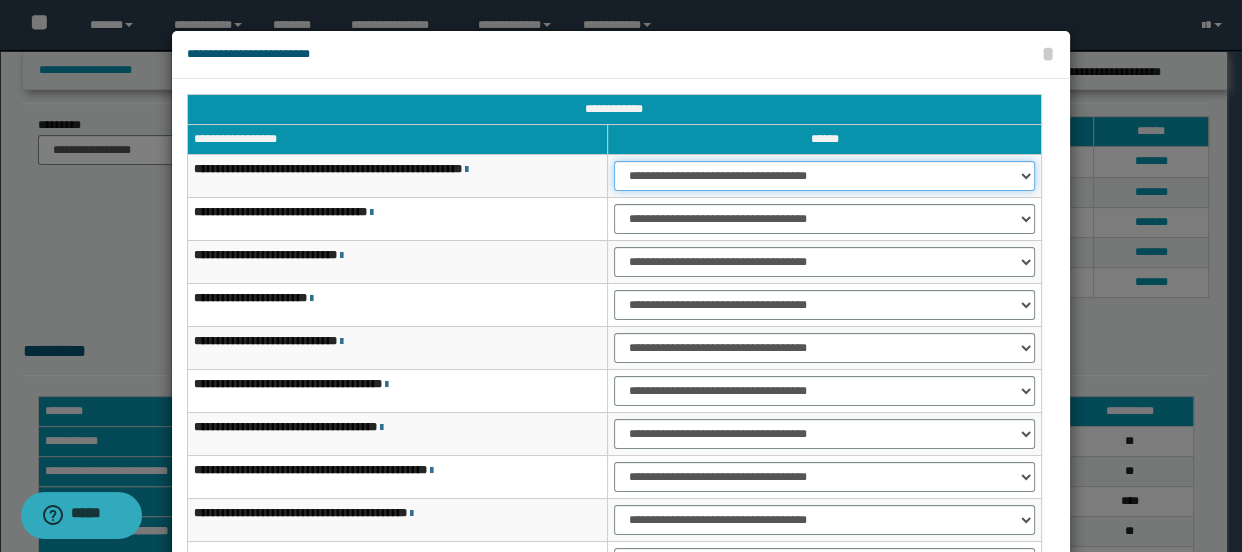 click on "**********" at bounding box center [824, 176] 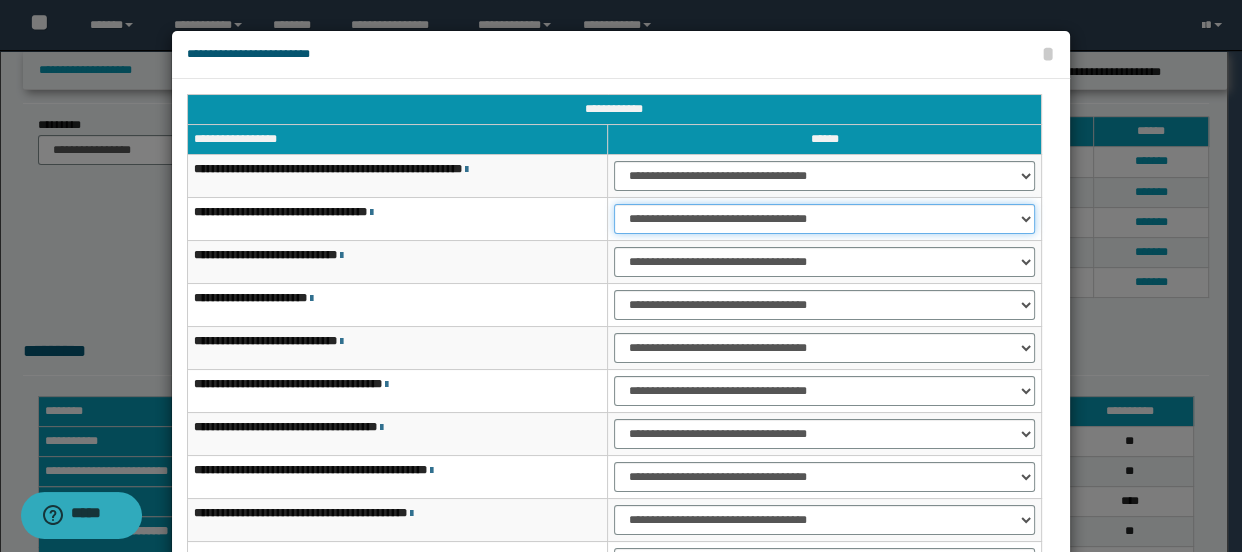 click on "**********" at bounding box center (824, 219) 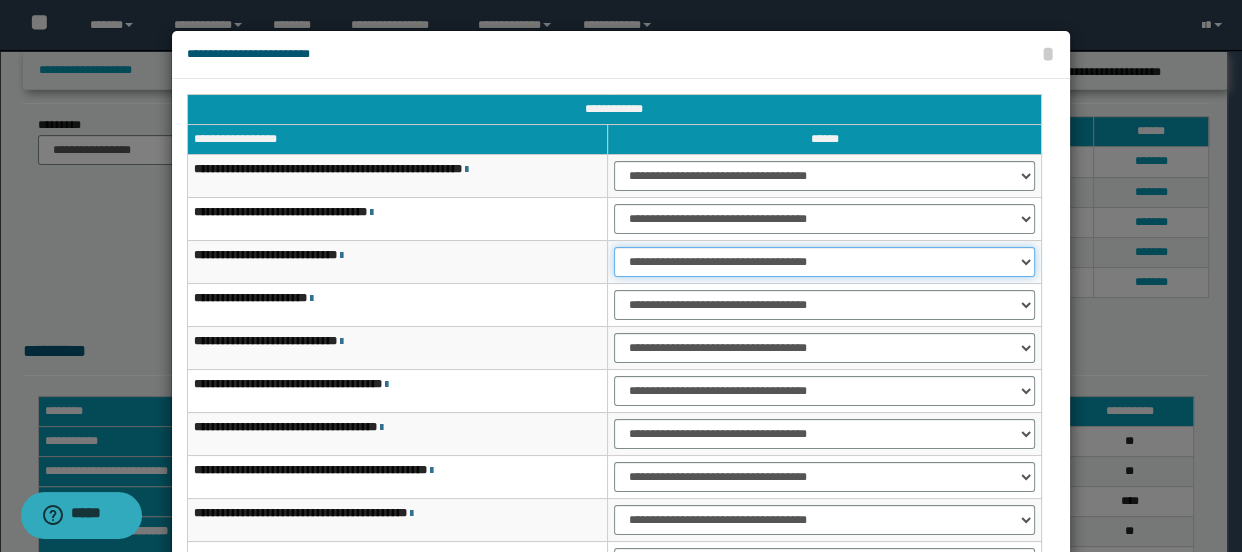 click on "**********" at bounding box center [824, 262] 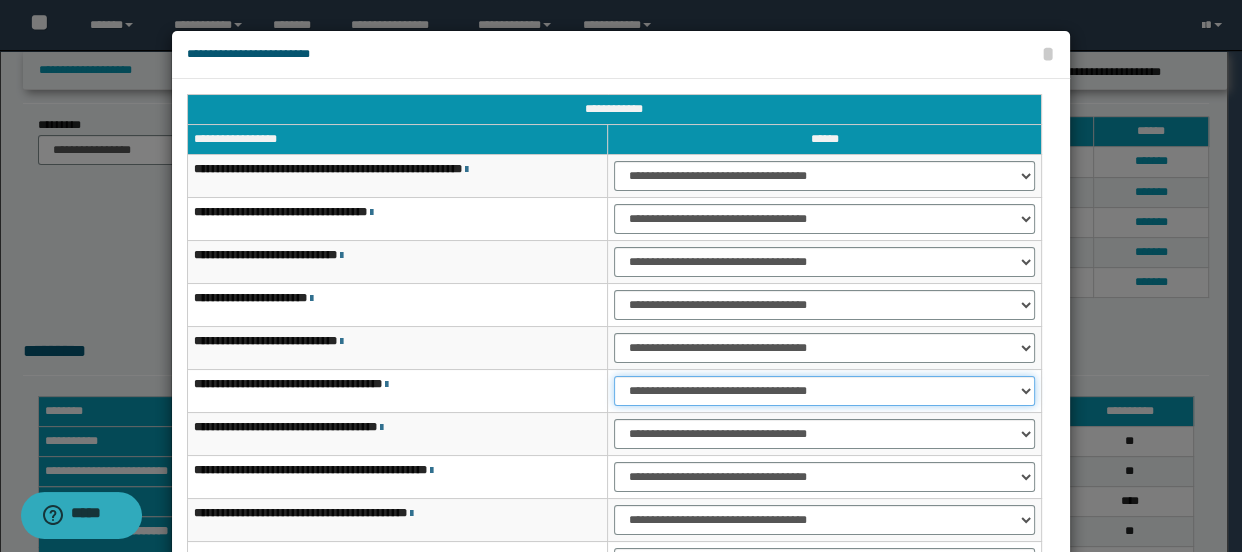 click on "**********" at bounding box center (824, 391) 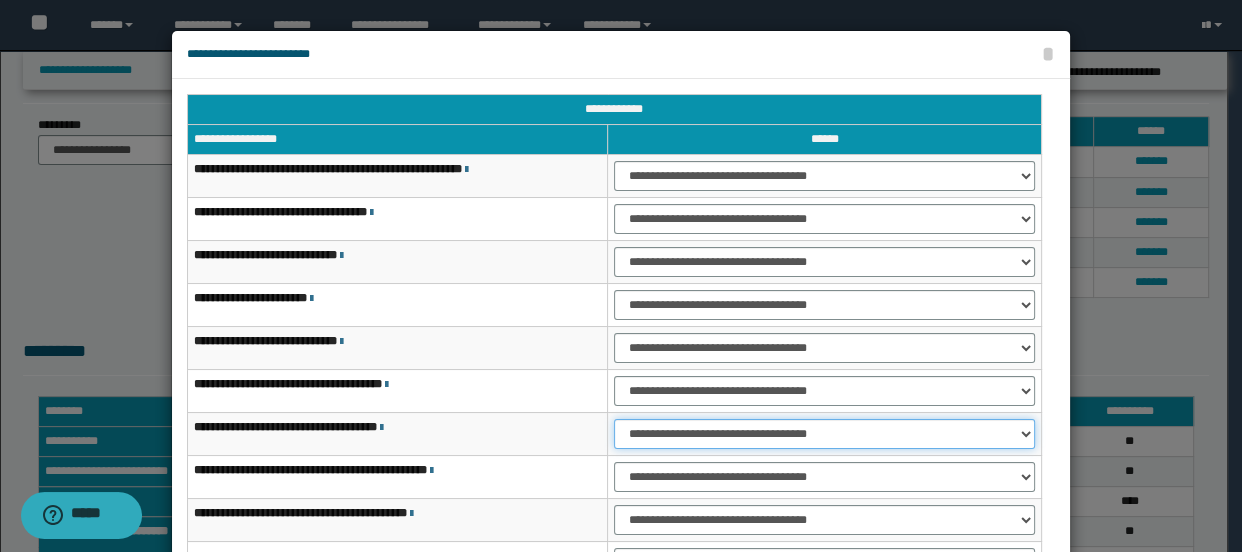 click on "**********" at bounding box center [824, 434] 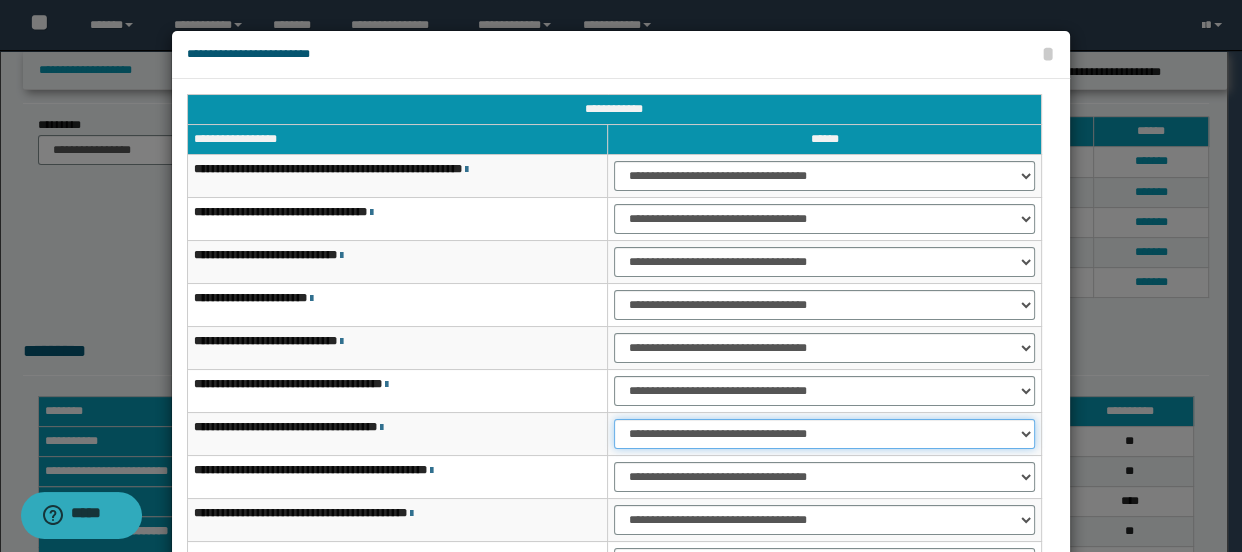 select on "***" 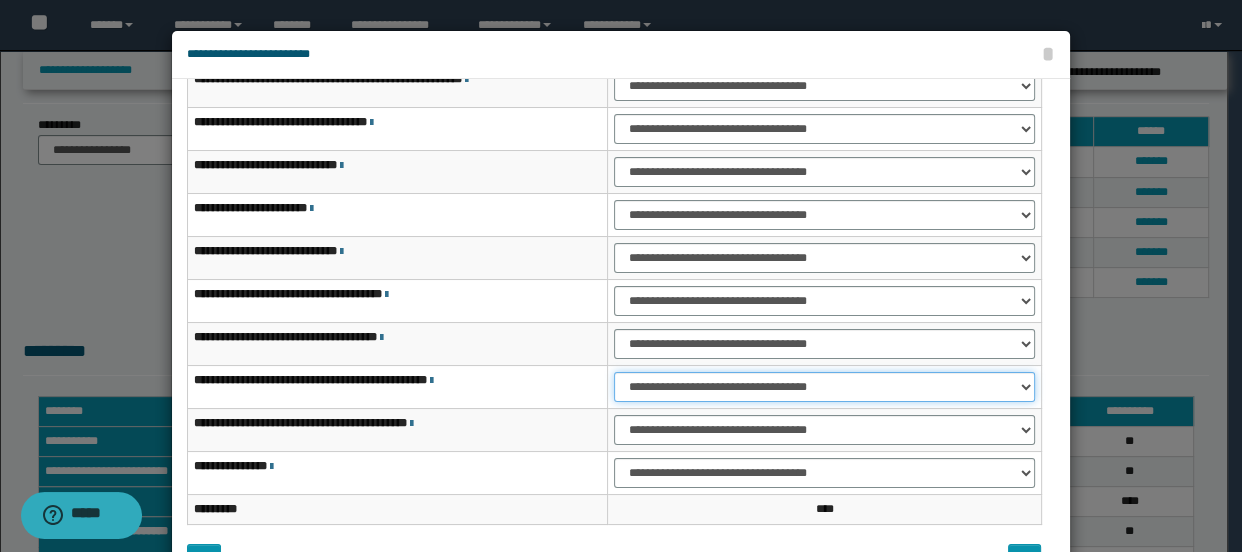 click on "**********" at bounding box center [824, 387] 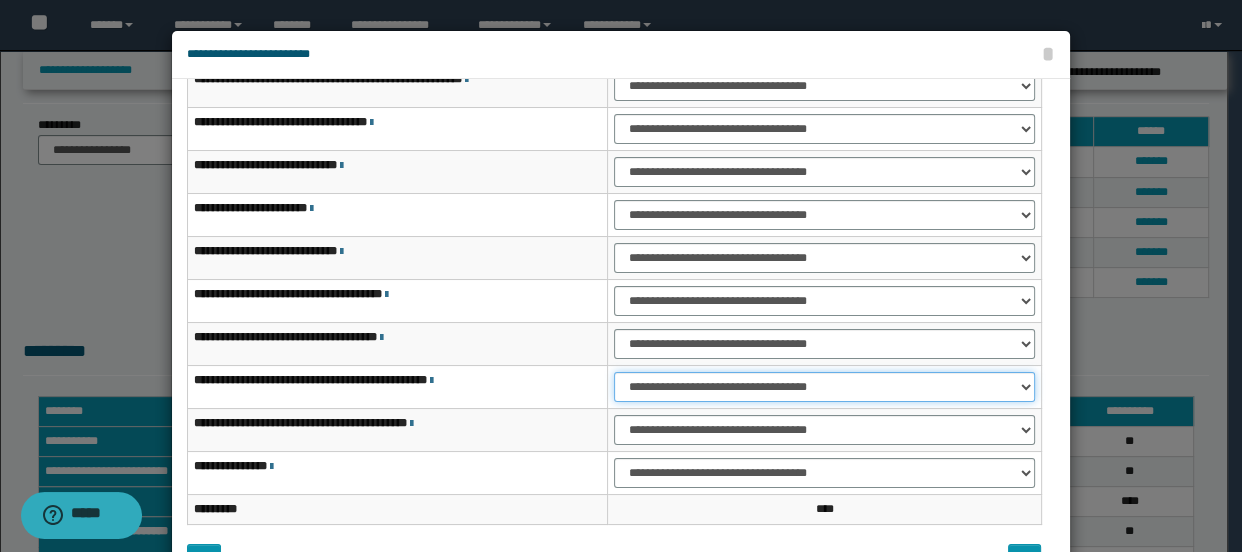 select on "***" 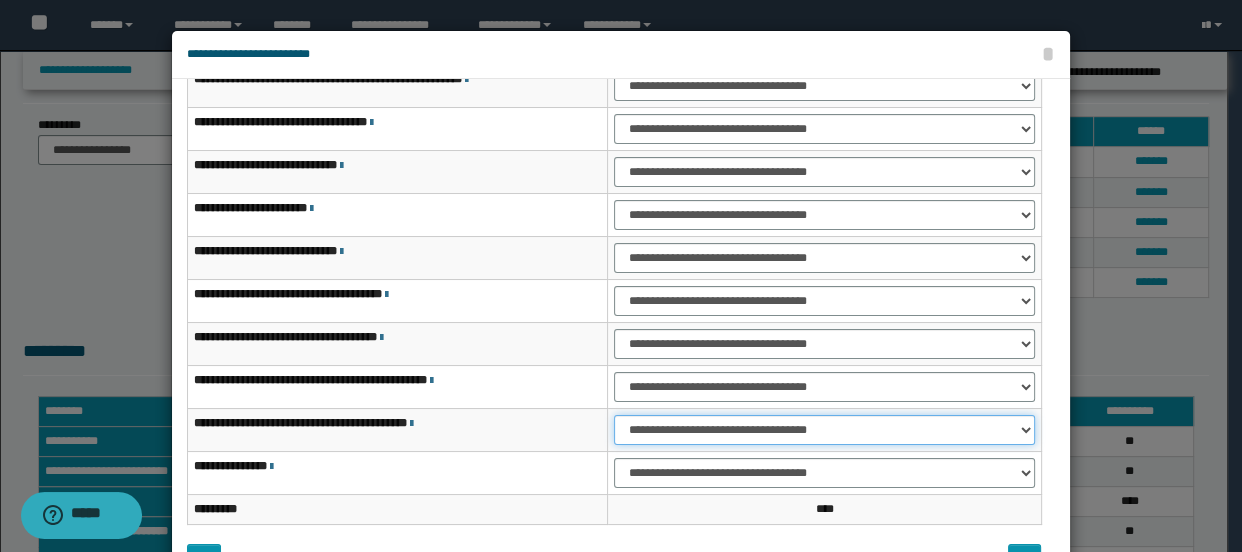 click on "**********" at bounding box center (824, 430) 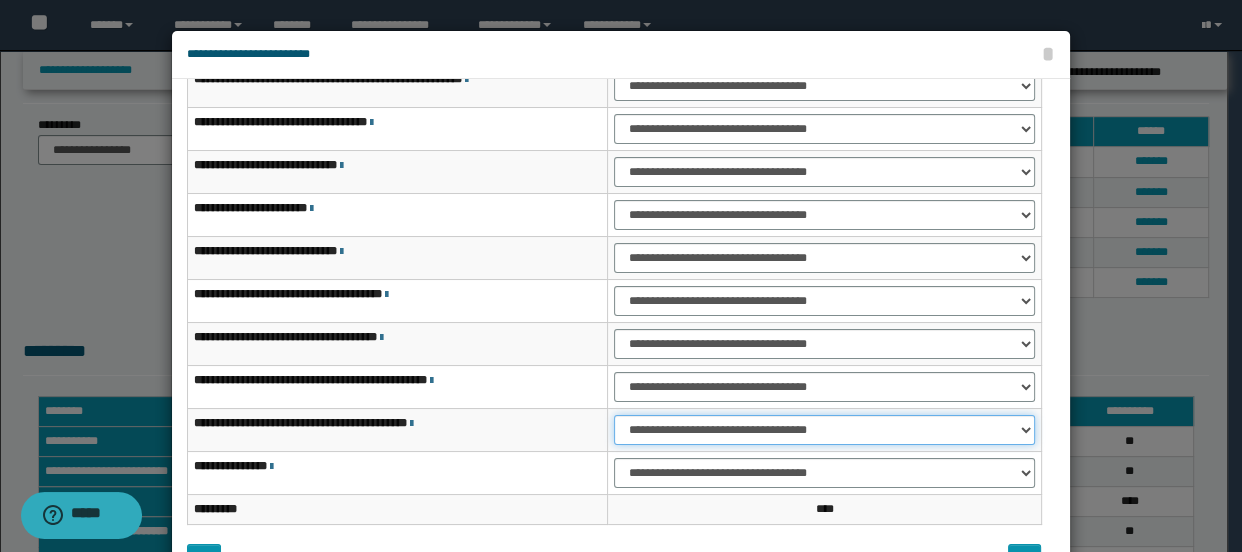 select on "***" 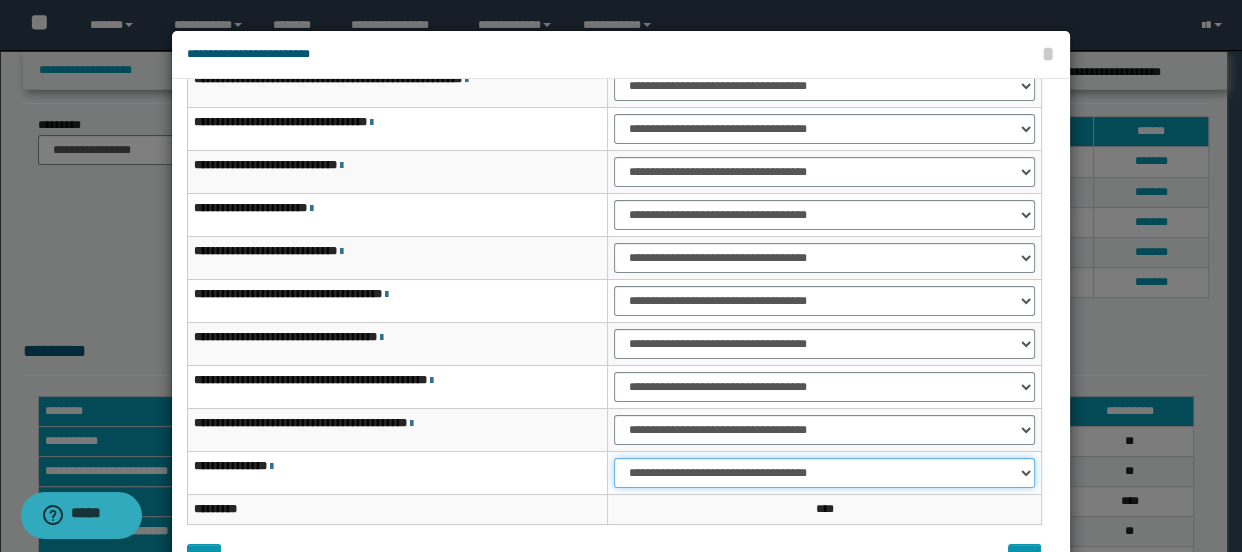 click on "**********" at bounding box center [824, 473] 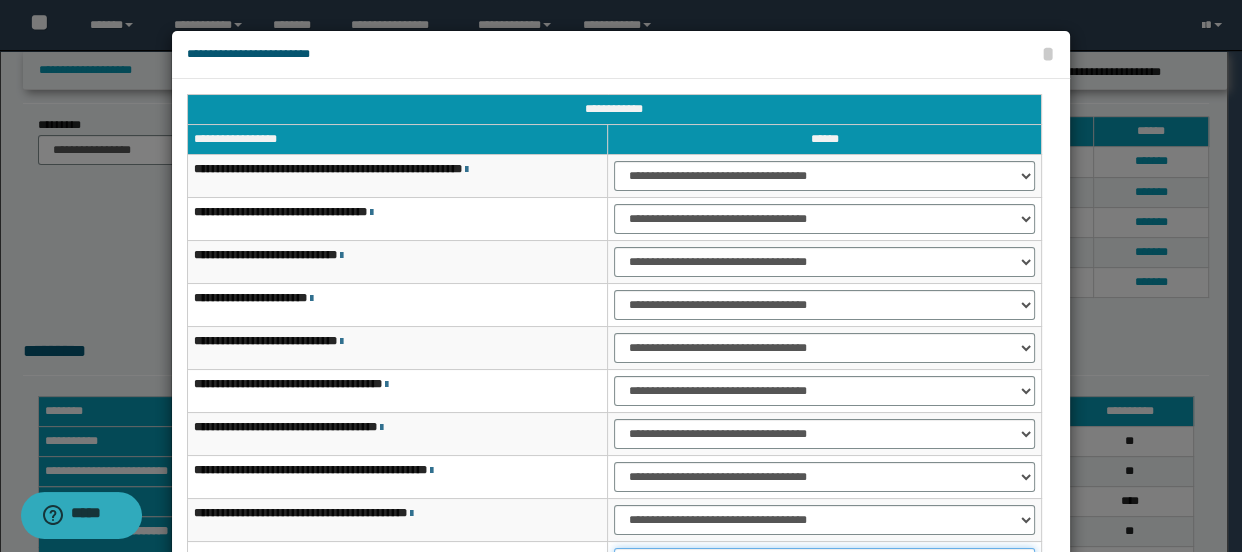 scroll, scrollTop: 90, scrollLeft: 0, axis: vertical 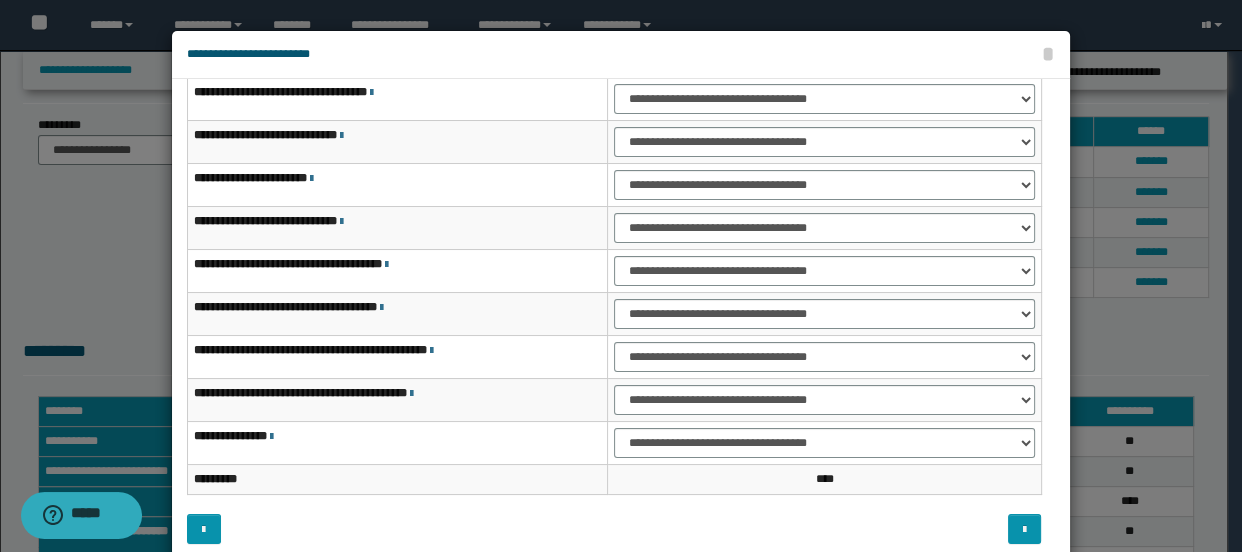 click at bounding box center [835, 529] 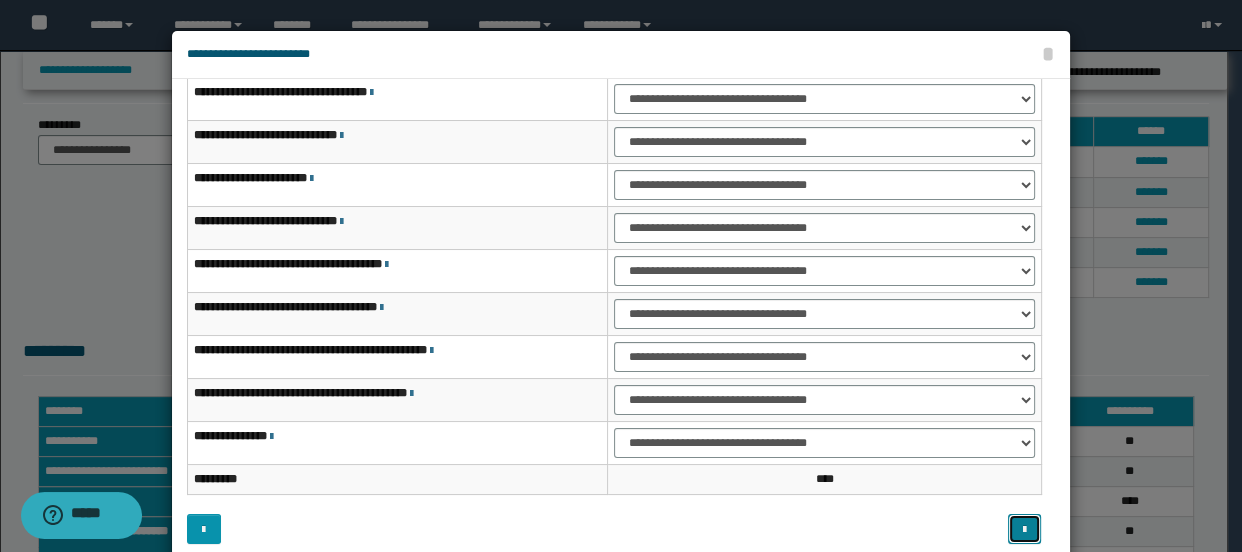 click at bounding box center [1025, 529] 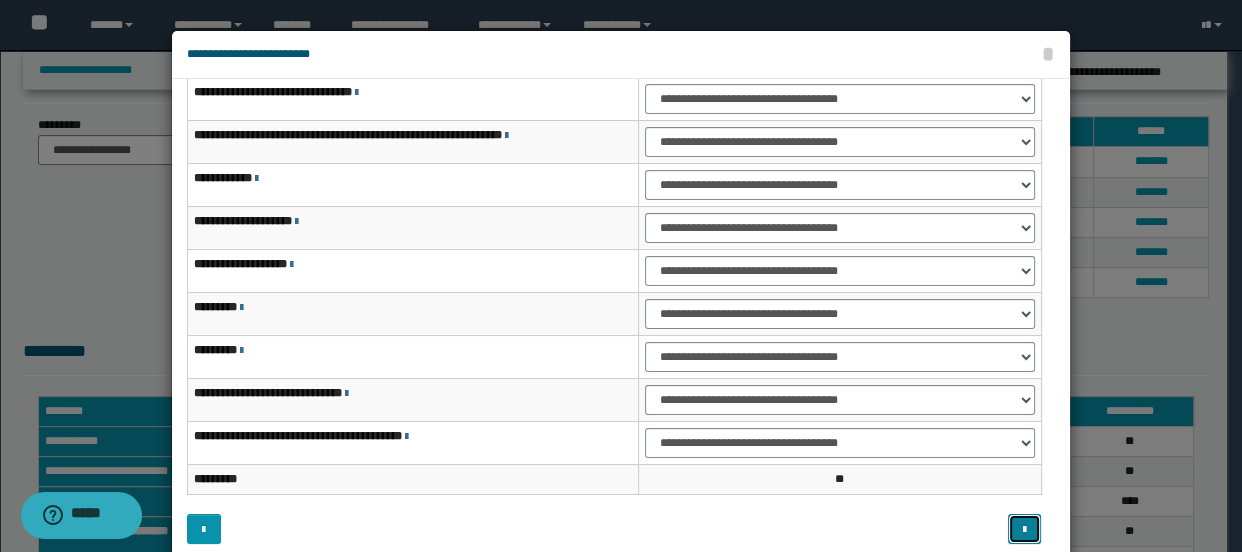 scroll, scrollTop: 0, scrollLeft: 0, axis: both 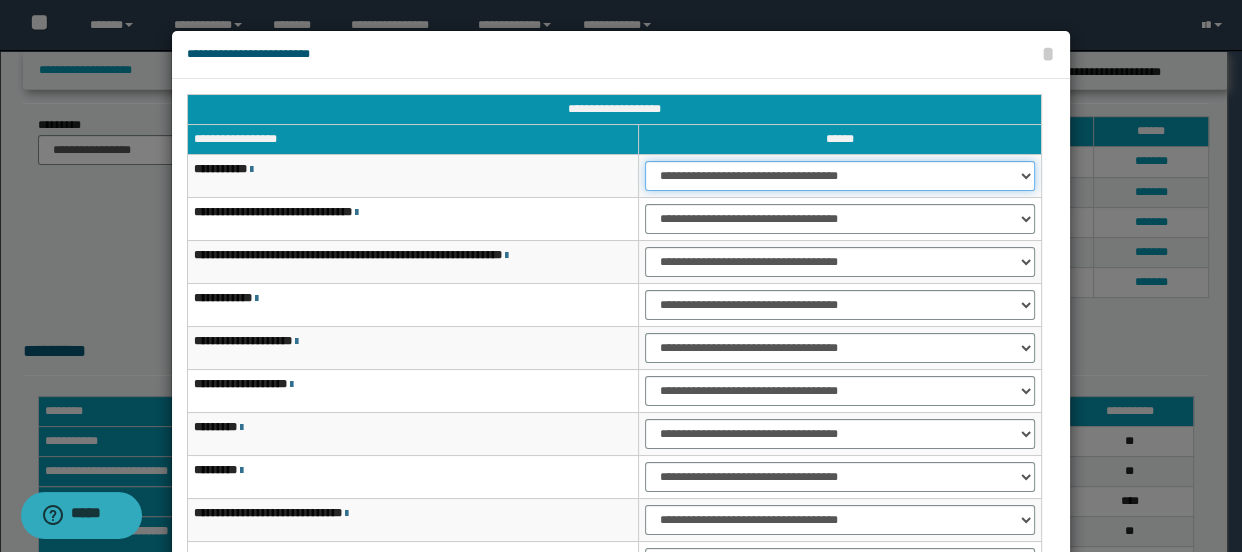click on "**********" at bounding box center [840, 176] 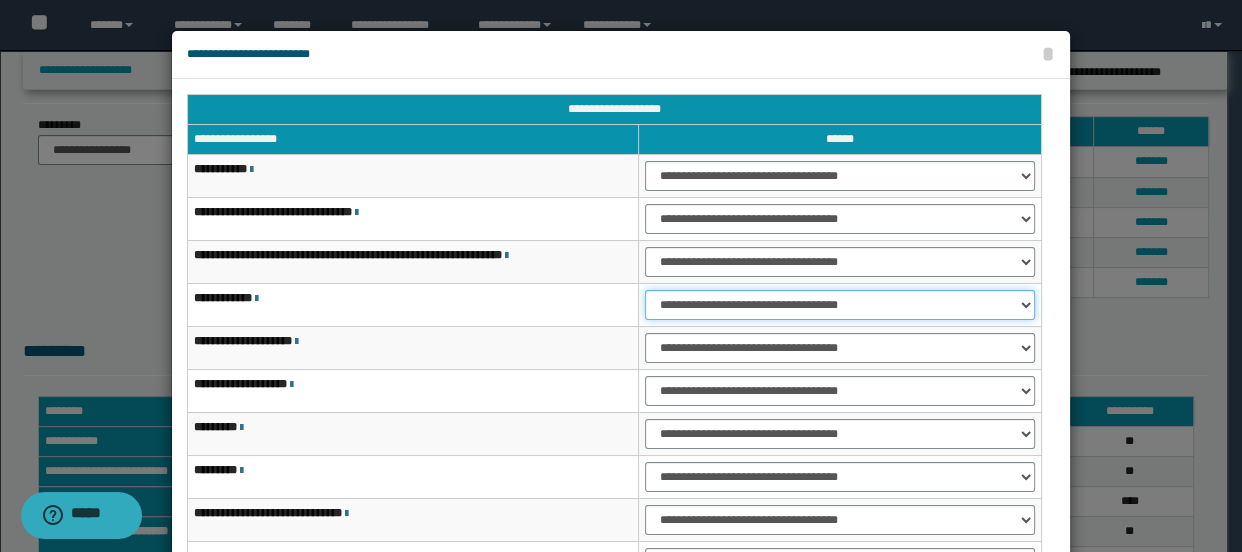 click on "**********" at bounding box center (840, 305) 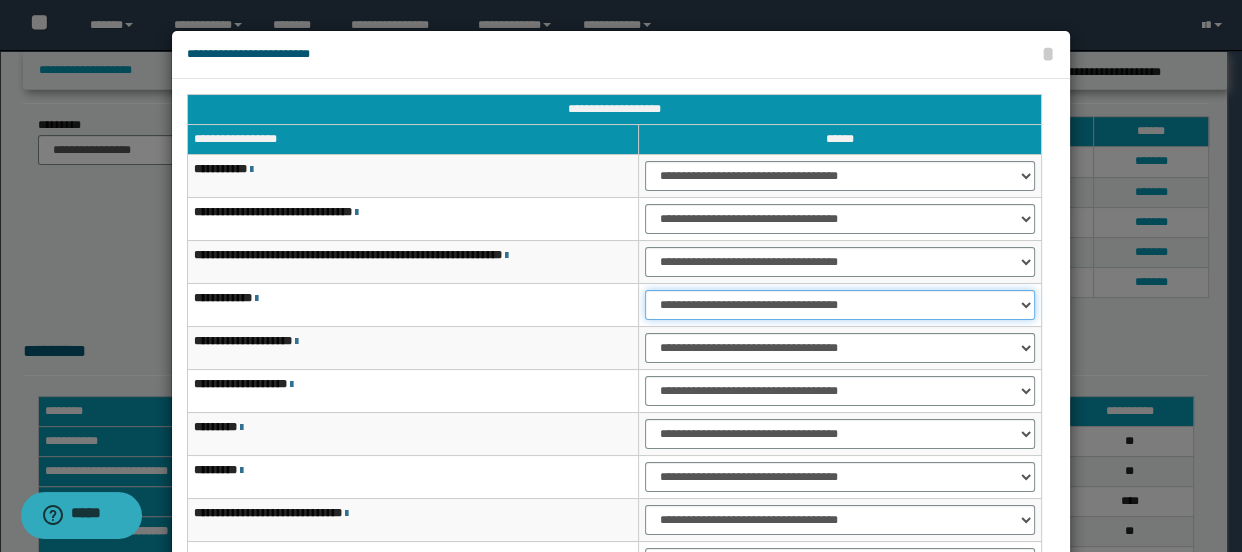 scroll, scrollTop: 120, scrollLeft: 0, axis: vertical 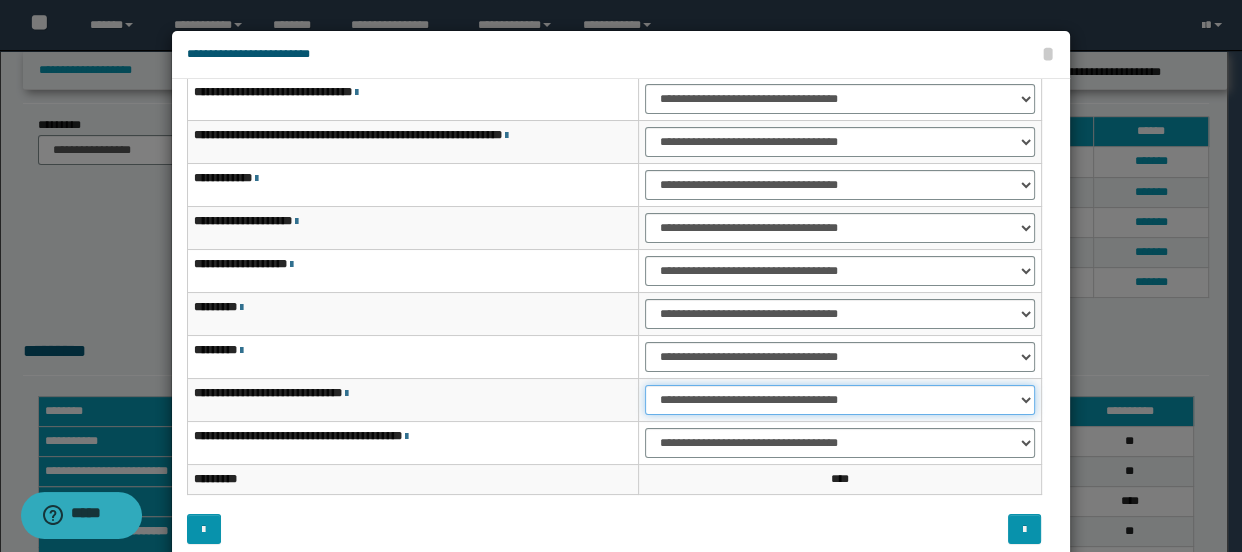 click on "**********" at bounding box center (840, 400) 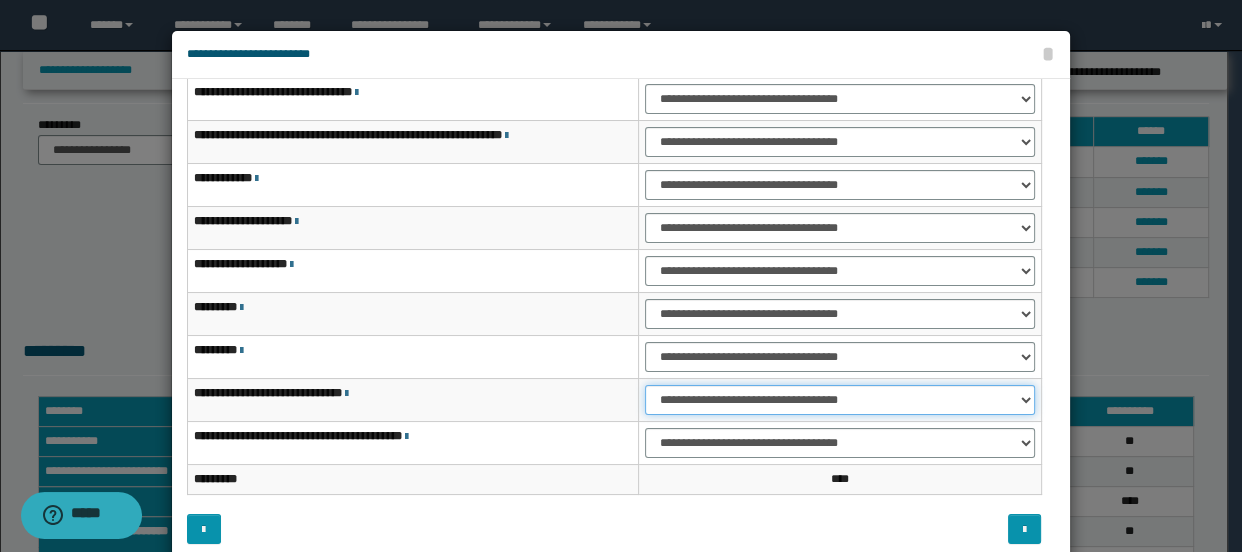 select on "***" 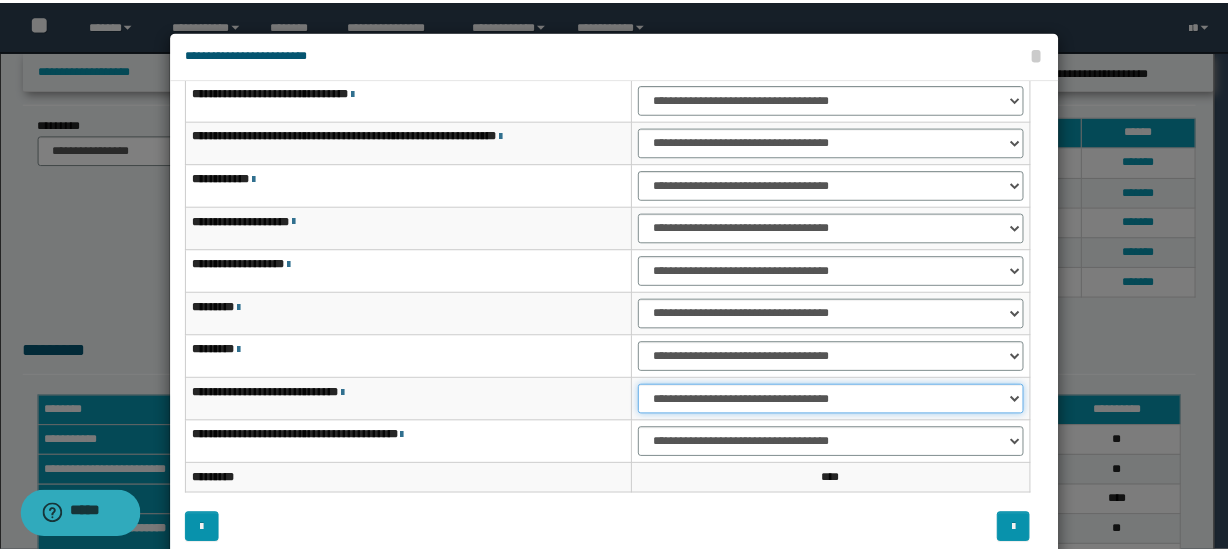 scroll, scrollTop: 99, scrollLeft: 0, axis: vertical 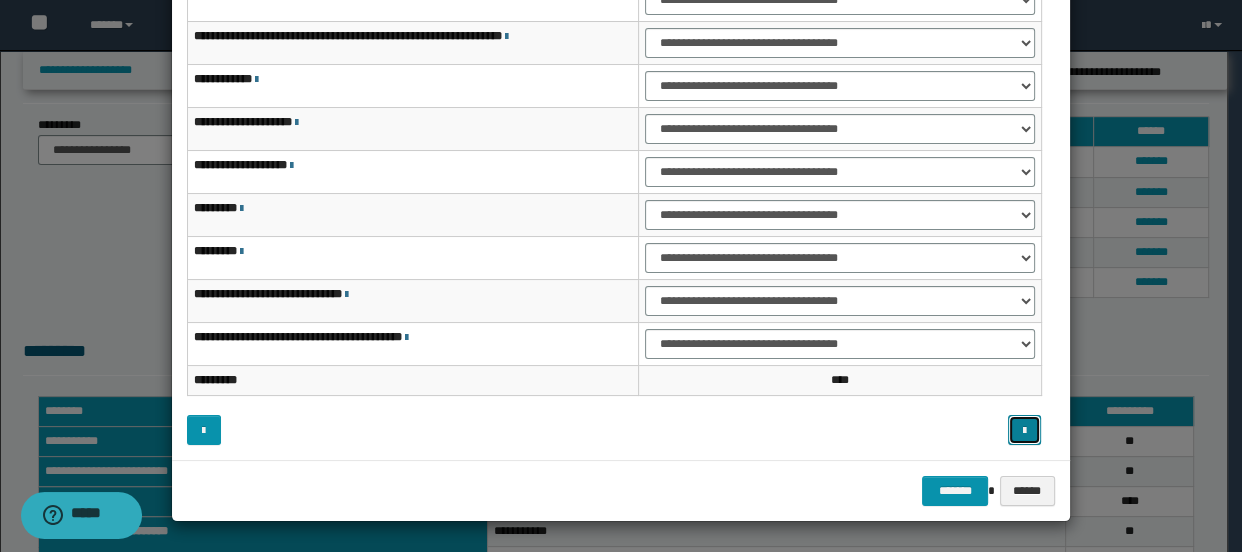 click at bounding box center (1025, 430) 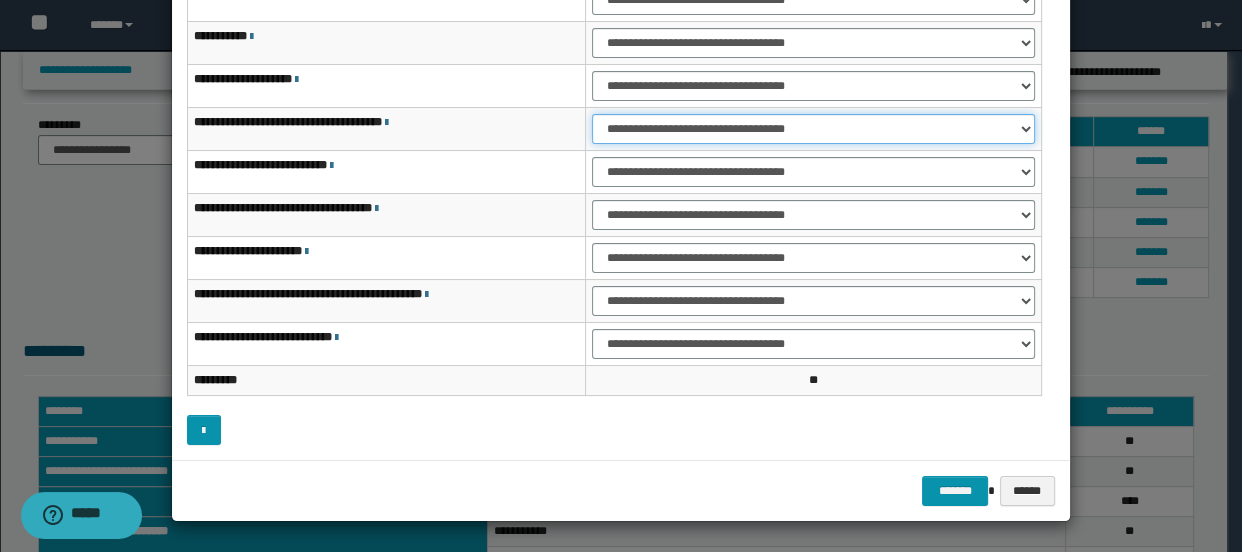 click on "**********" at bounding box center (813, 129) 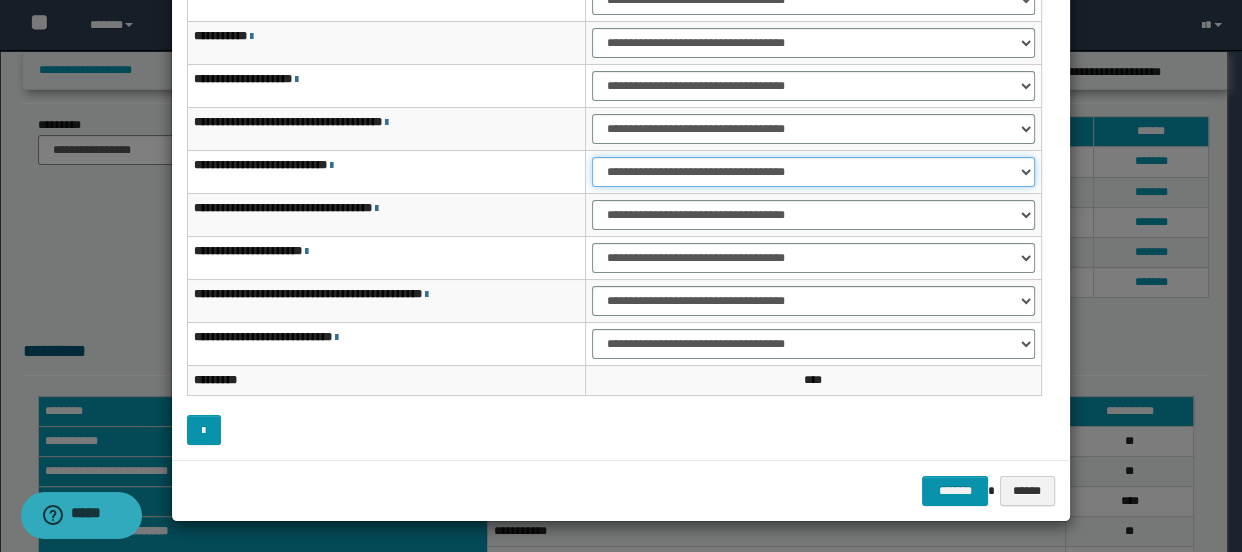 click on "**********" at bounding box center [813, 172] 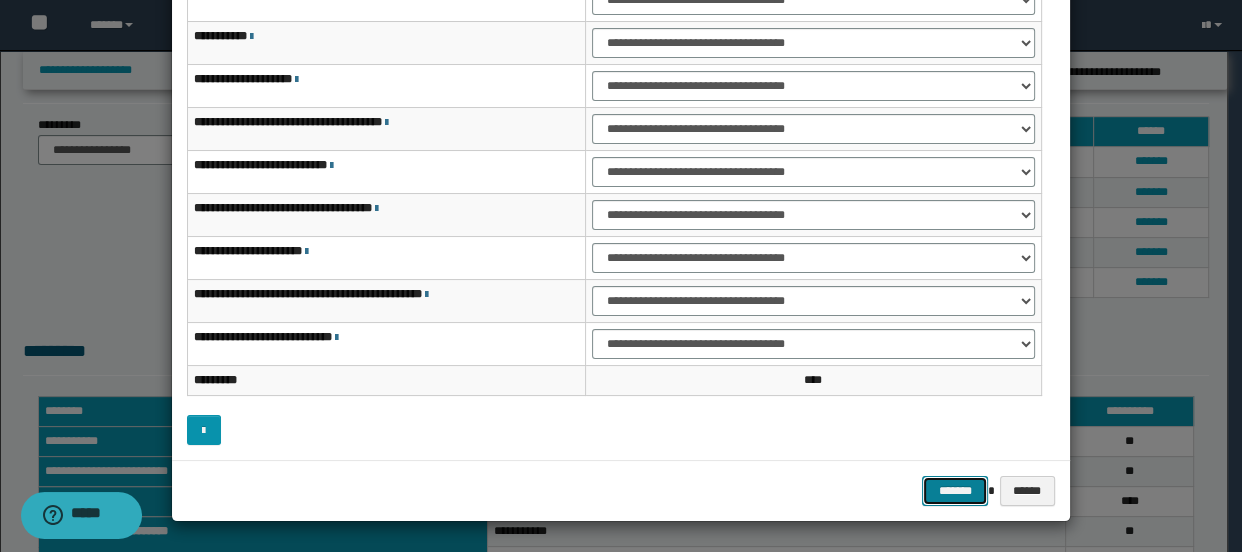 click on "*******" at bounding box center (954, 491) 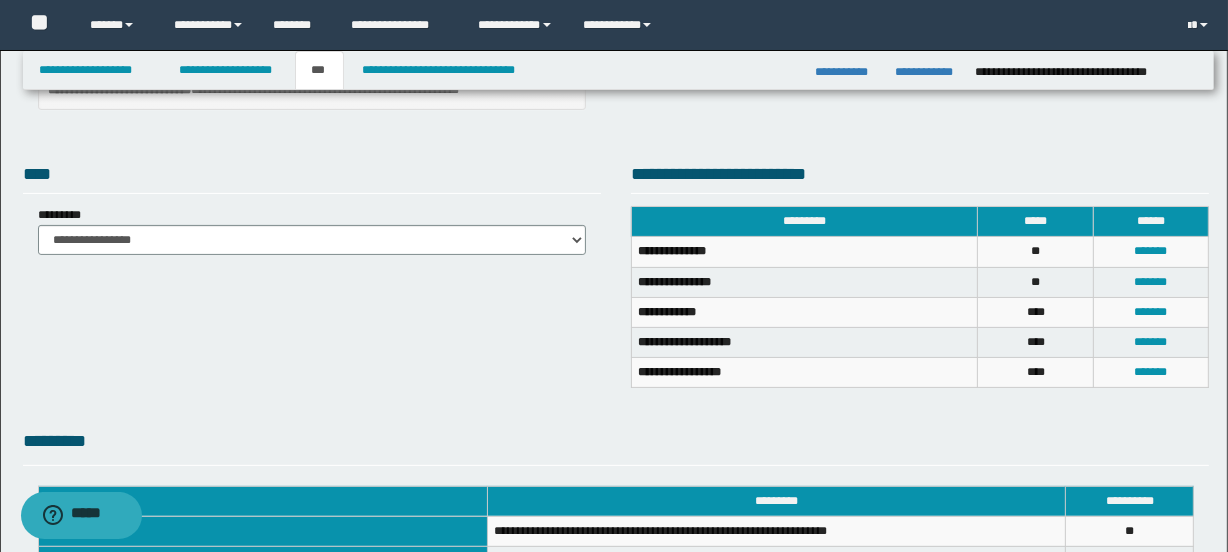 scroll, scrollTop: 0, scrollLeft: 0, axis: both 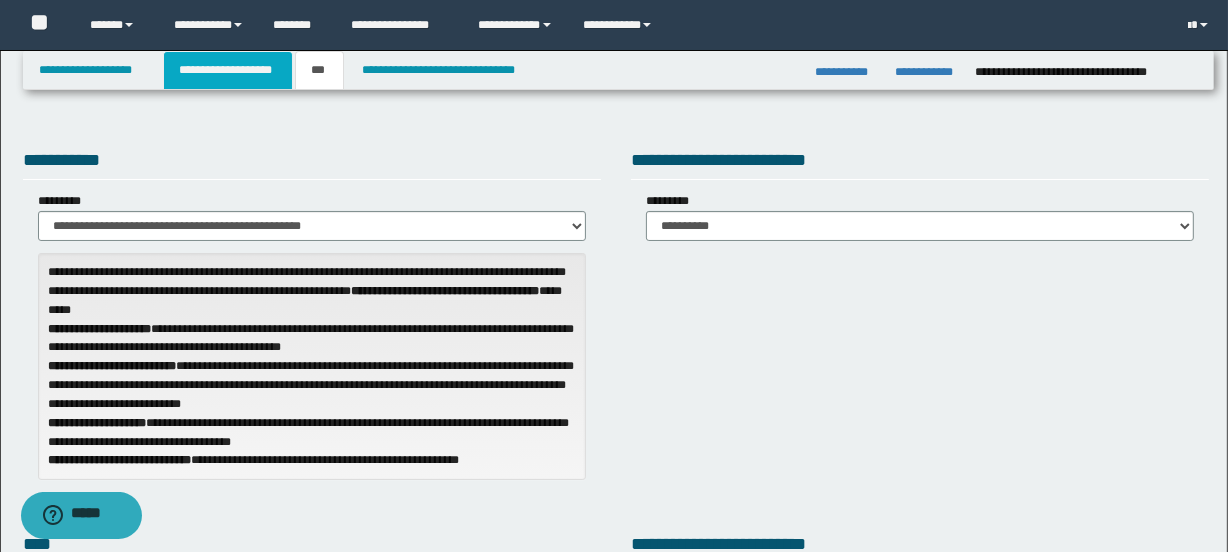 click on "**********" at bounding box center [228, 70] 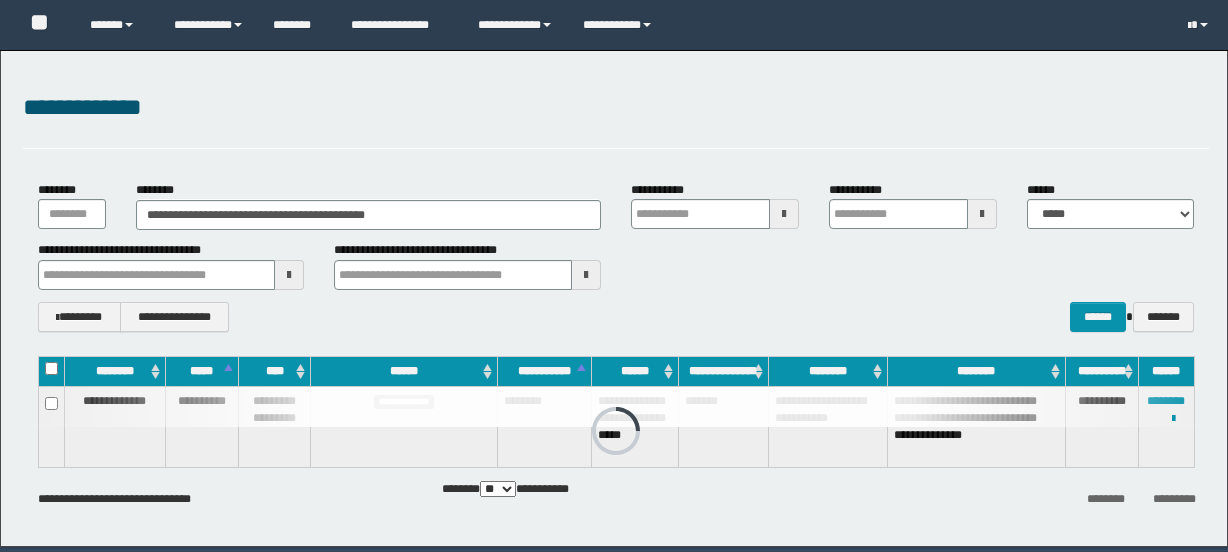 scroll, scrollTop: 0, scrollLeft: 0, axis: both 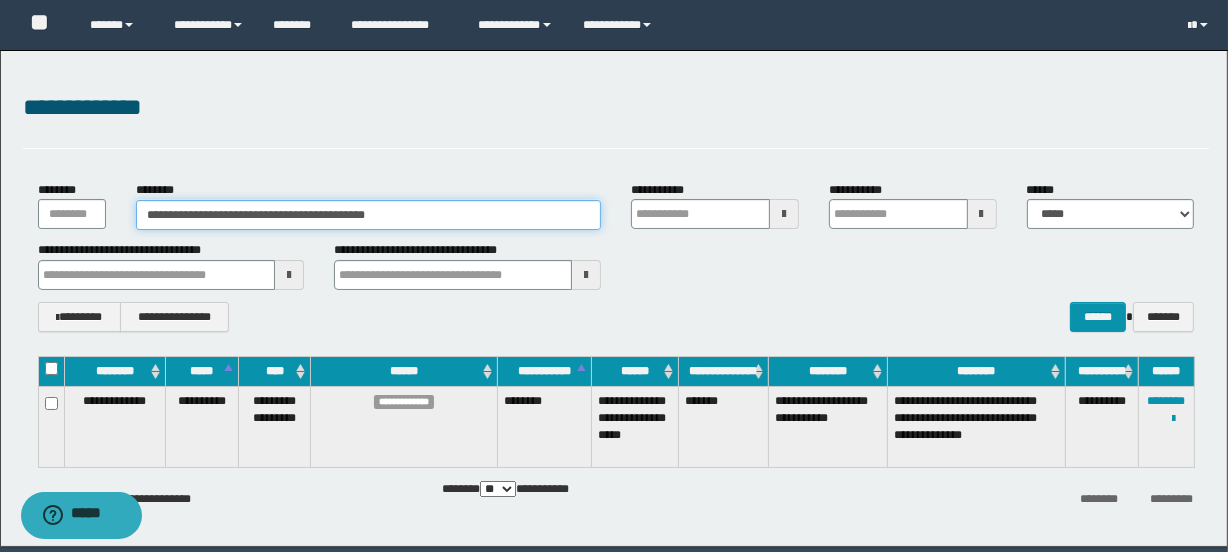 drag, startPoint x: 450, startPoint y: 208, endPoint x: 143, endPoint y: 198, distance: 307.1628 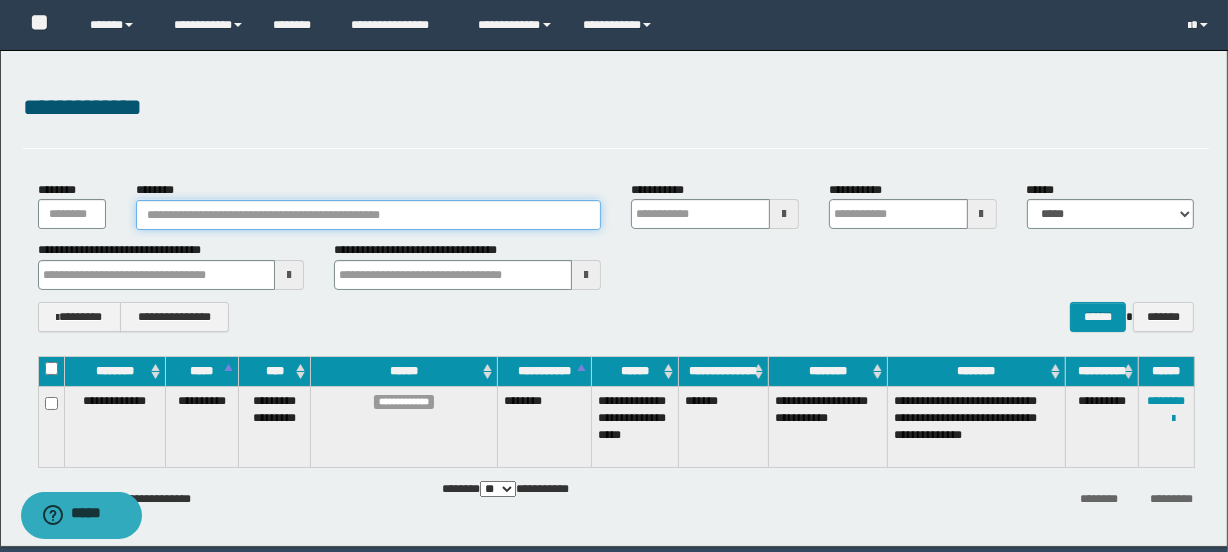 type 